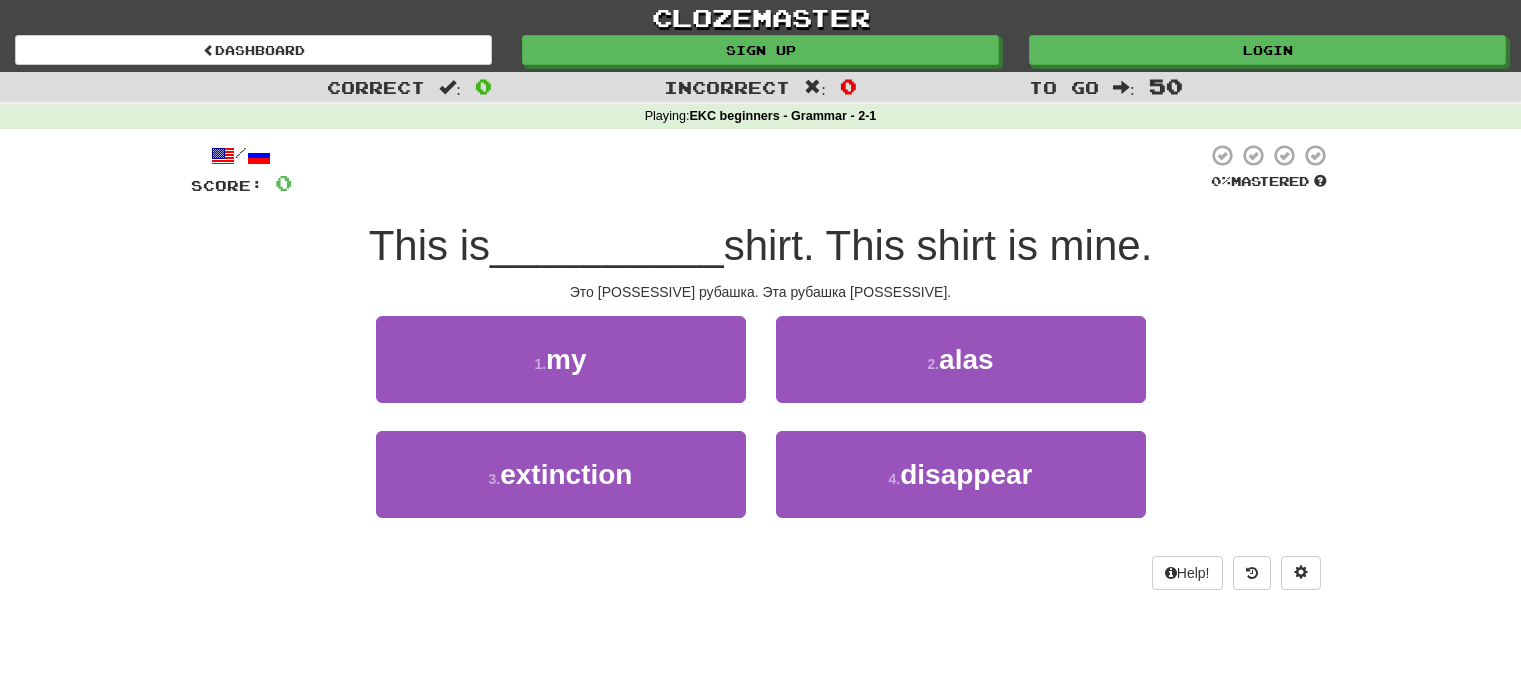 scroll, scrollTop: 0, scrollLeft: 0, axis: both 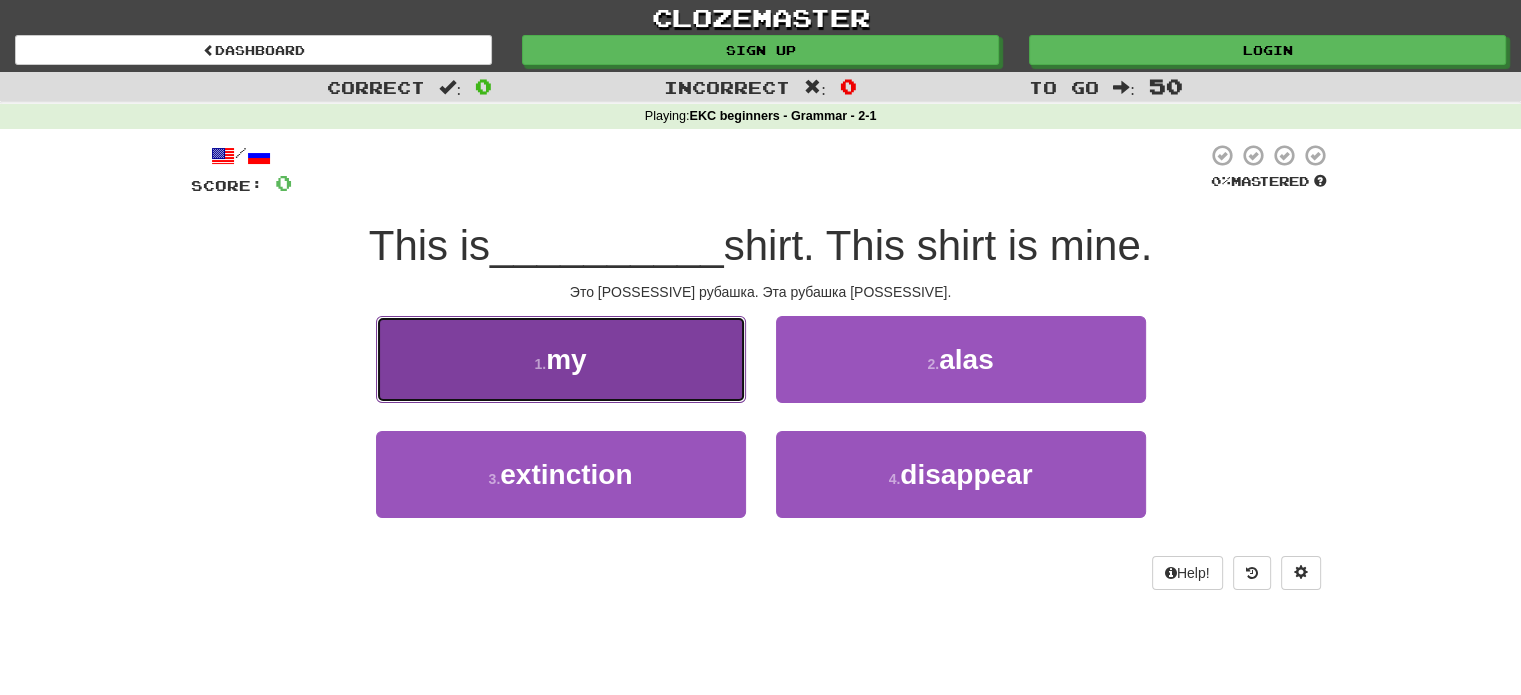 click on "1 .  my" at bounding box center (561, 359) 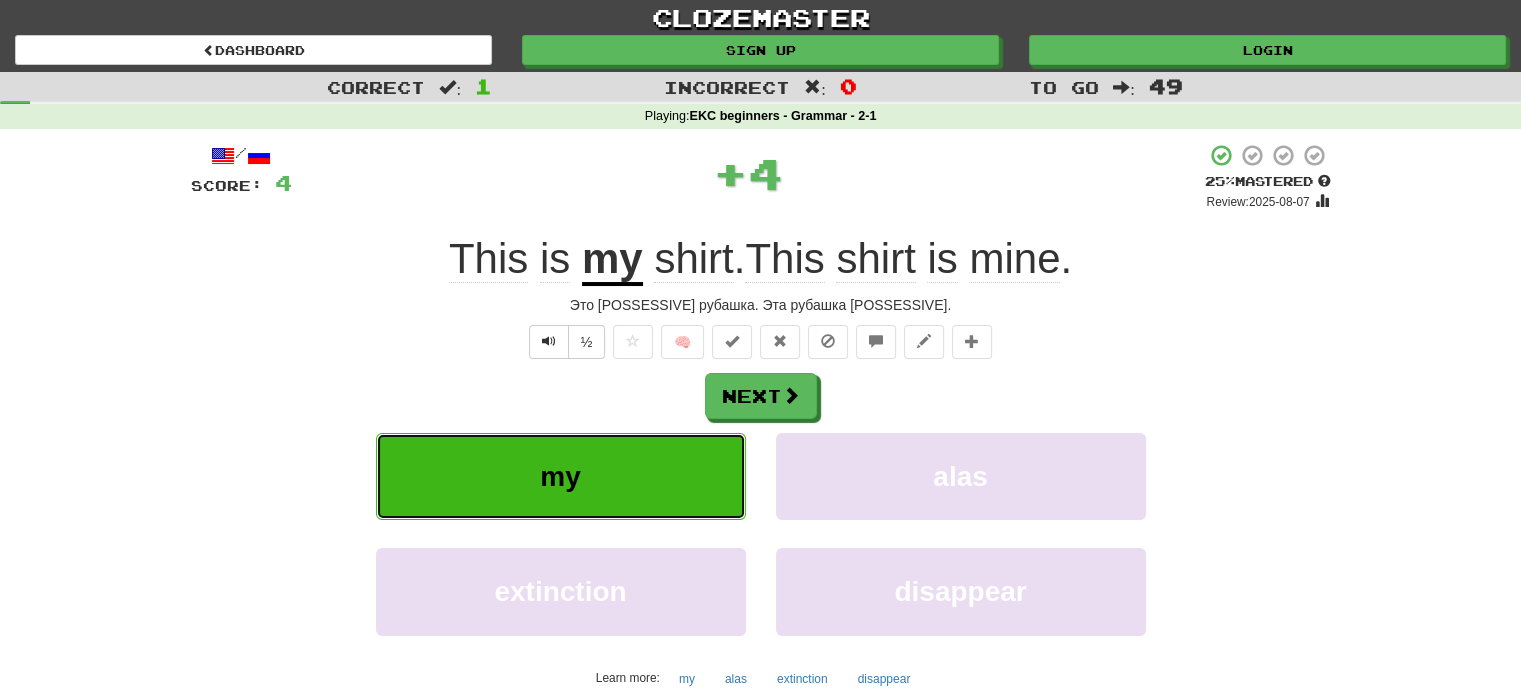 type 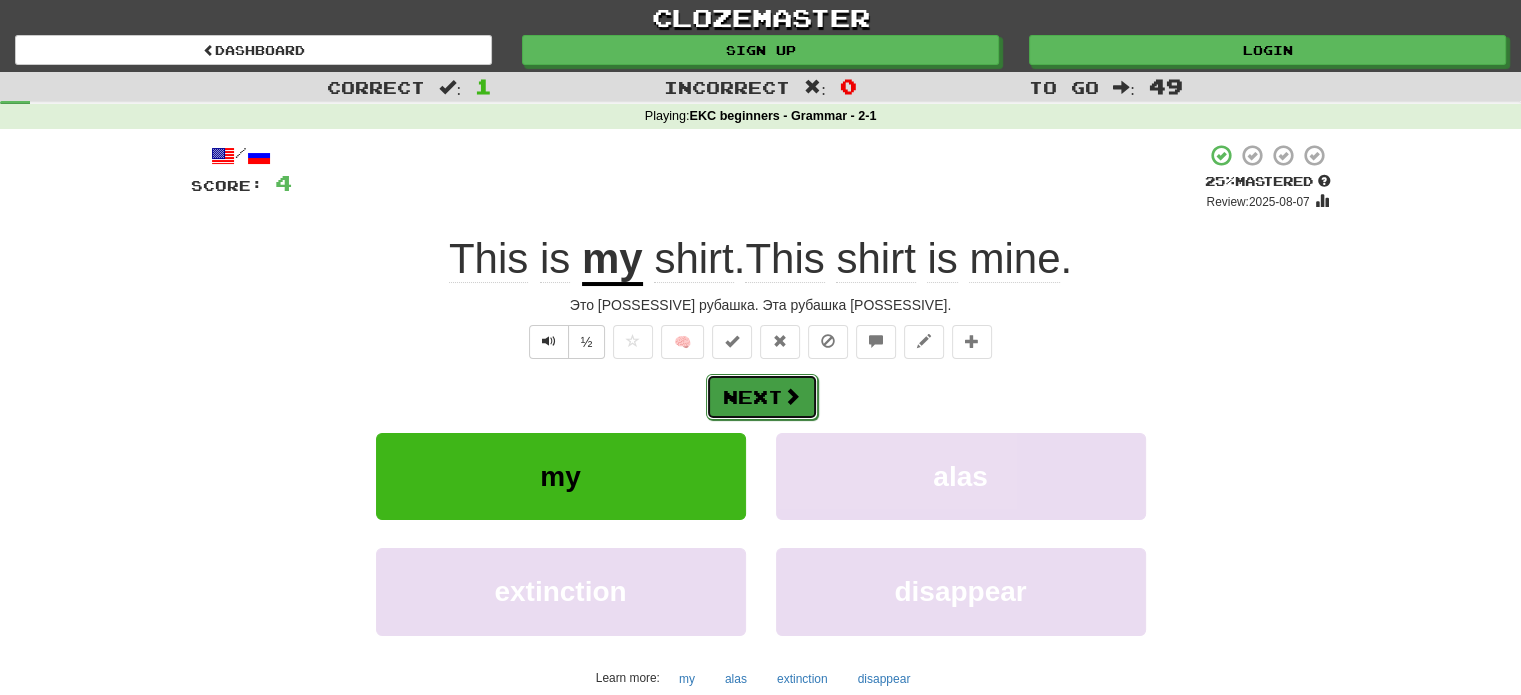 click on "Next" at bounding box center (762, 397) 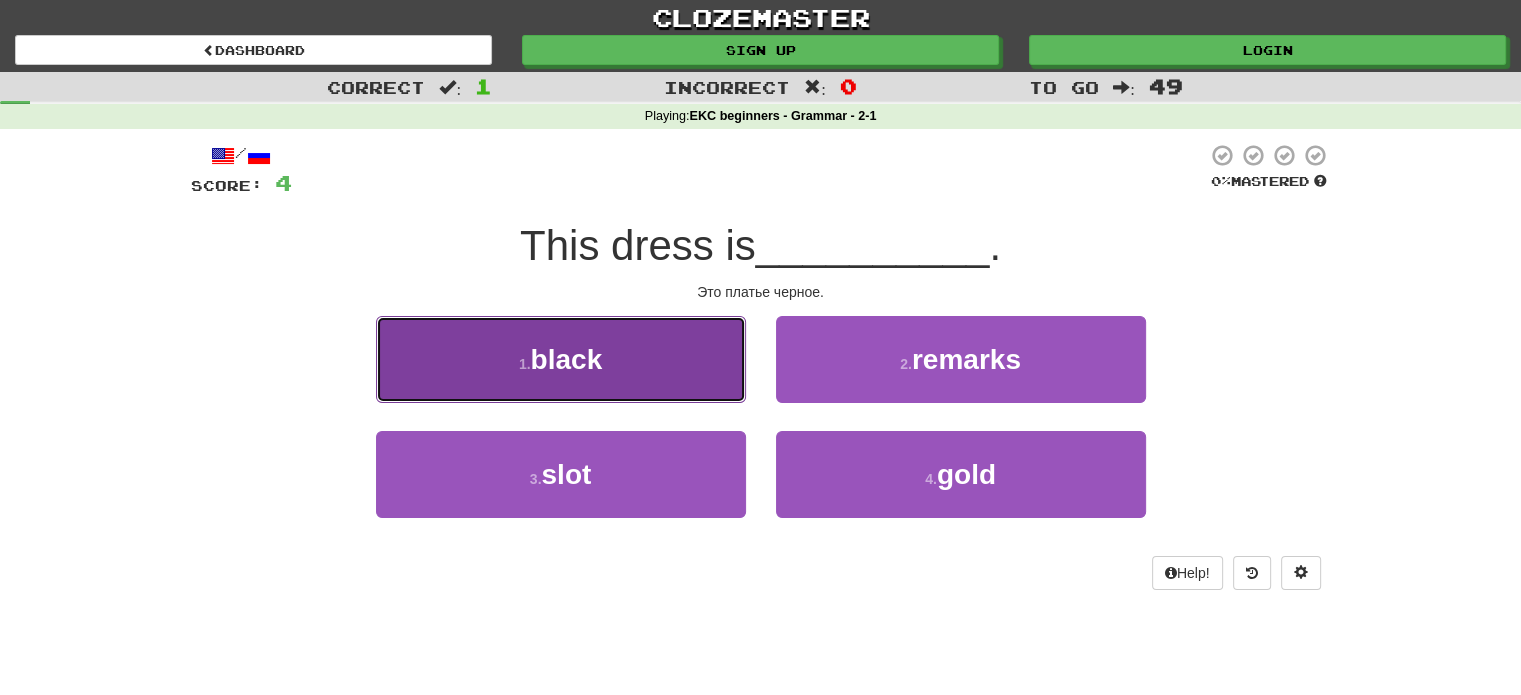 click on "1 .  black" at bounding box center (561, 359) 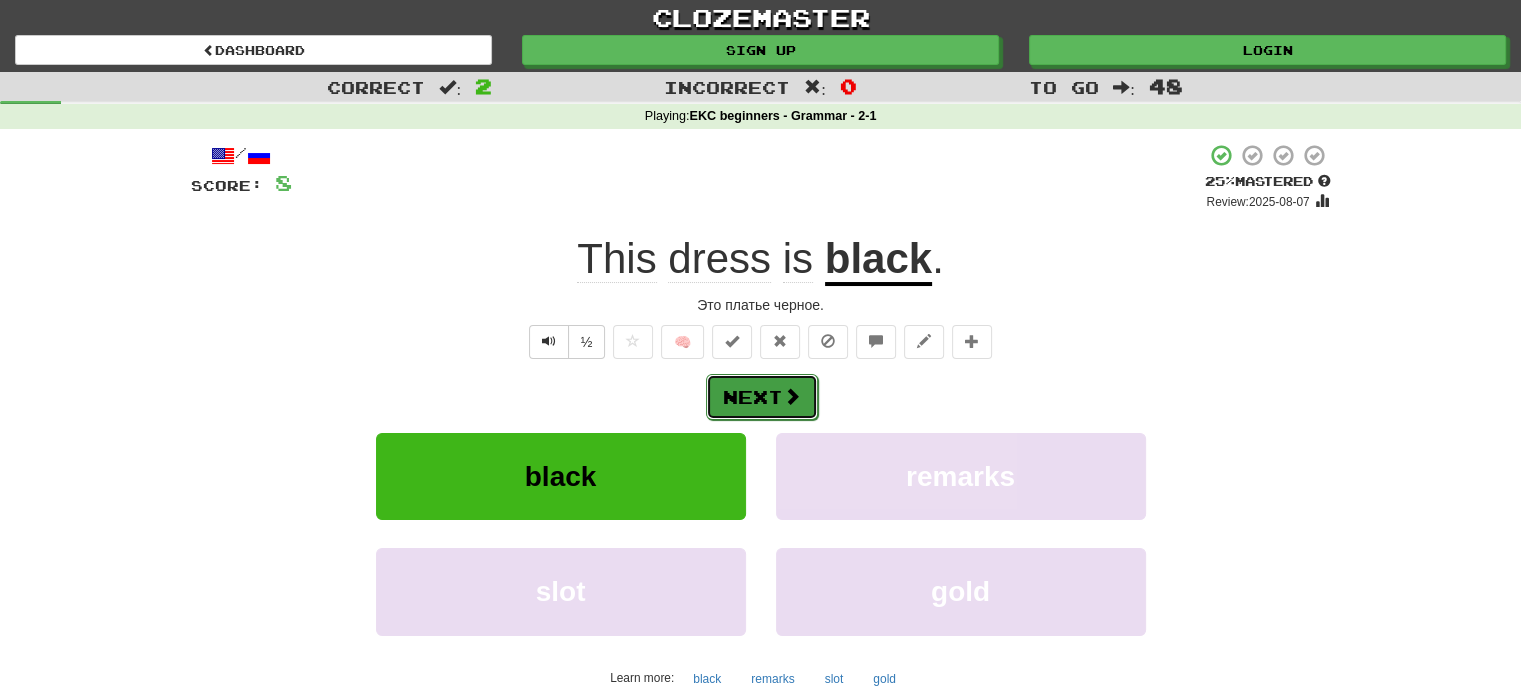 click on "Next" at bounding box center [762, 397] 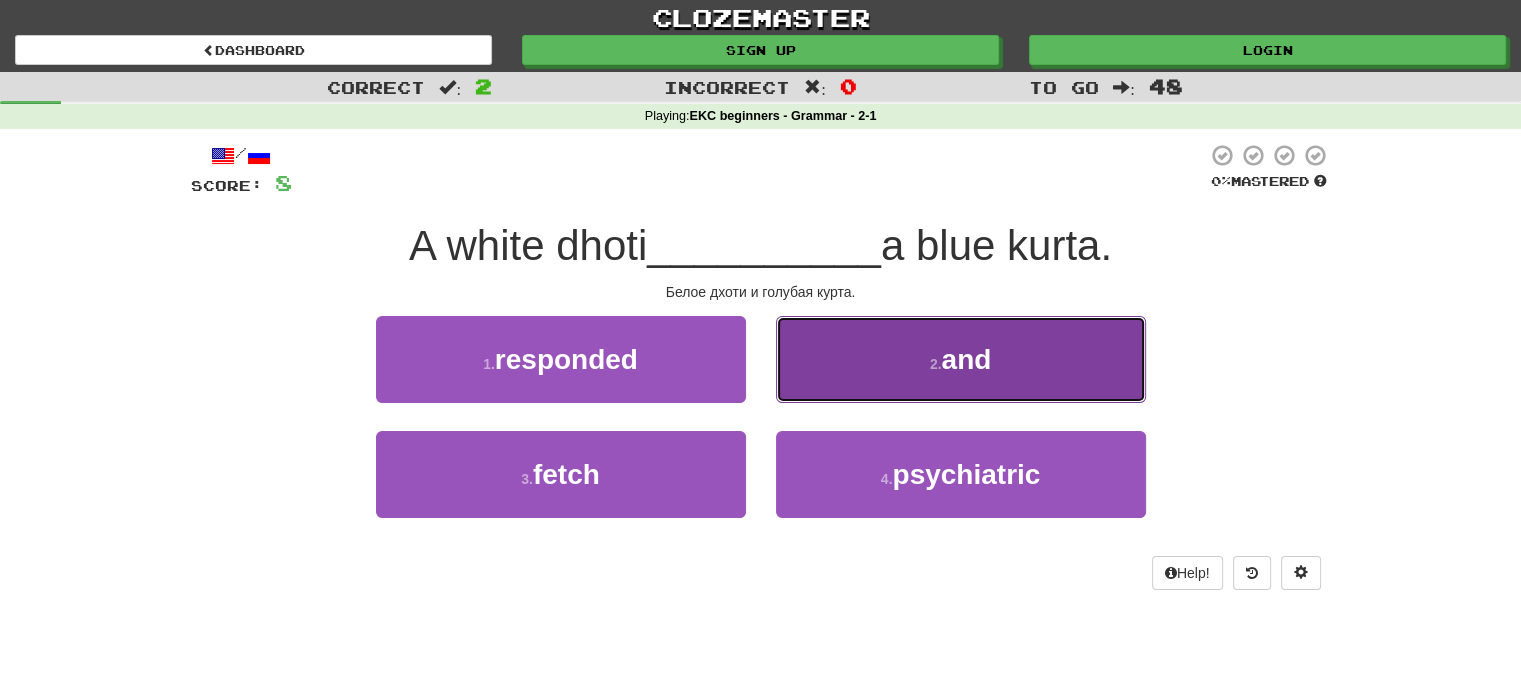 click on "2 .  and" at bounding box center (961, 359) 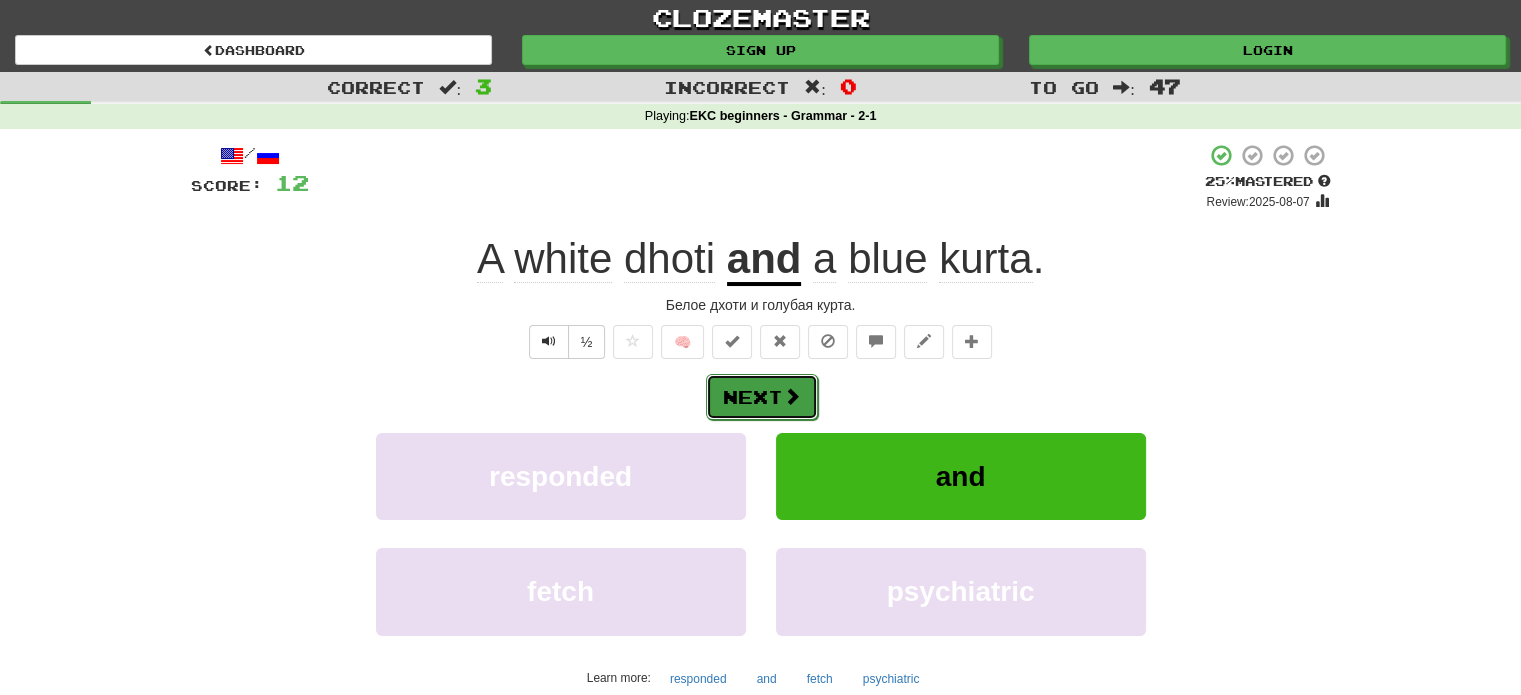 click on "Next" at bounding box center (762, 397) 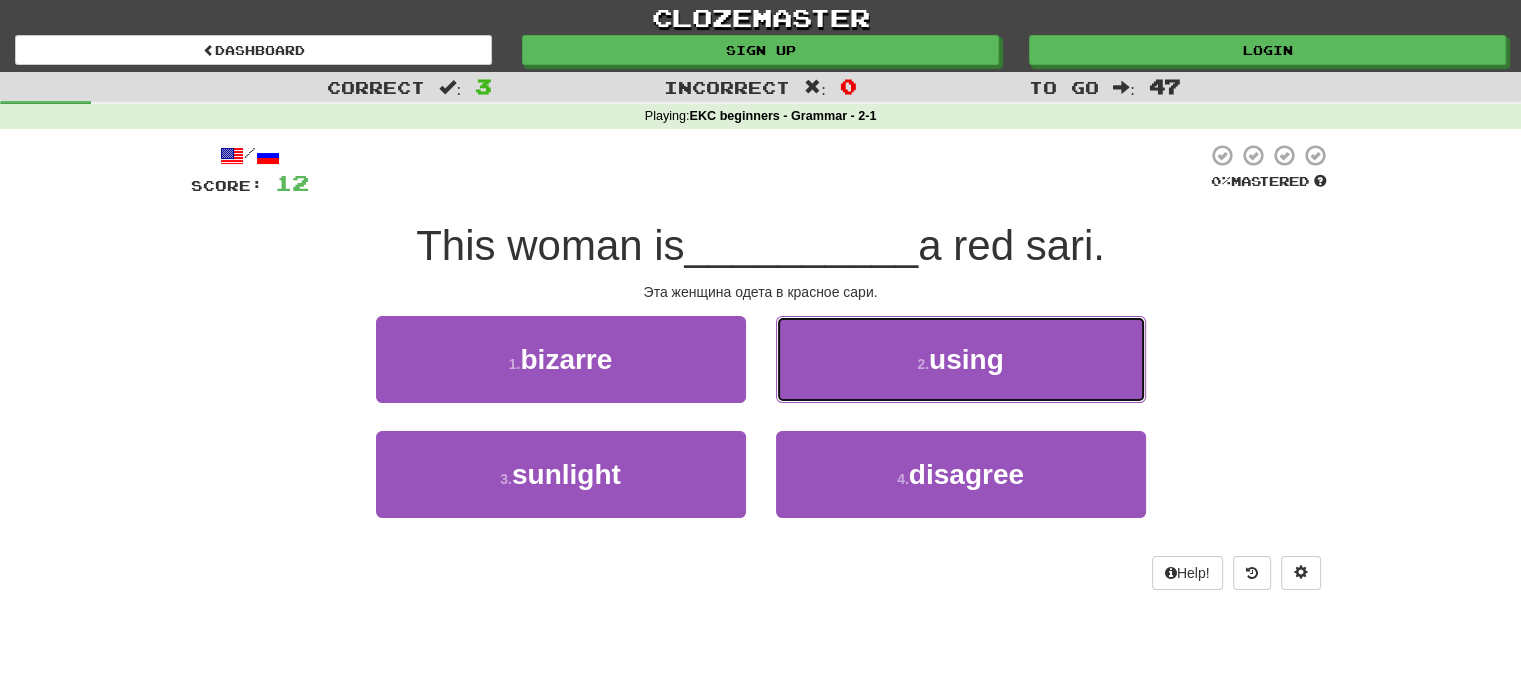 click on "2 .  using" at bounding box center [961, 359] 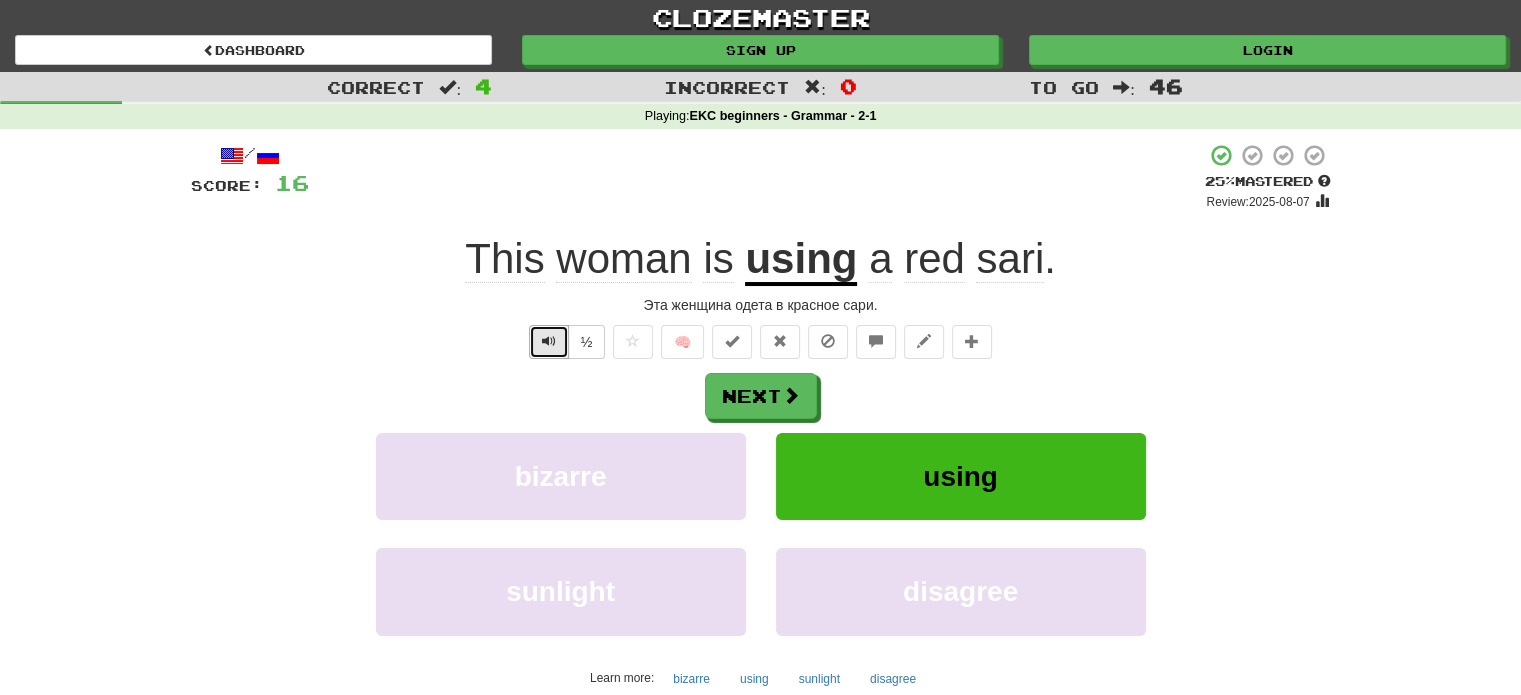 click at bounding box center (549, 342) 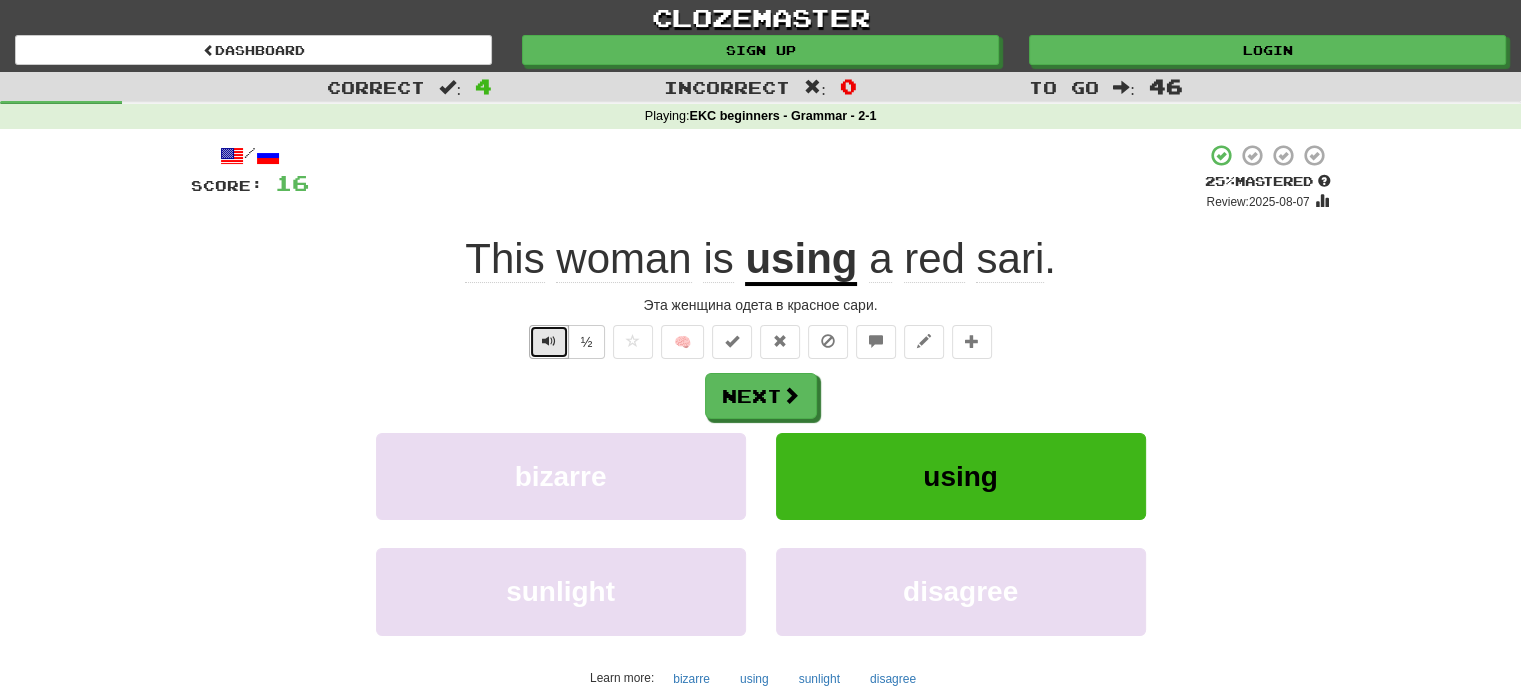 click at bounding box center (549, 342) 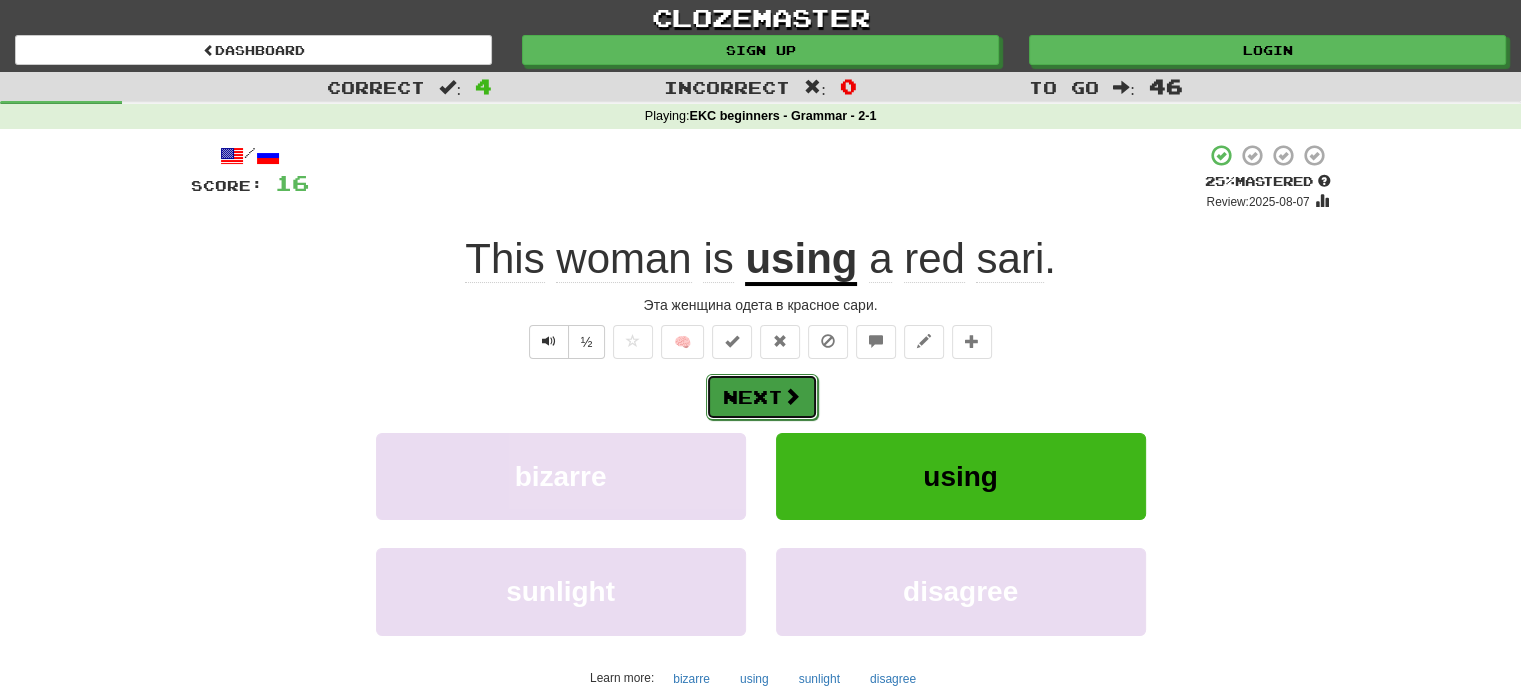 click on "Next" at bounding box center [762, 397] 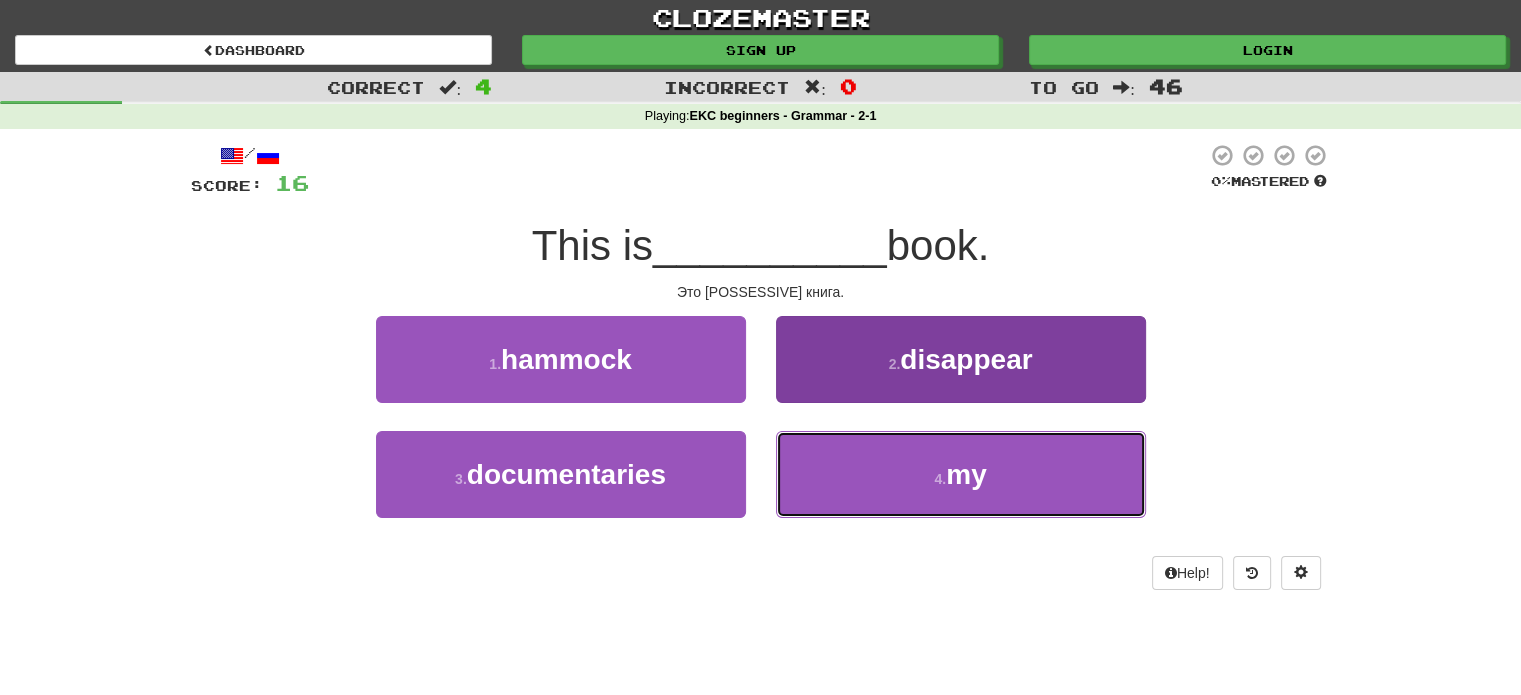 click on "4 .  [POSSESSIVE]" at bounding box center [961, 474] 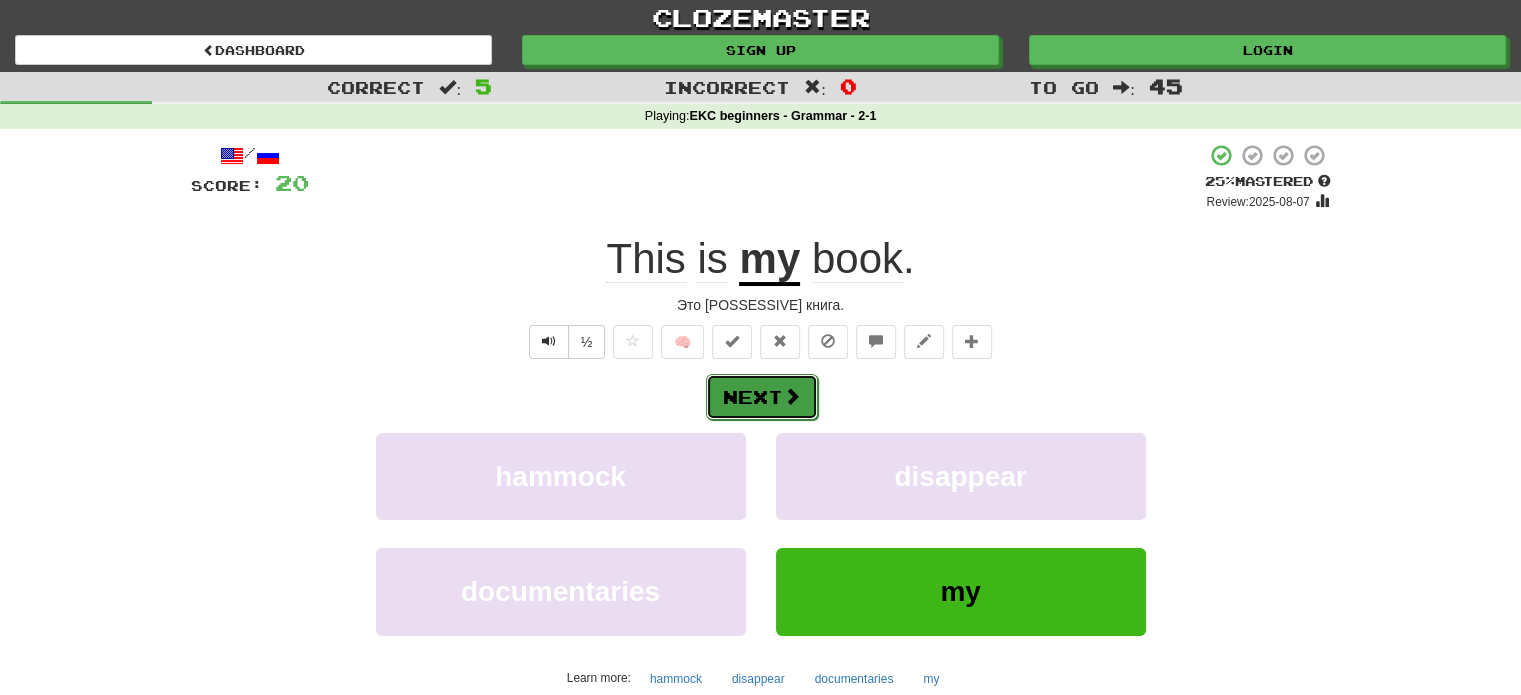 click at bounding box center (792, 396) 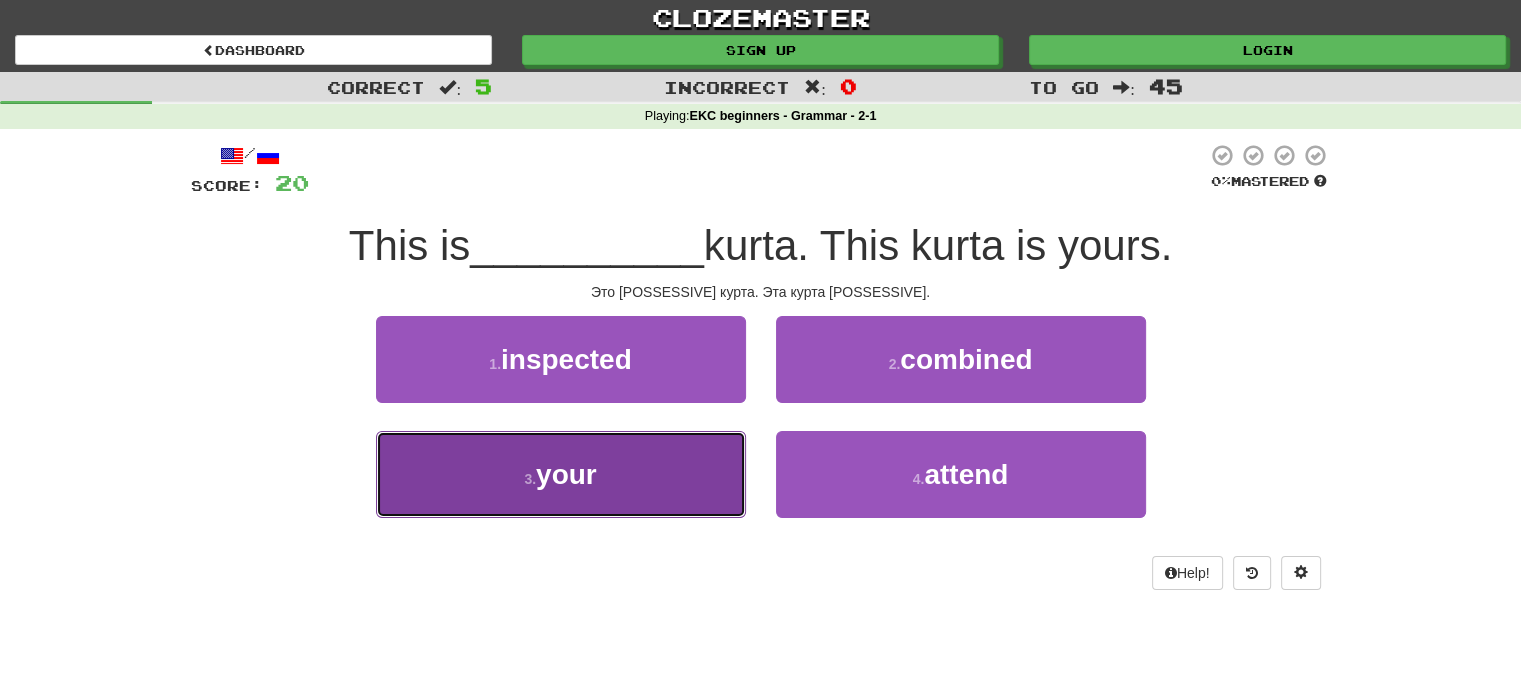 click on "3 .  your" at bounding box center [561, 474] 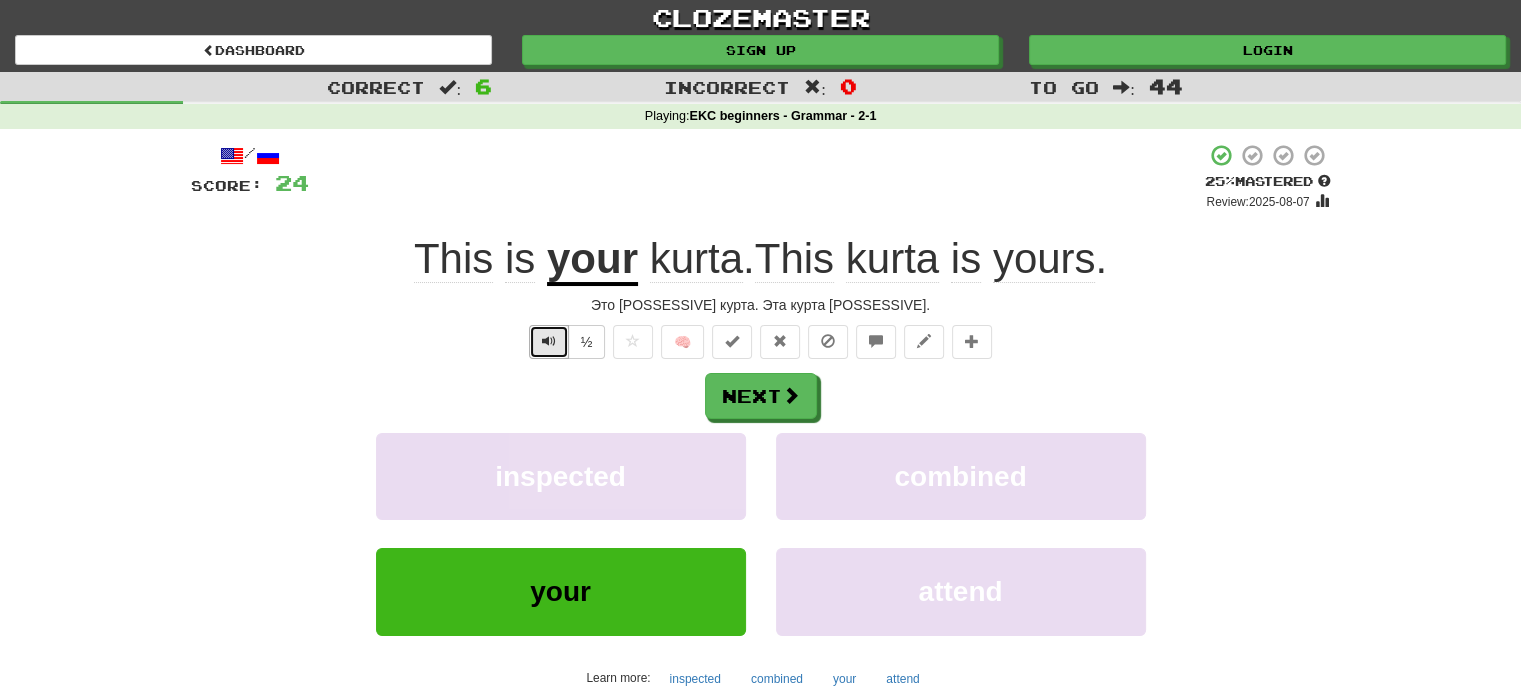 click at bounding box center [549, 341] 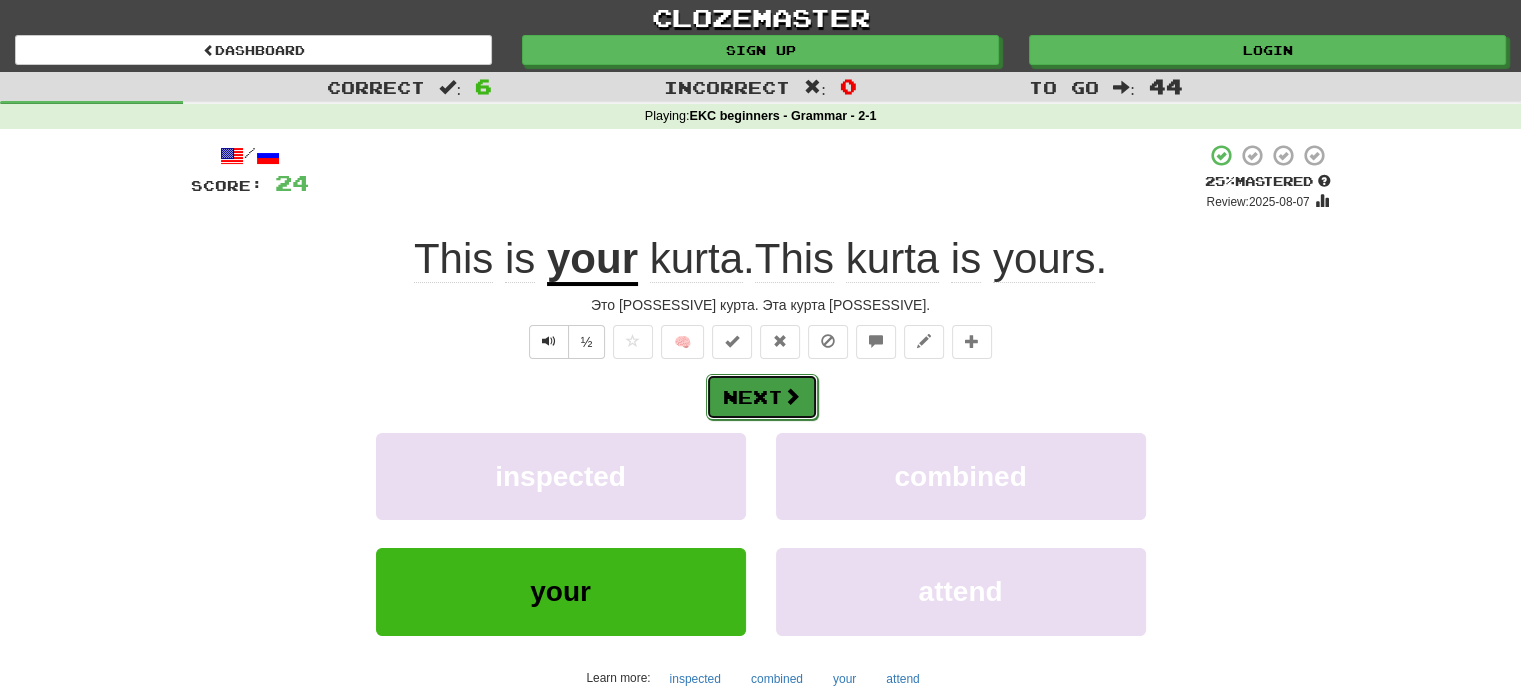 click on "Next" at bounding box center [762, 397] 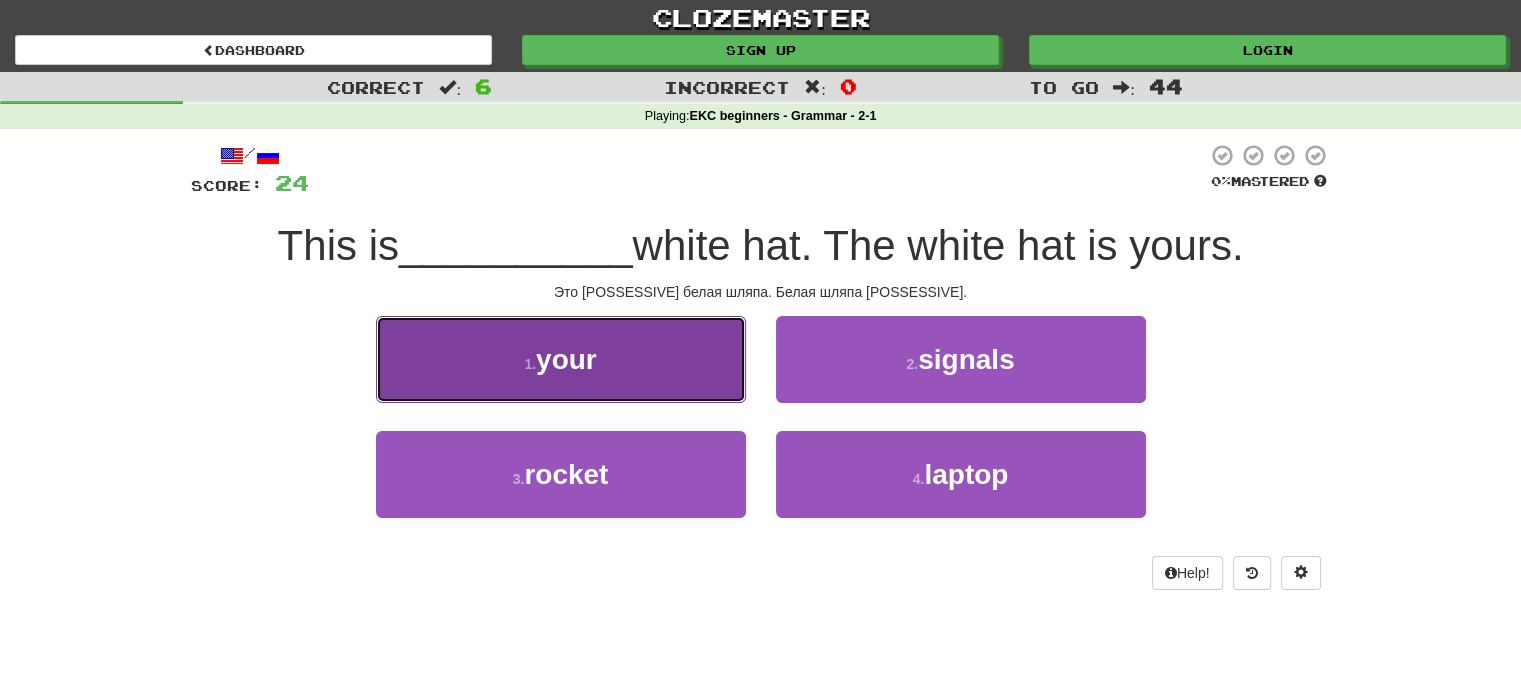 click on "1 .  your" at bounding box center [561, 359] 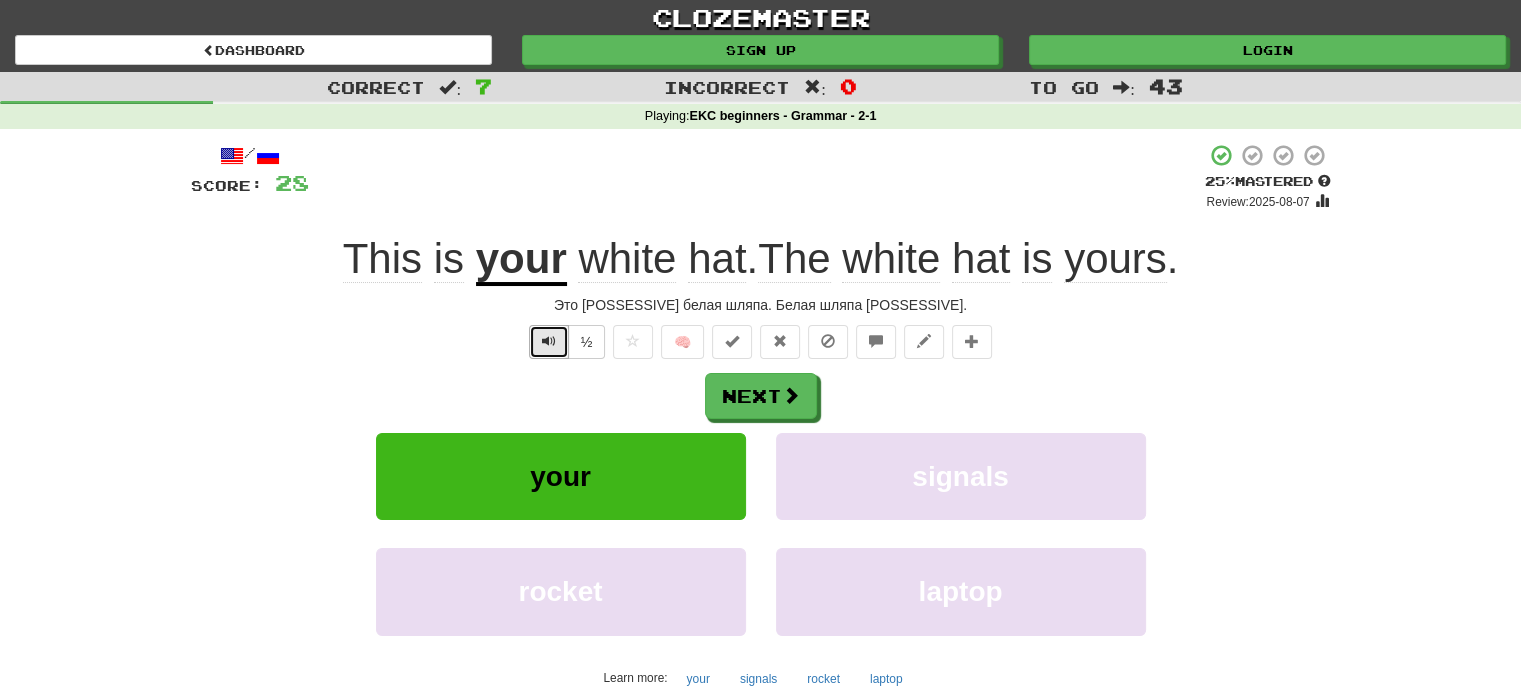 click at bounding box center [549, 341] 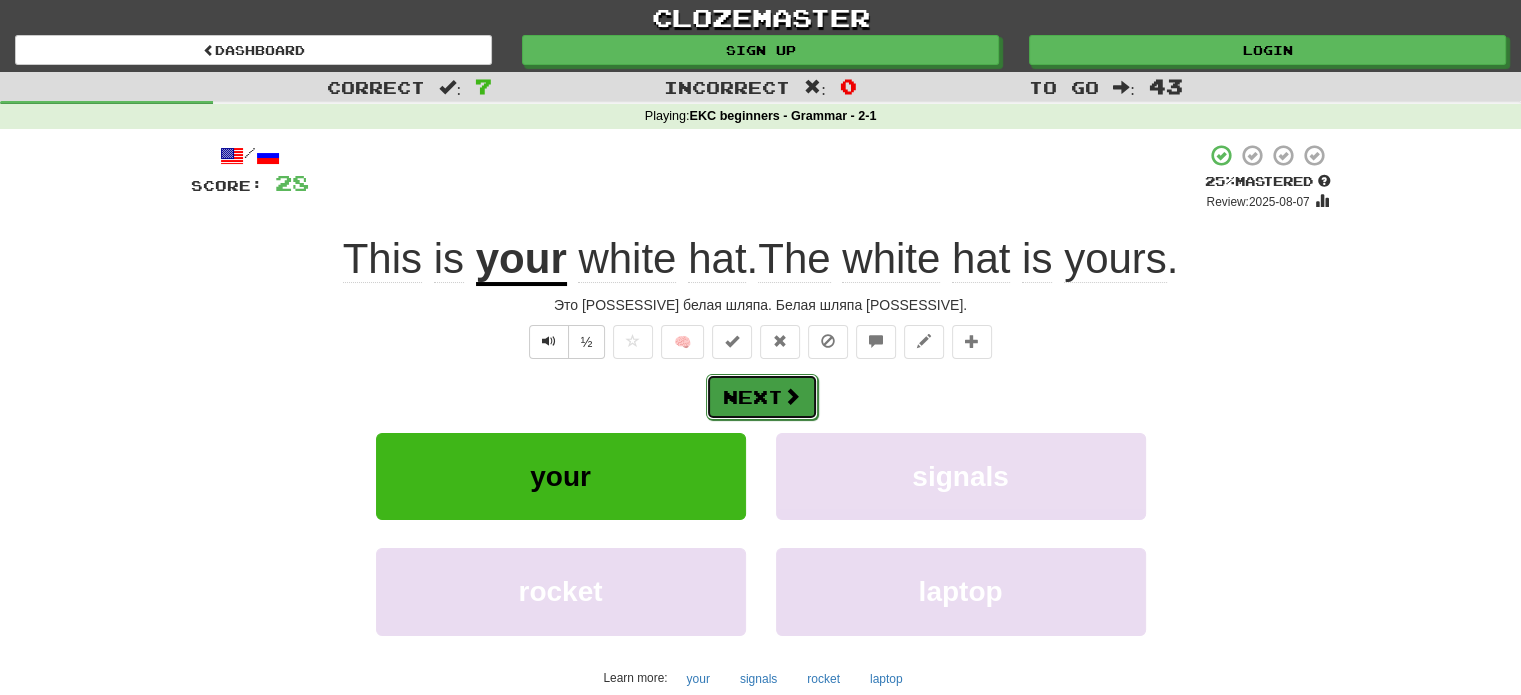 click on "Next" at bounding box center (762, 397) 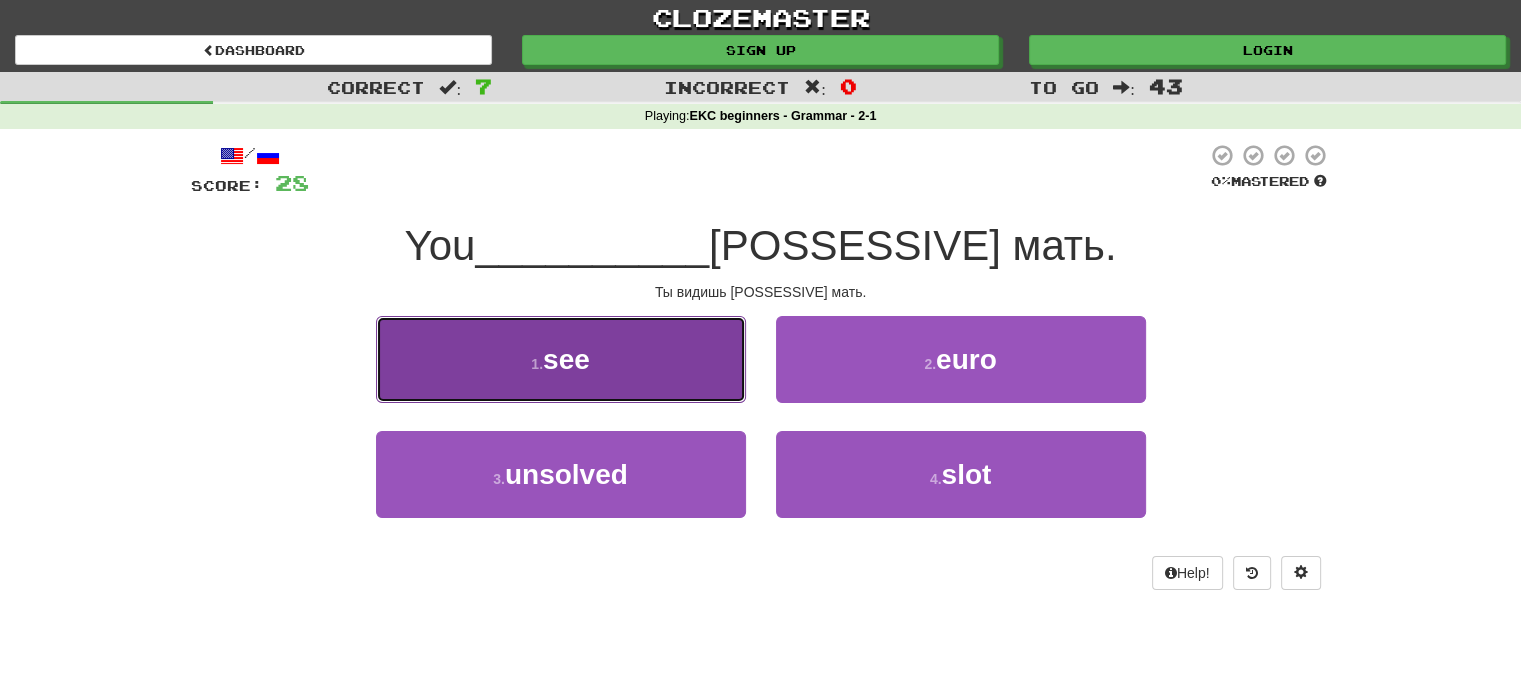 click on "1 .  see" at bounding box center [561, 359] 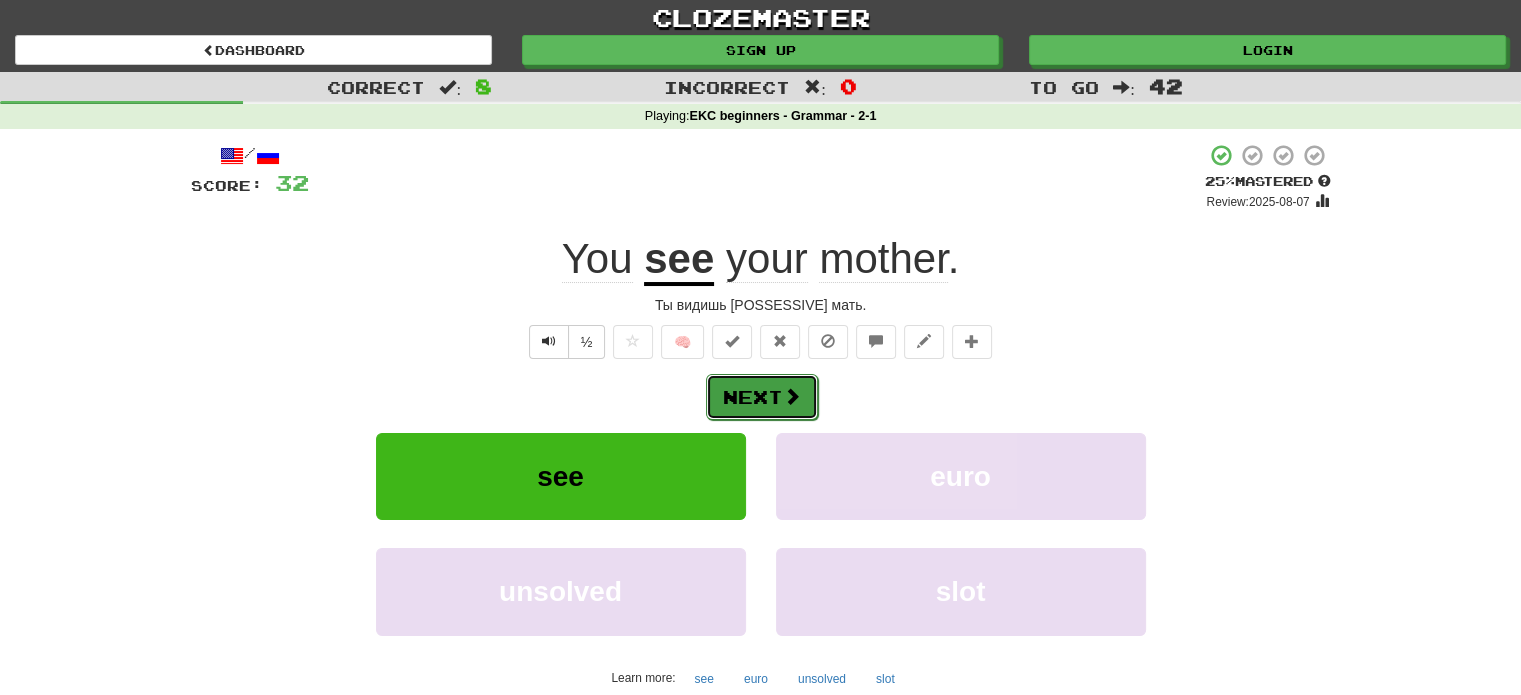click on "Next" at bounding box center [762, 397] 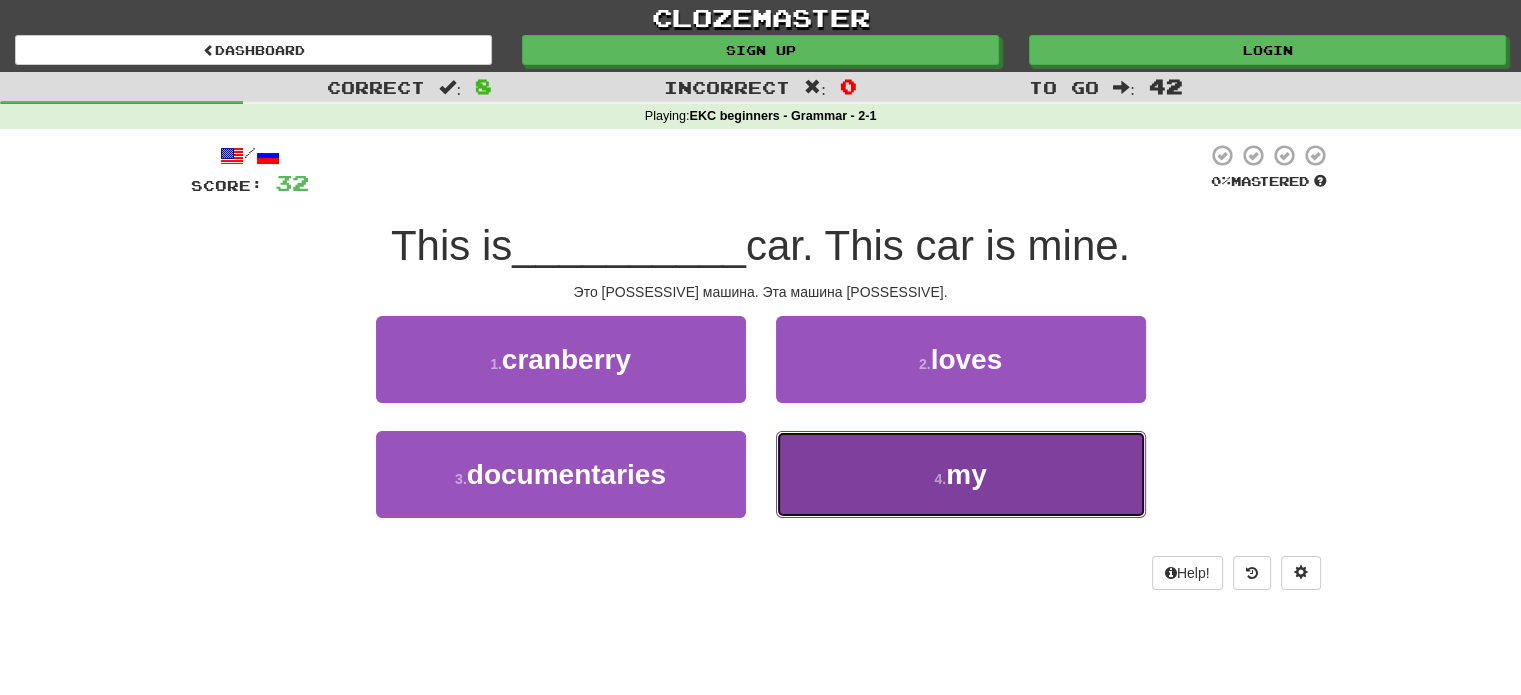 click on "4 .  [POSSESSIVE]" at bounding box center (961, 474) 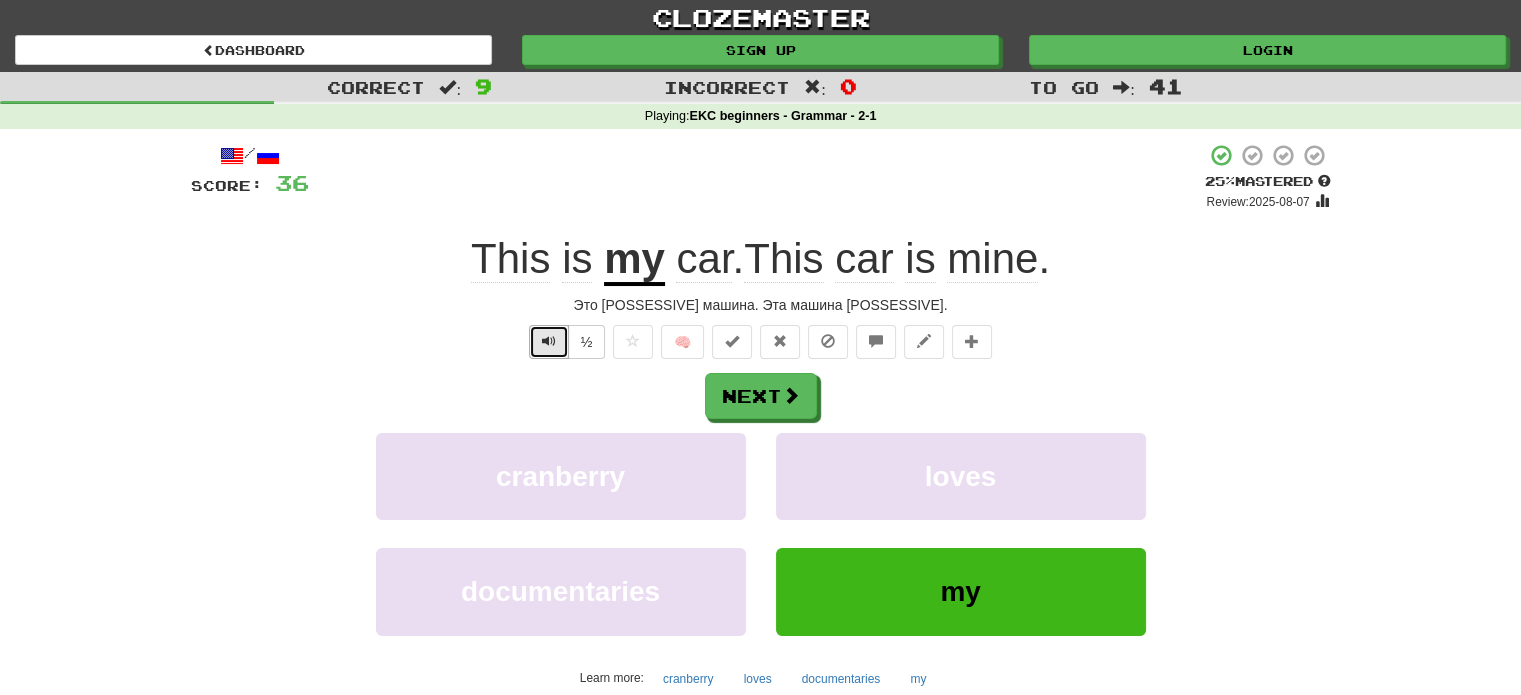 click at bounding box center [549, 341] 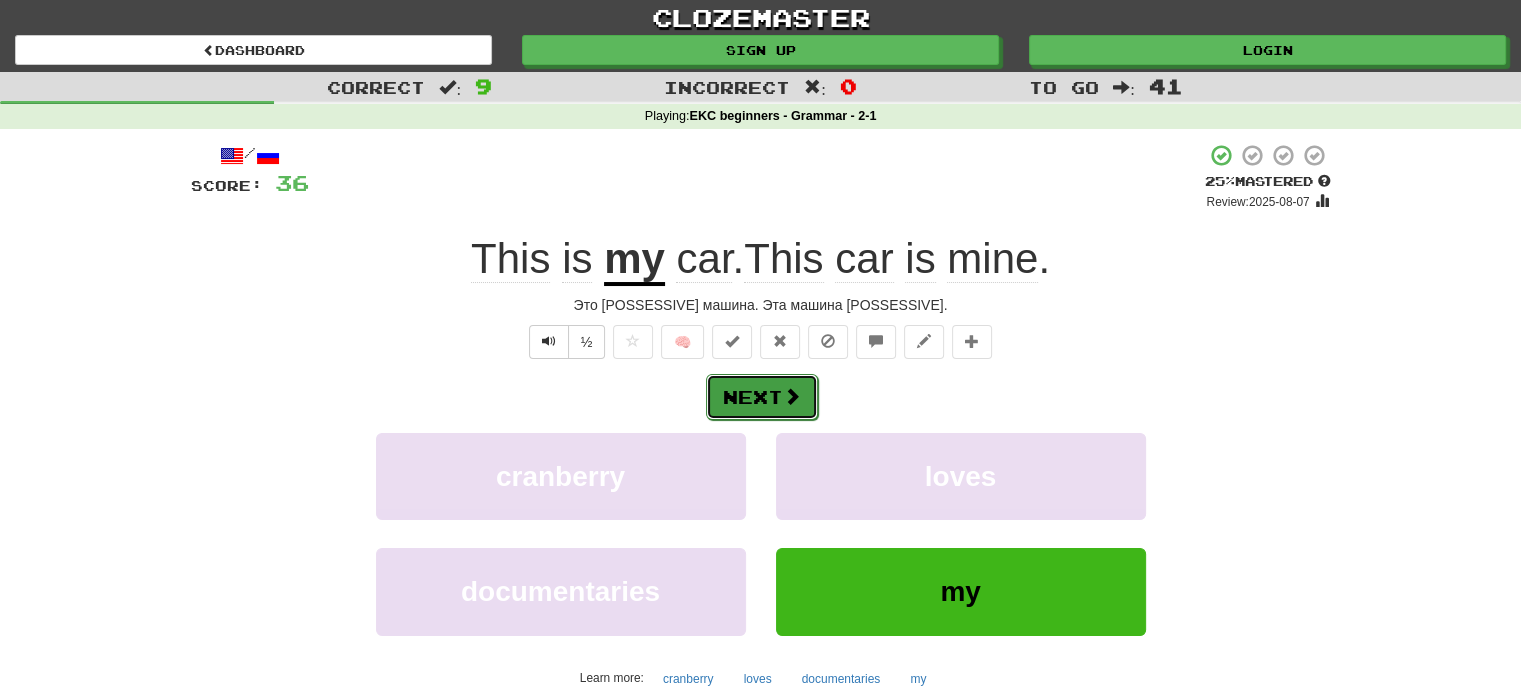click on "Next" at bounding box center [762, 397] 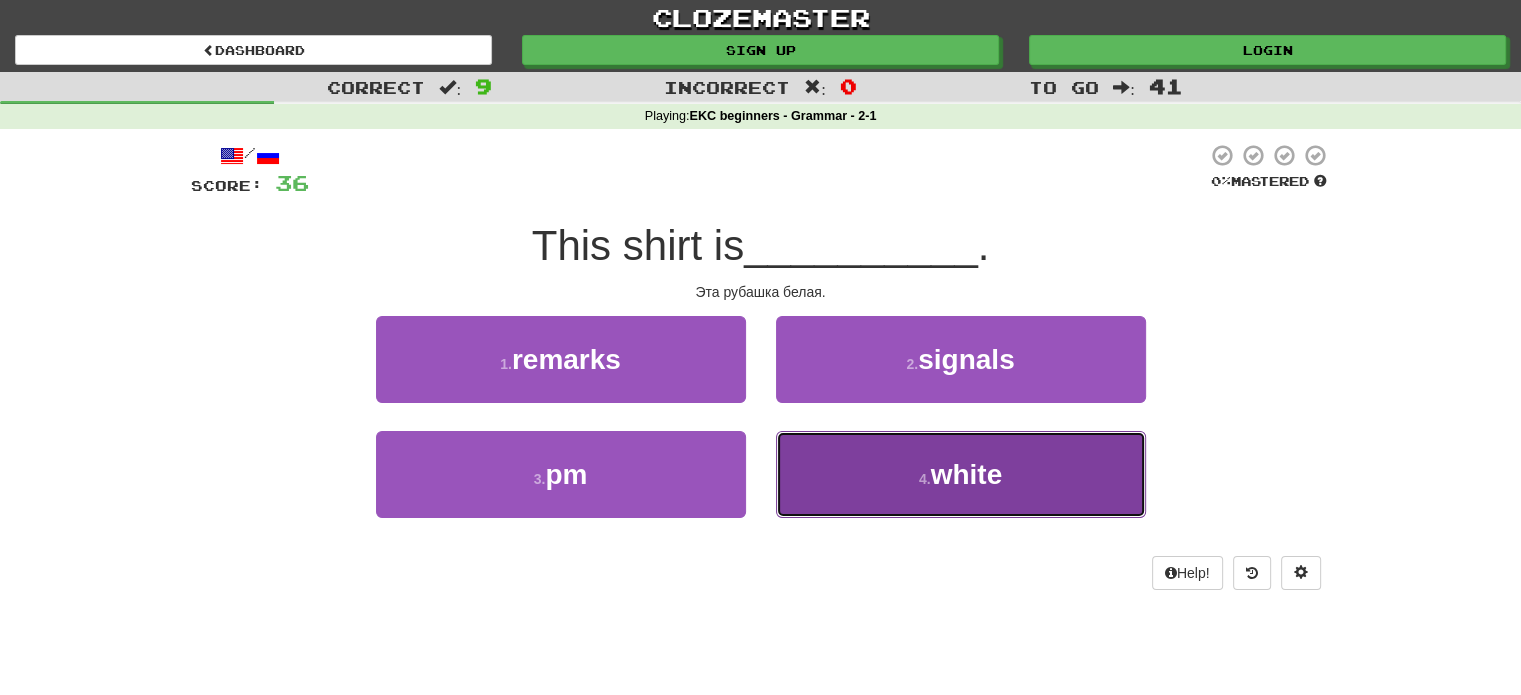 click on "4 .  white" at bounding box center [961, 474] 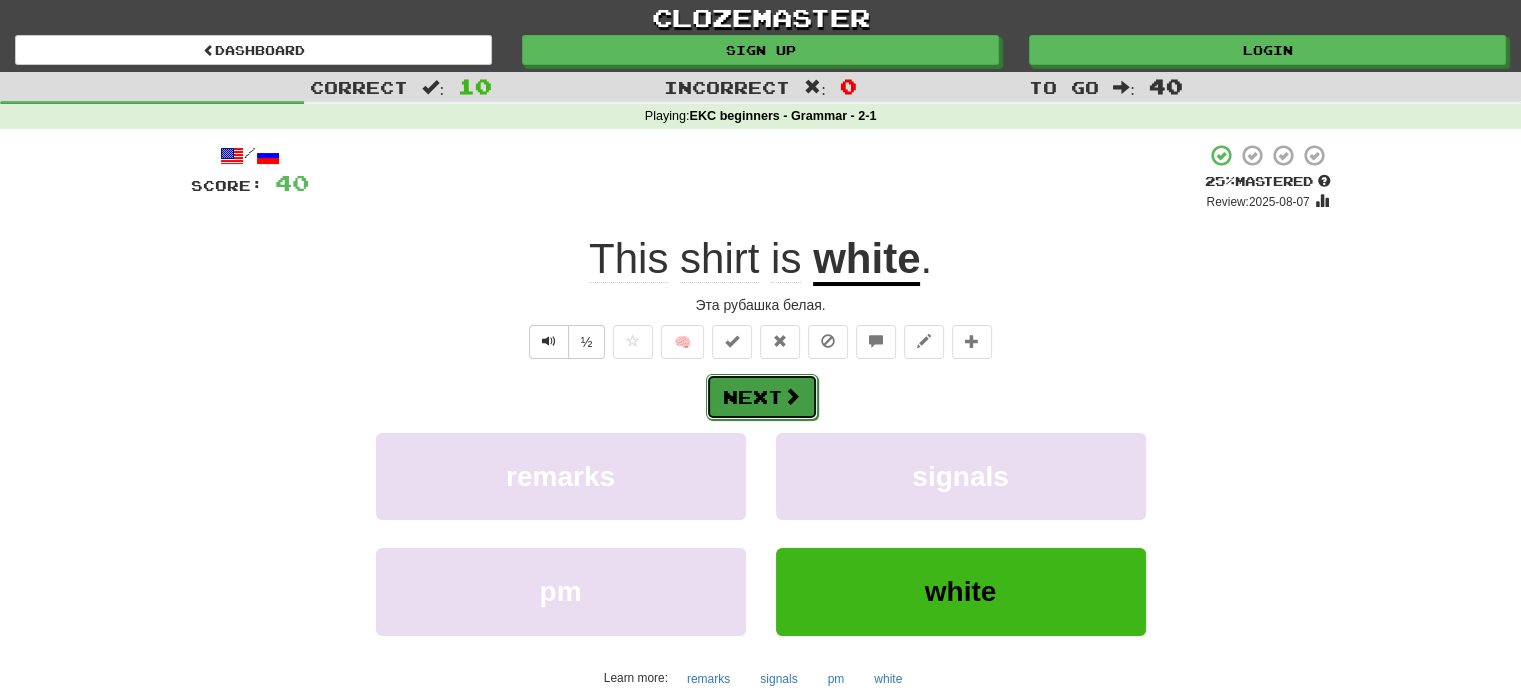 click on "Next" at bounding box center [762, 397] 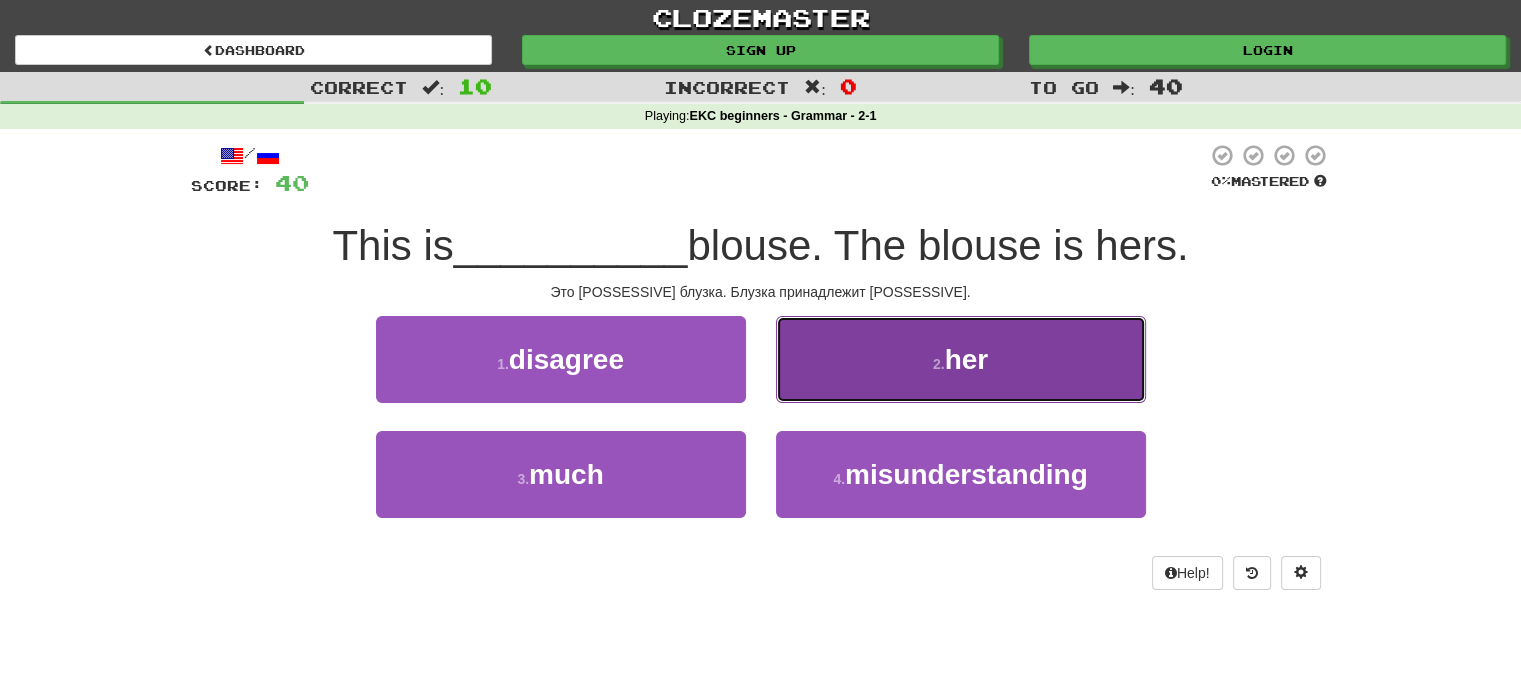 click on "2 .  her" at bounding box center (961, 359) 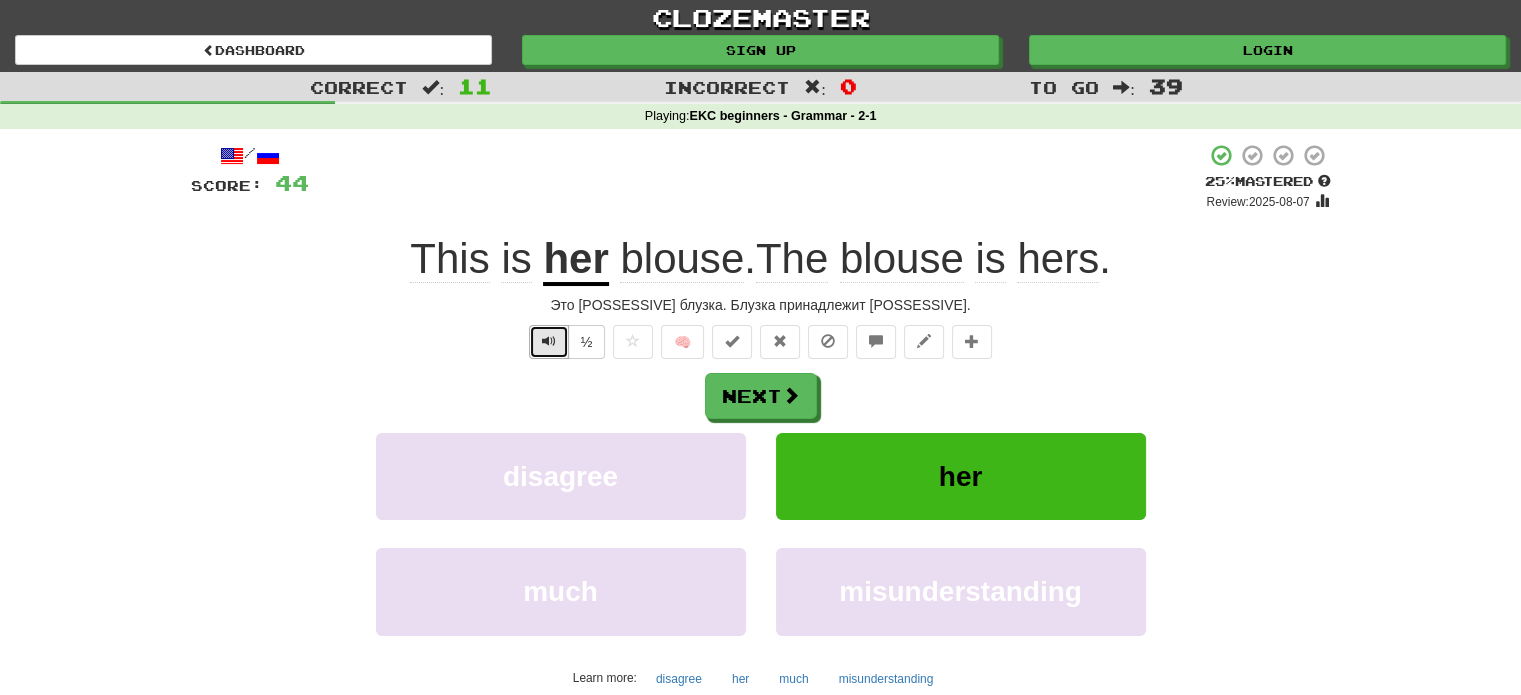 click at bounding box center (549, 341) 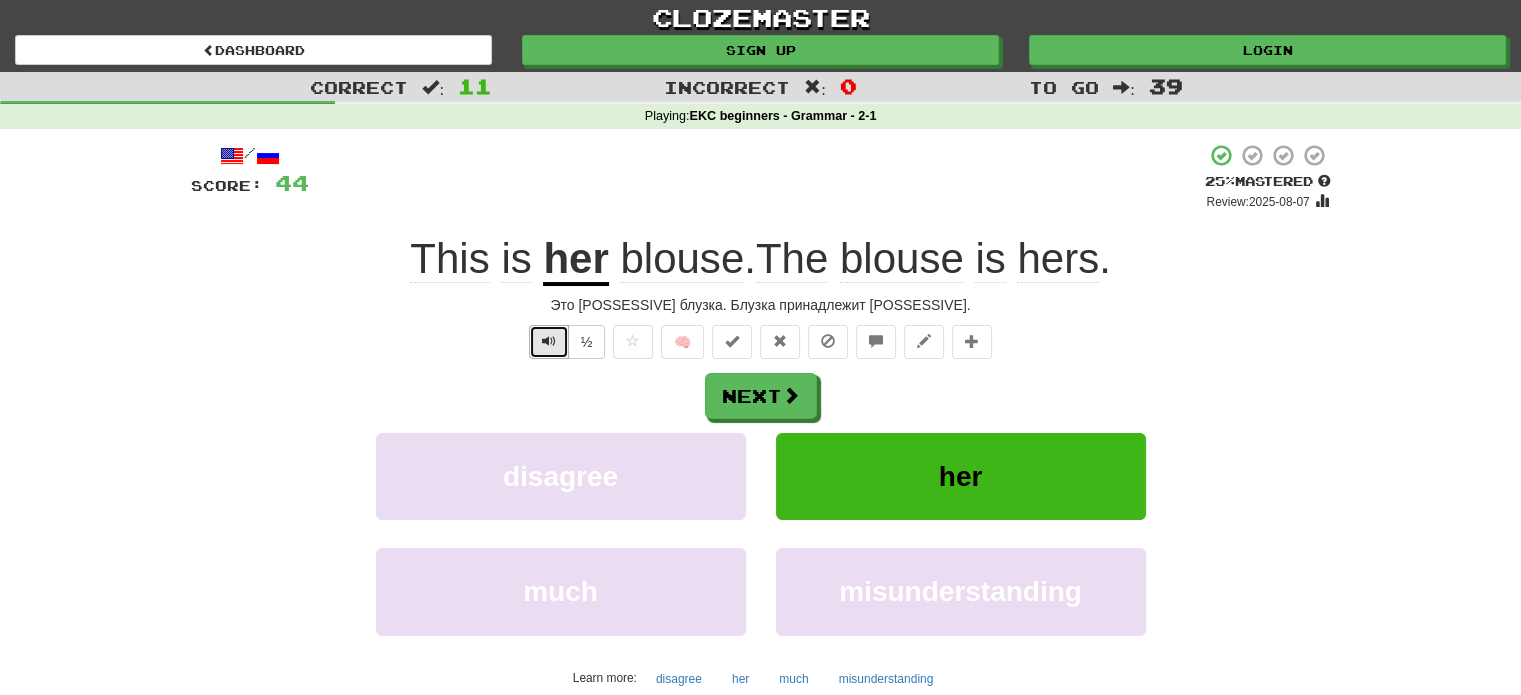 click at bounding box center (549, 342) 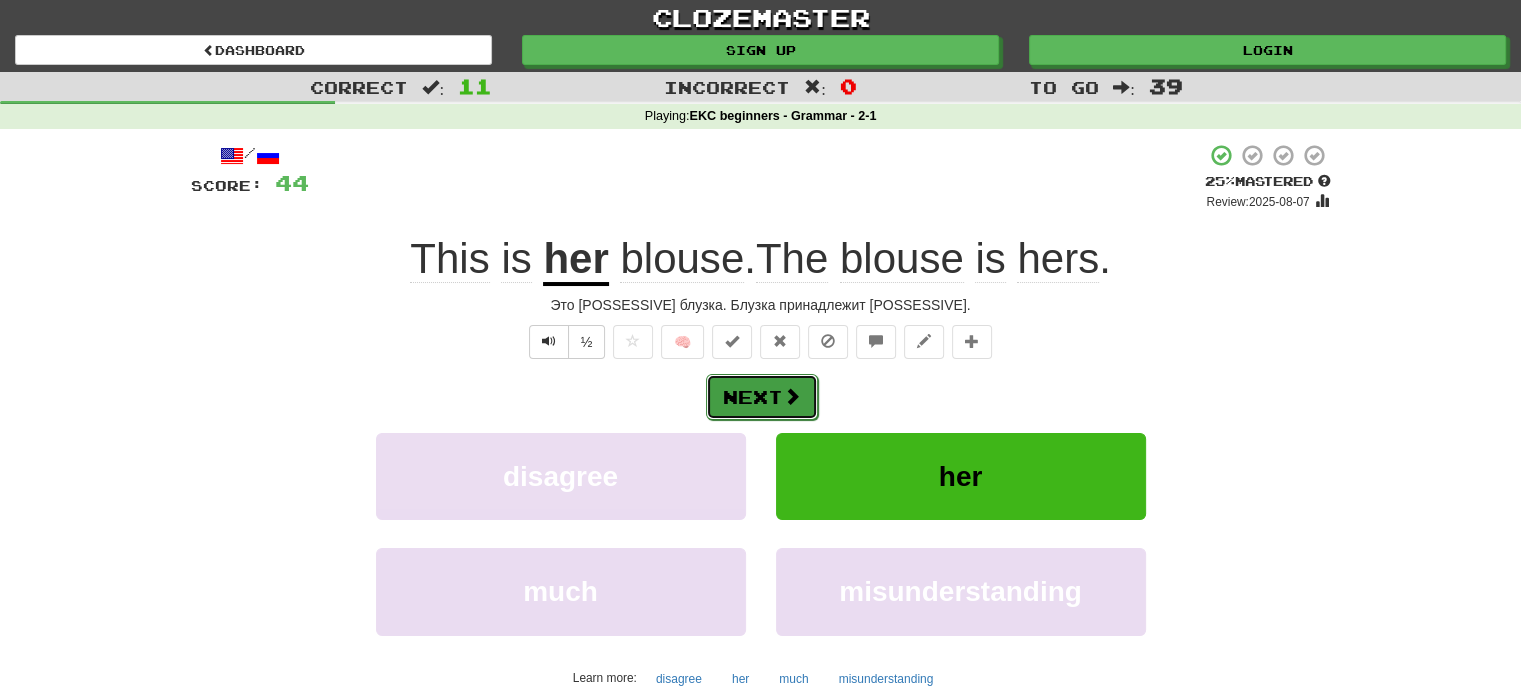 click on "Next" at bounding box center [762, 397] 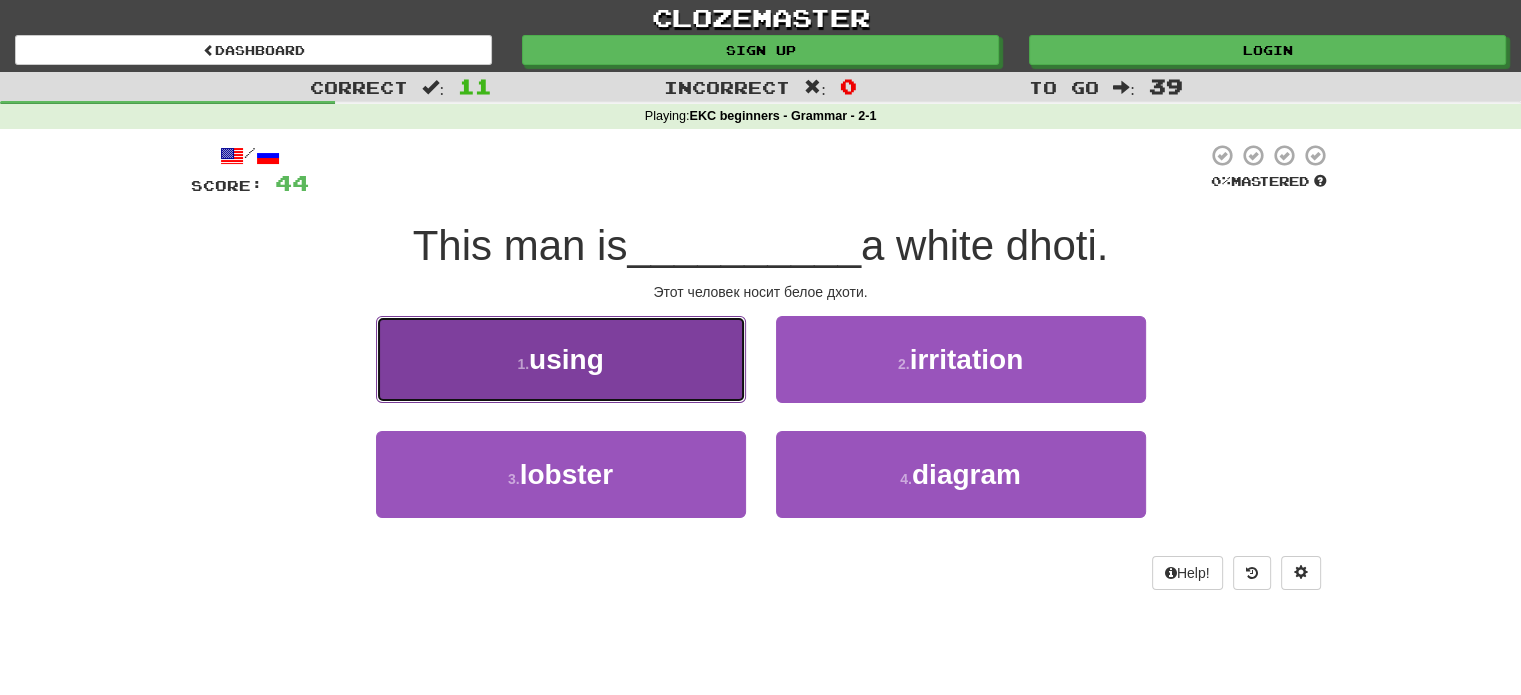 click on "1 .  using" at bounding box center (561, 359) 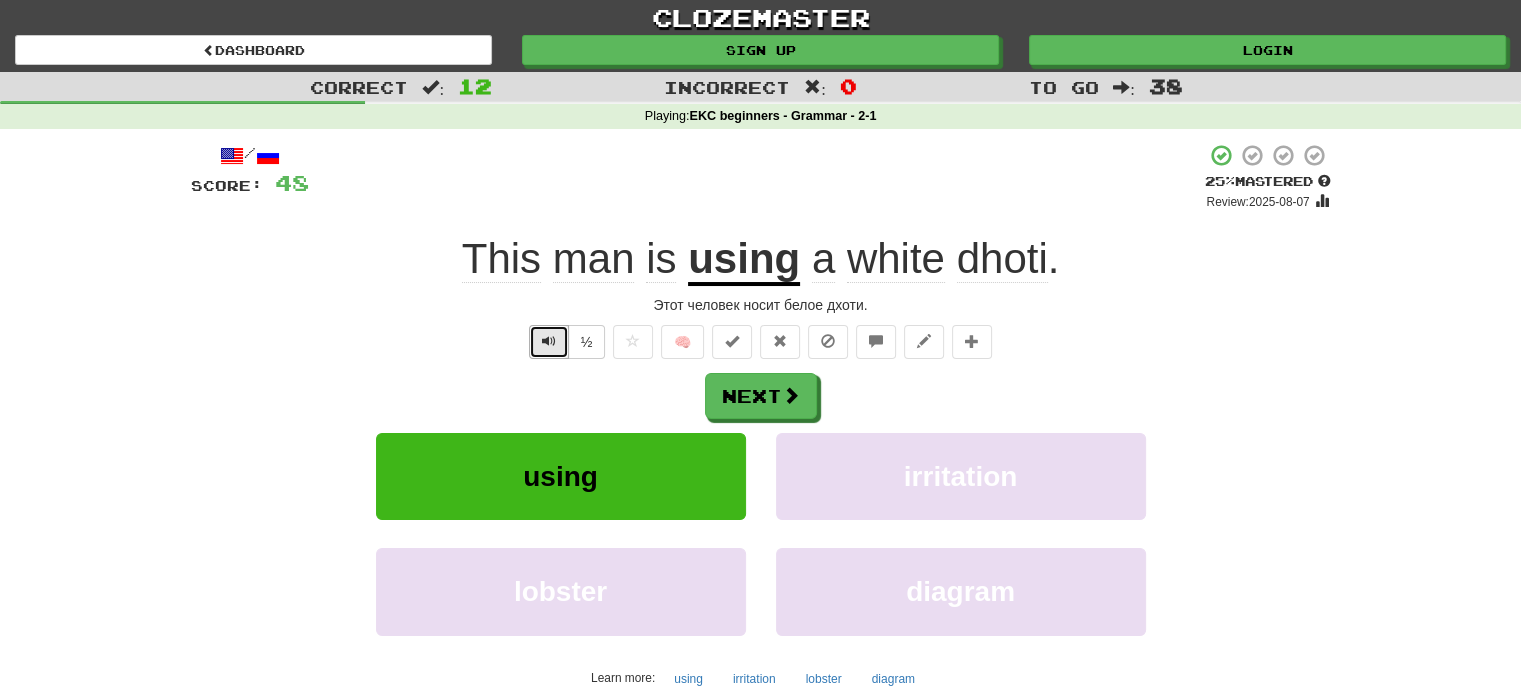 click at bounding box center [549, 341] 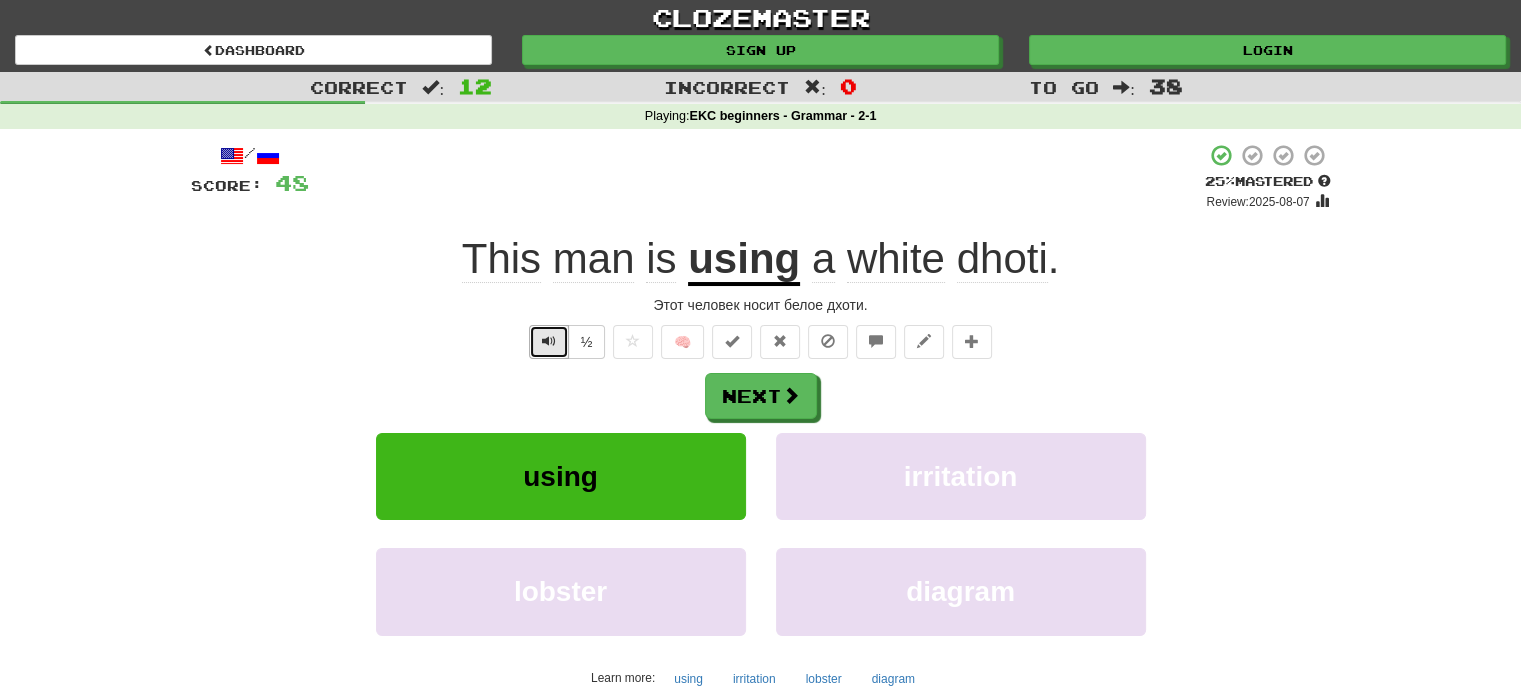 click at bounding box center (549, 341) 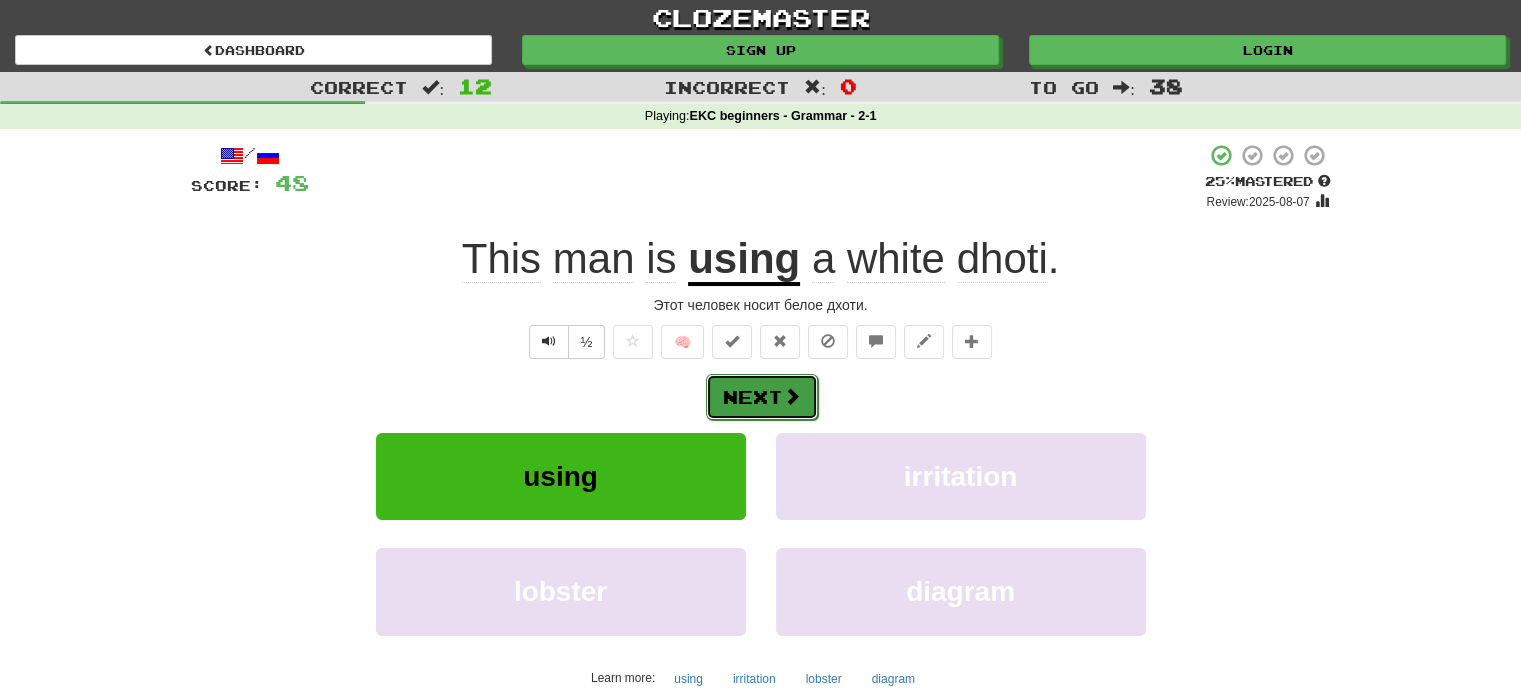 click on "Next" at bounding box center (762, 397) 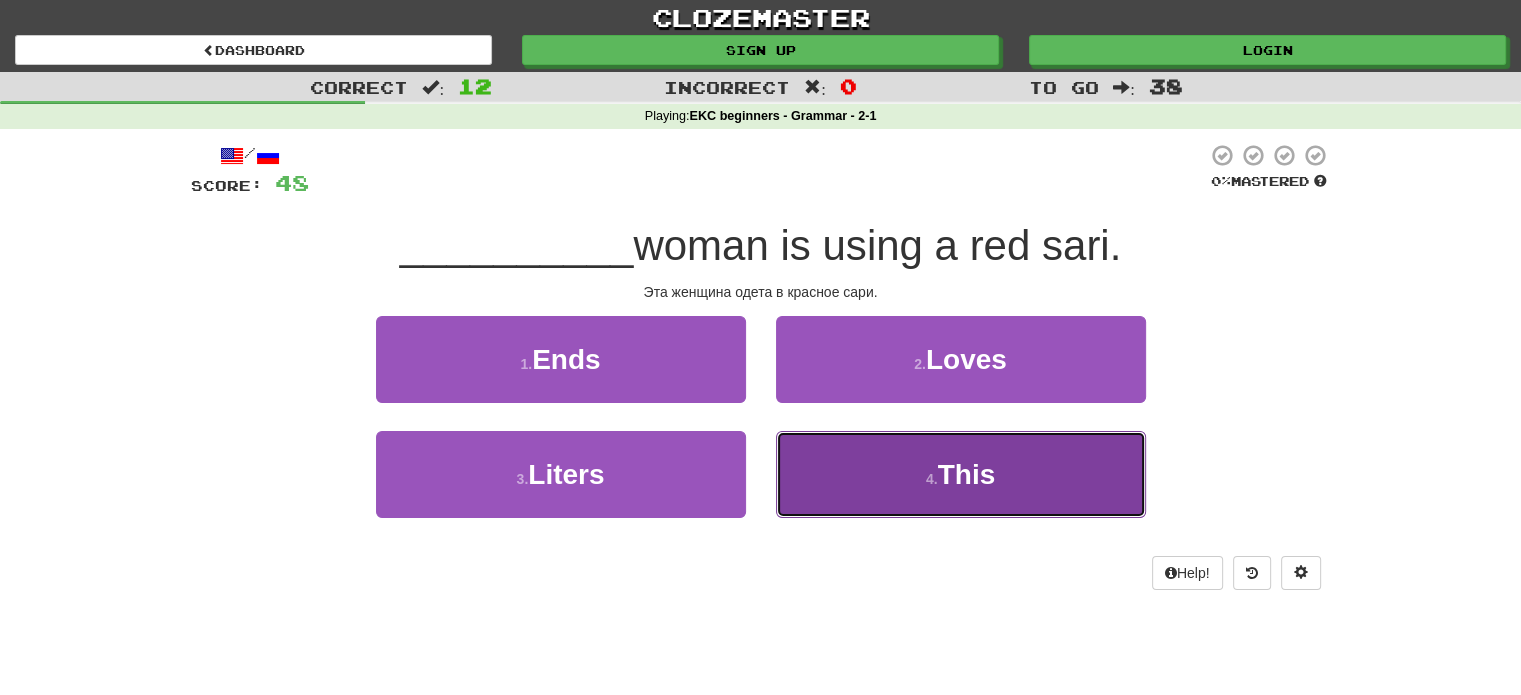 click on "4 .  This" at bounding box center (961, 474) 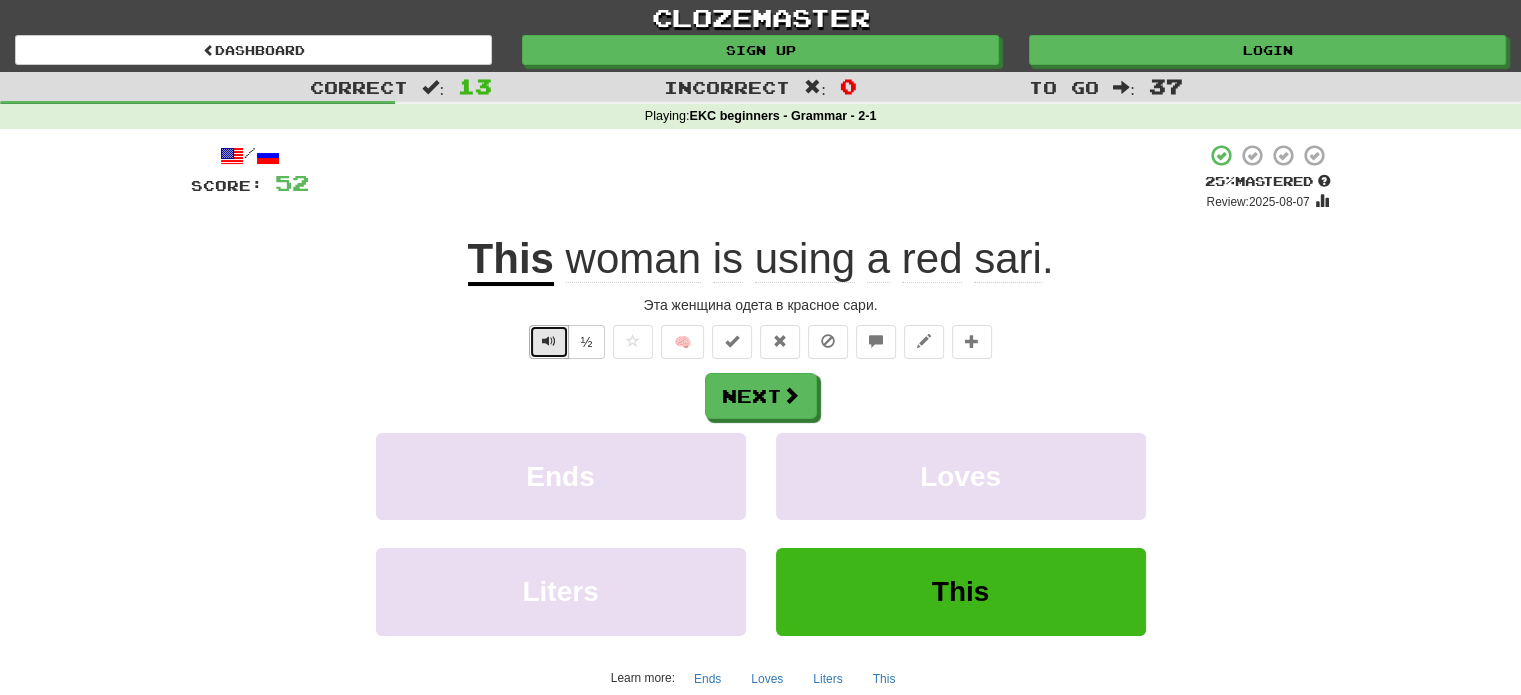 click at bounding box center (549, 341) 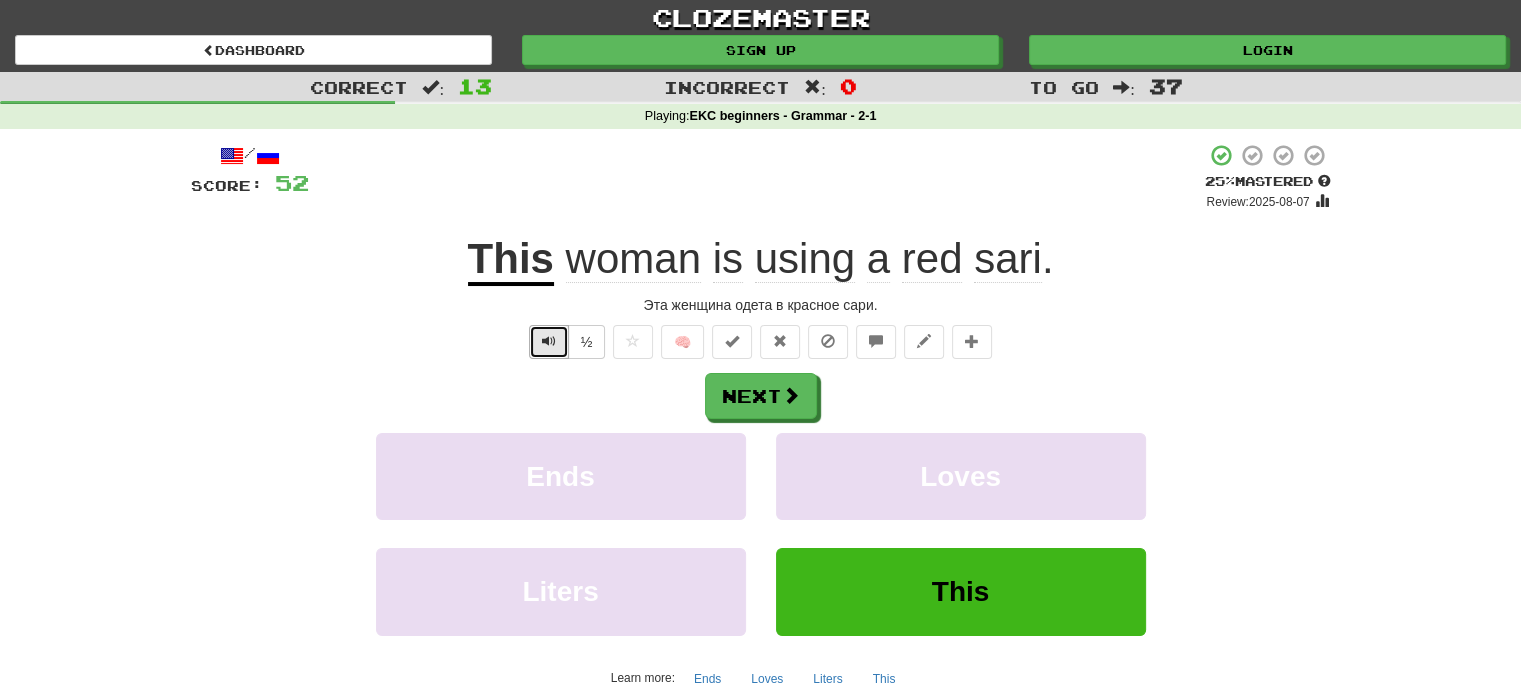 click at bounding box center (549, 342) 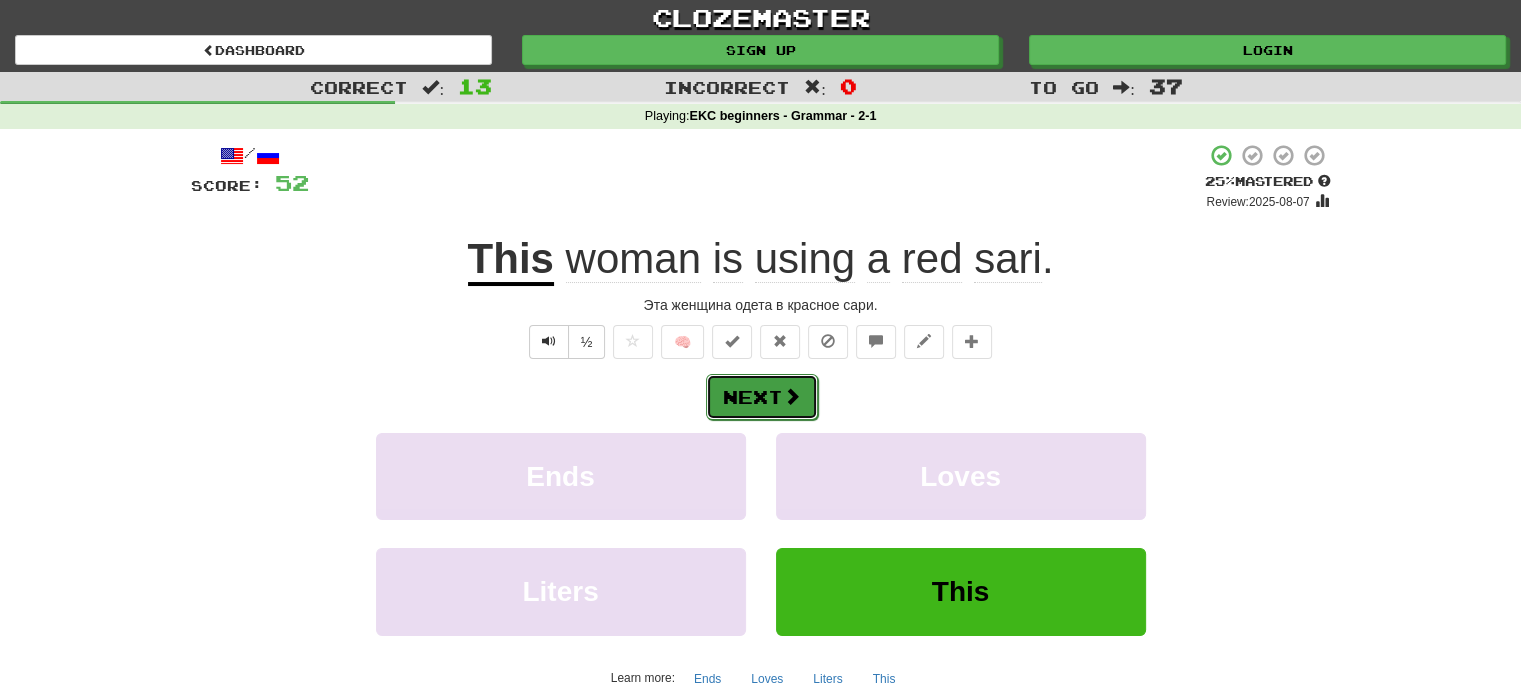 click on "Next" at bounding box center [762, 397] 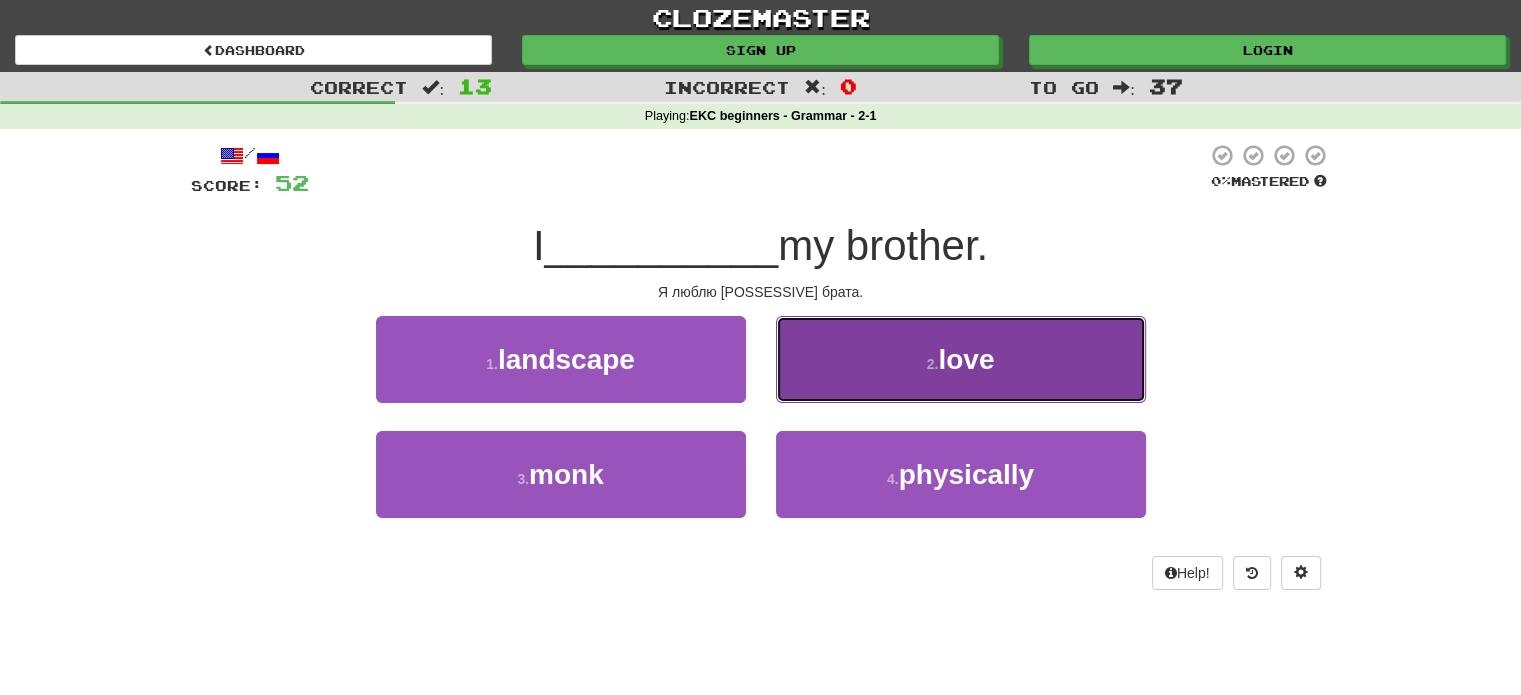 click on "2 .  love" at bounding box center (961, 359) 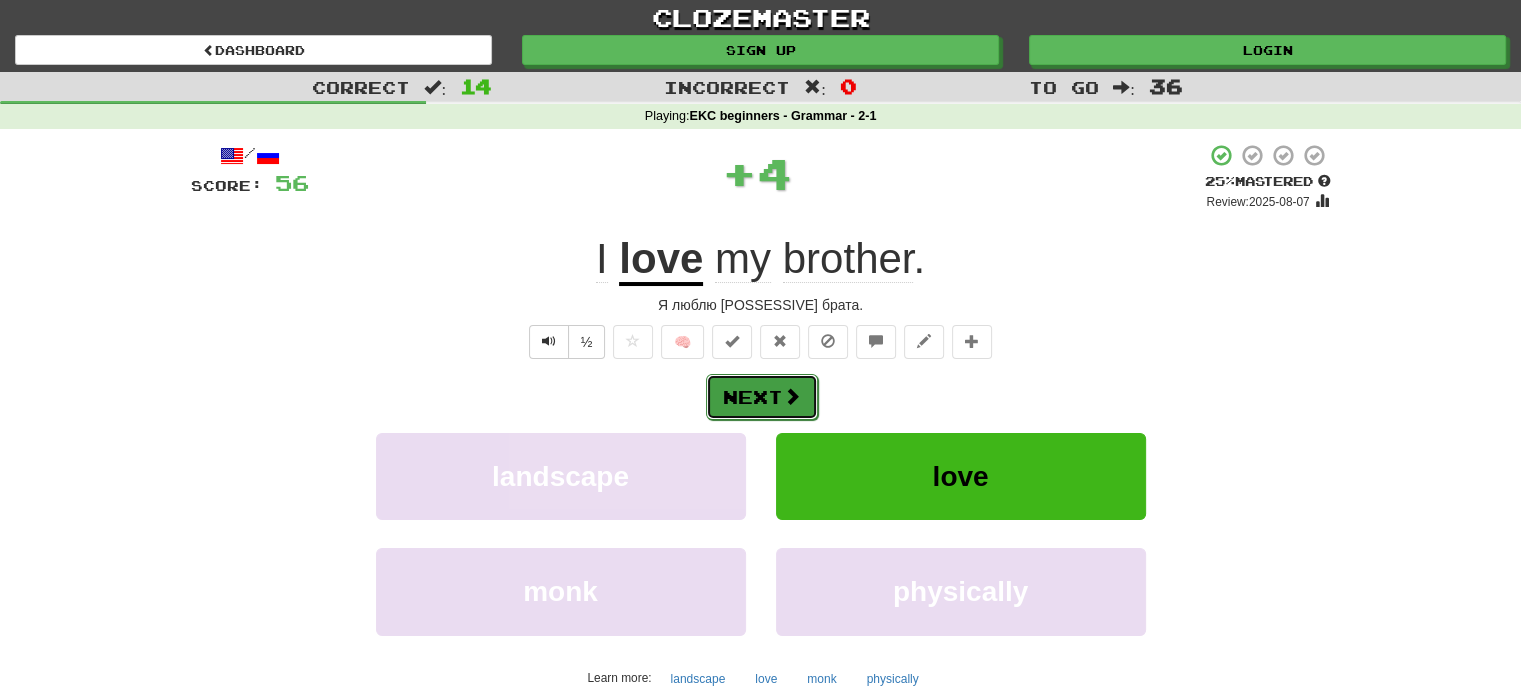 click on "Next" at bounding box center [762, 397] 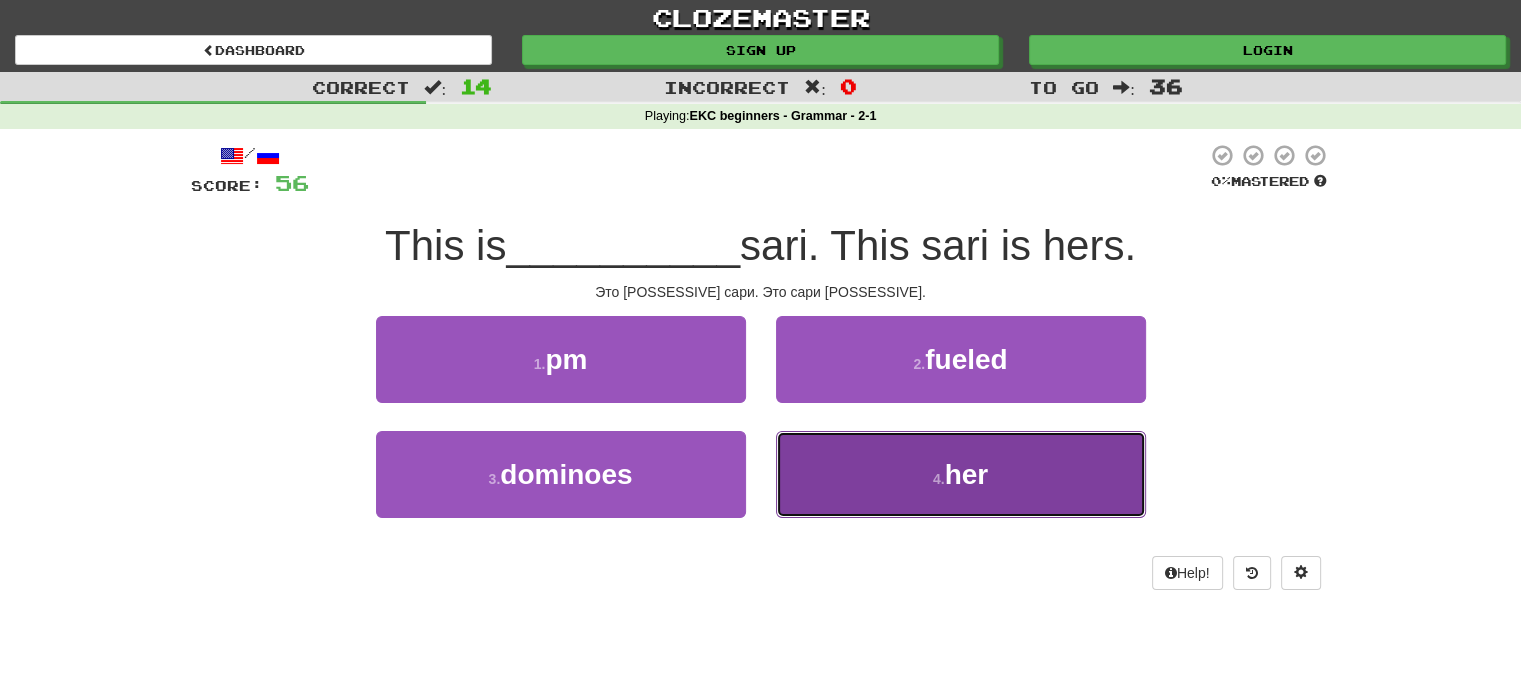 click on "4 .  [POSSESSIVE]" at bounding box center (961, 474) 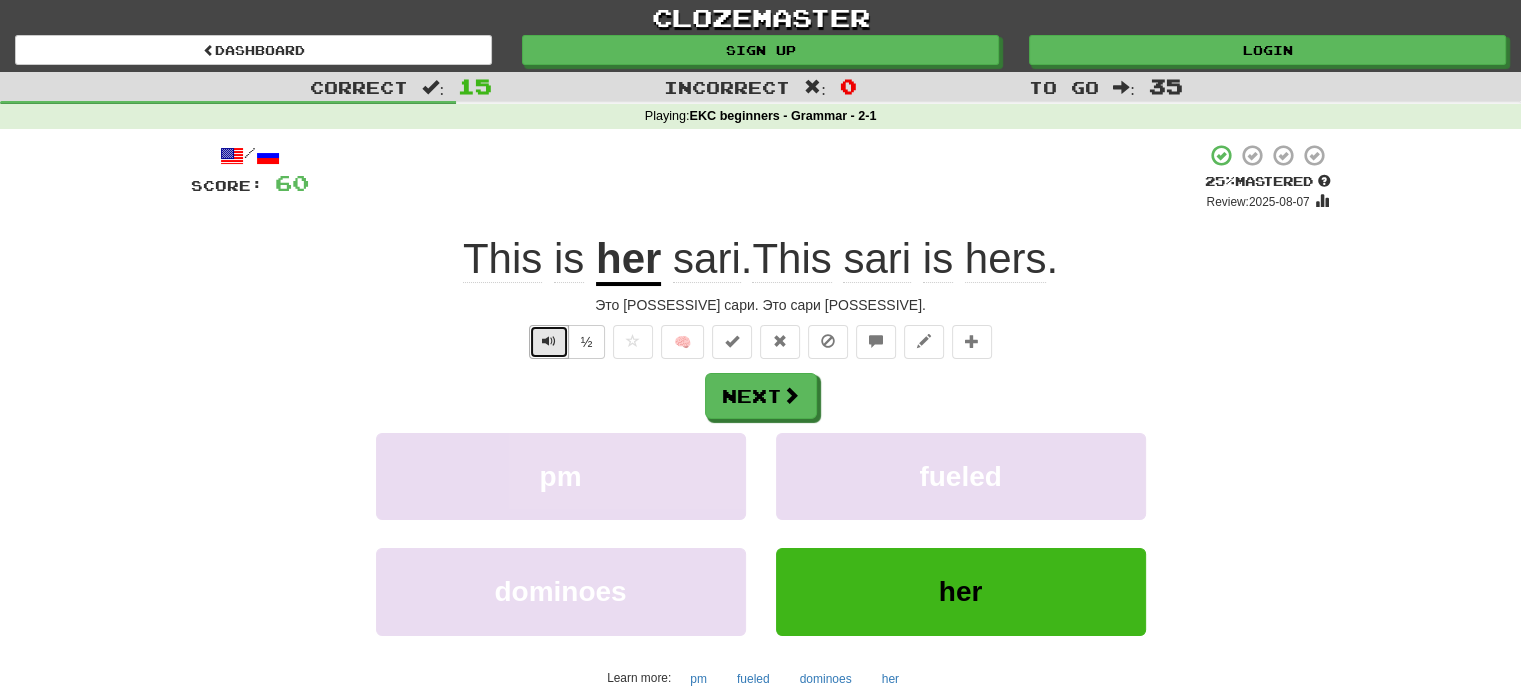 click at bounding box center [549, 341] 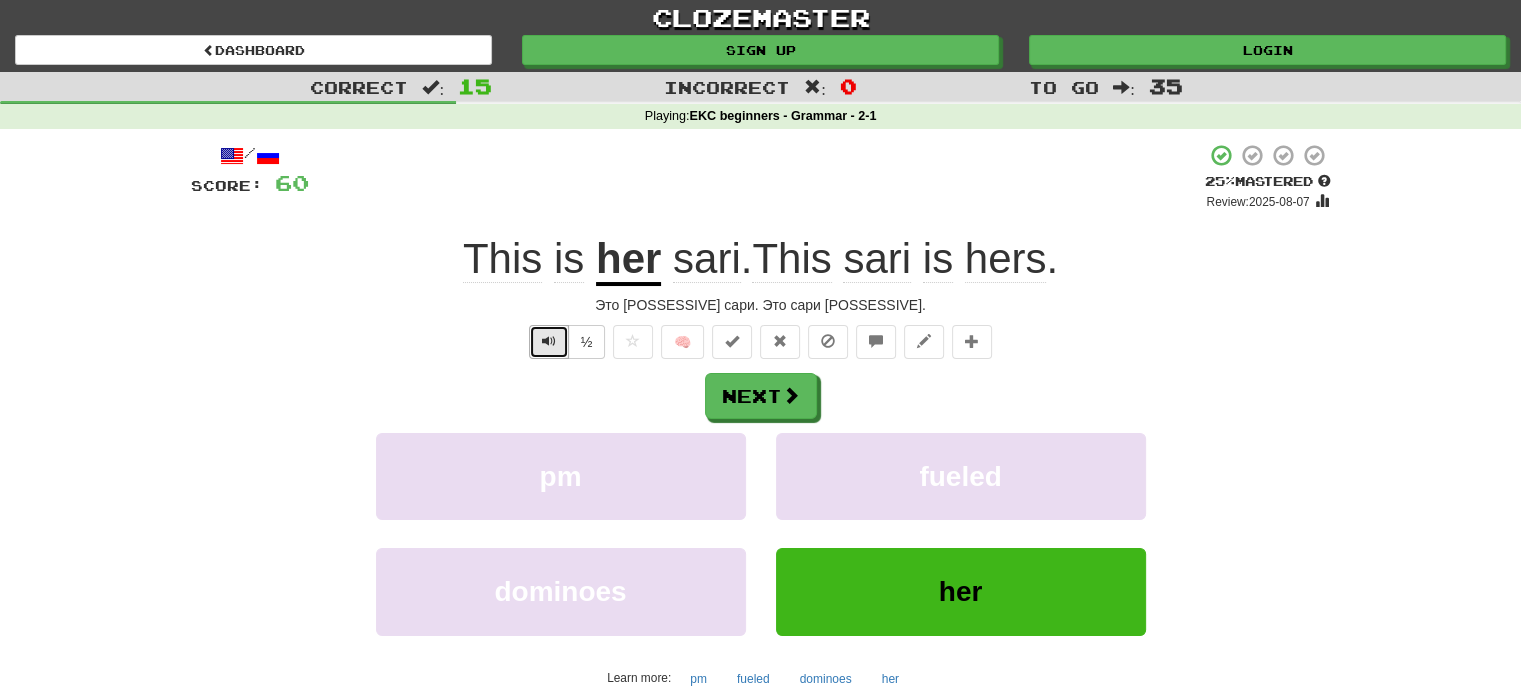 click at bounding box center (549, 341) 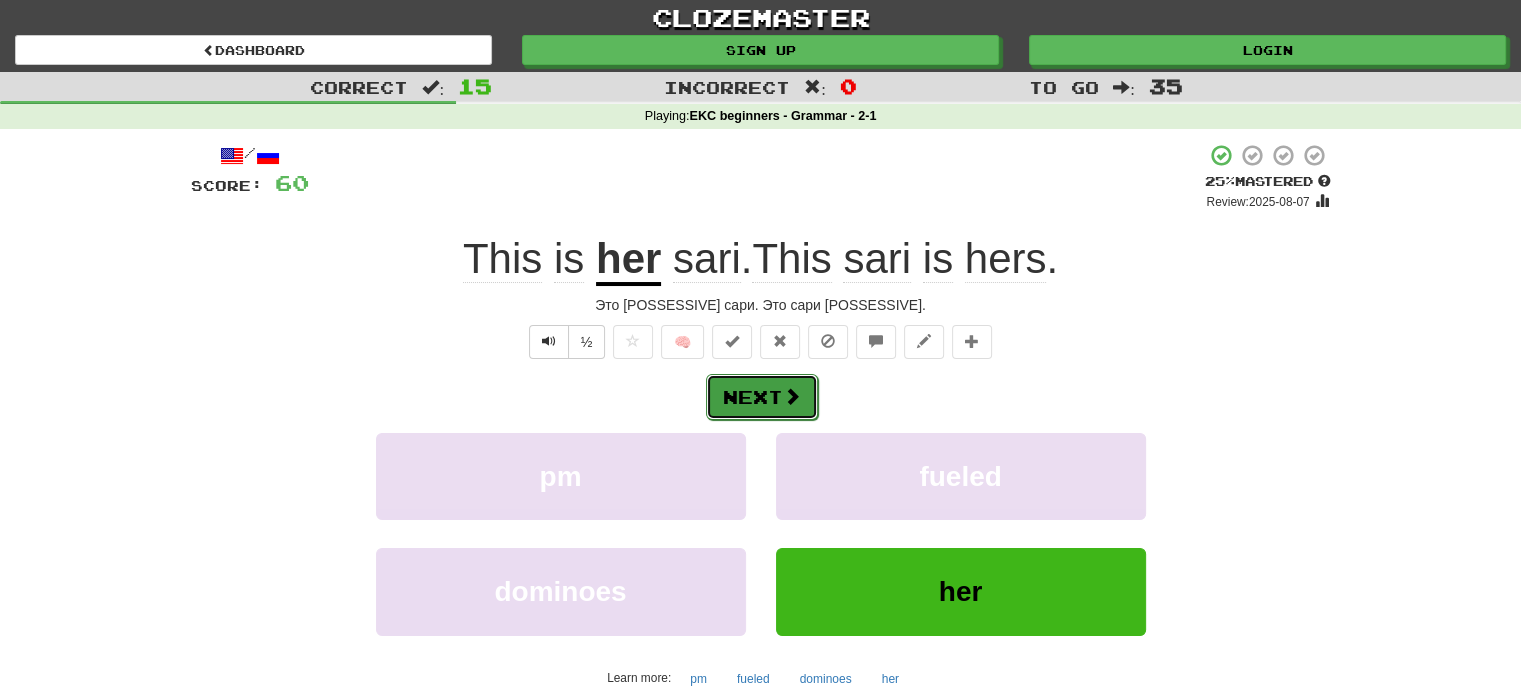 click on "Next" at bounding box center [762, 397] 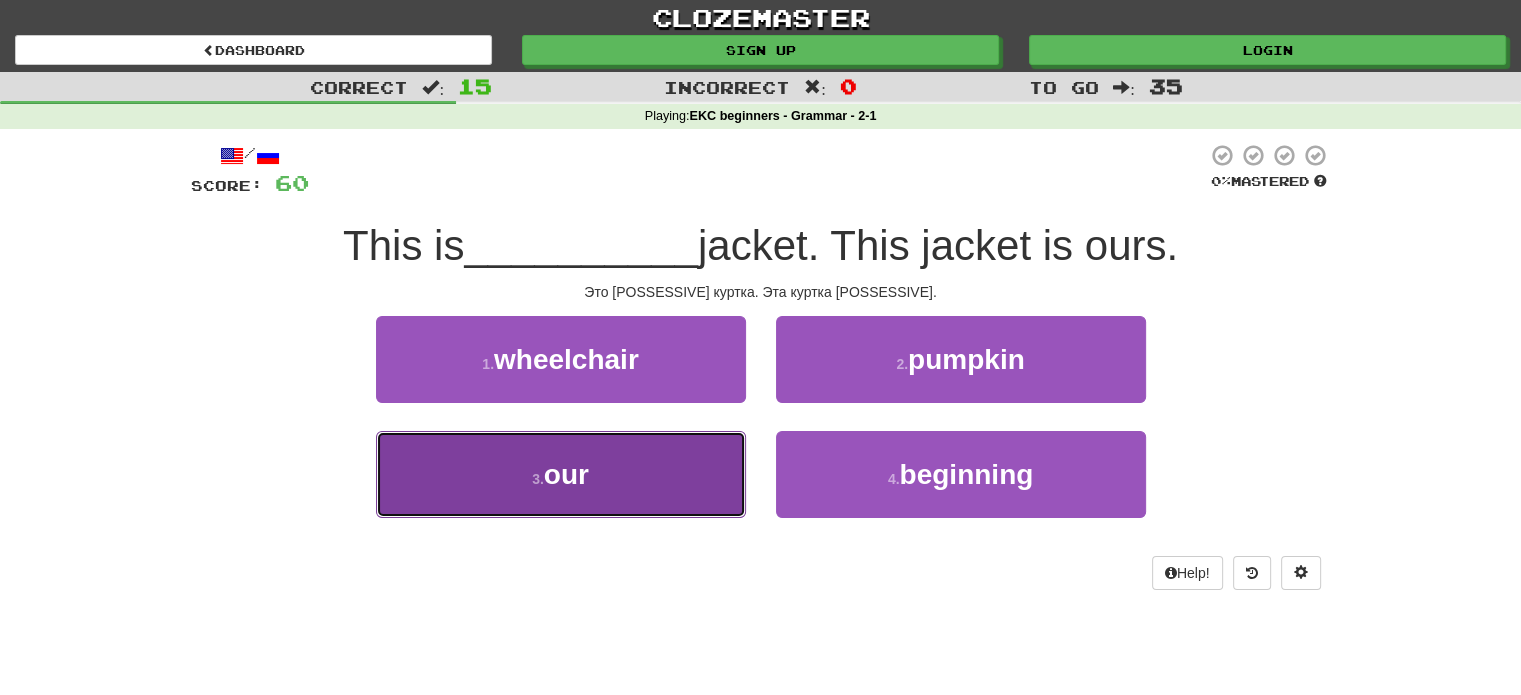click on "3 .  our" at bounding box center (561, 474) 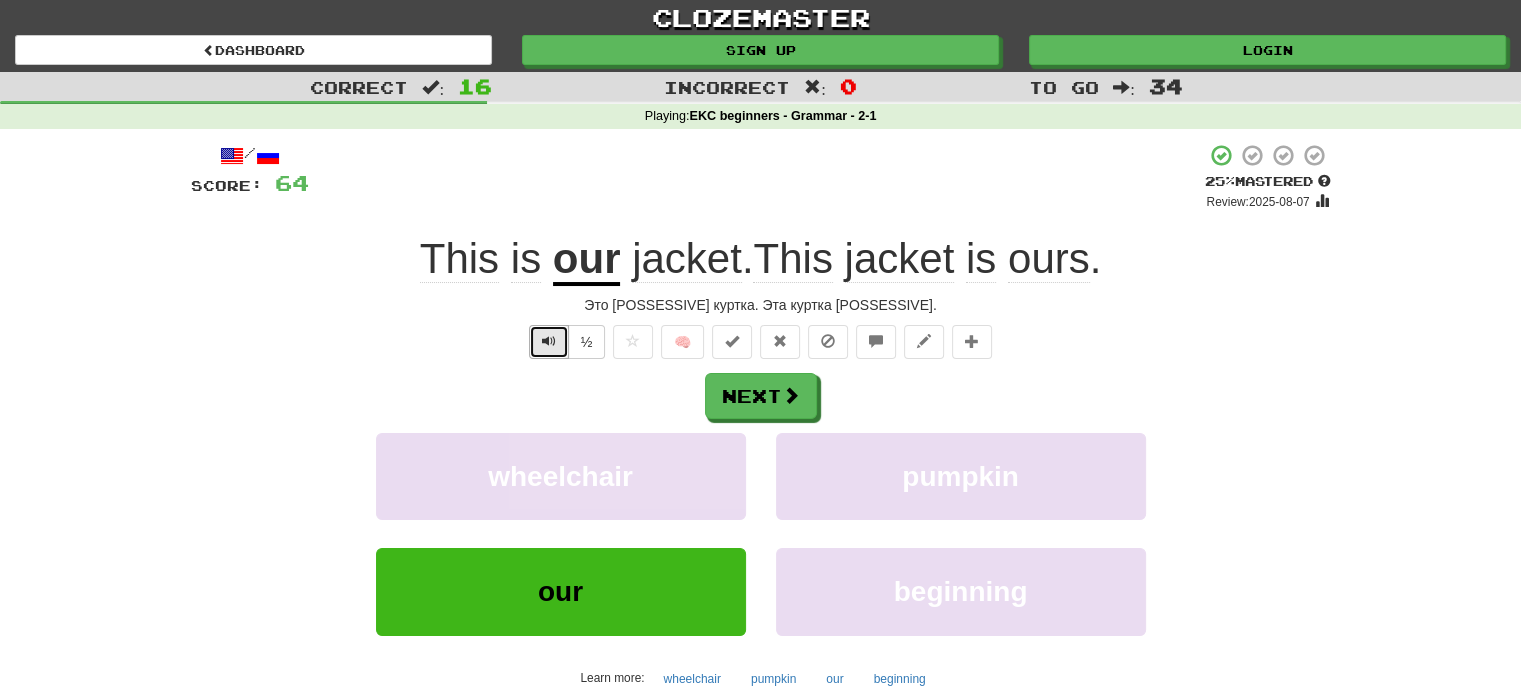 click at bounding box center (549, 342) 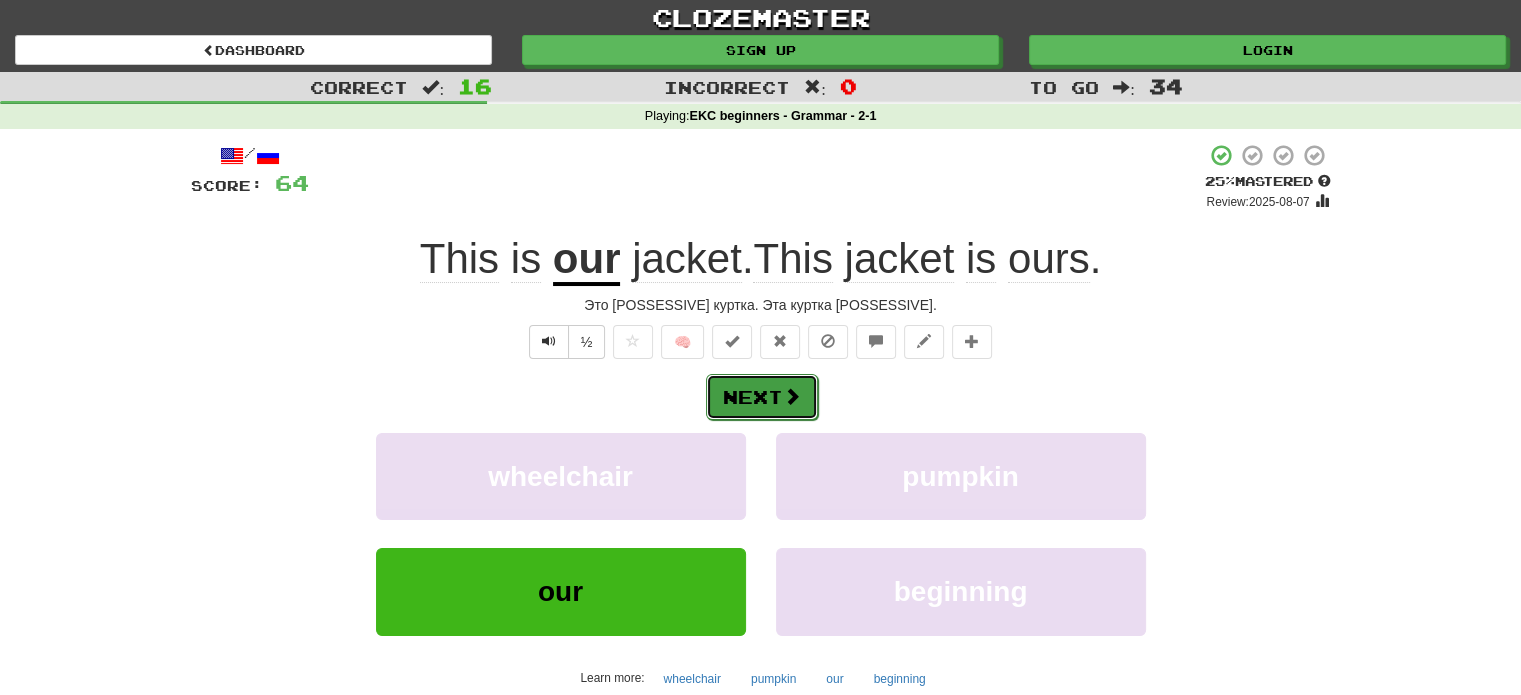click on "Next" at bounding box center [762, 397] 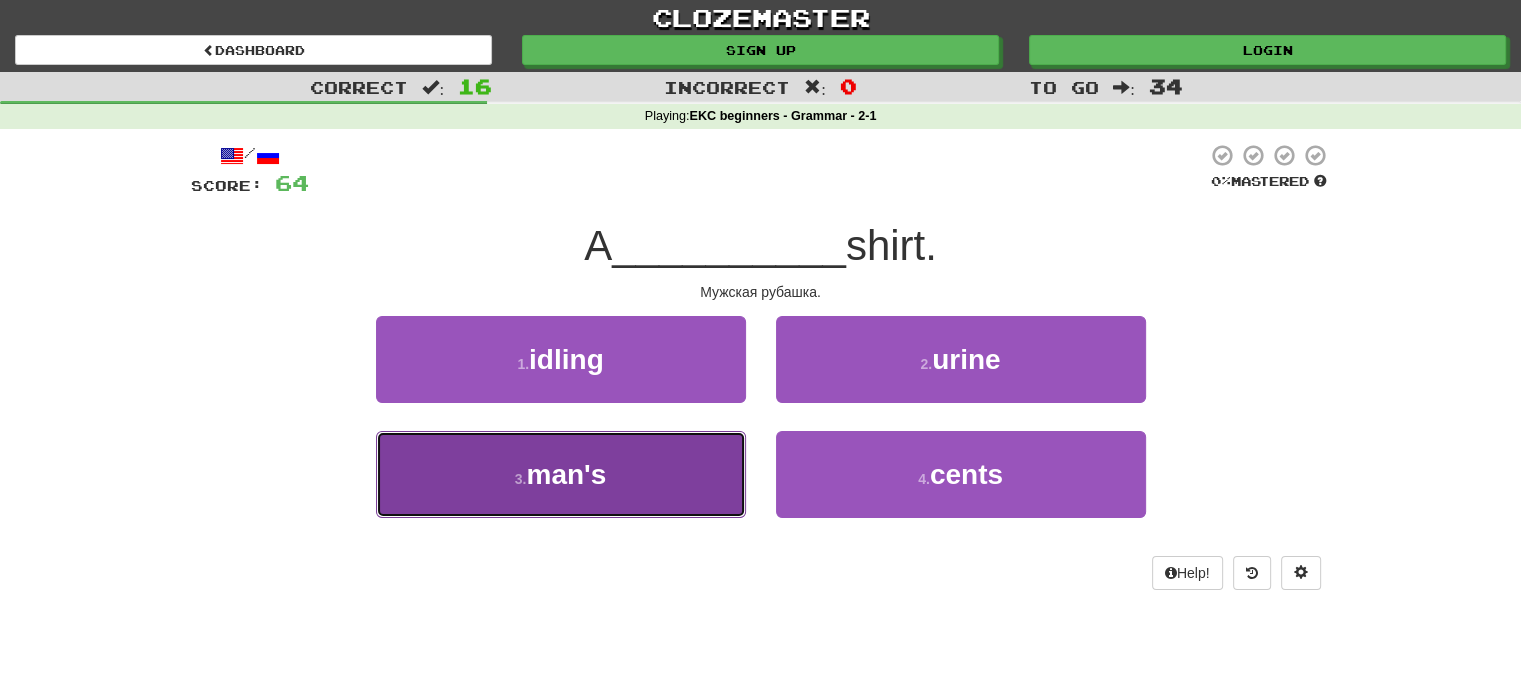 click on "3 .  man's" at bounding box center (561, 474) 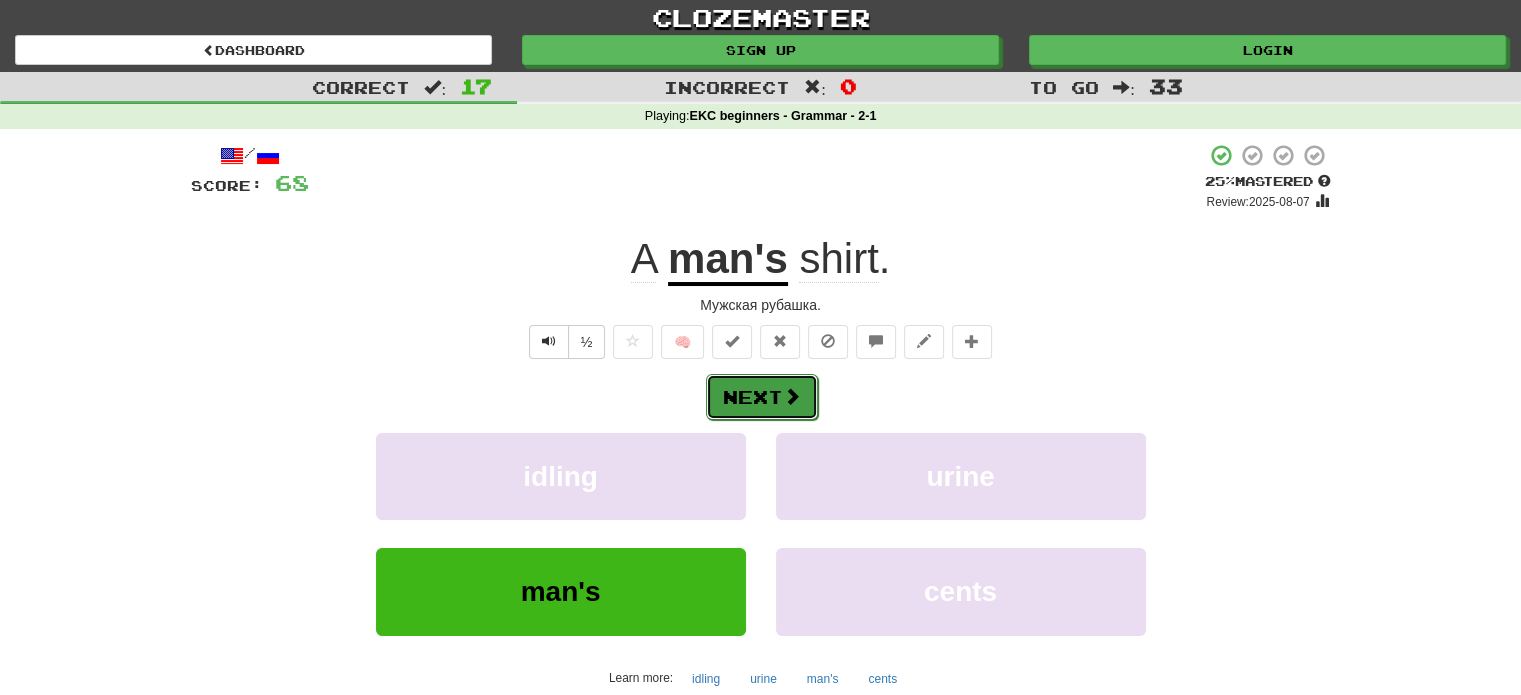 click on "Next" at bounding box center [762, 397] 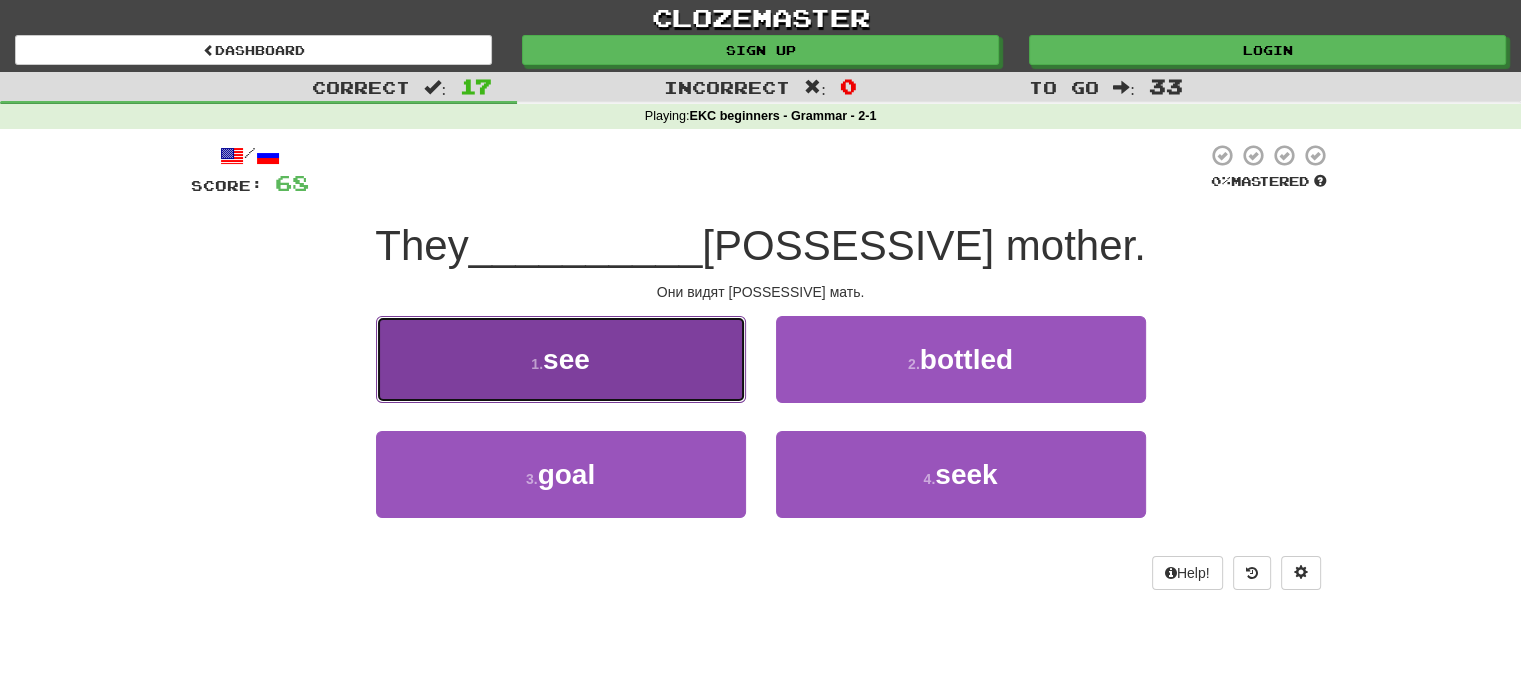 click on "1 .  see" at bounding box center [561, 359] 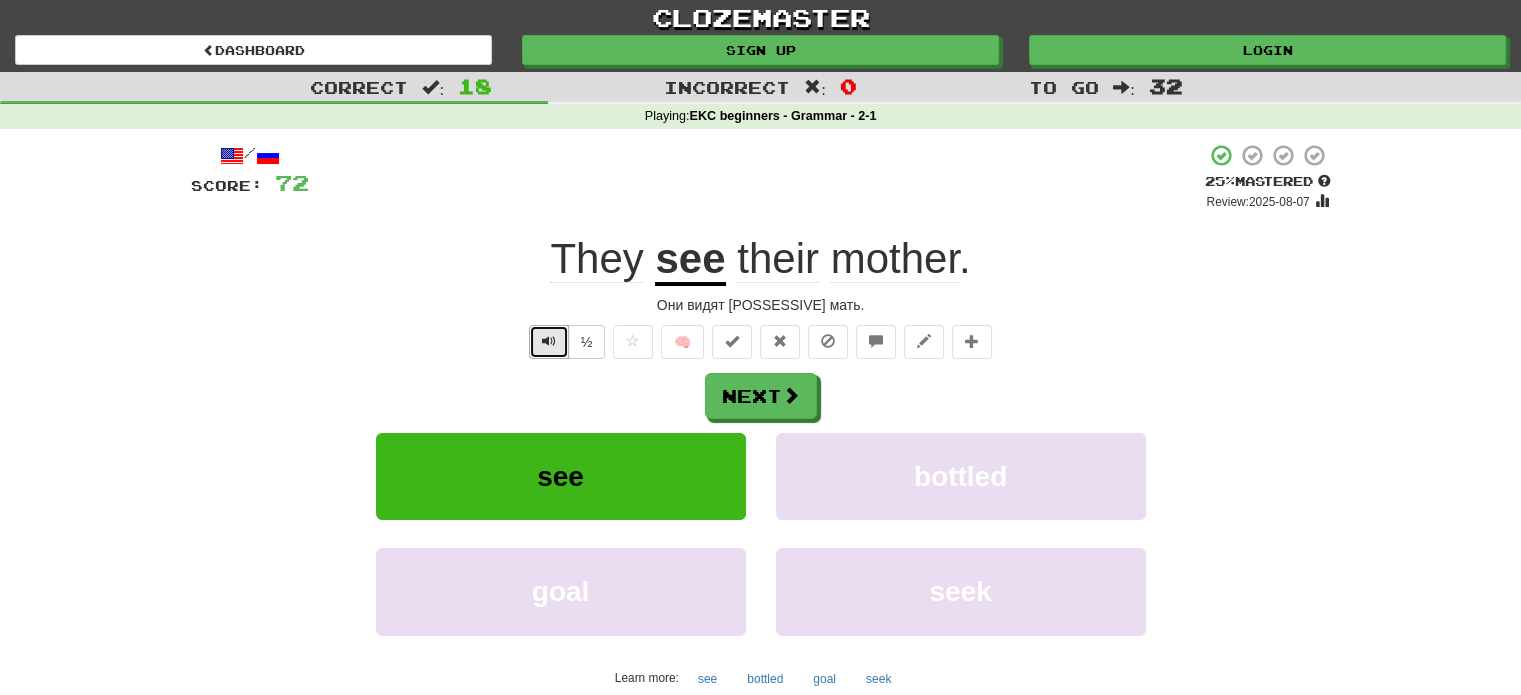 click at bounding box center (549, 341) 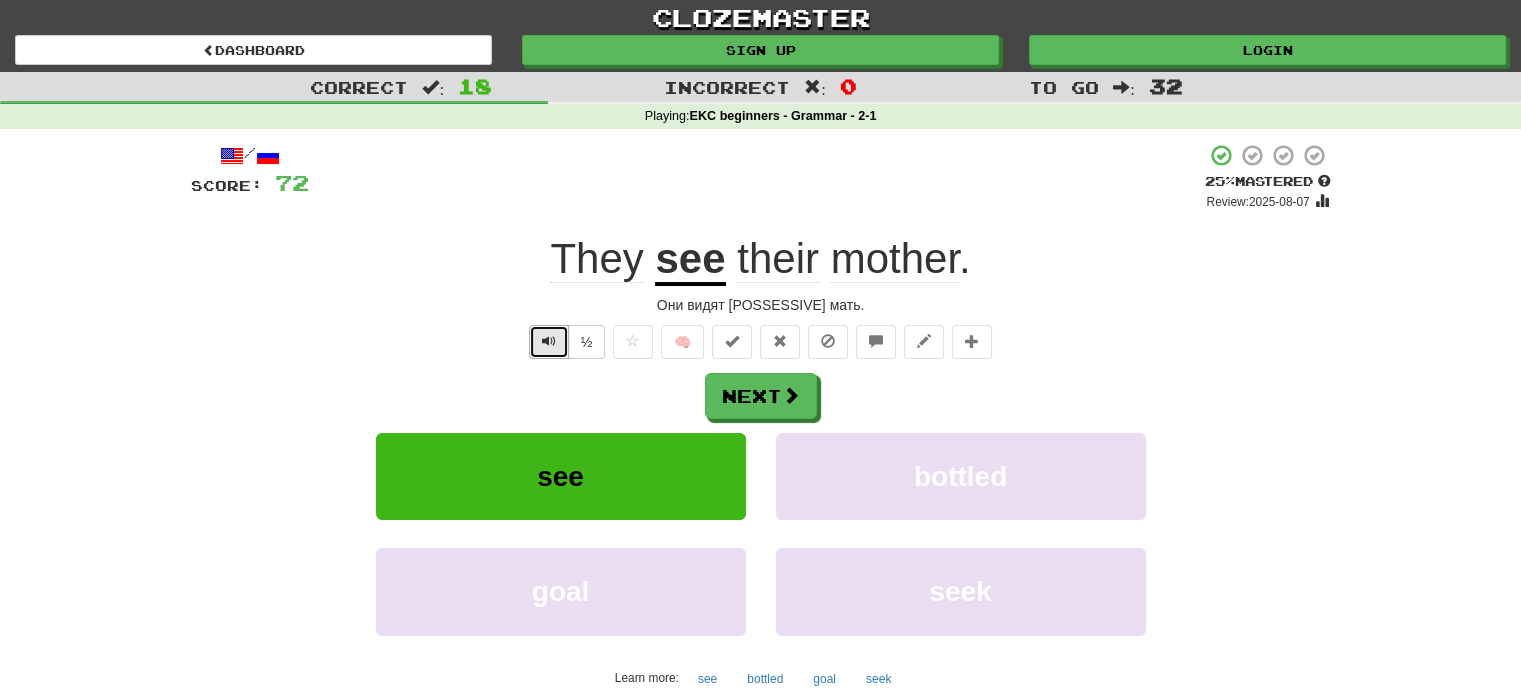 click at bounding box center [549, 341] 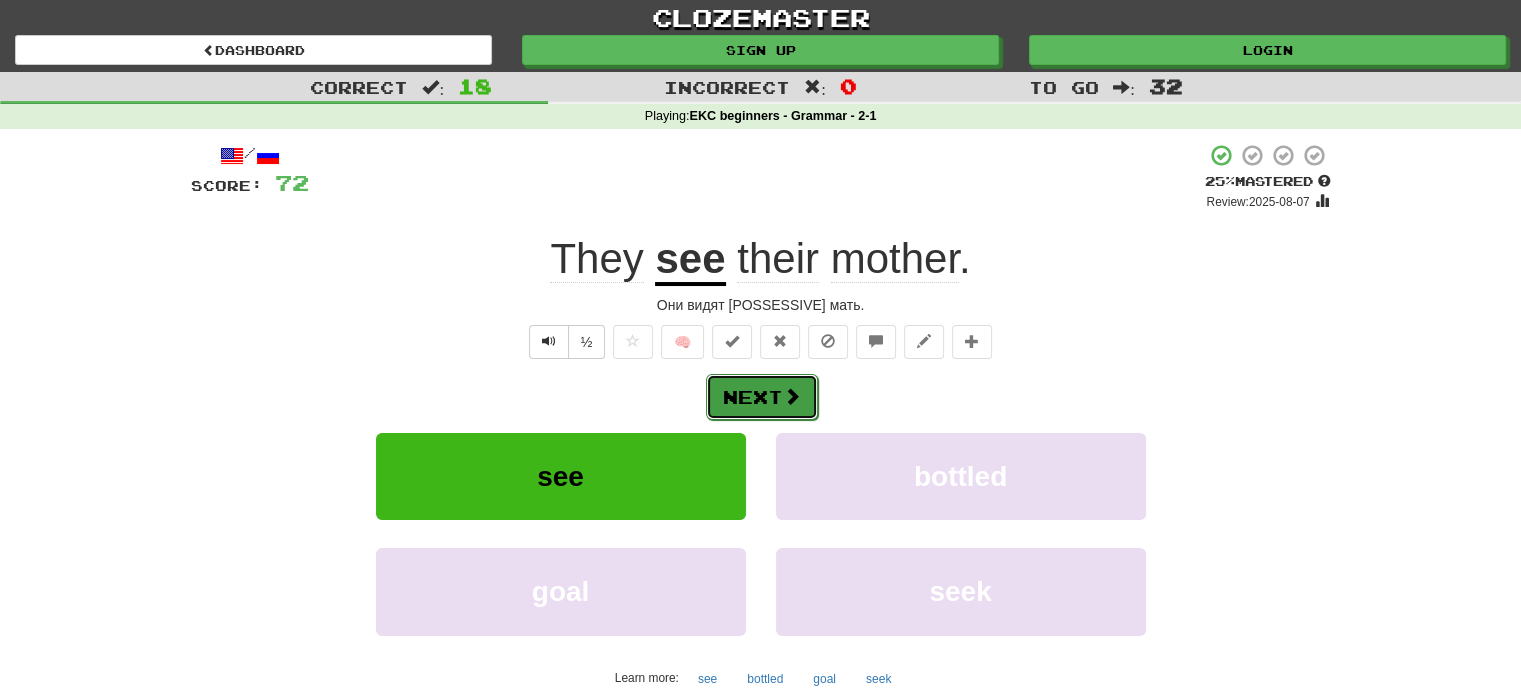 click on "Next" at bounding box center [762, 397] 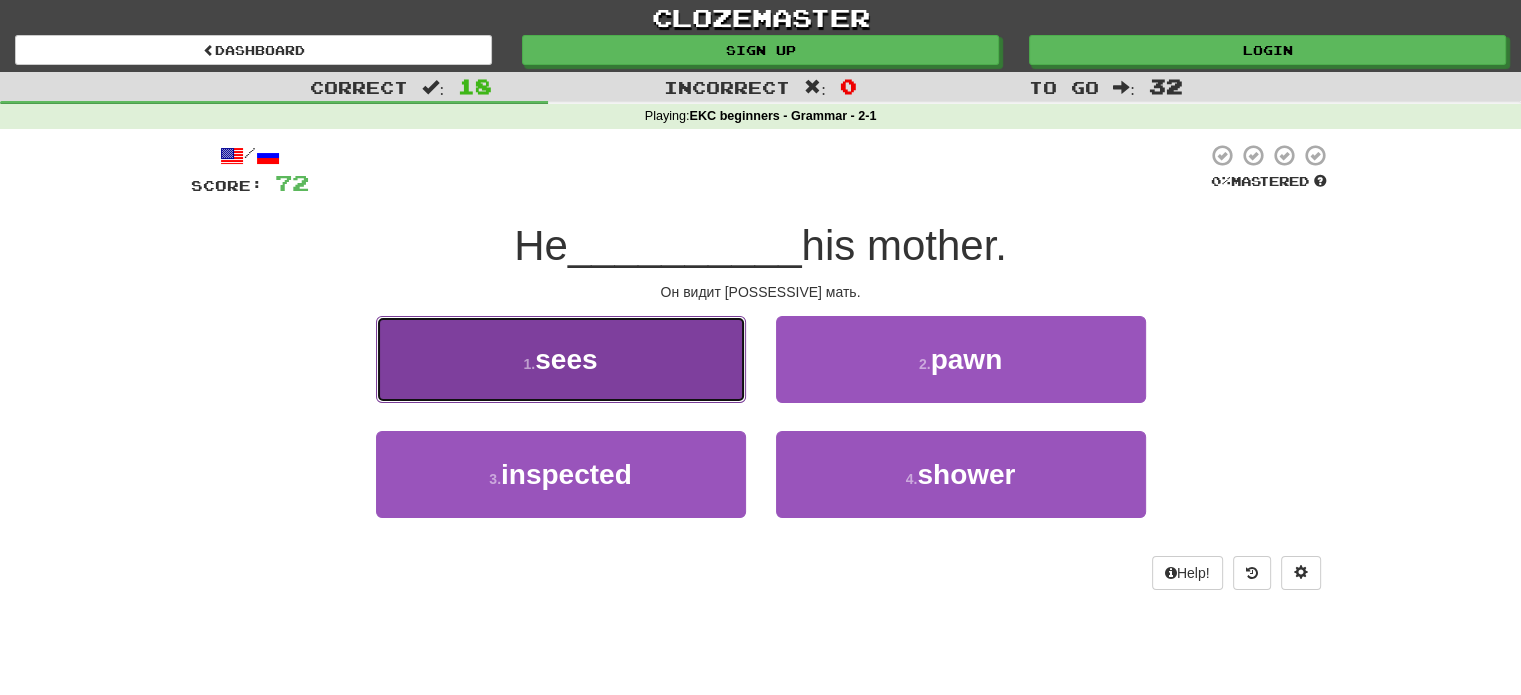 click on "1 .  sees" at bounding box center (561, 359) 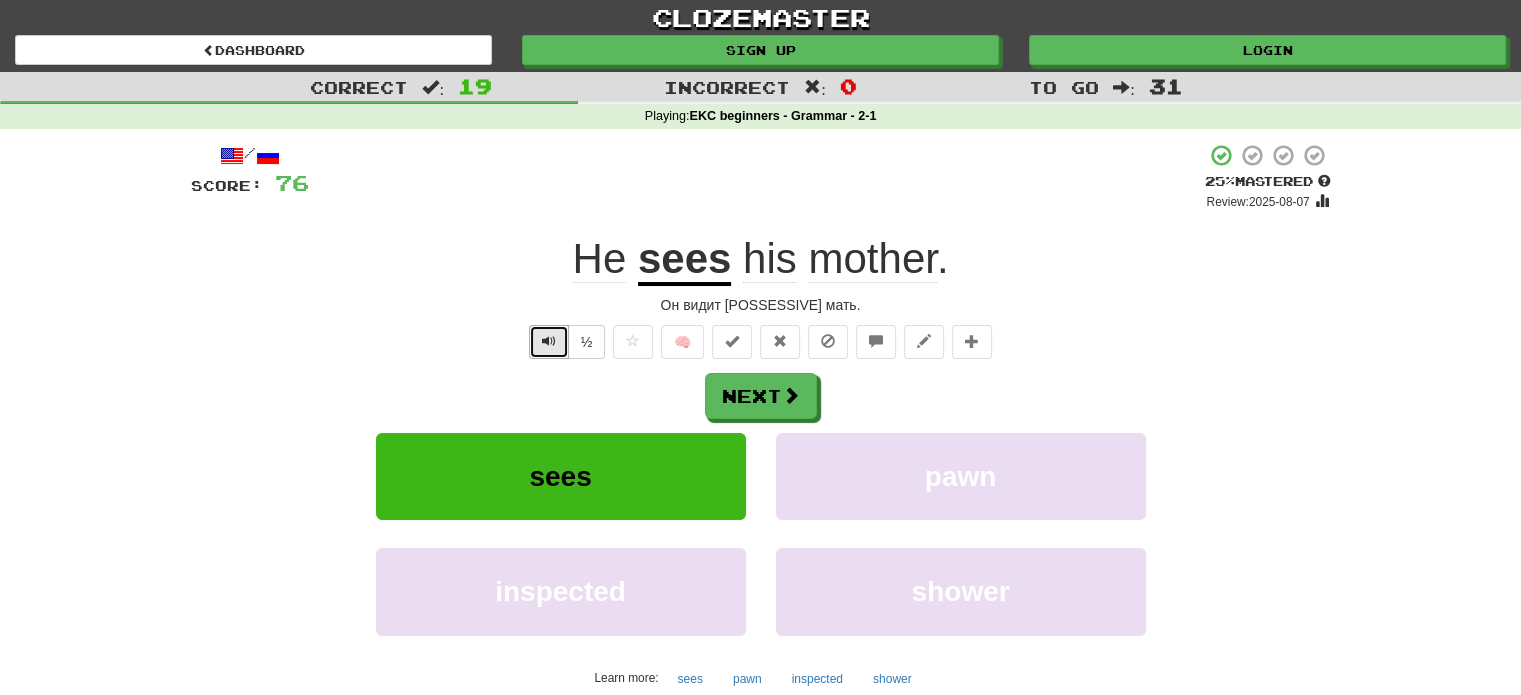 click at bounding box center (549, 341) 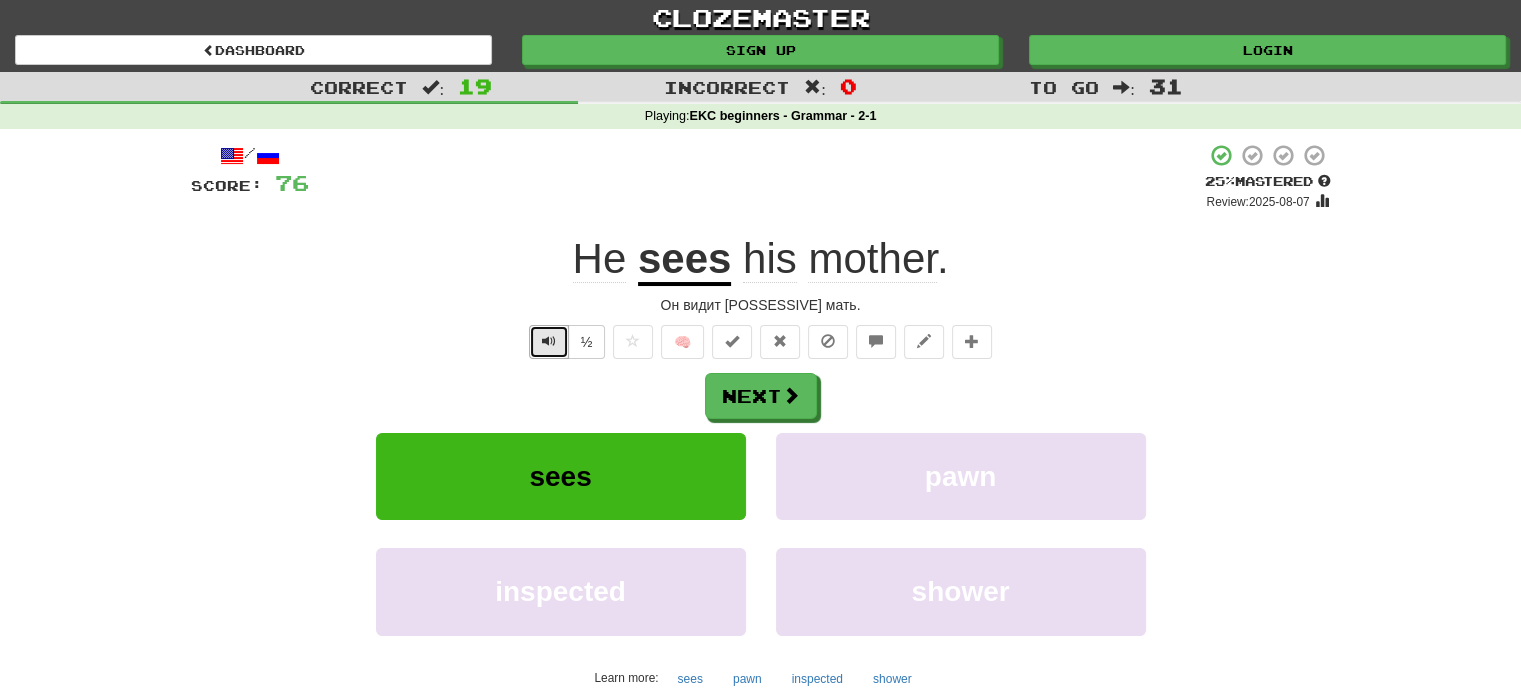 click at bounding box center [549, 341] 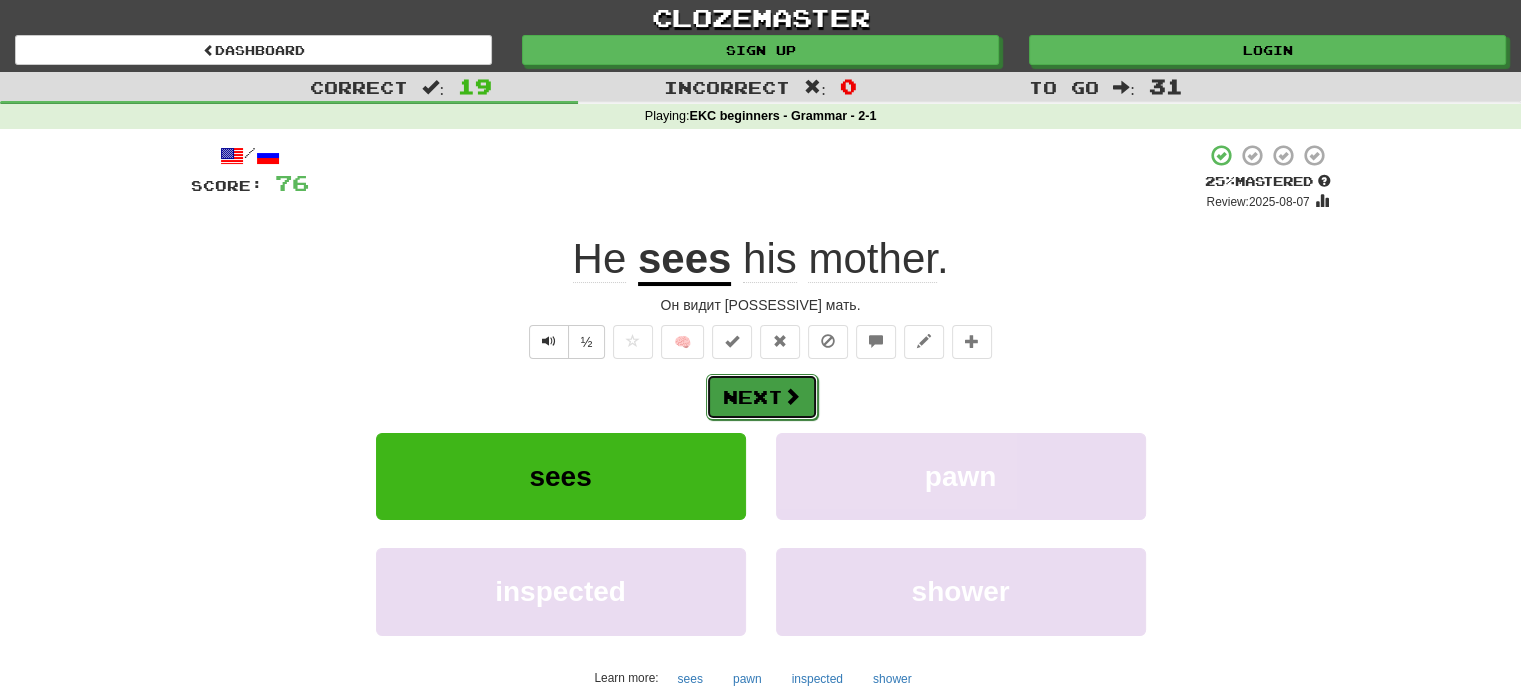 click on "Next" at bounding box center [762, 397] 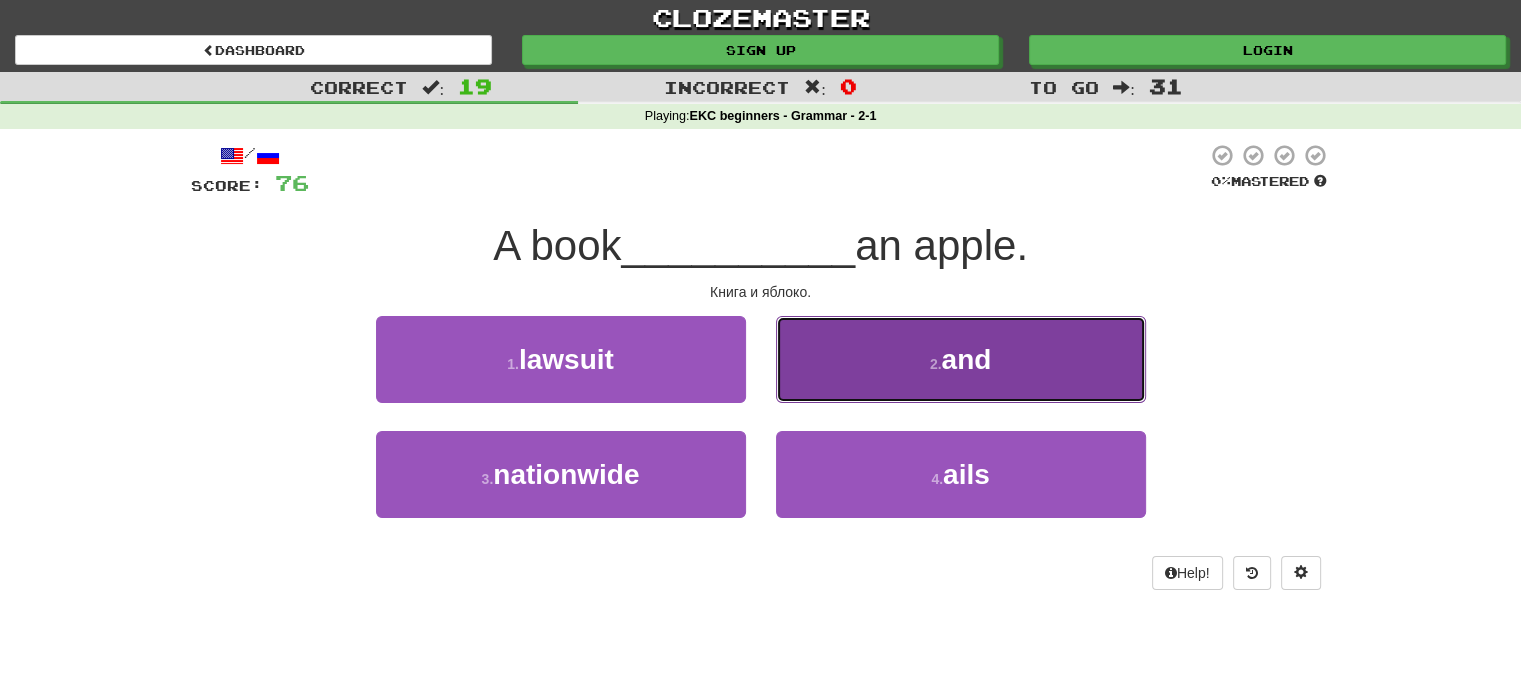 click on "2 .  and" at bounding box center (961, 359) 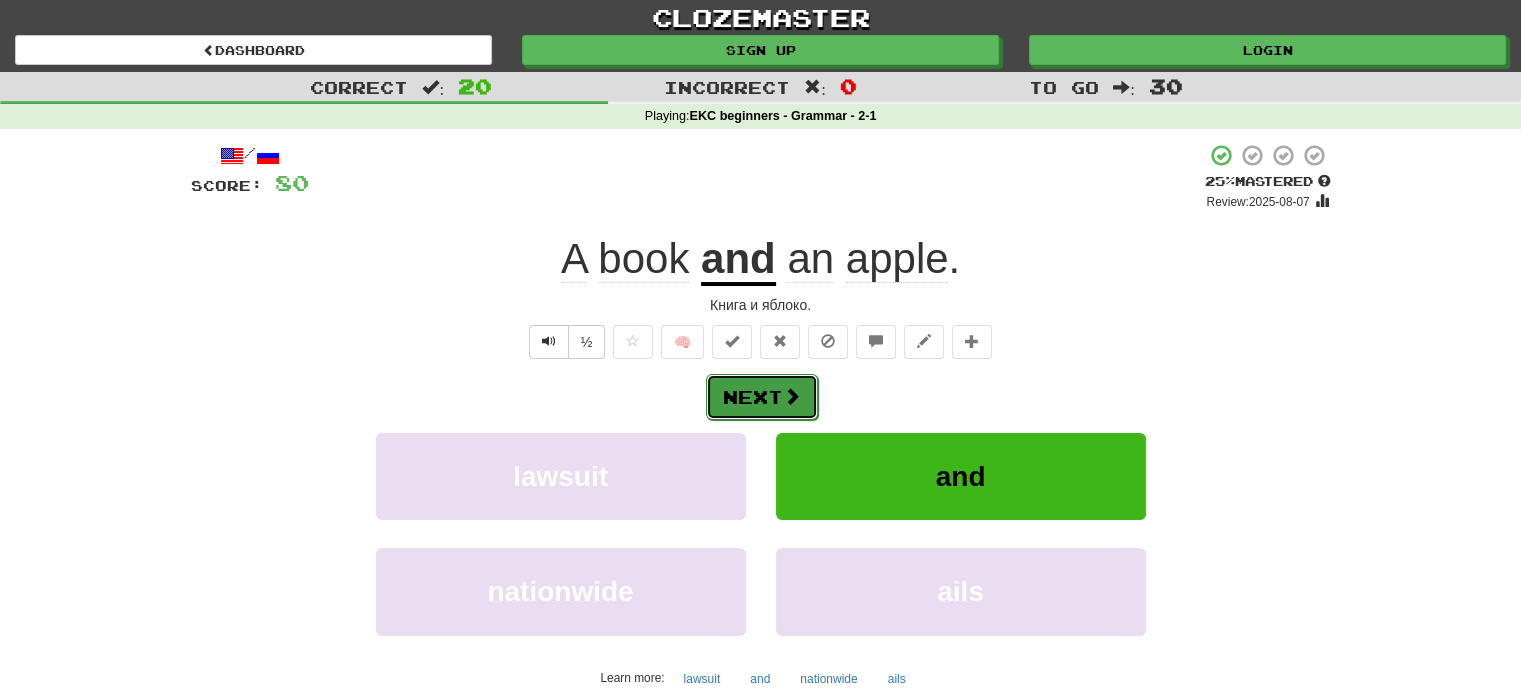 click on "Next" at bounding box center (762, 397) 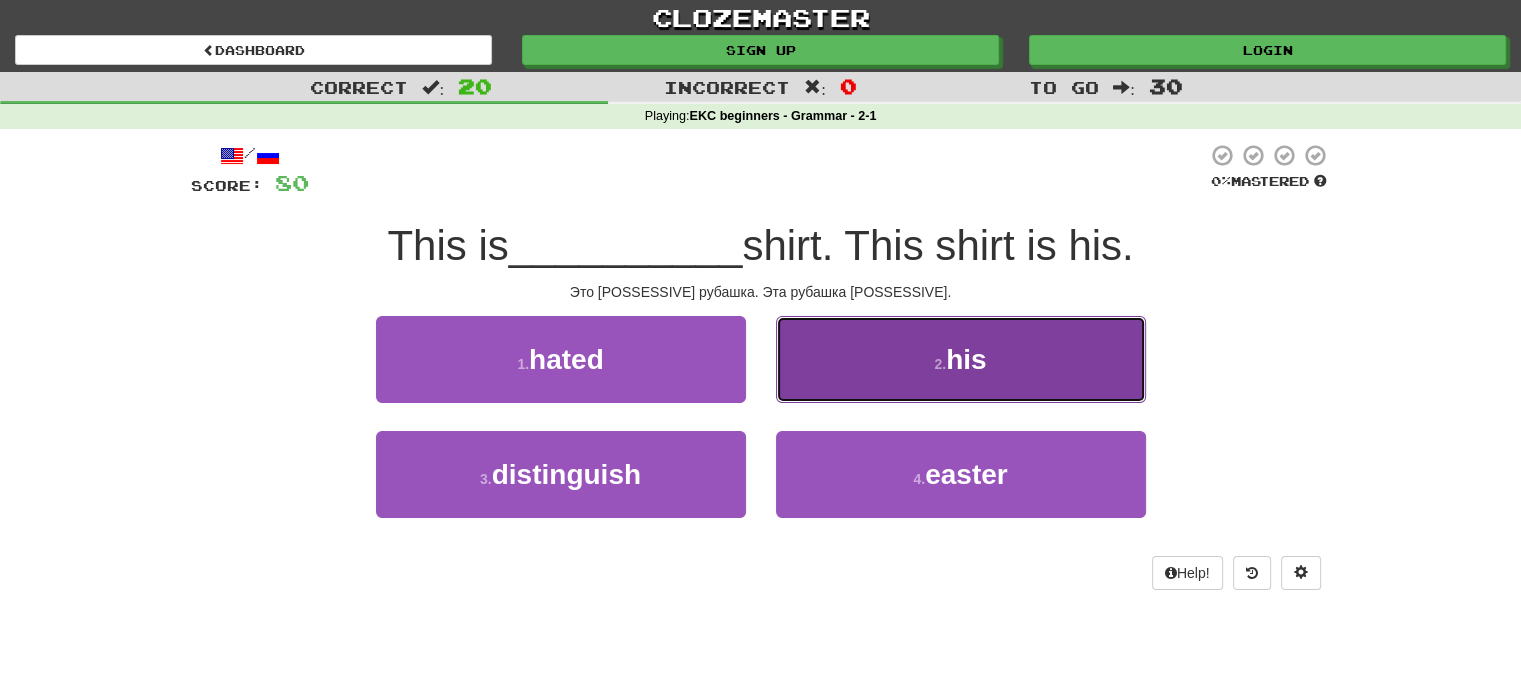 click on "2 .  his" at bounding box center [961, 359] 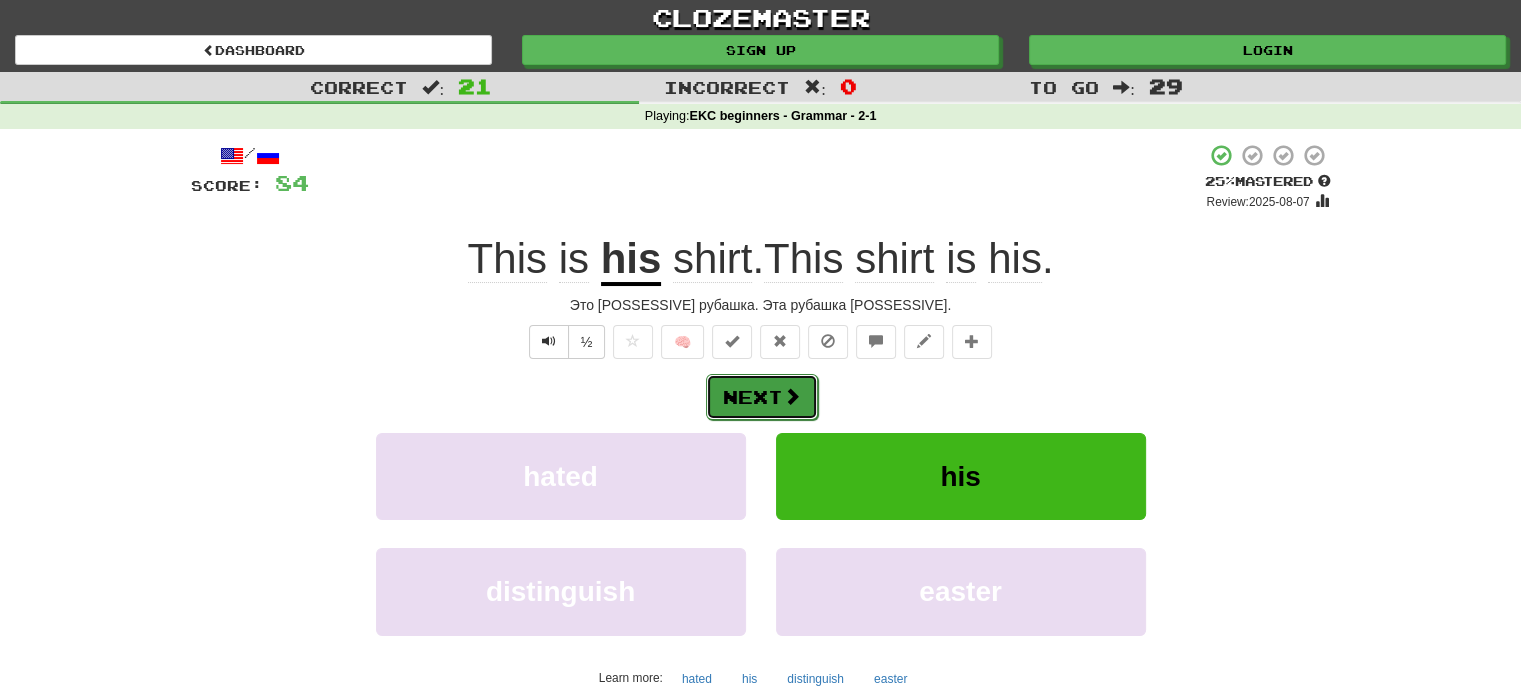 click at bounding box center [792, 396] 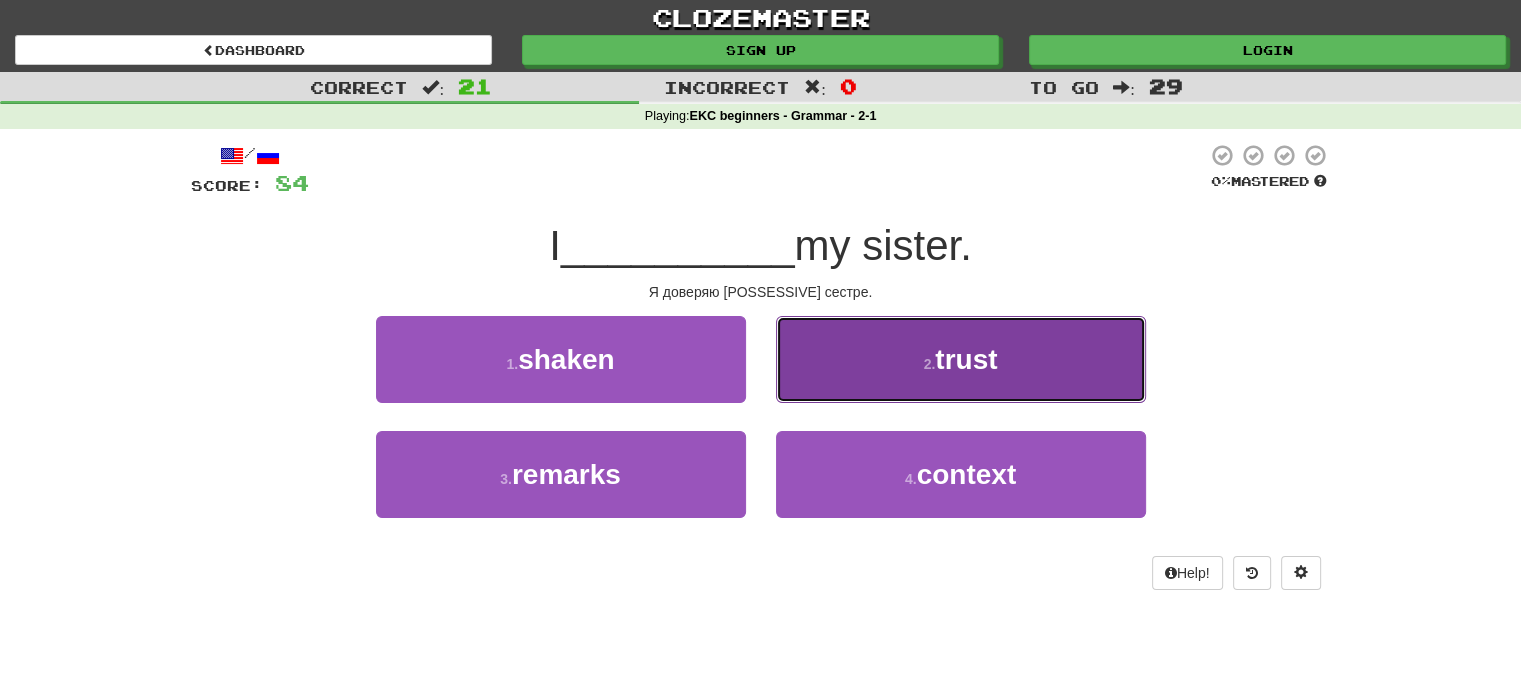 click on "2 .  trust" at bounding box center [961, 359] 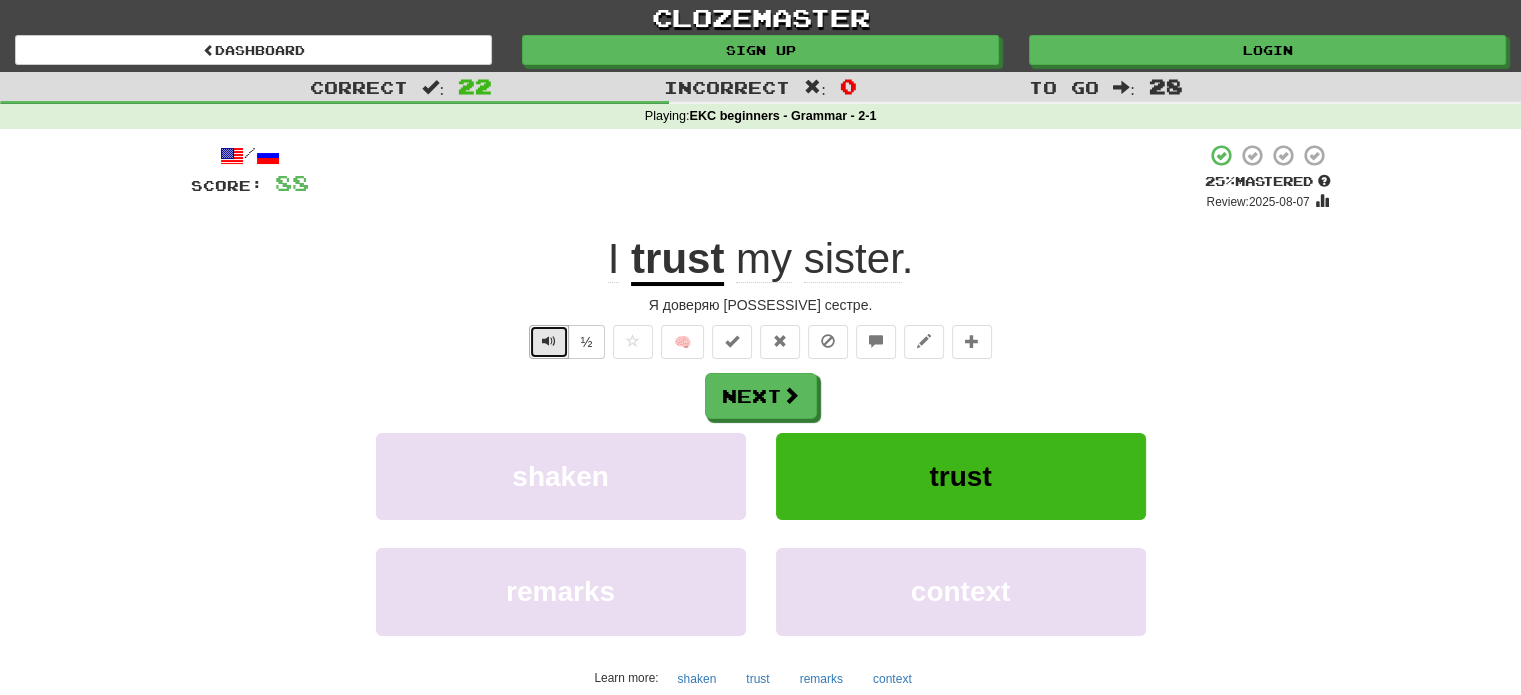 click at bounding box center [549, 342] 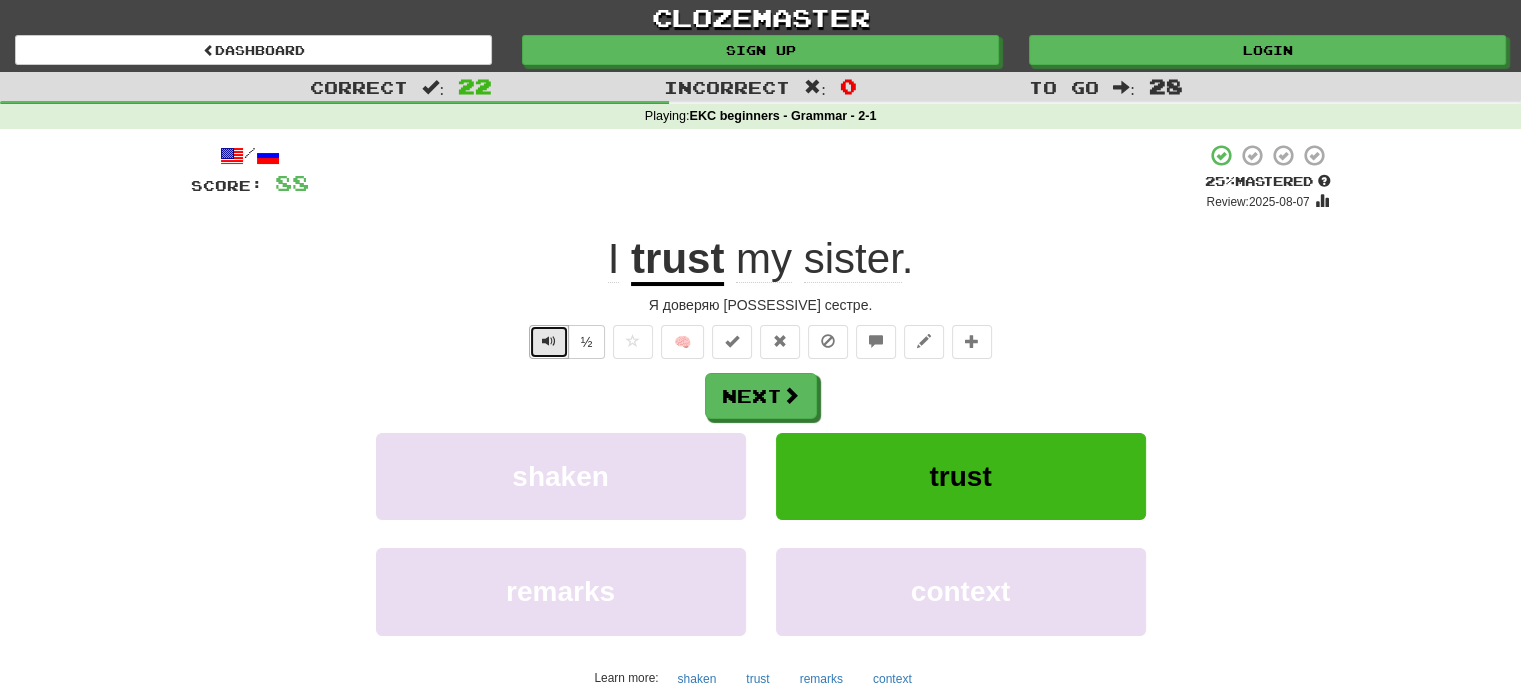 click at bounding box center [549, 342] 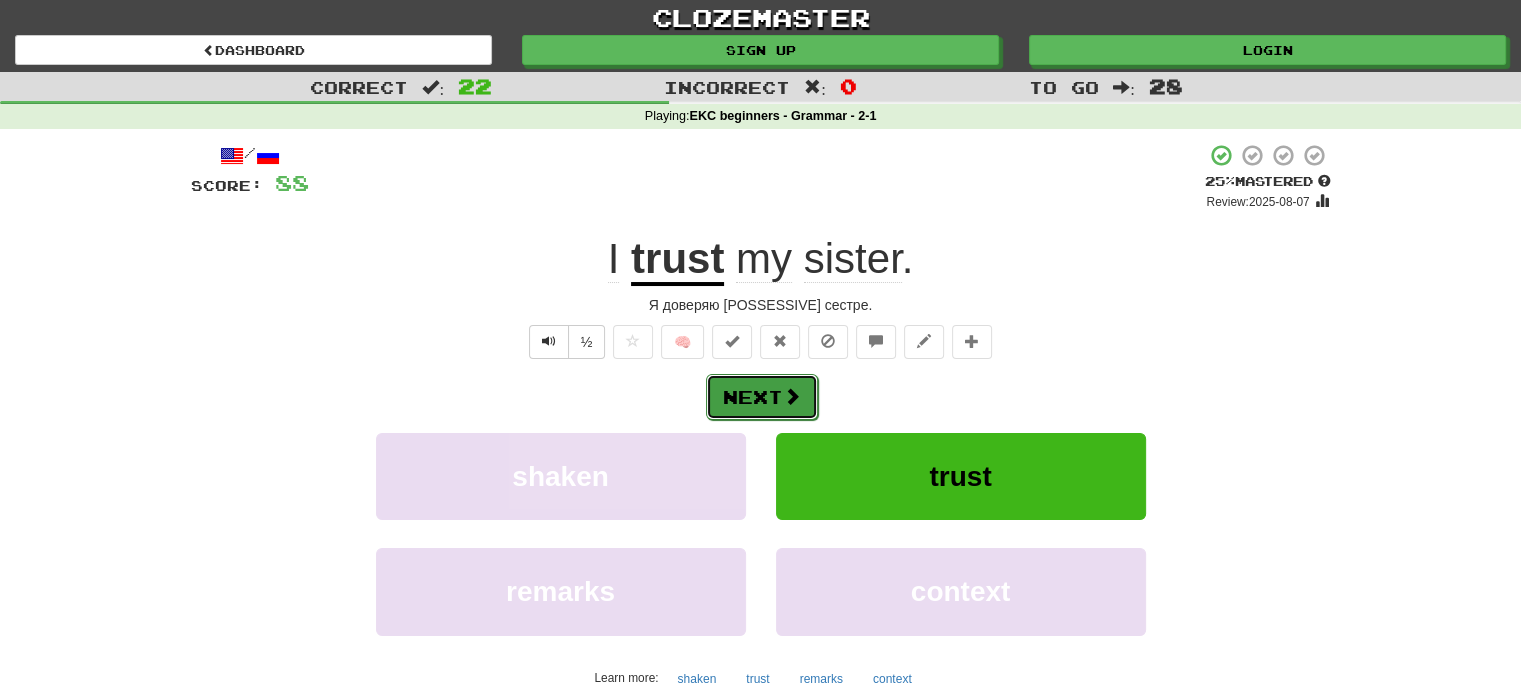 click on "Next" at bounding box center [762, 397] 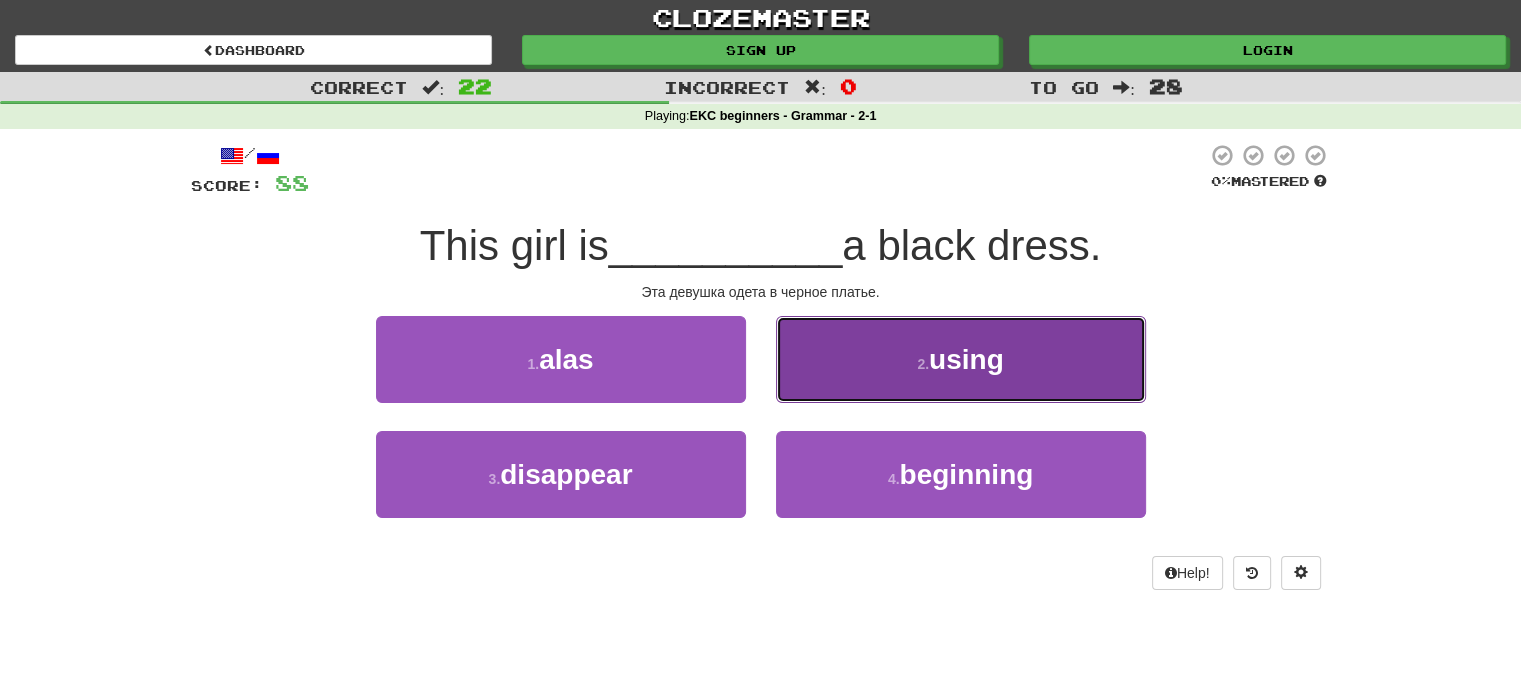 click on "2 .  using" at bounding box center (961, 359) 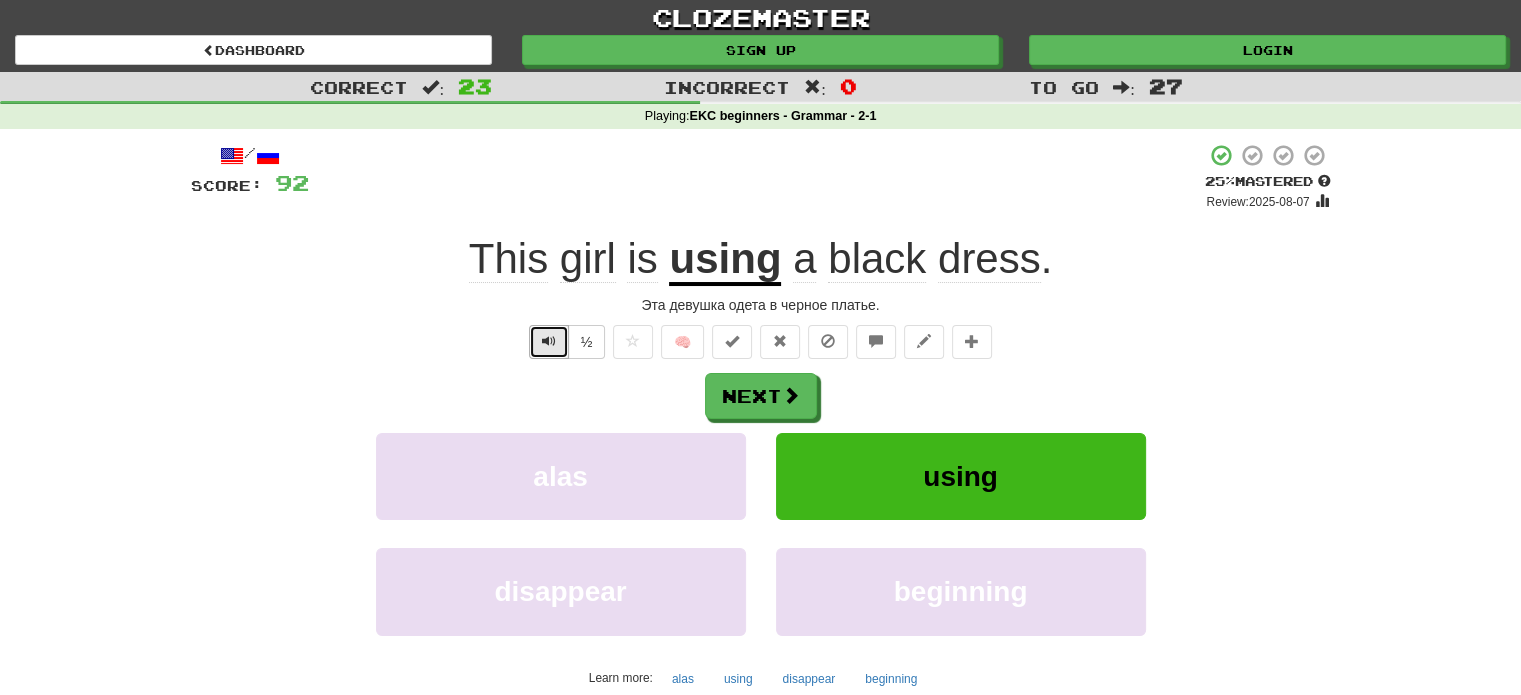 click at bounding box center (549, 341) 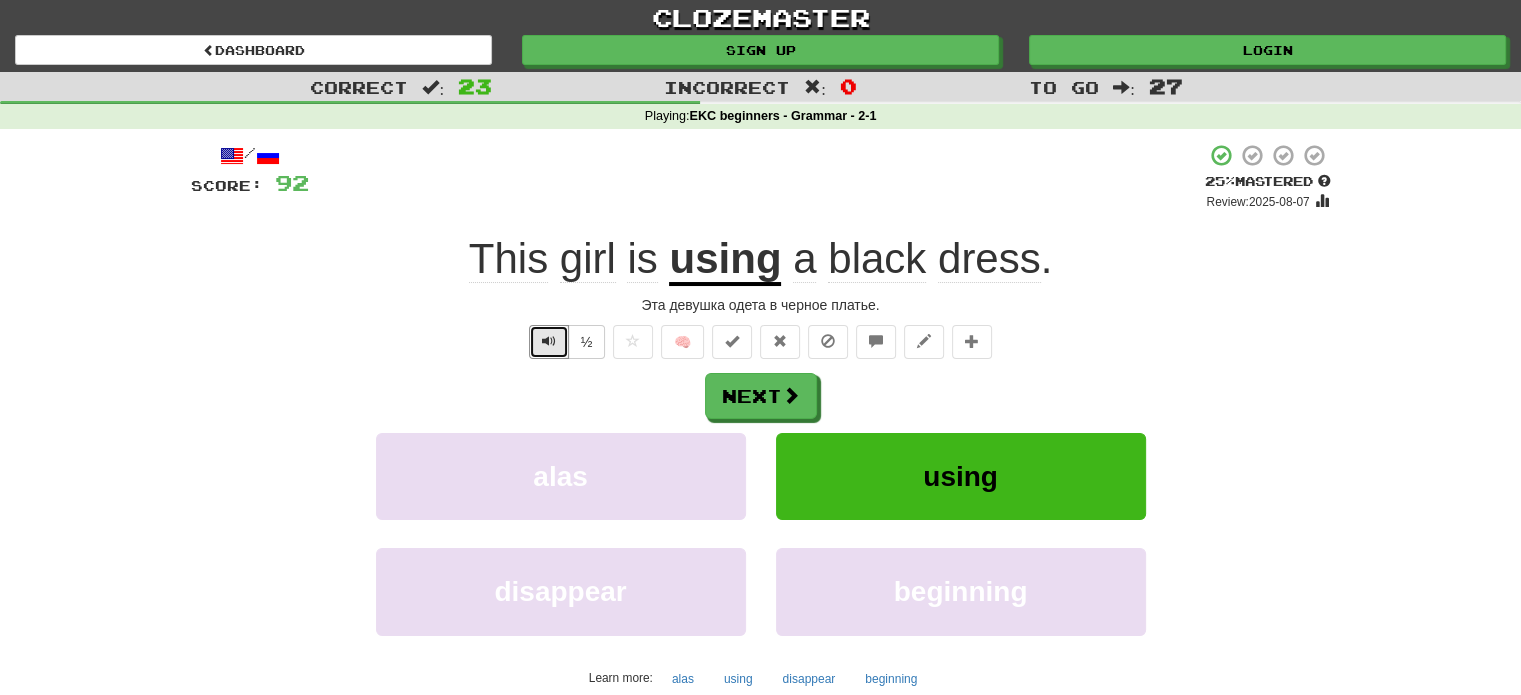 type 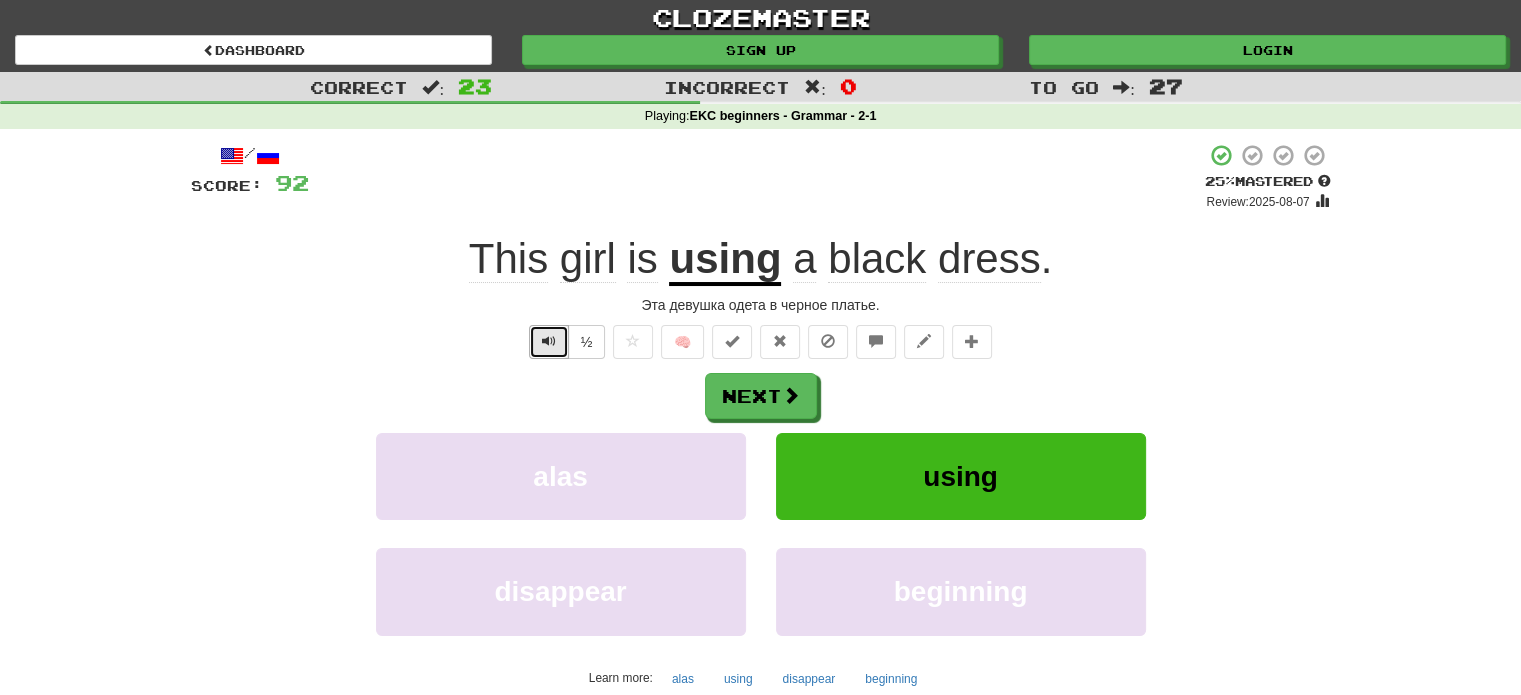 click at bounding box center [549, 341] 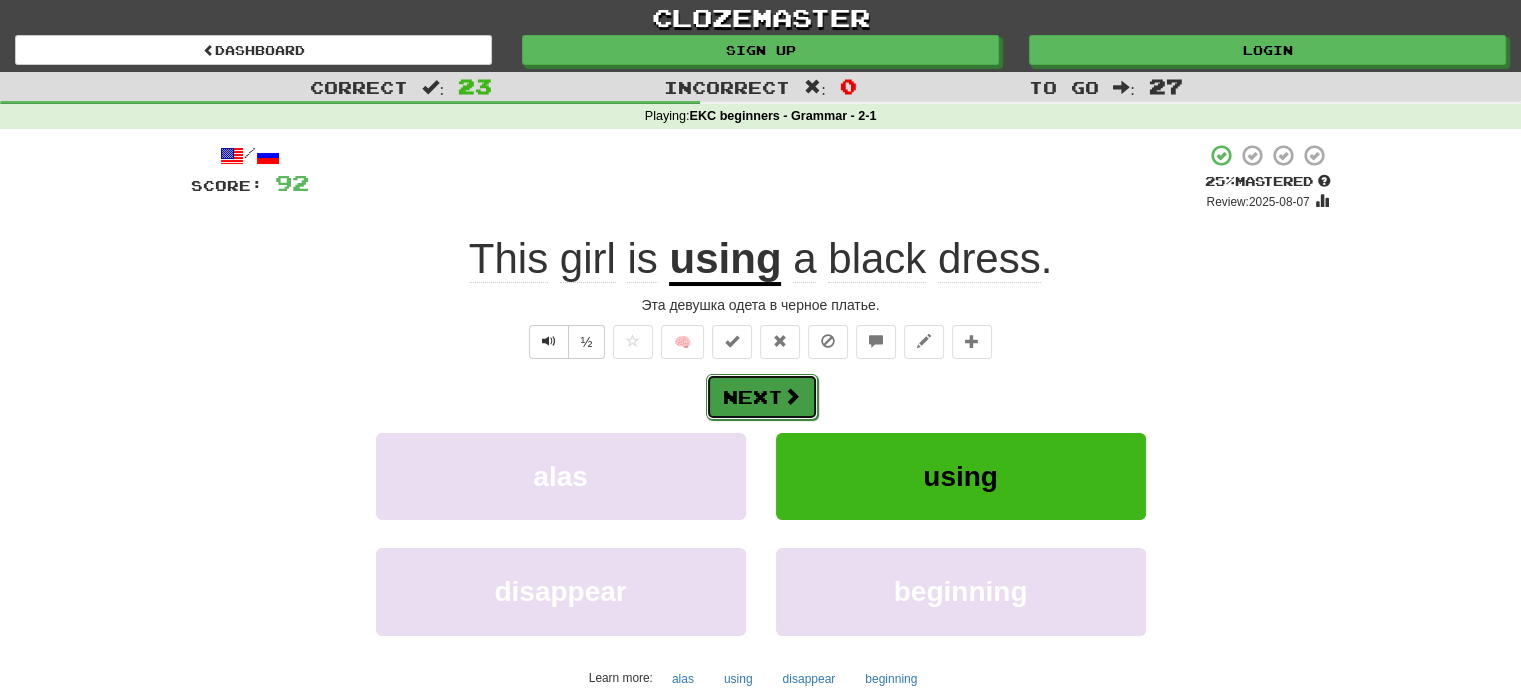 click on "Next" at bounding box center [762, 397] 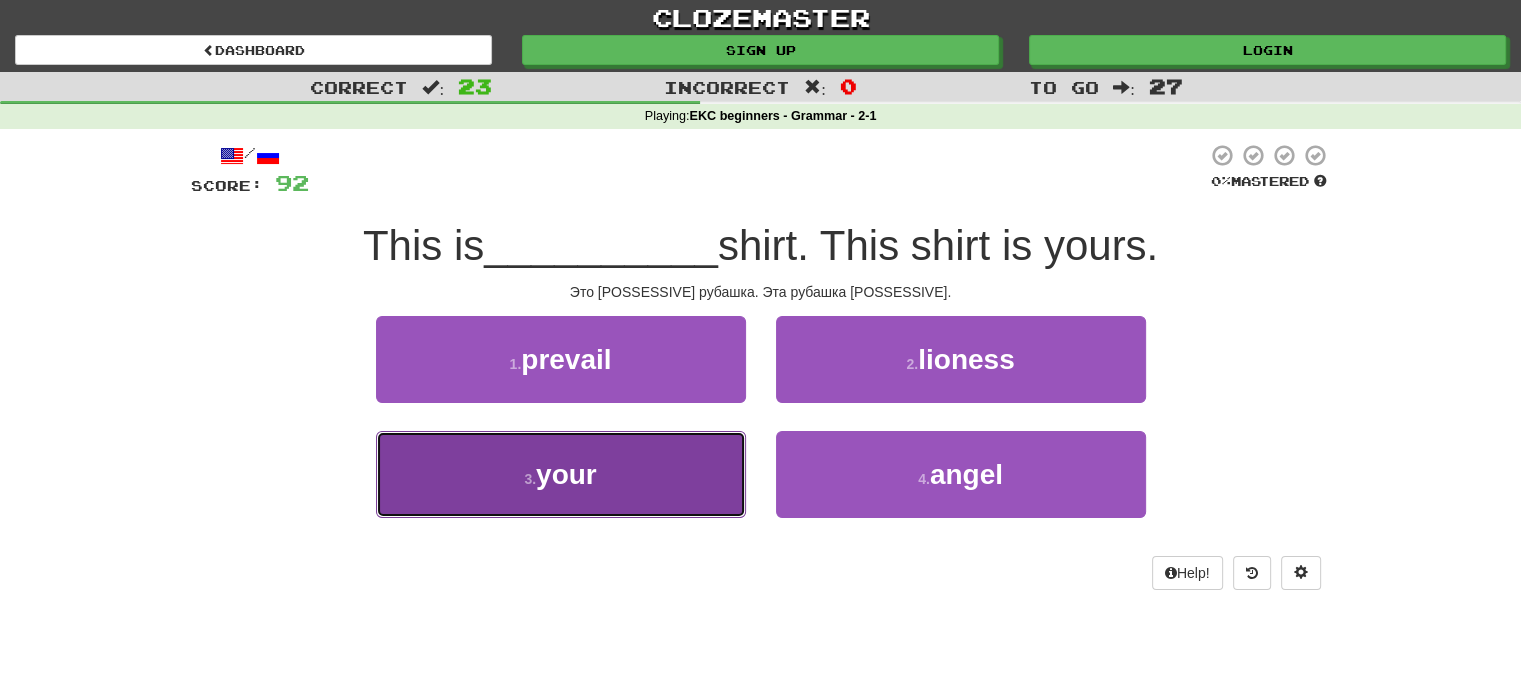 click on "3 .  your" at bounding box center (561, 474) 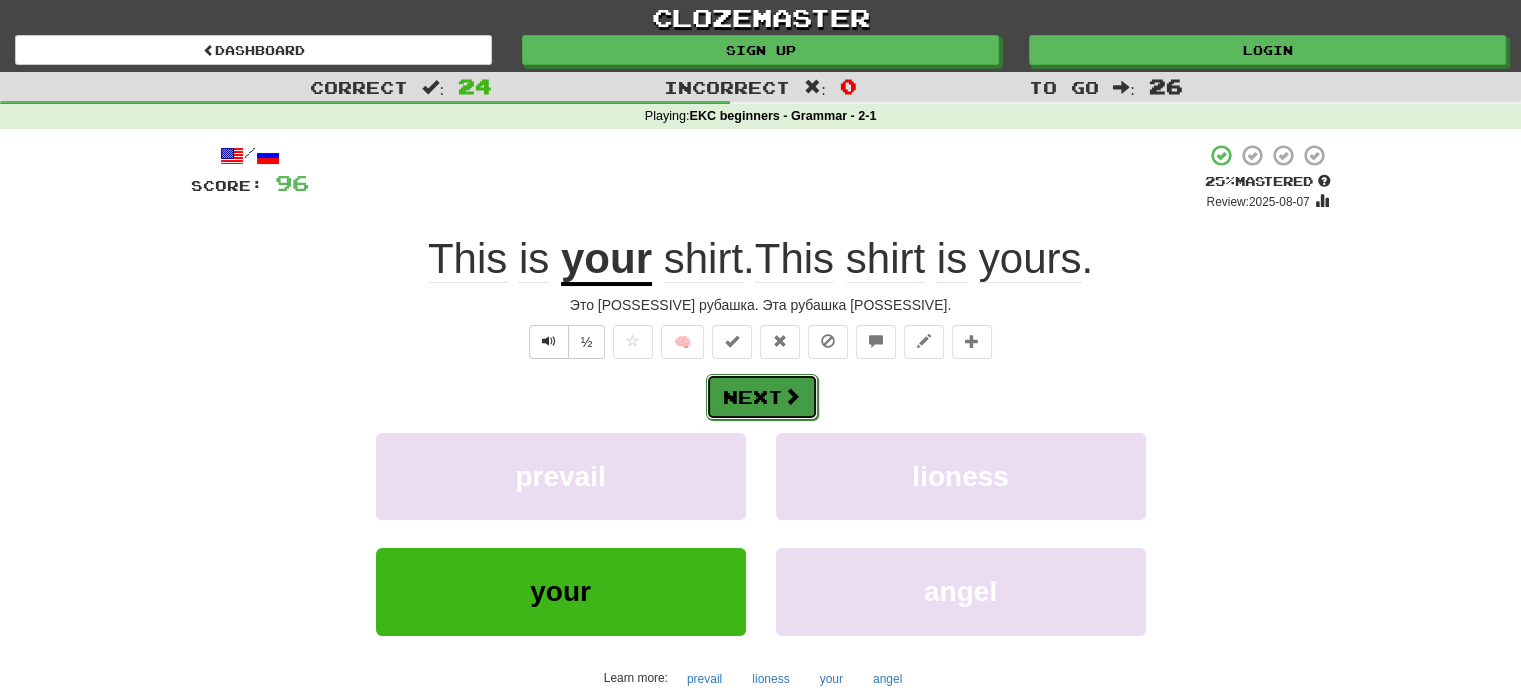 click on "Next" at bounding box center (762, 397) 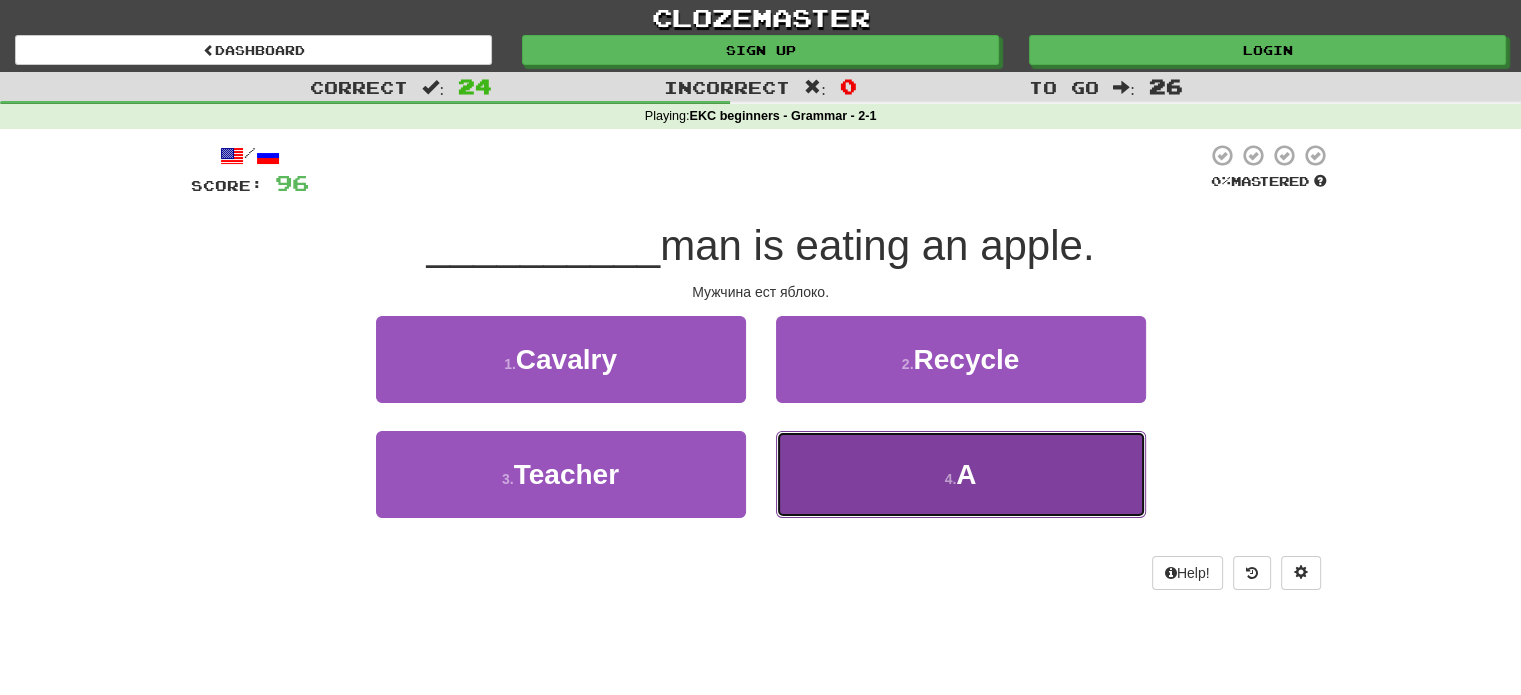 click on "4 .  A" at bounding box center (961, 474) 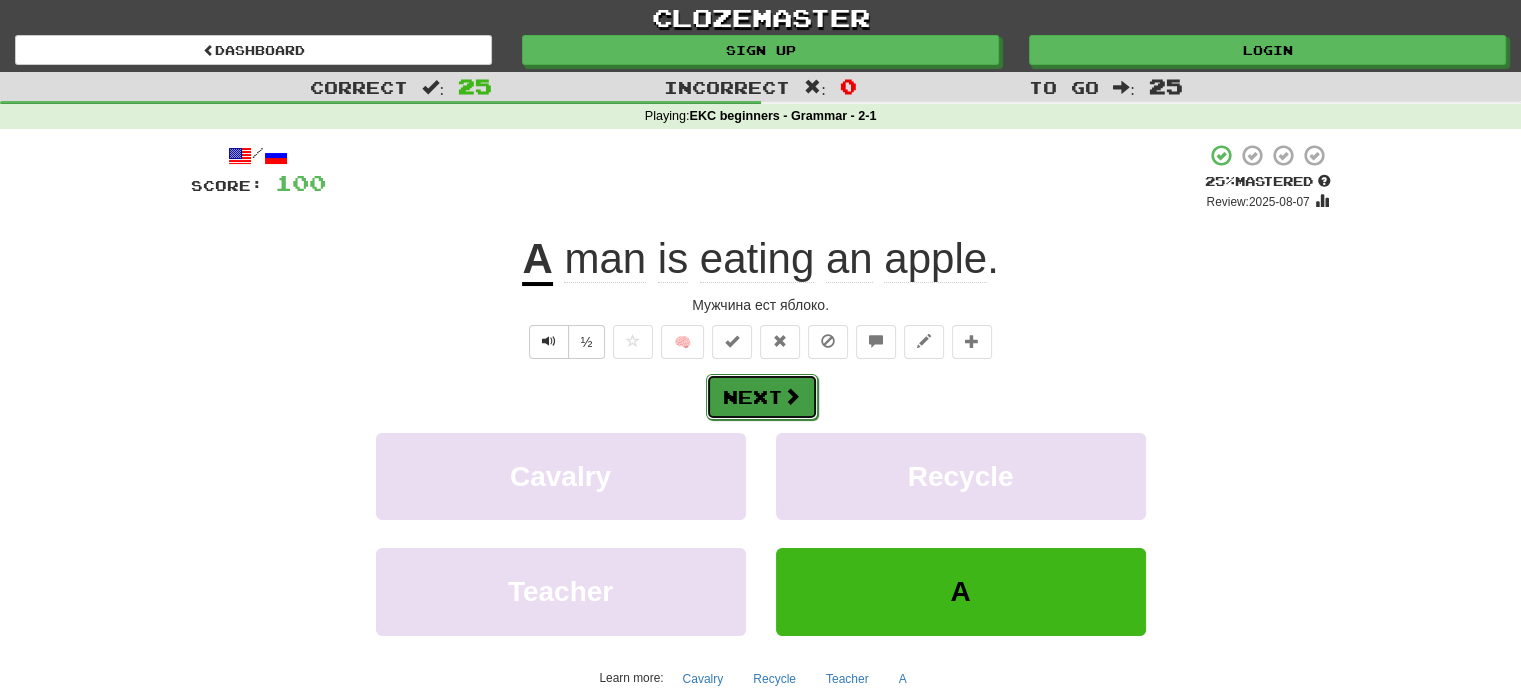 click on "Next" at bounding box center [762, 397] 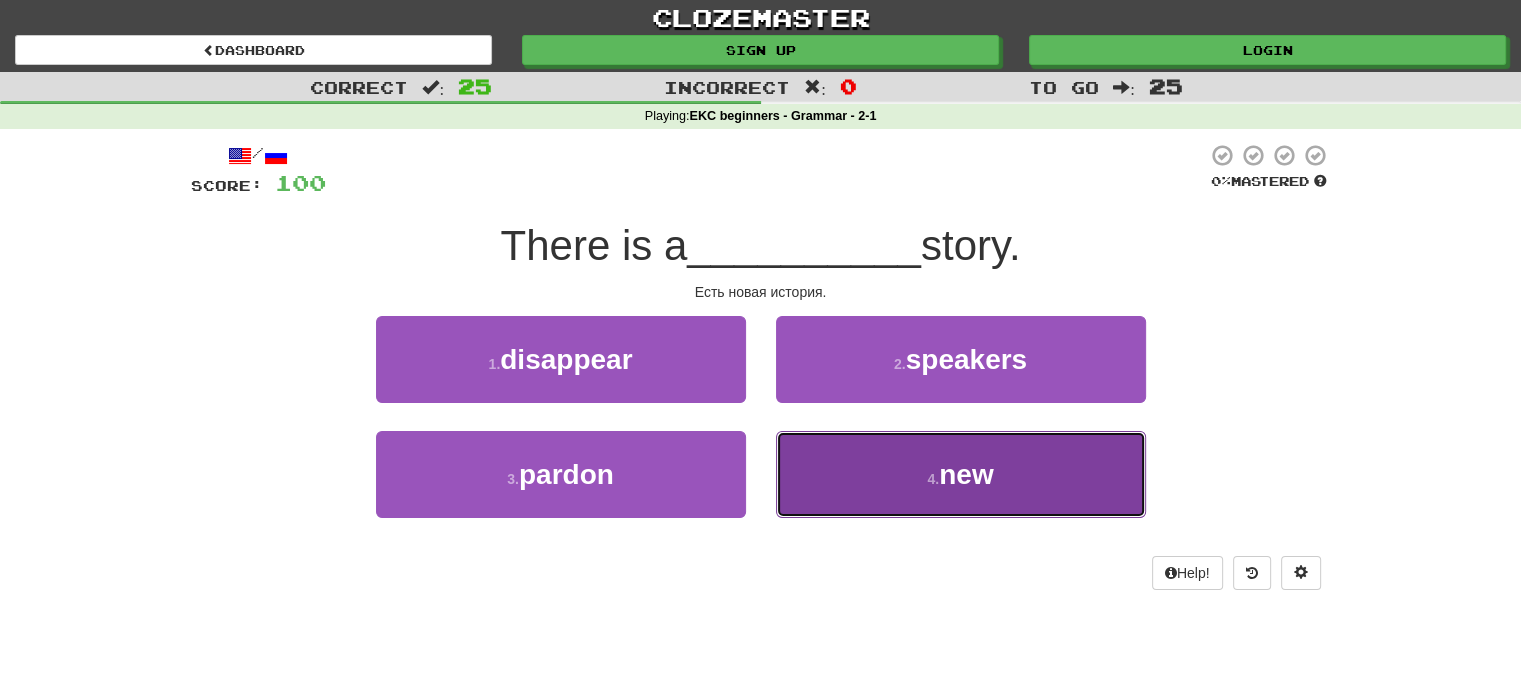 click on "4 ." at bounding box center (933, 479) 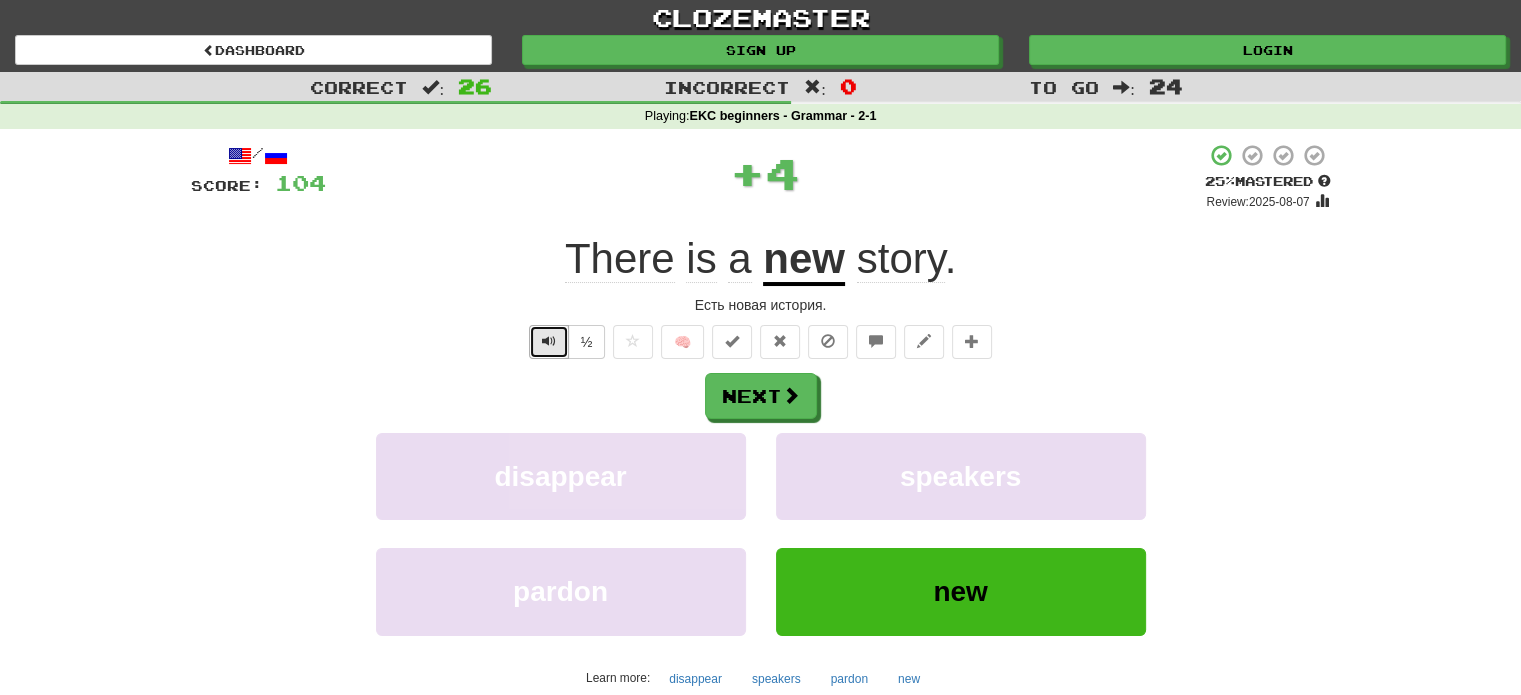 click at bounding box center [549, 342] 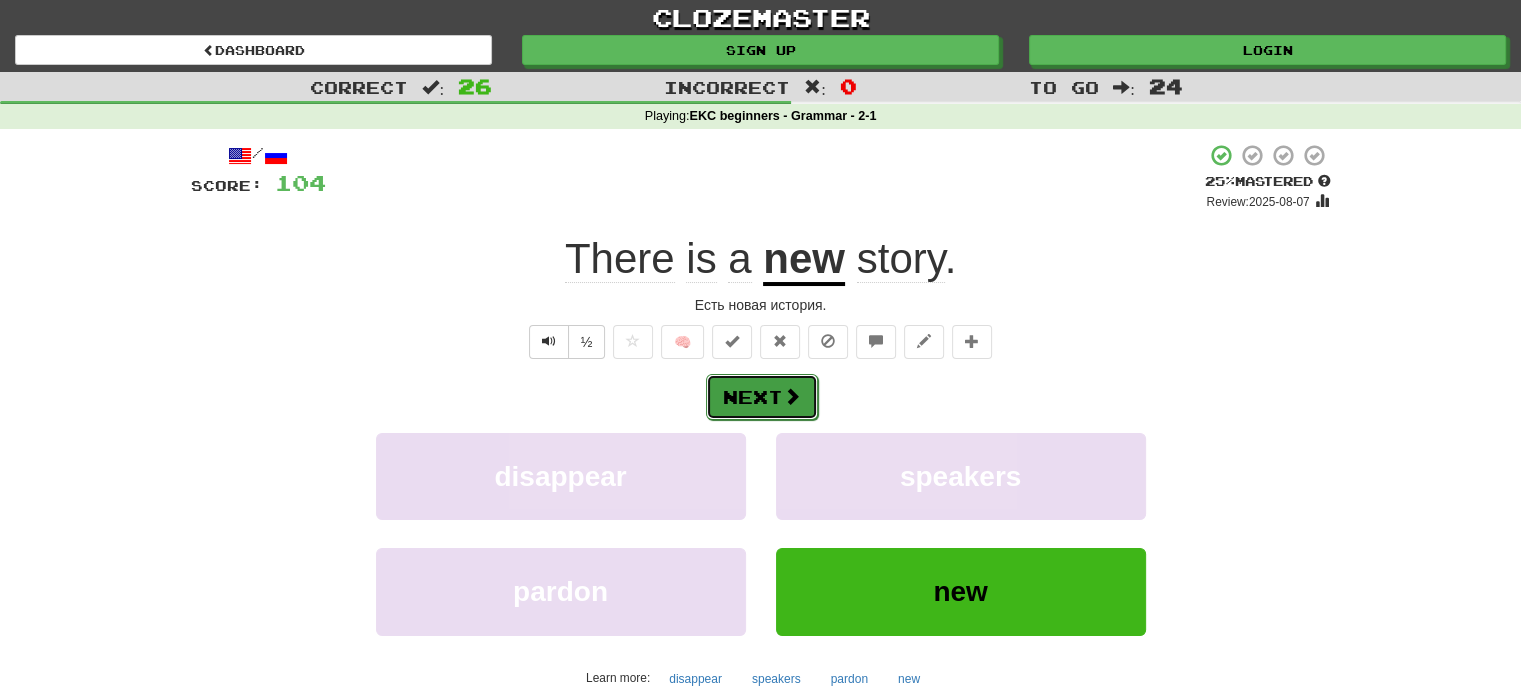 click at bounding box center (792, 396) 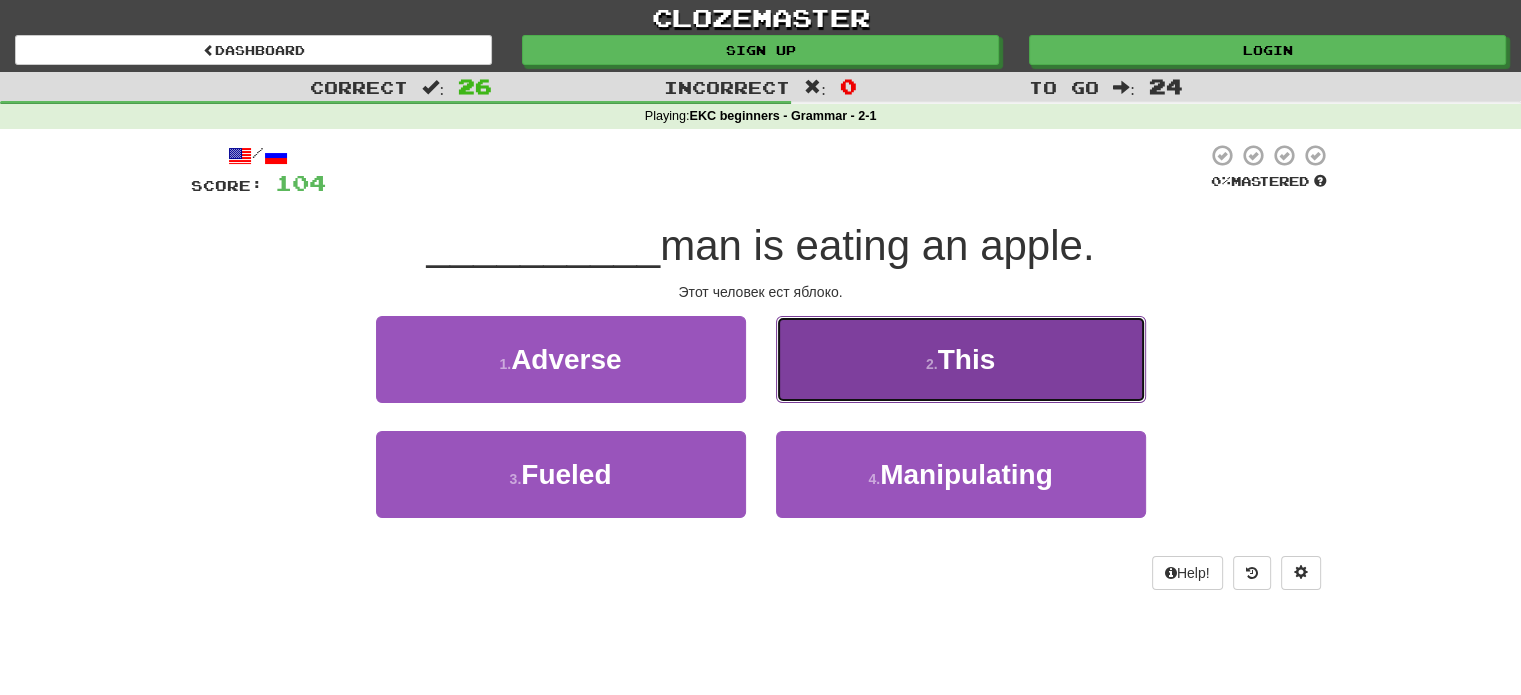 click on "2 .  This" at bounding box center [961, 359] 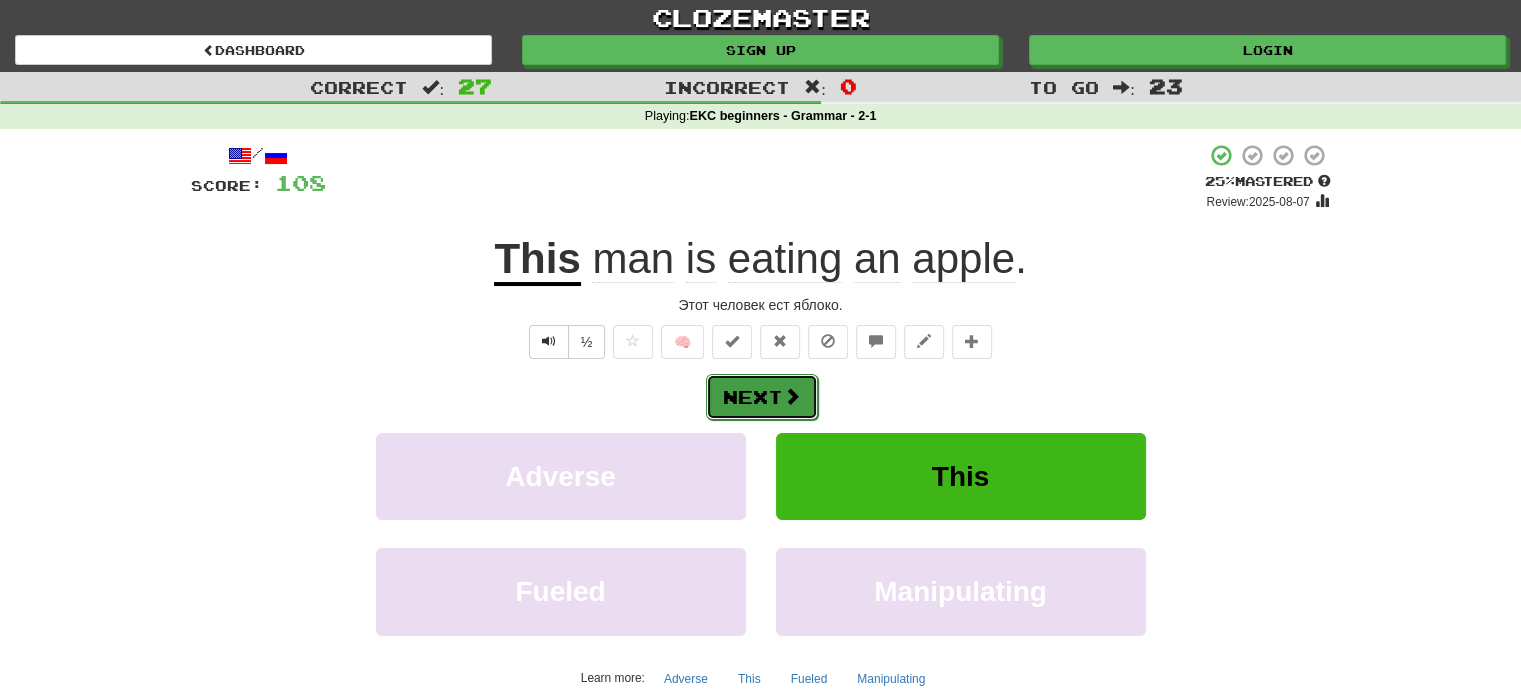 click on "Next" at bounding box center [762, 397] 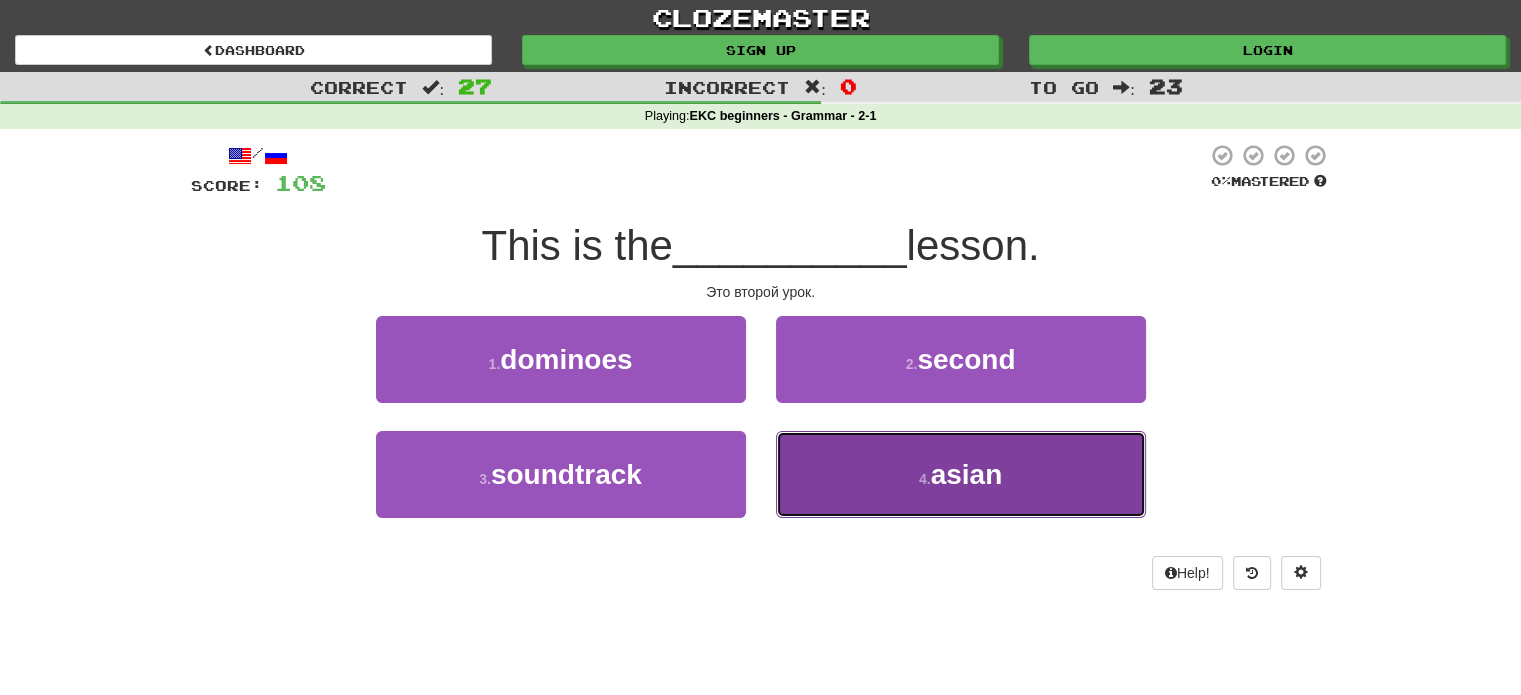click on "4 .  asian" at bounding box center (961, 474) 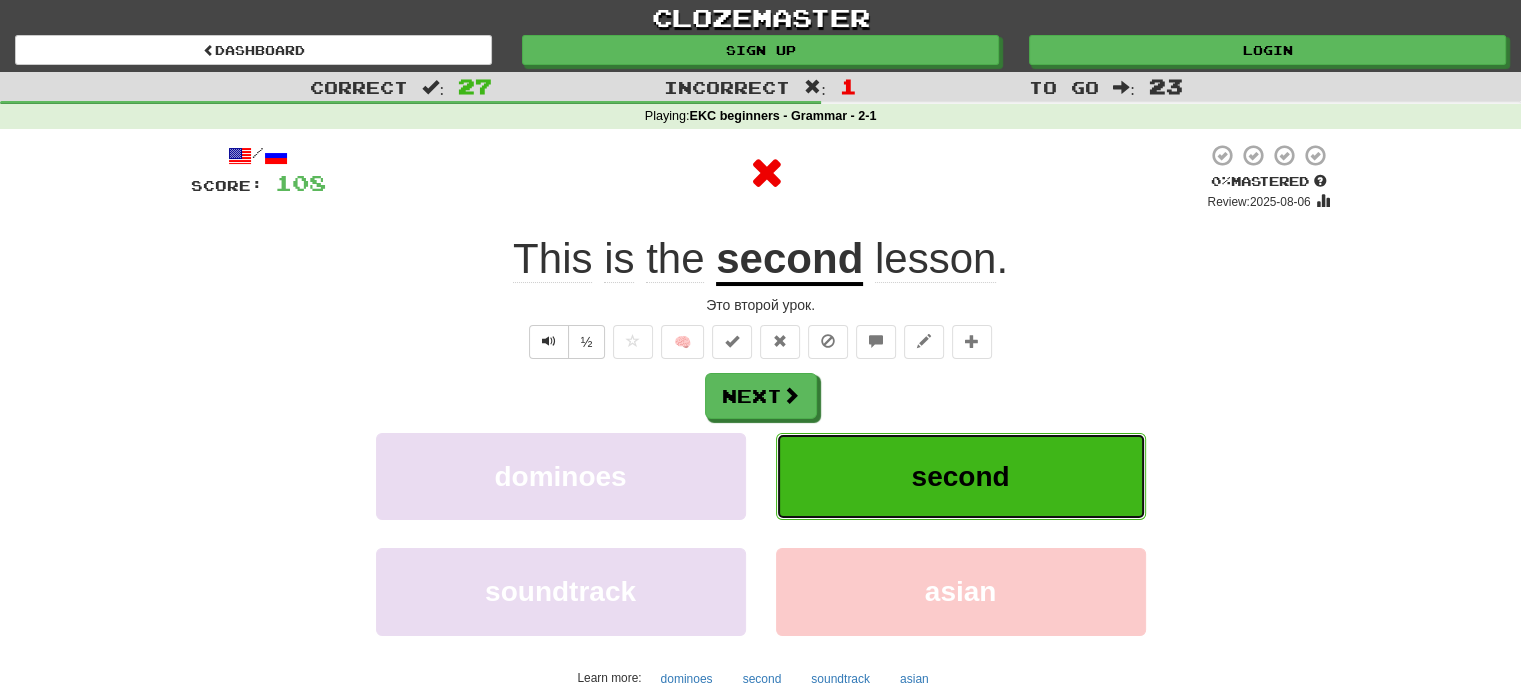 click on "second" at bounding box center (961, 476) 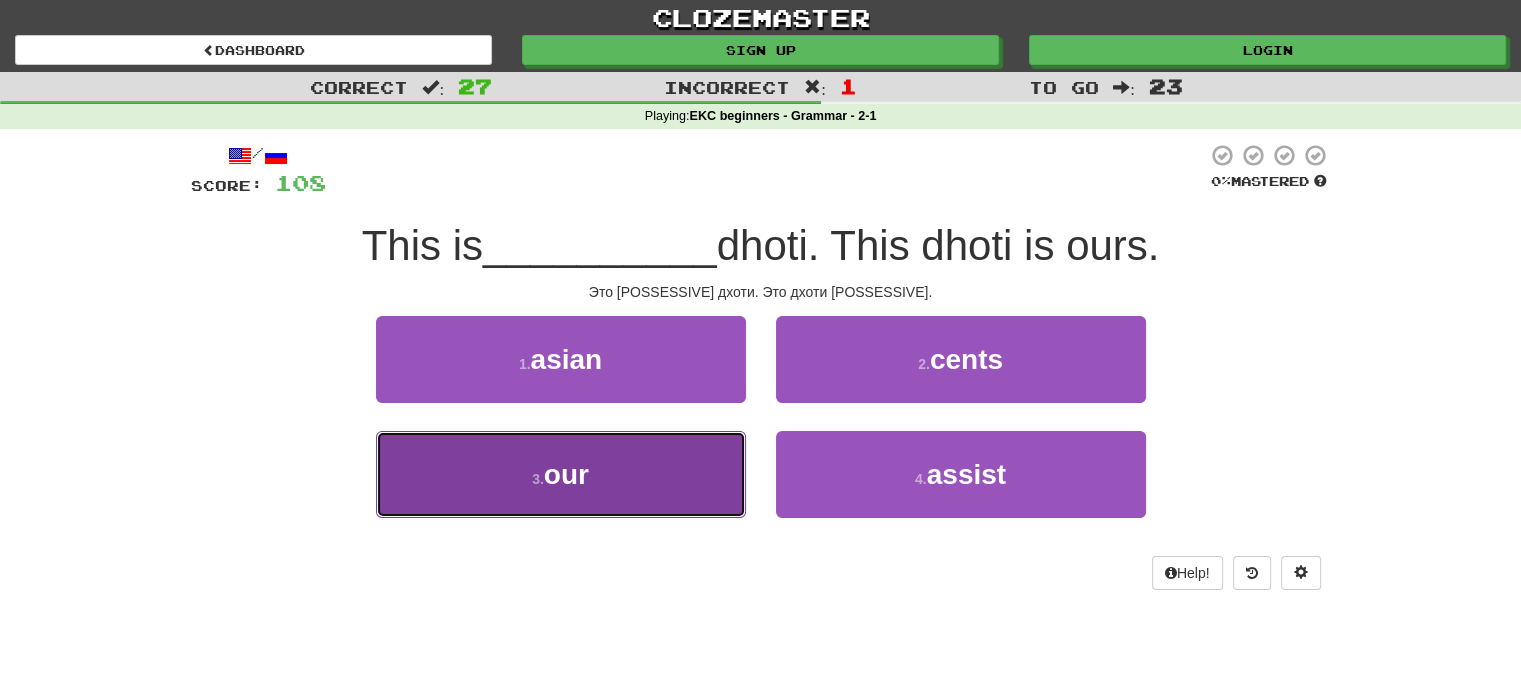 click on "3 .  our" at bounding box center (561, 474) 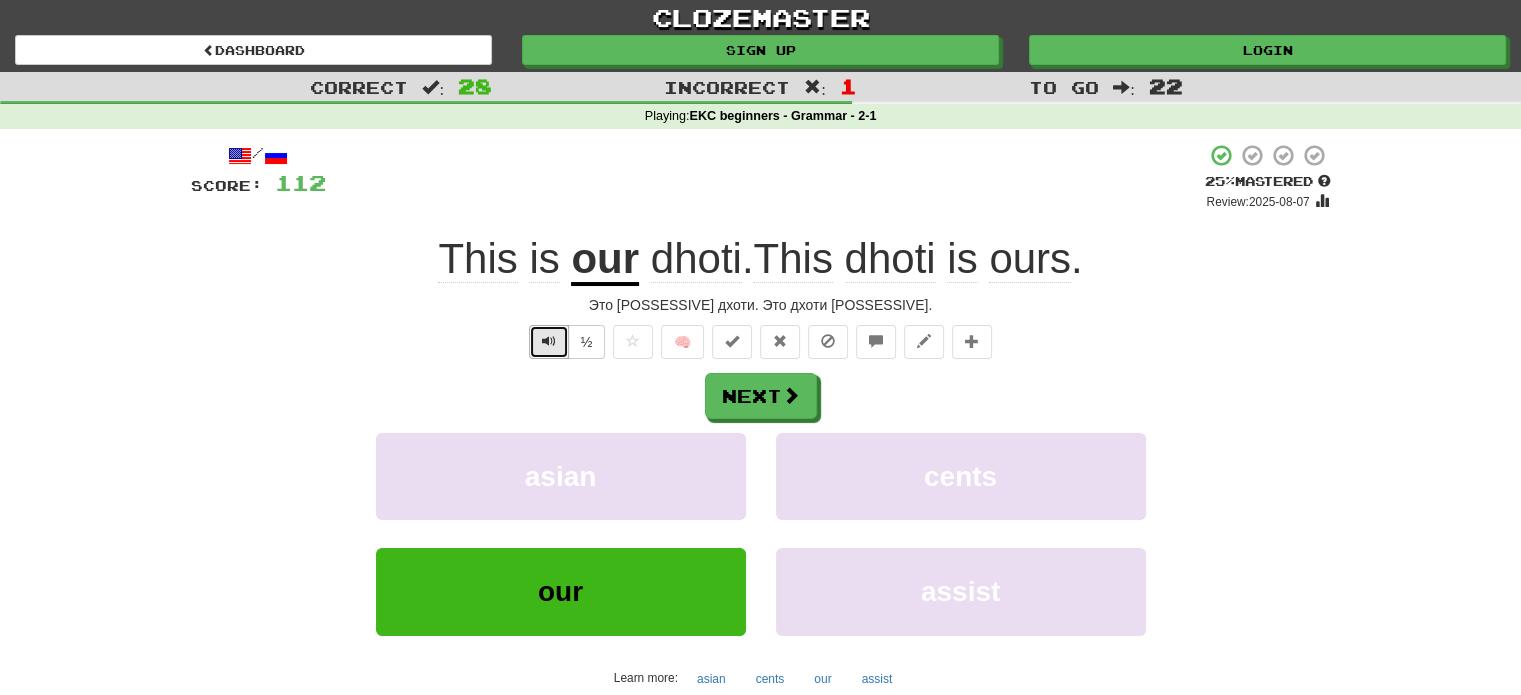 click at bounding box center [549, 342] 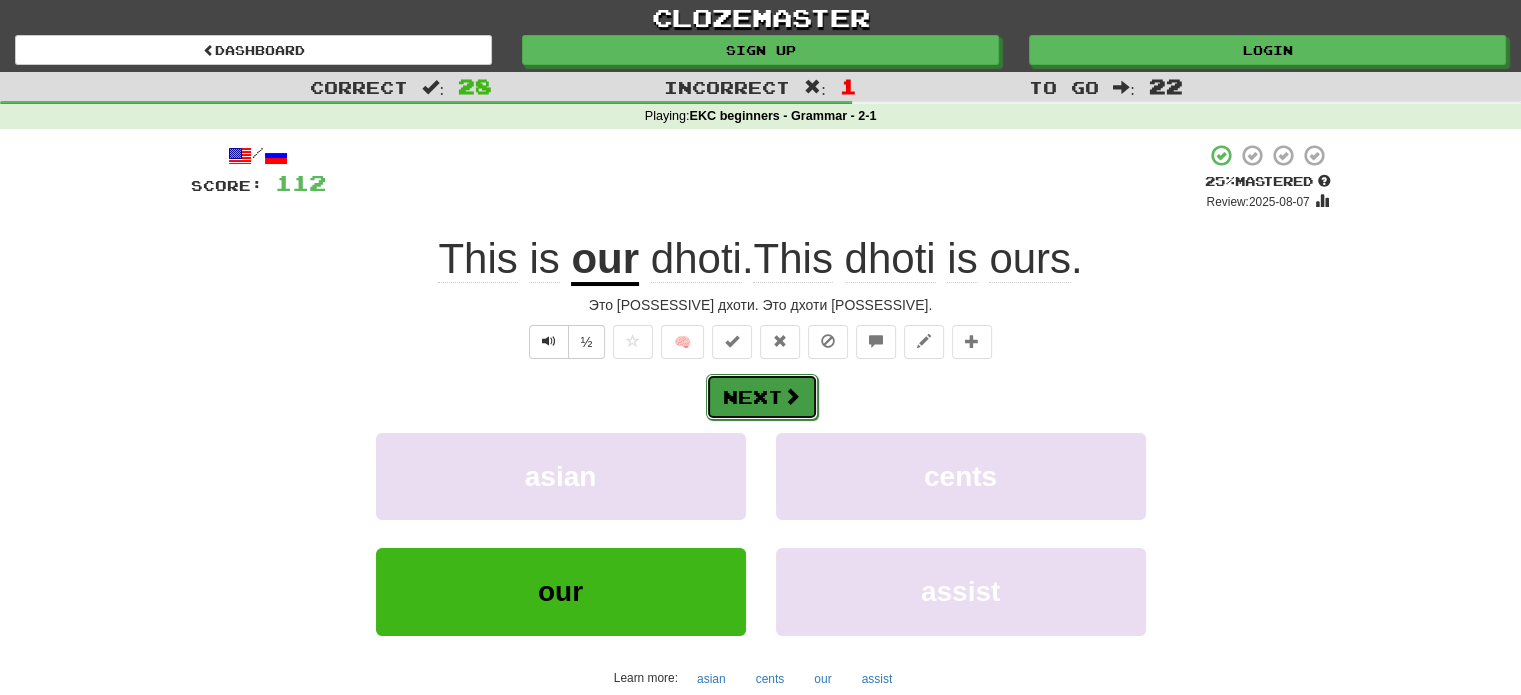 click at bounding box center (792, 396) 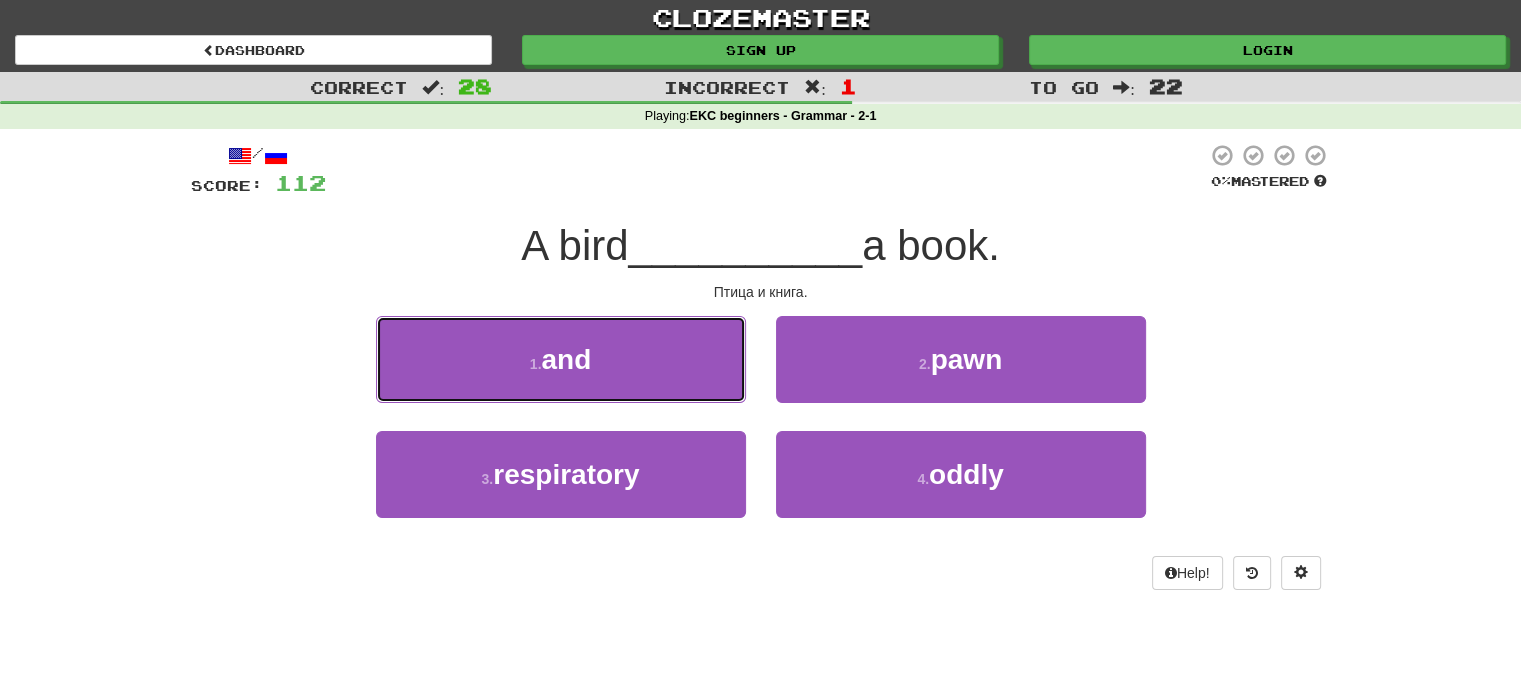 click on "1 .  and" at bounding box center (561, 359) 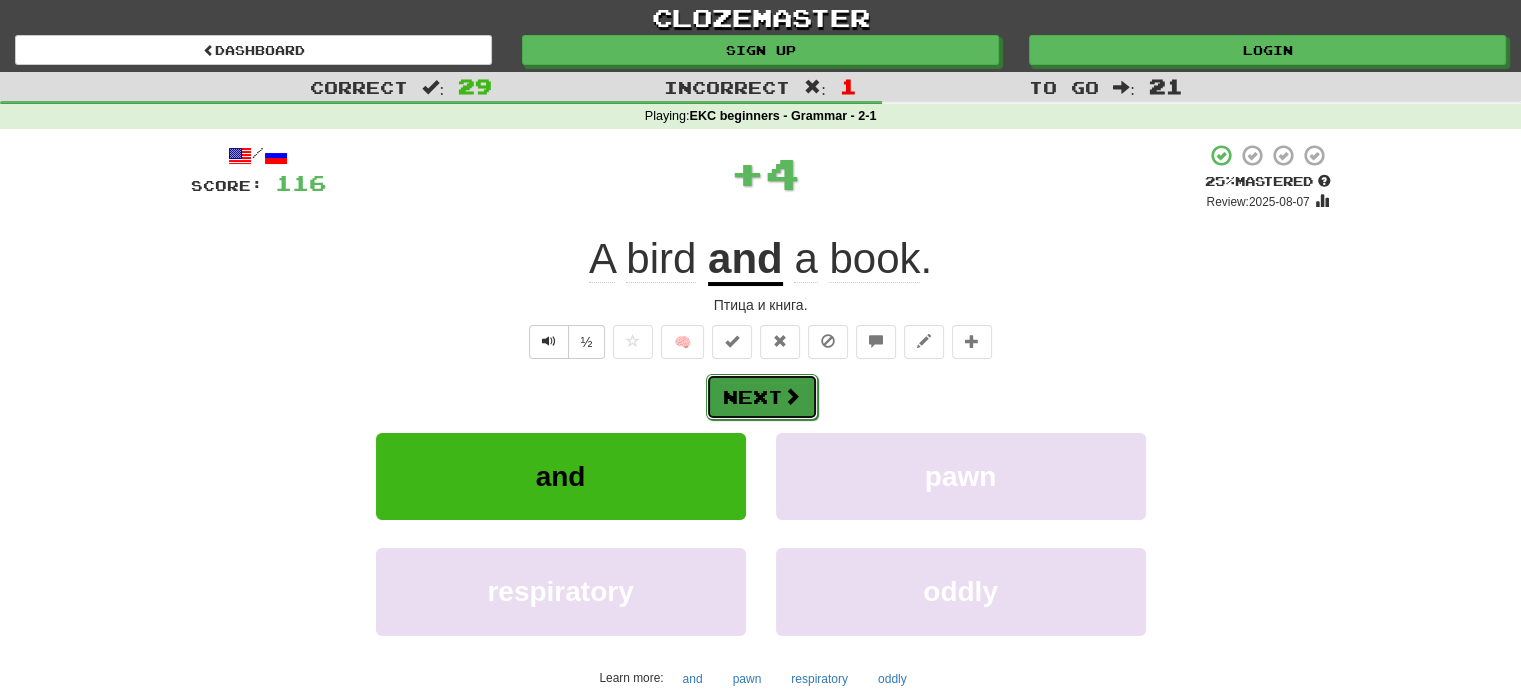 click on "Next" at bounding box center (762, 397) 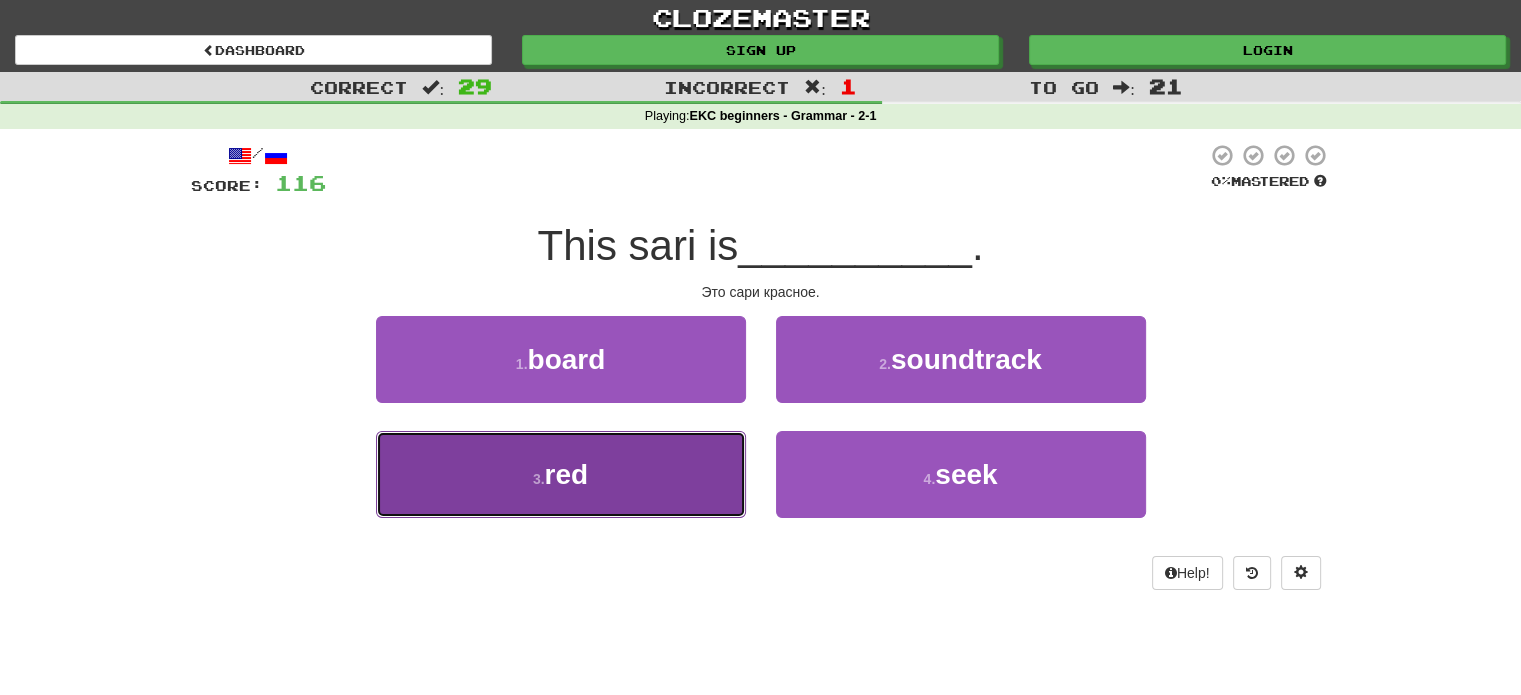 click on "3 .  red" at bounding box center [561, 474] 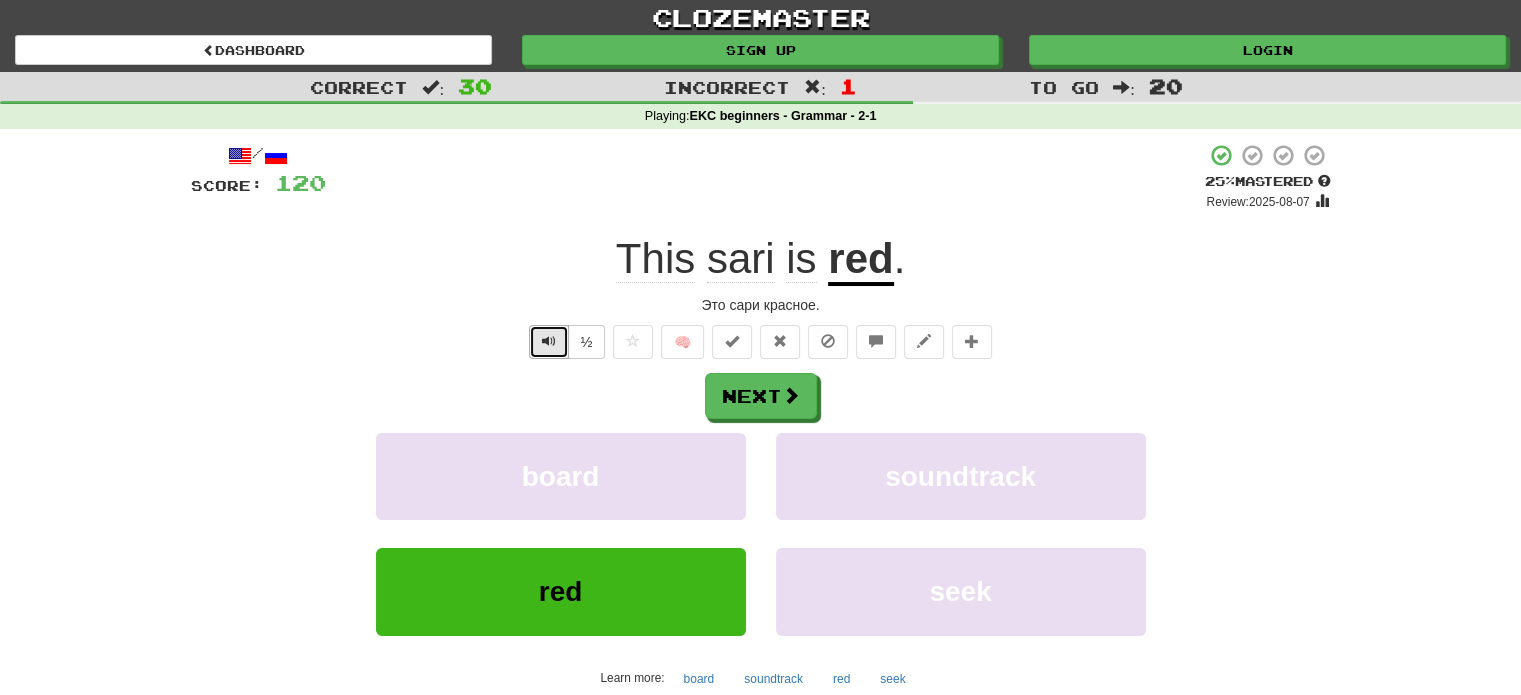click at bounding box center (549, 341) 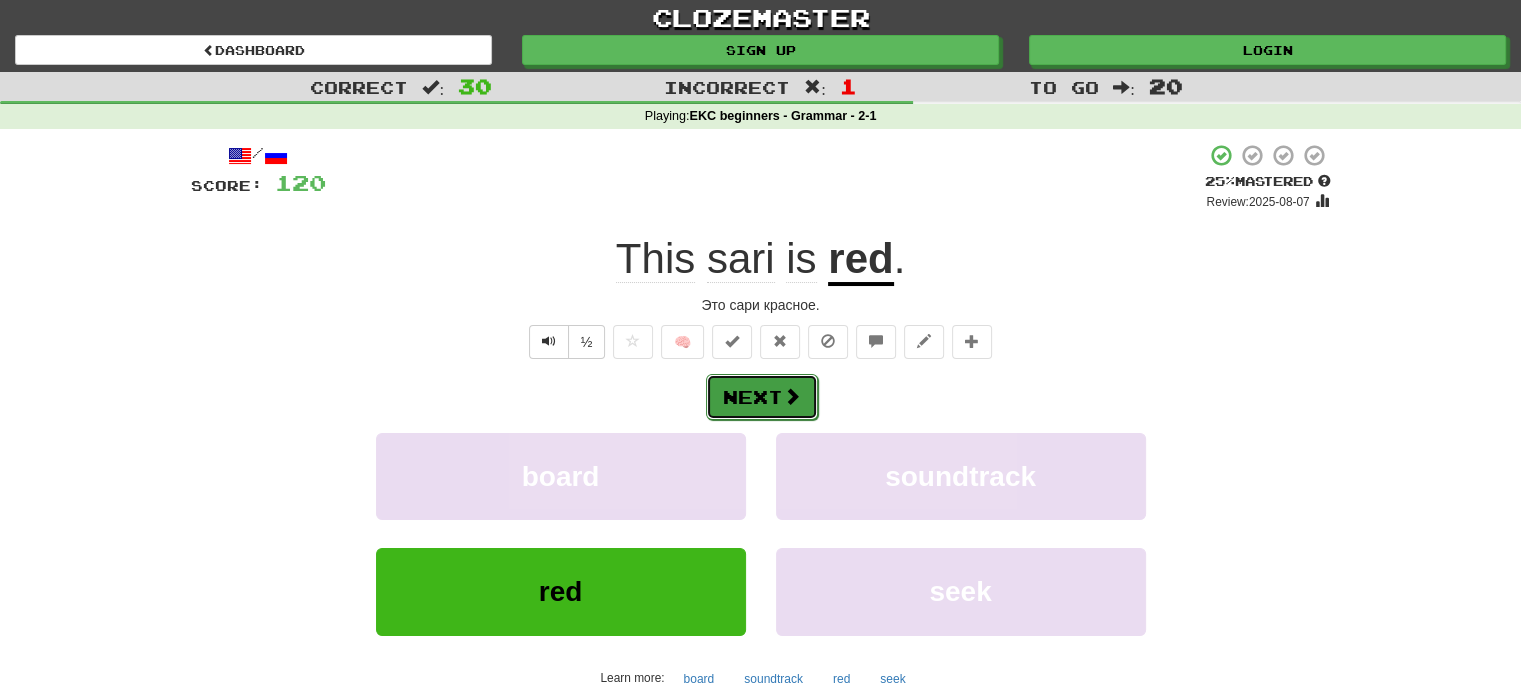 click at bounding box center [792, 396] 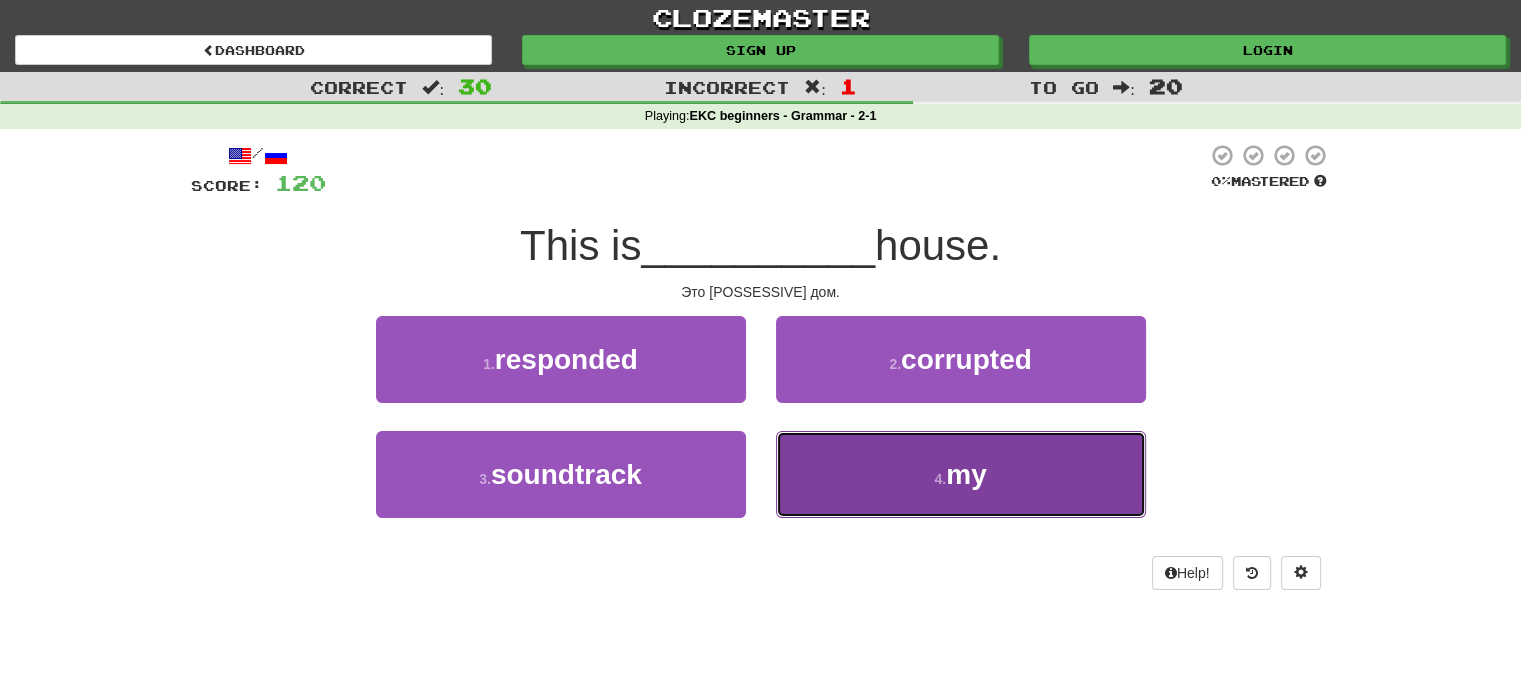 click on "4 .  [POSSESSIVE]" at bounding box center [961, 474] 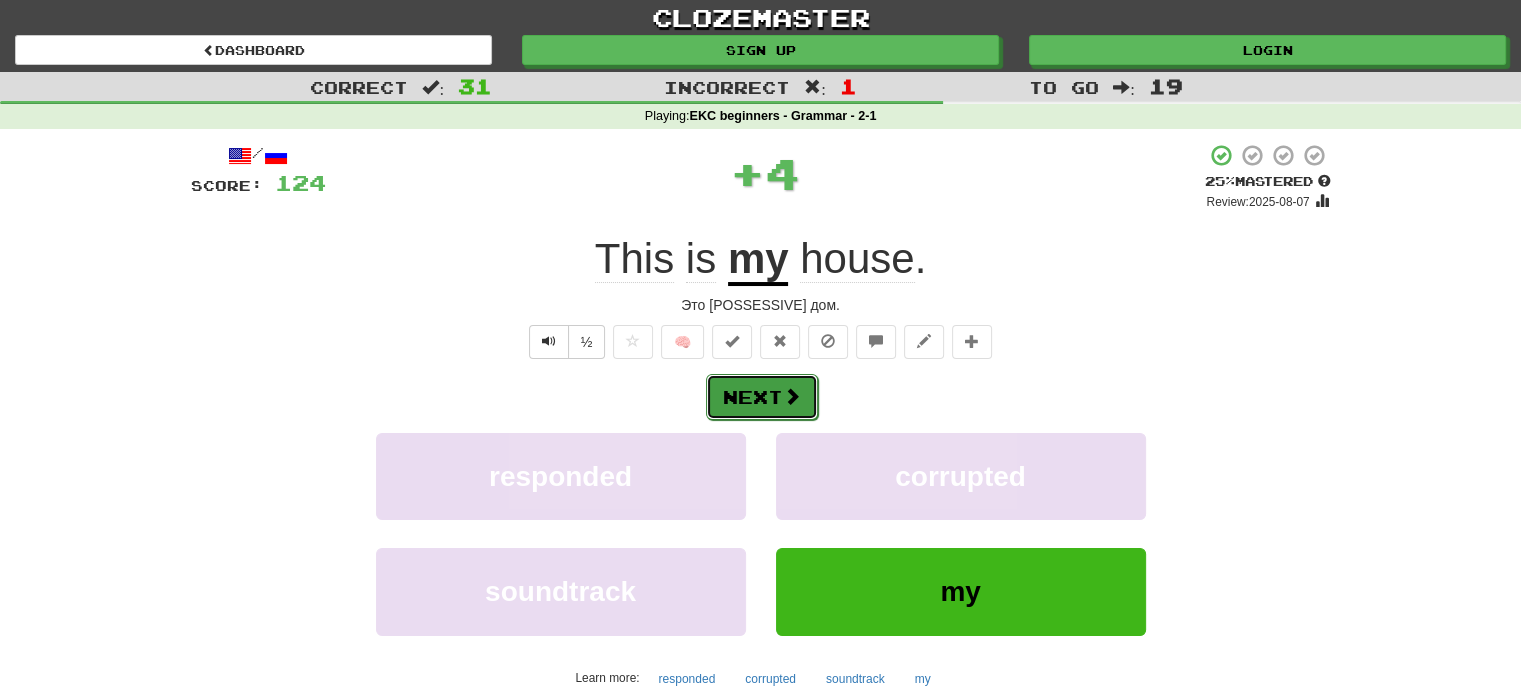 click on "Next" at bounding box center [762, 397] 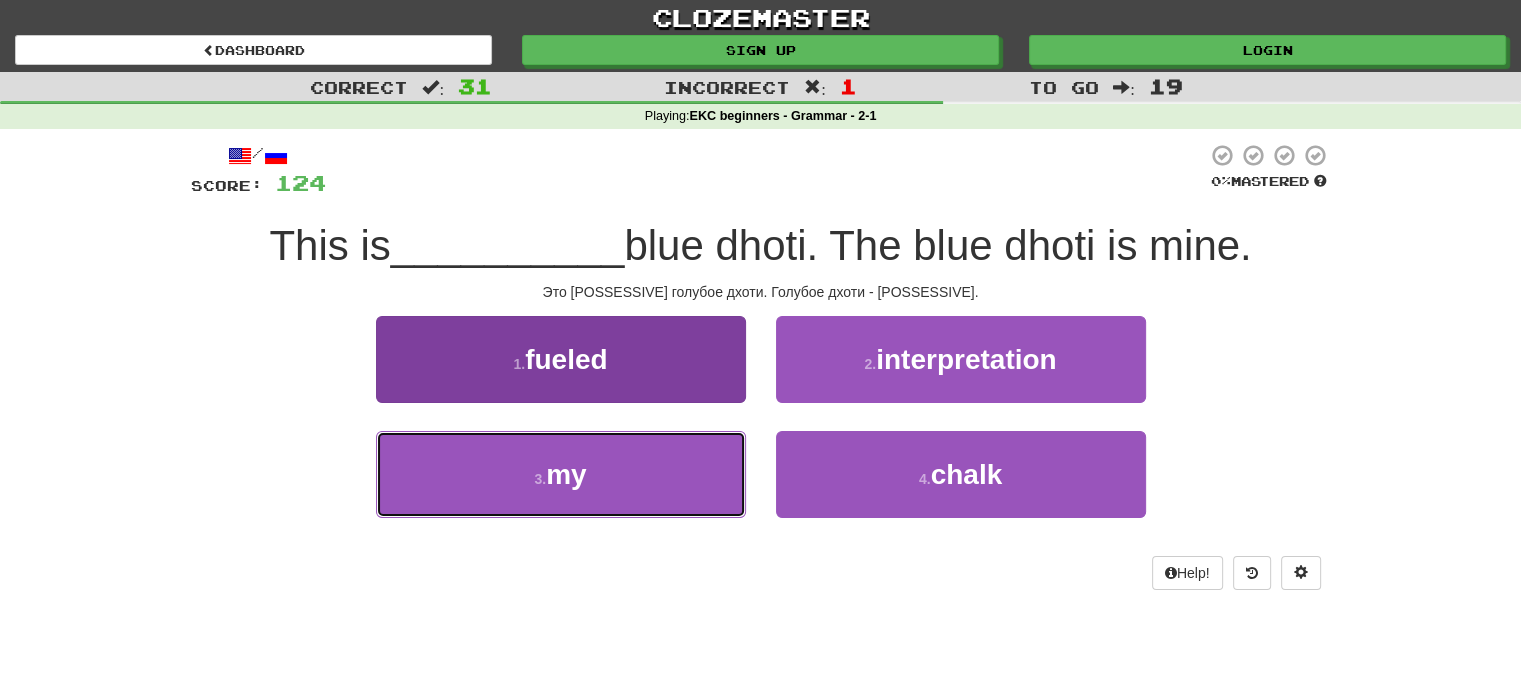 click on "3 .  my" at bounding box center (561, 474) 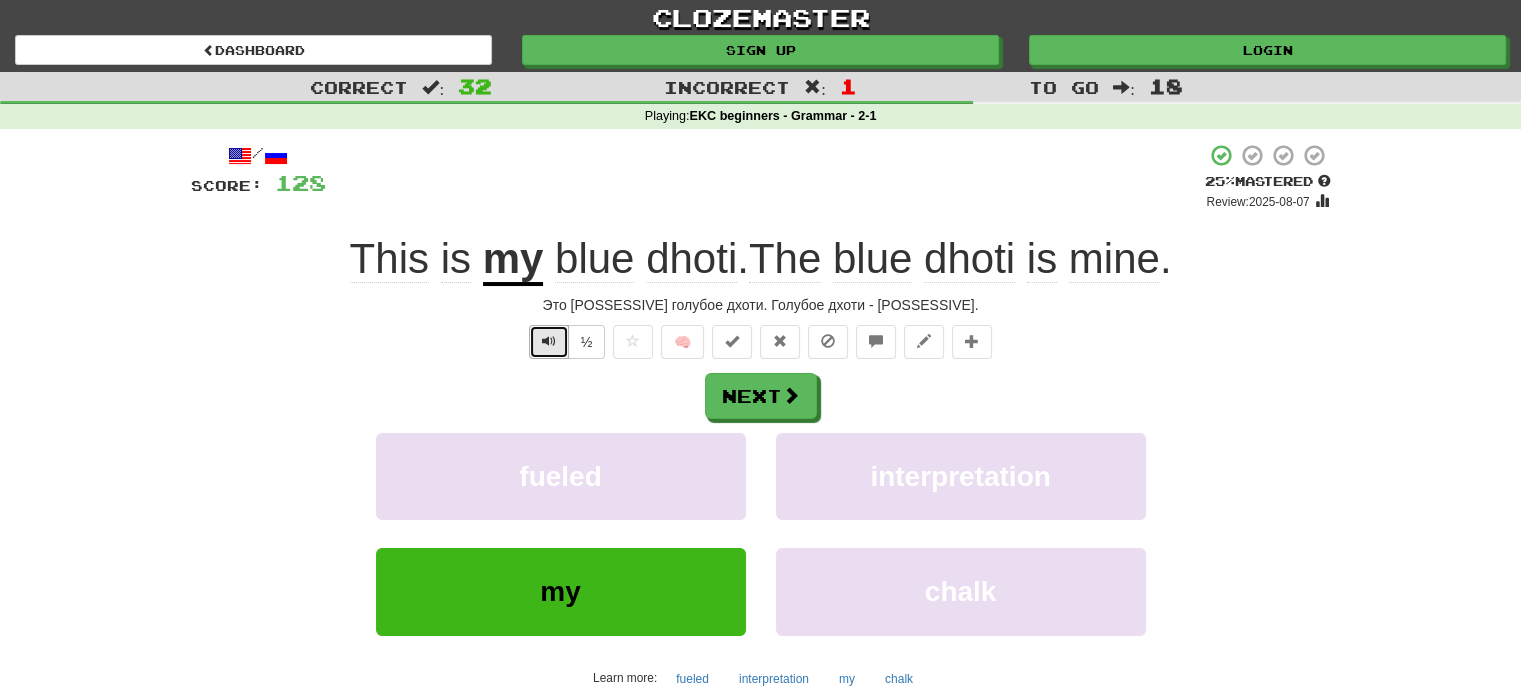 click at bounding box center (549, 342) 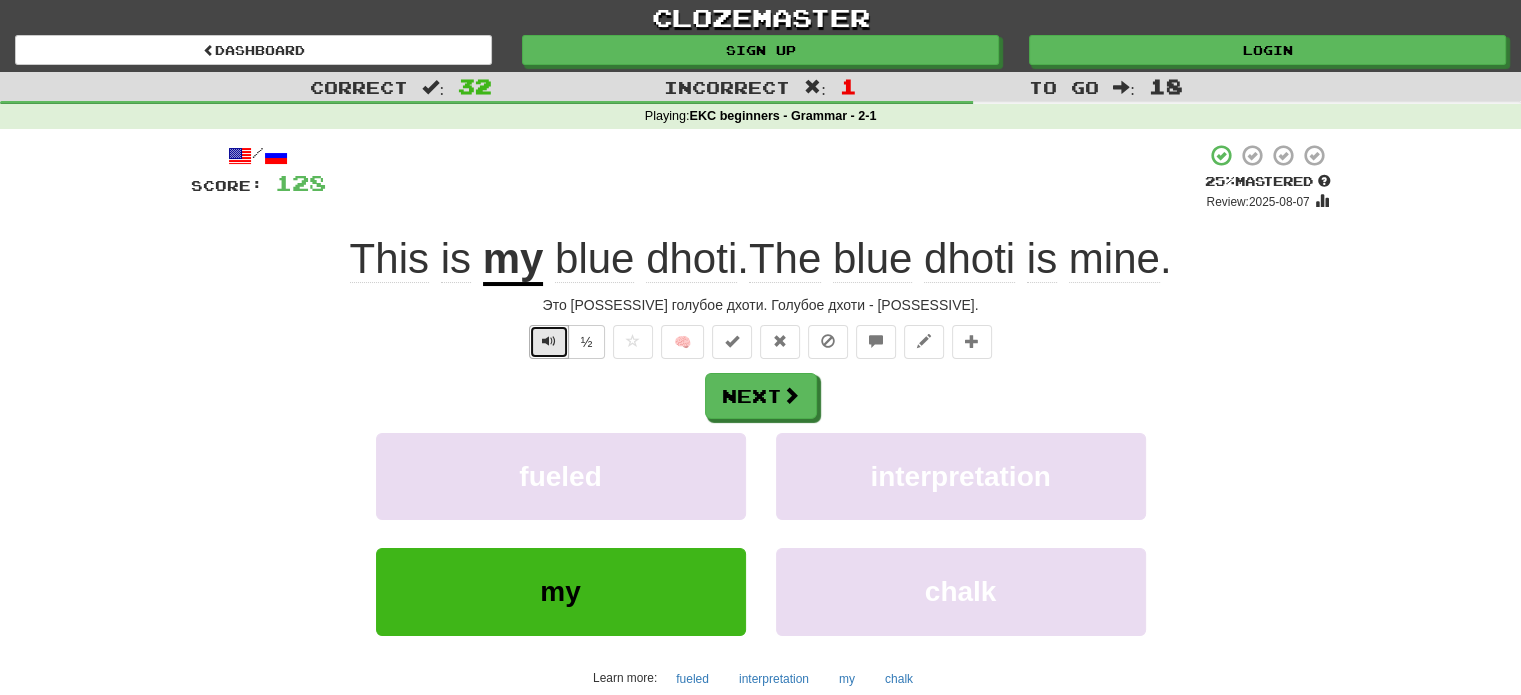 click at bounding box center [549, 341] 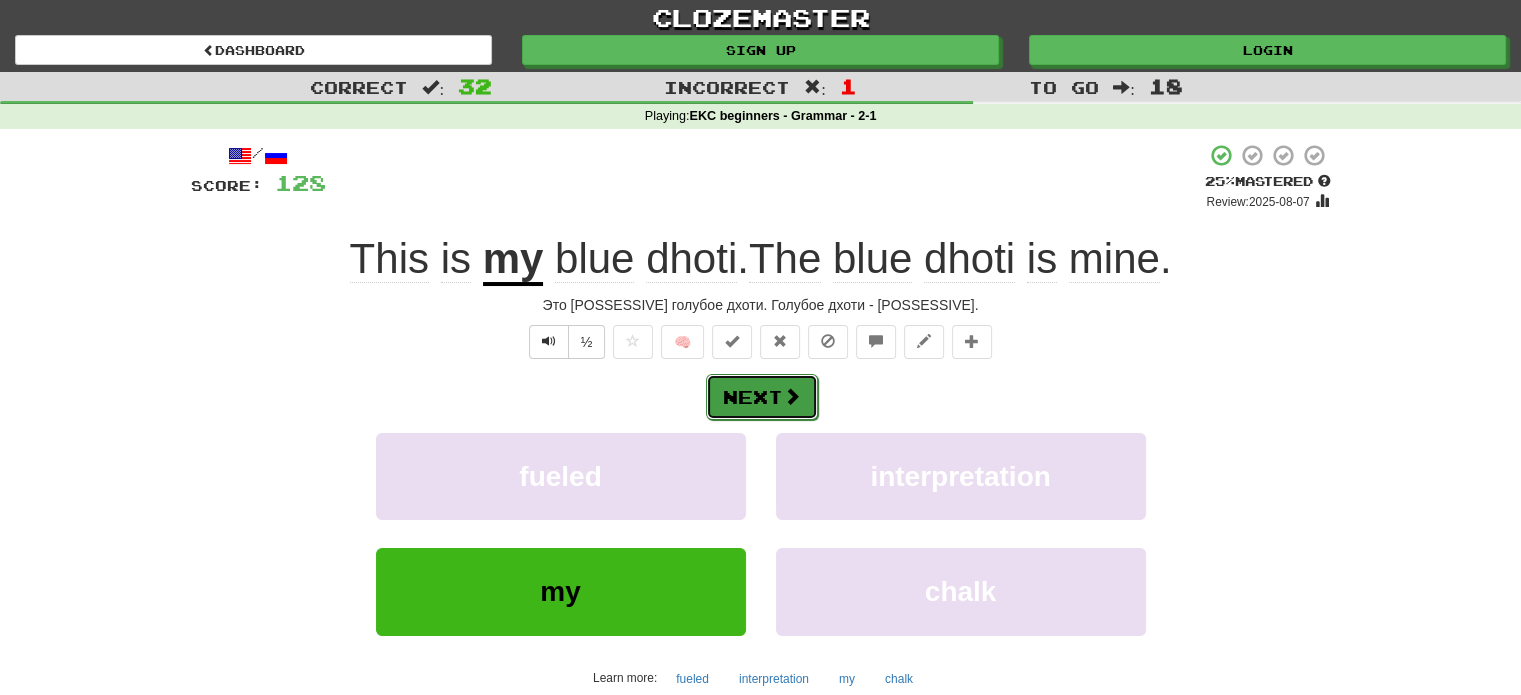 click on "Next" at bounding box center [762, 397] 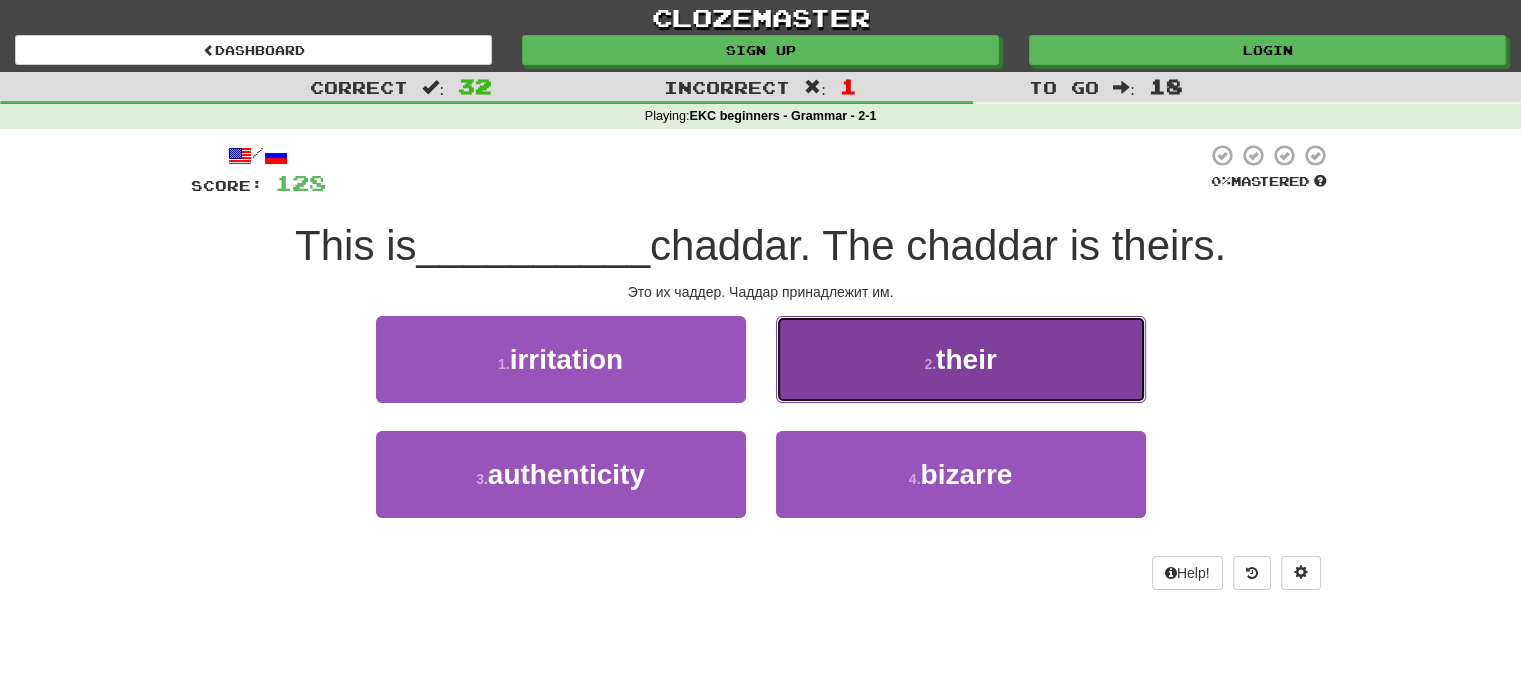 click on "2 .  their" at bounding box center (961, 359) 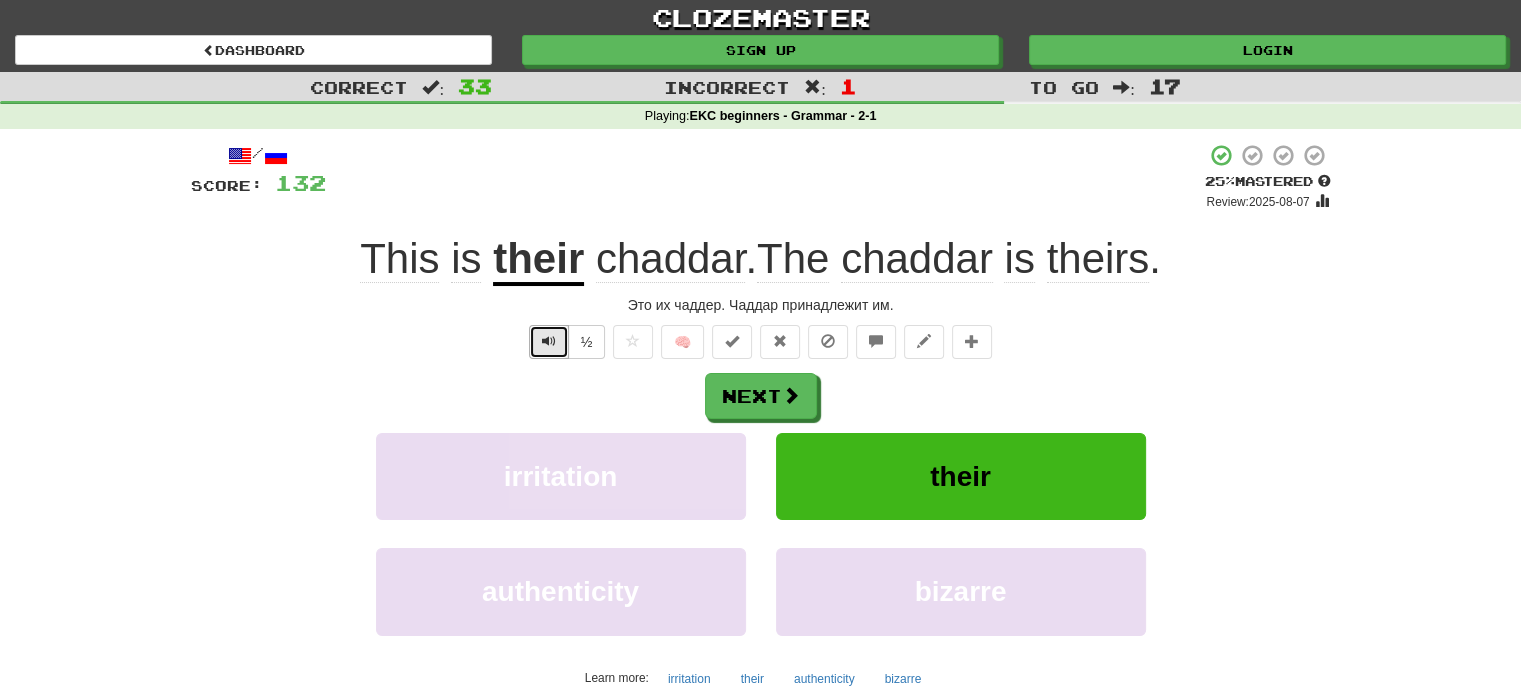 click at bounding box center [549, 341] 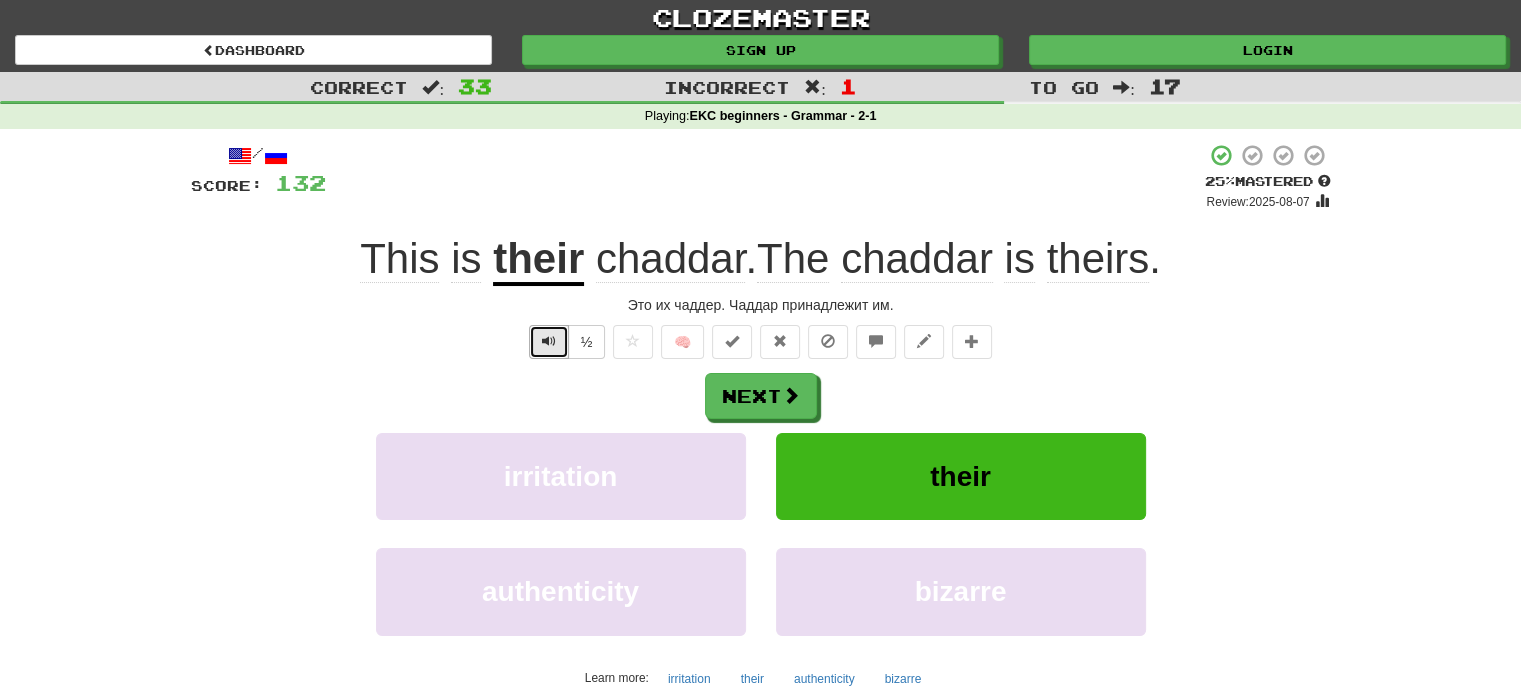 click at bounding box center [549, 342] 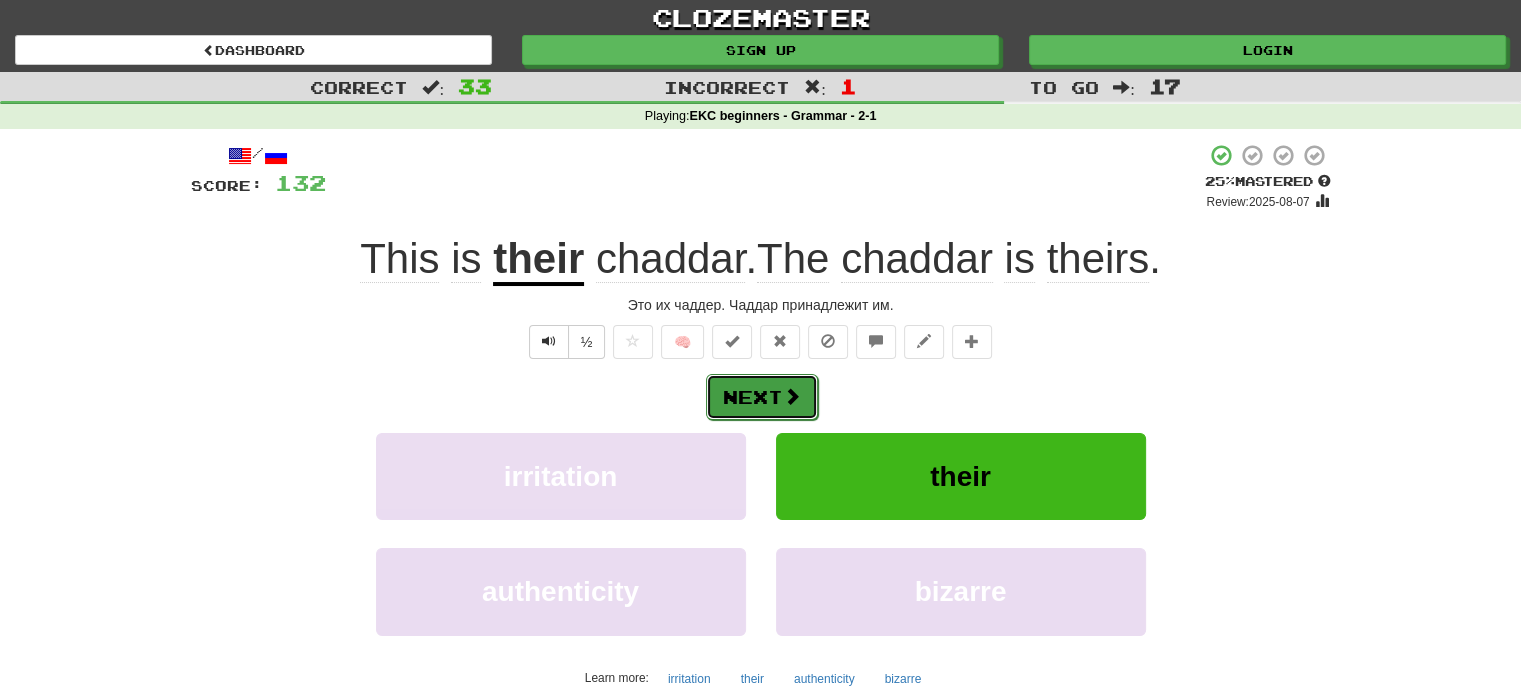 click on "Next" at bounding box center (762, 397) 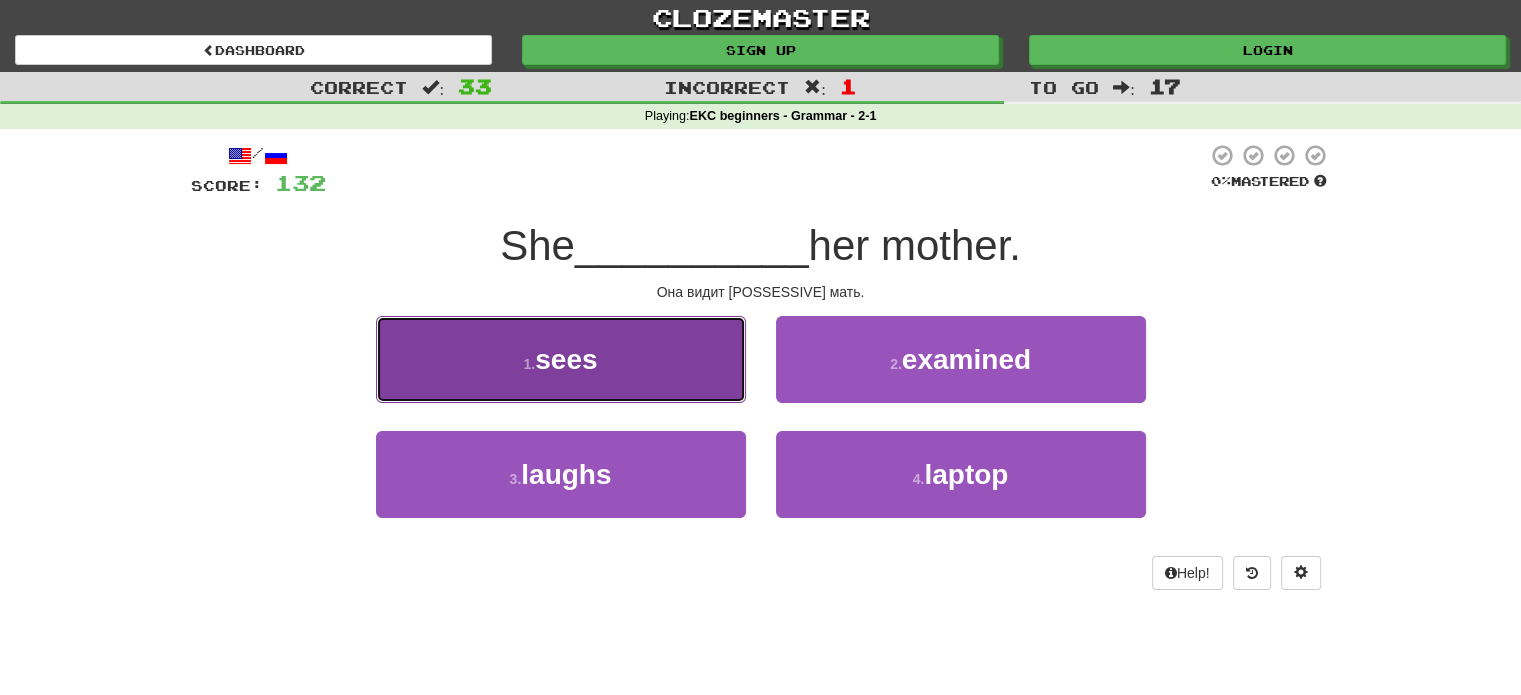 click on "1 .  sees" at bounding box center (561, 359) 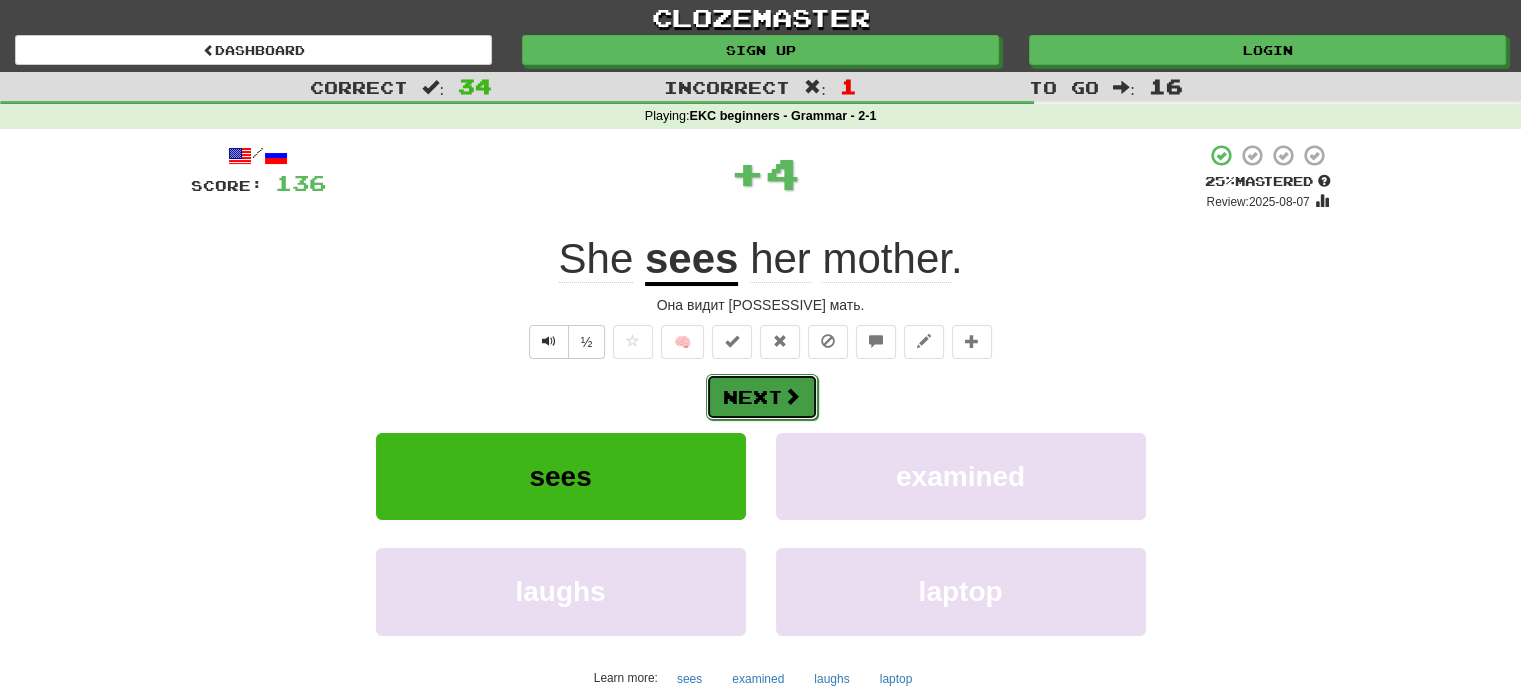 click on "Next" at bounding box center [762, 397] 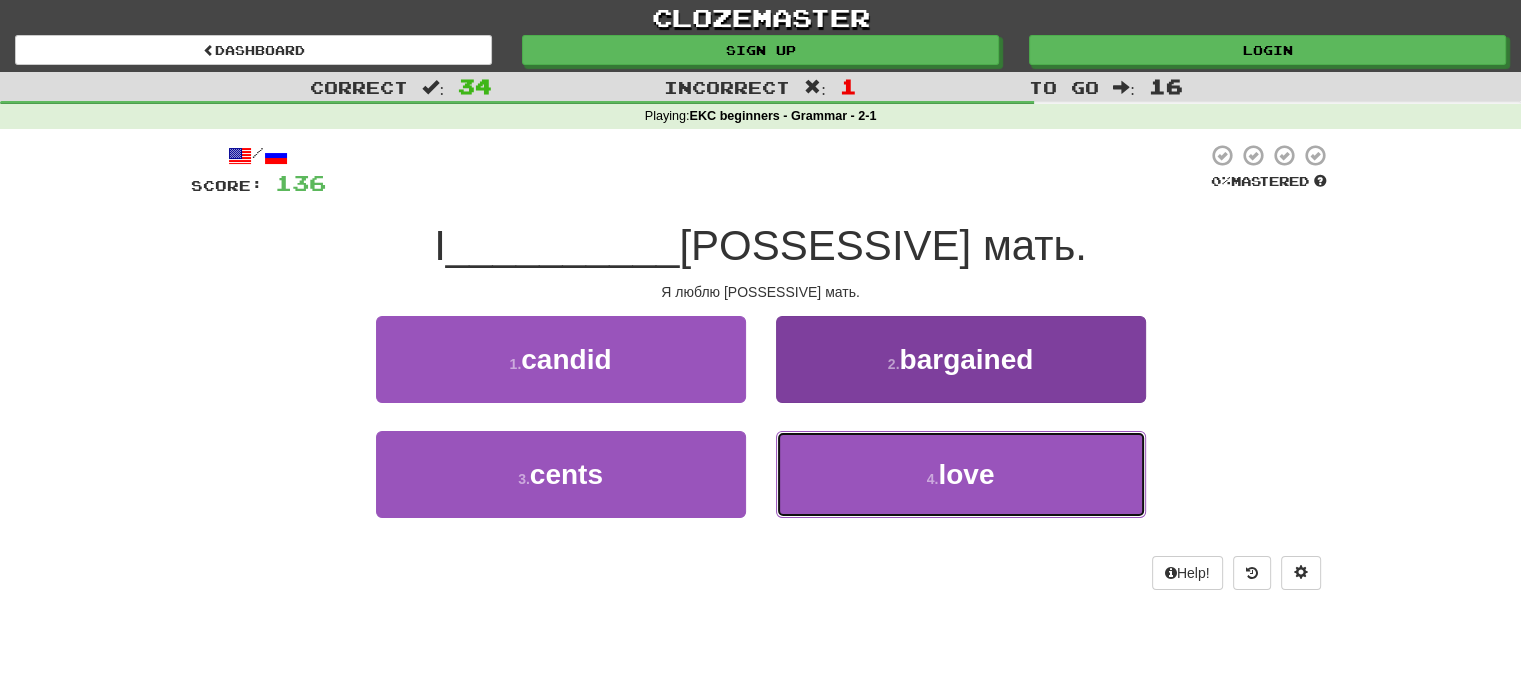 click on "4 .  love" at bounding box center [961, 474] 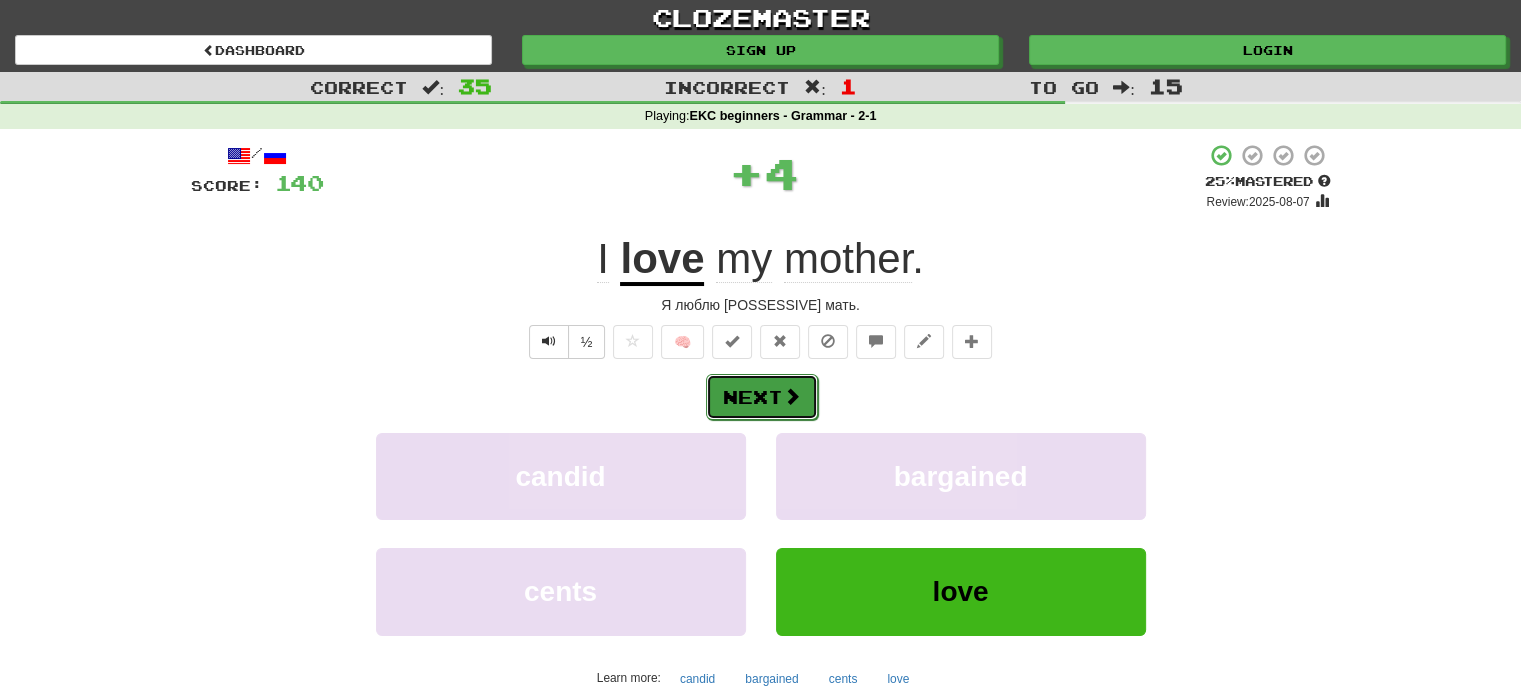 click on "Next" at bounding box center [762, 397] 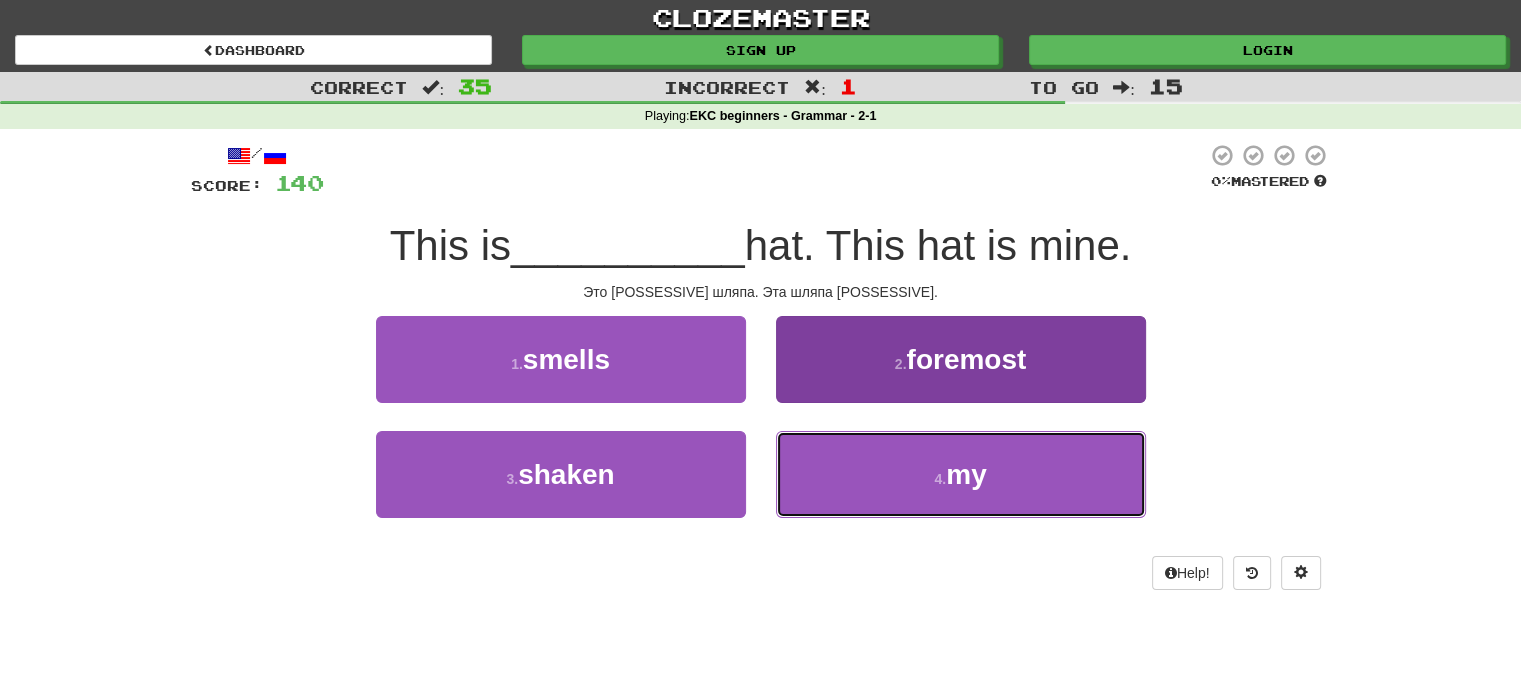 click on "4 .  [POSSESSIVE]" at bounding box center (961, 474) 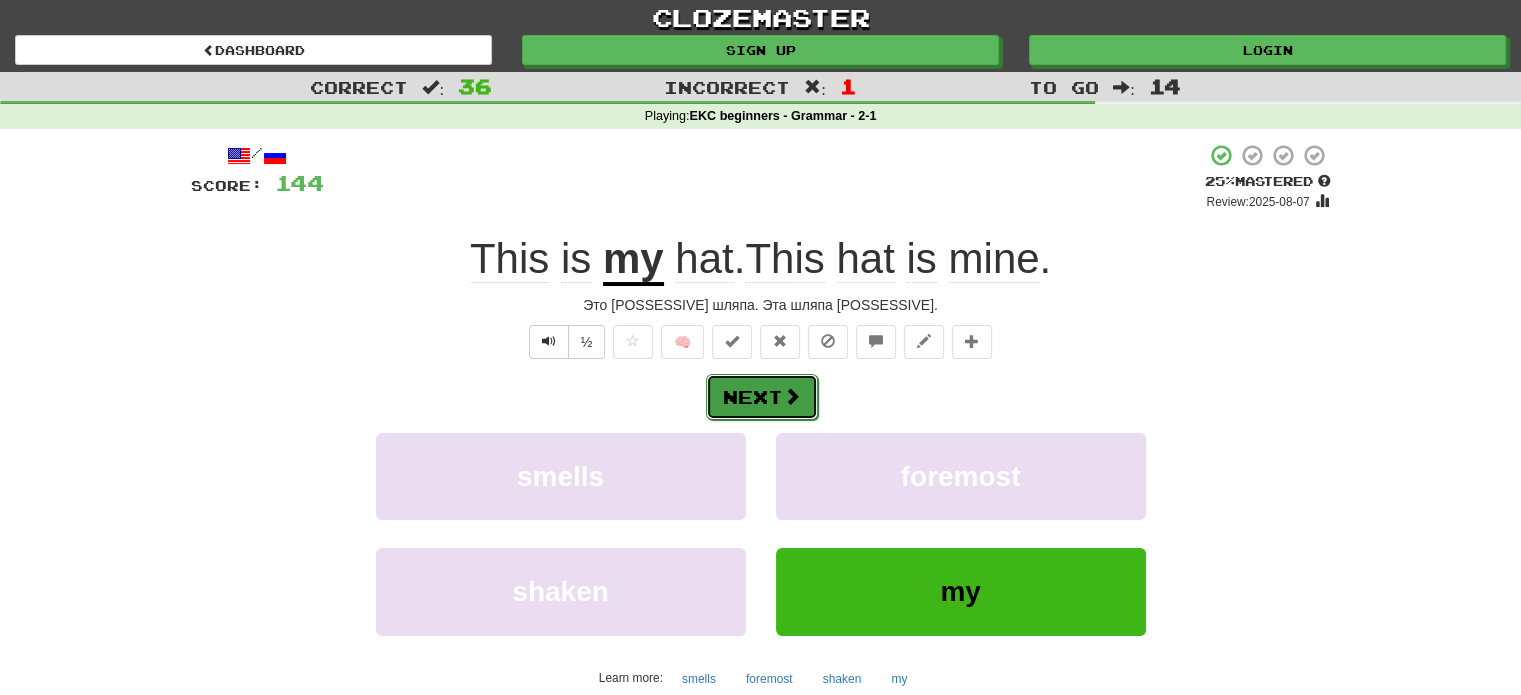 click on "Next" at bounding box center [762, 397] 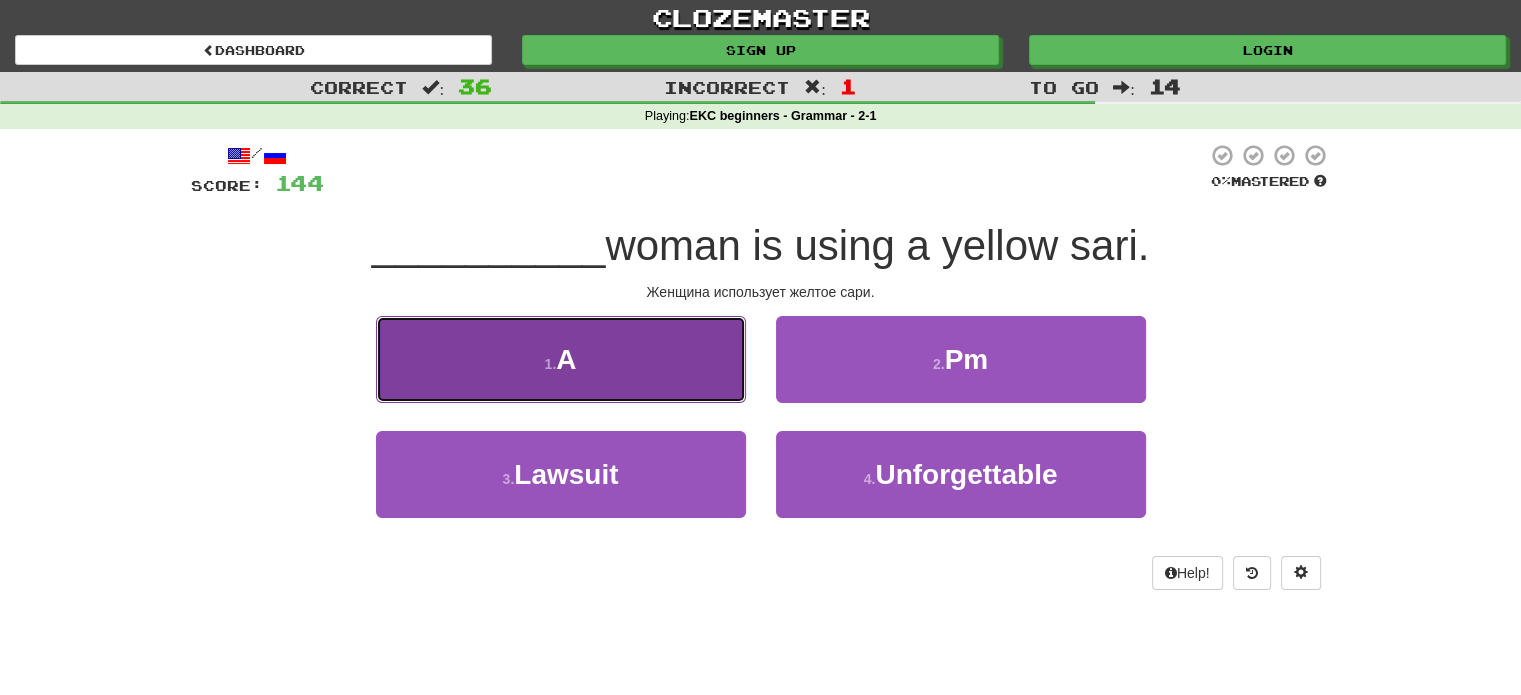 click on "1 .  A" at bounding box center (561, 359) 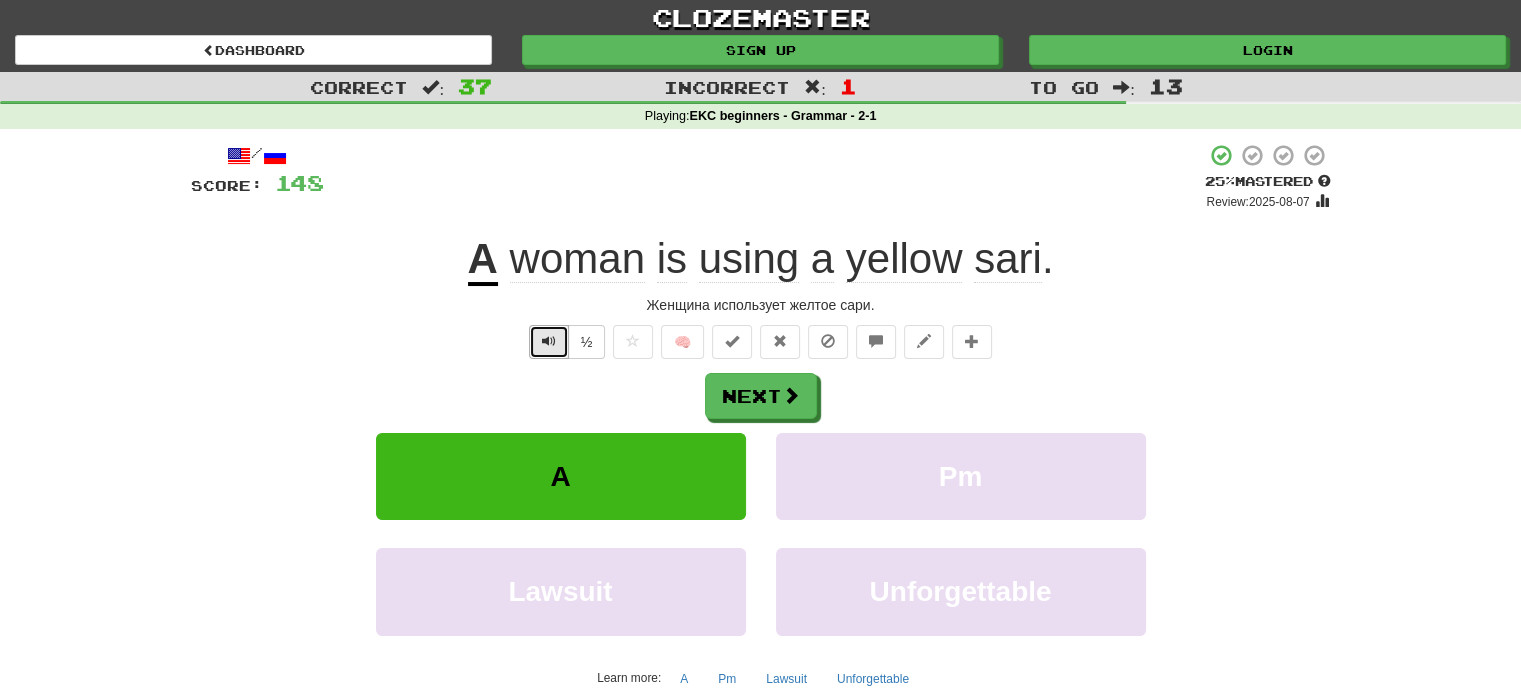 click at bounding box center (549, 341) 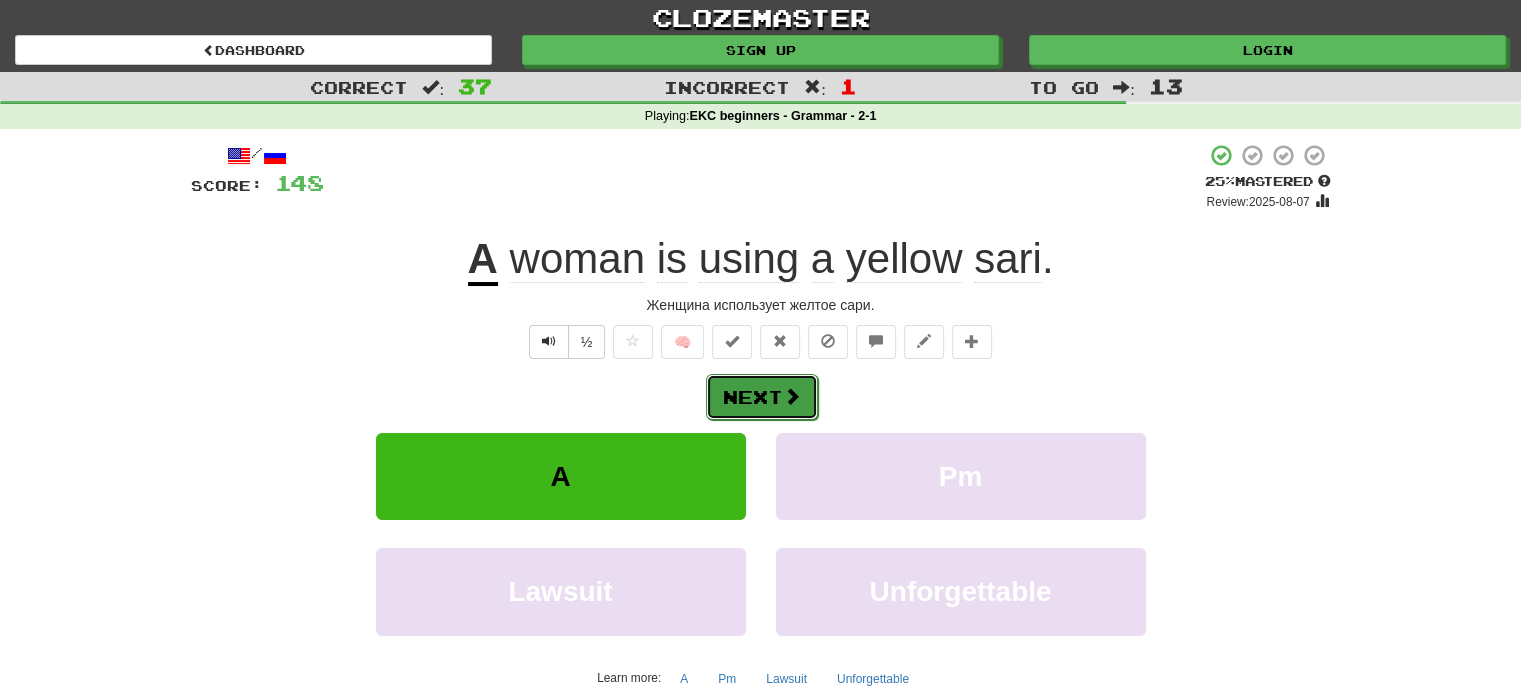 click on "Next" at bounding box center (762, 397) 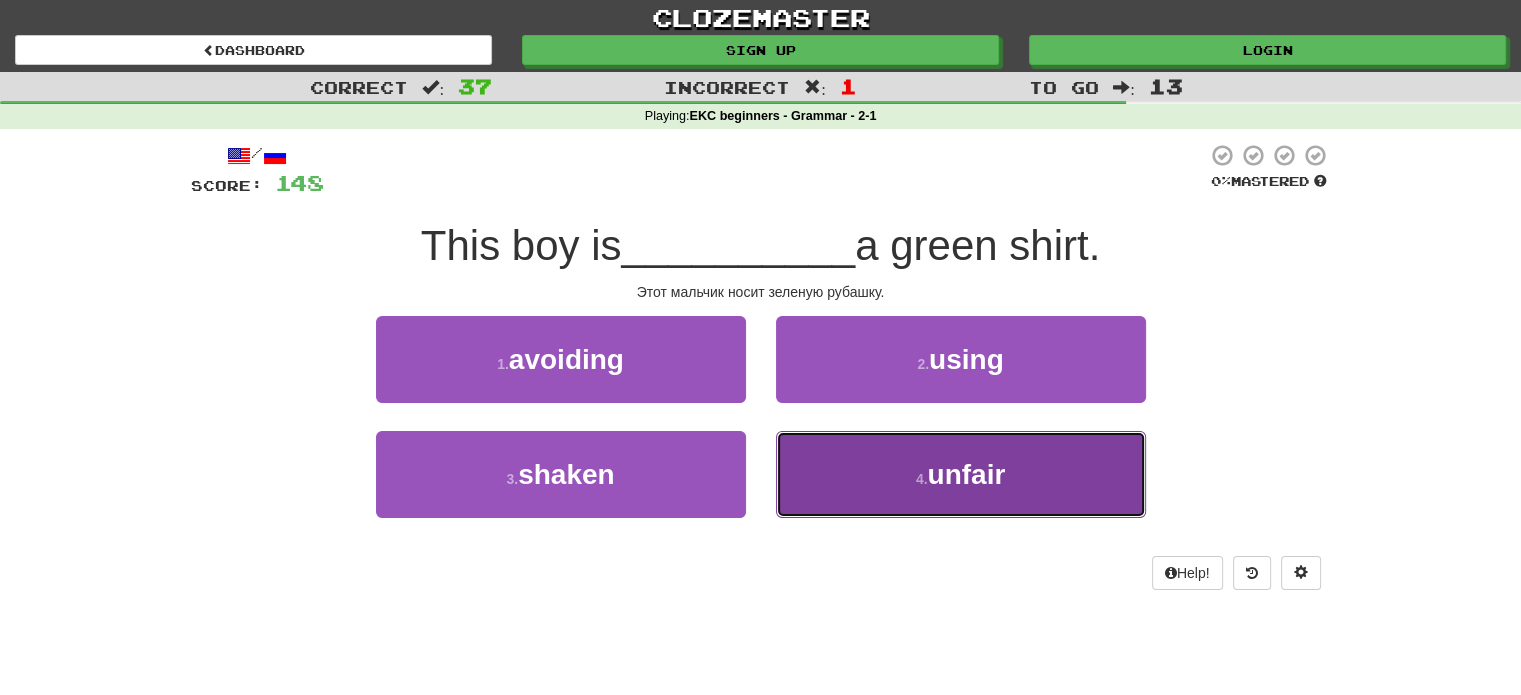 click on "4 .  unfair" at bounding box center (961, 474) 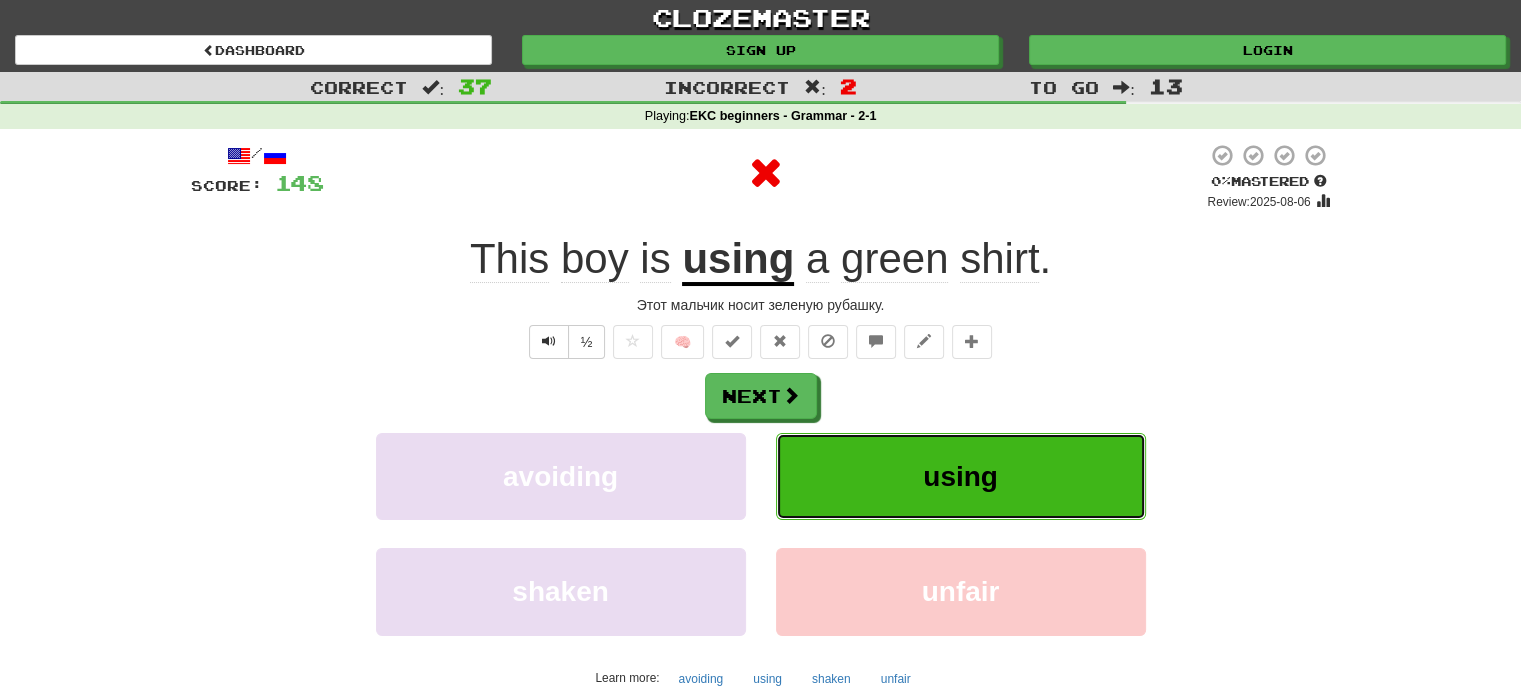 click on "using" at bounding box center [961, 476] 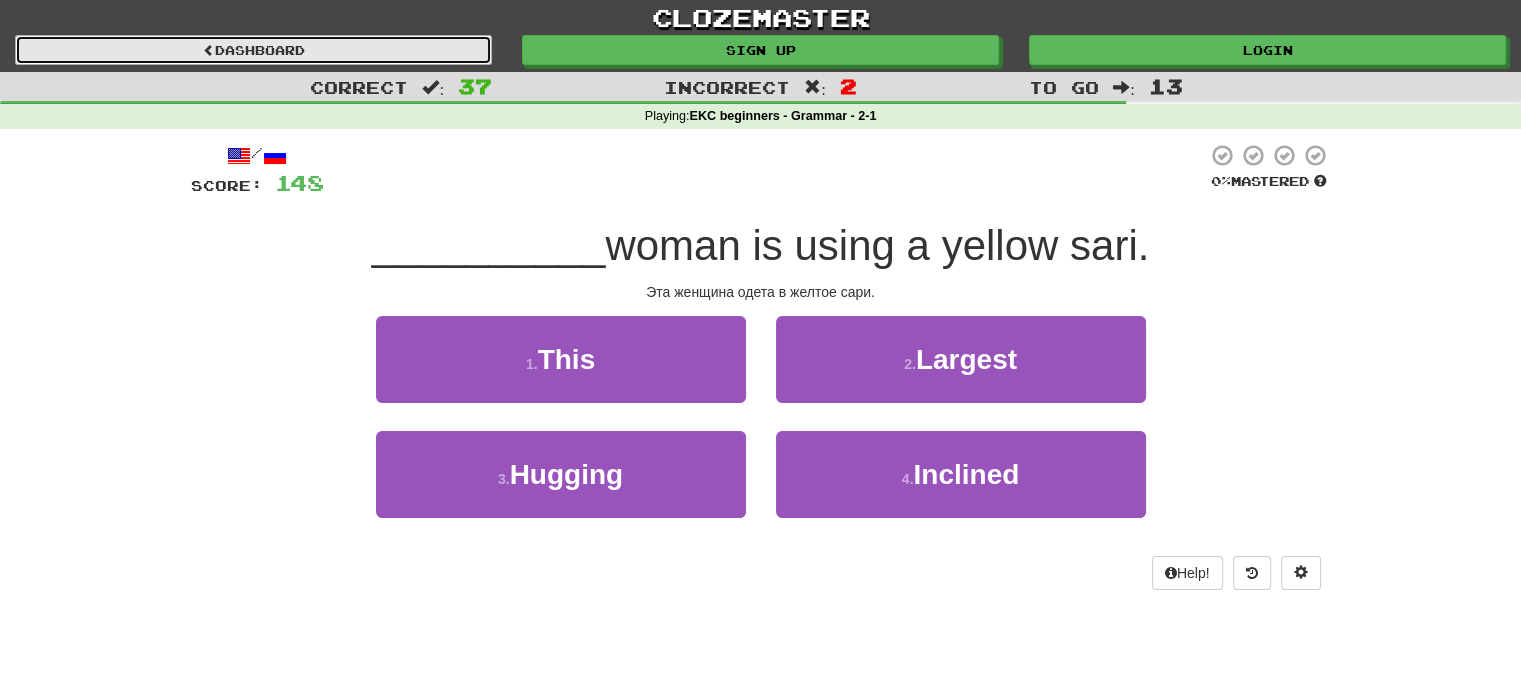 click on "Dashboard" at bounding box center [253, 50] 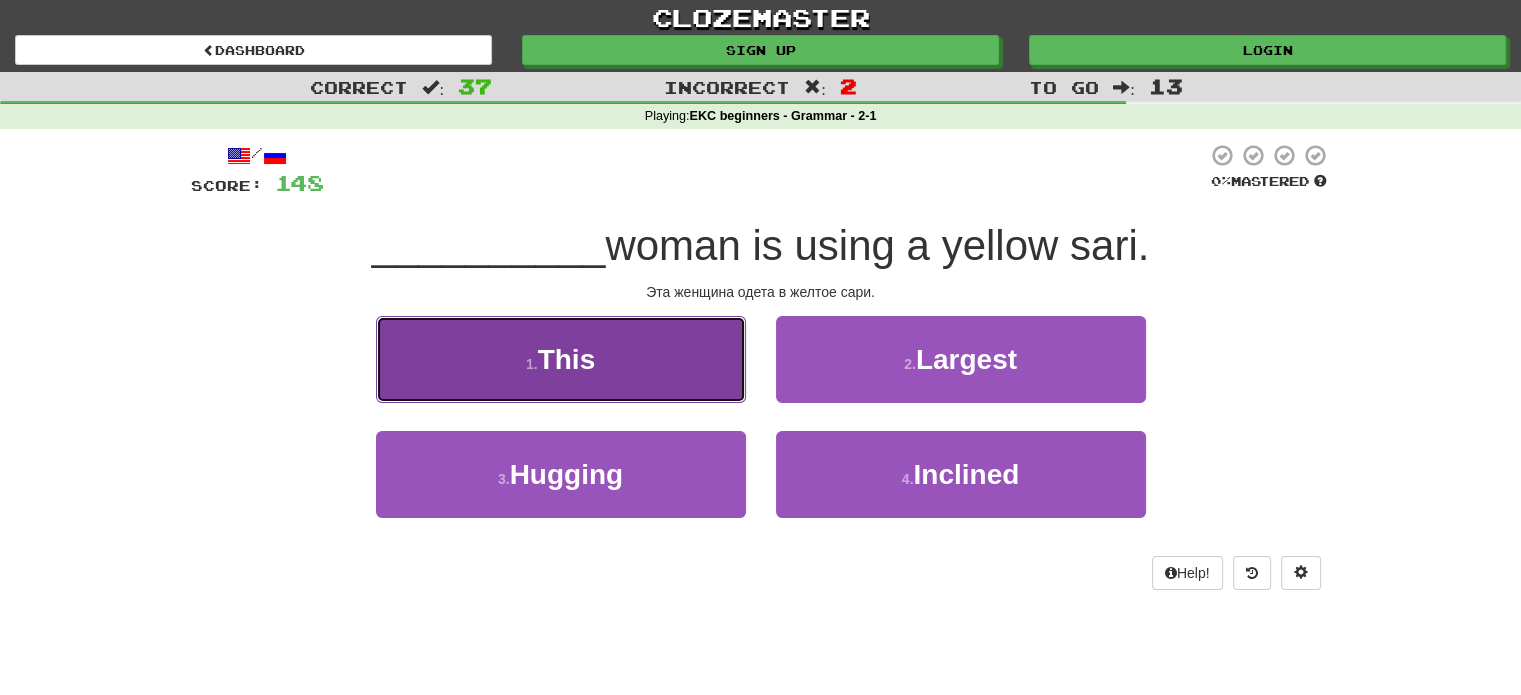 click on "1 .  This" at bounding box center (561, 359) 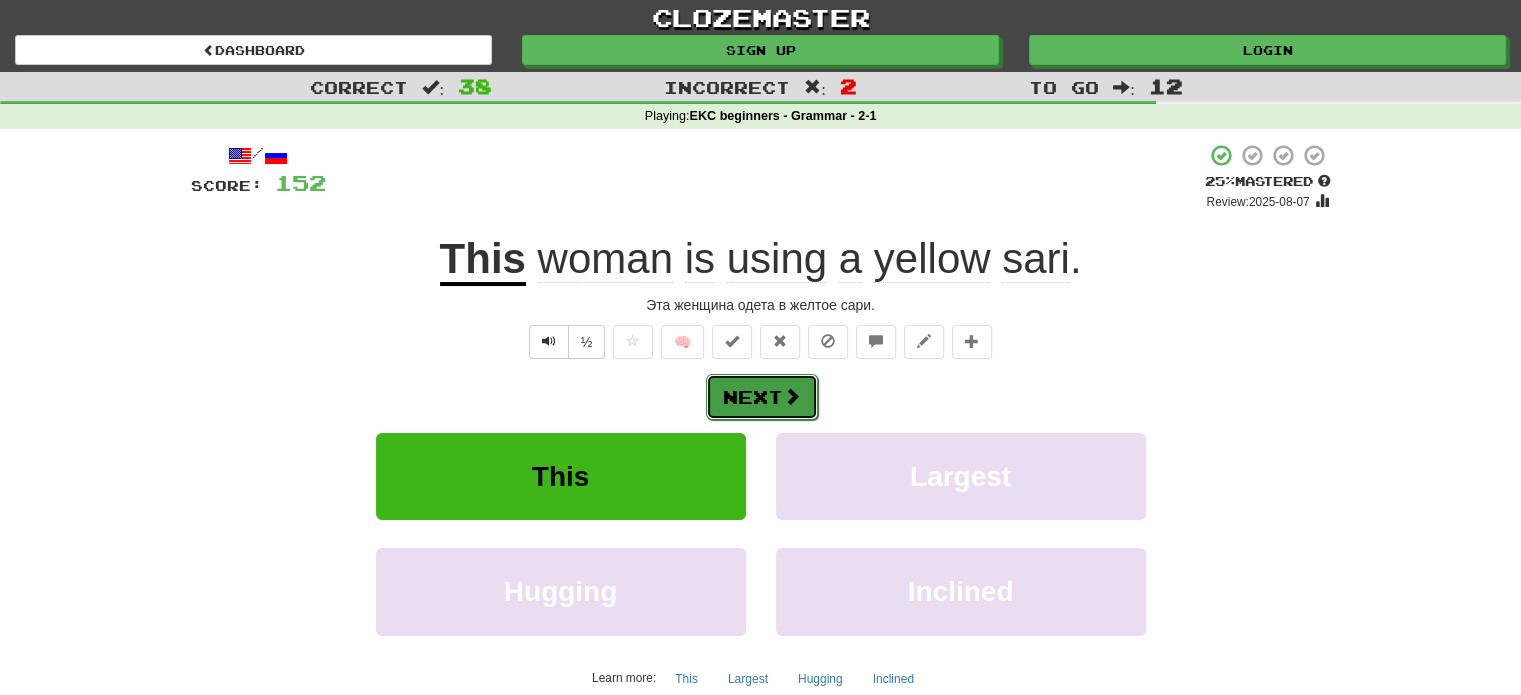 click on "Next" at bounding box center (762, 397) 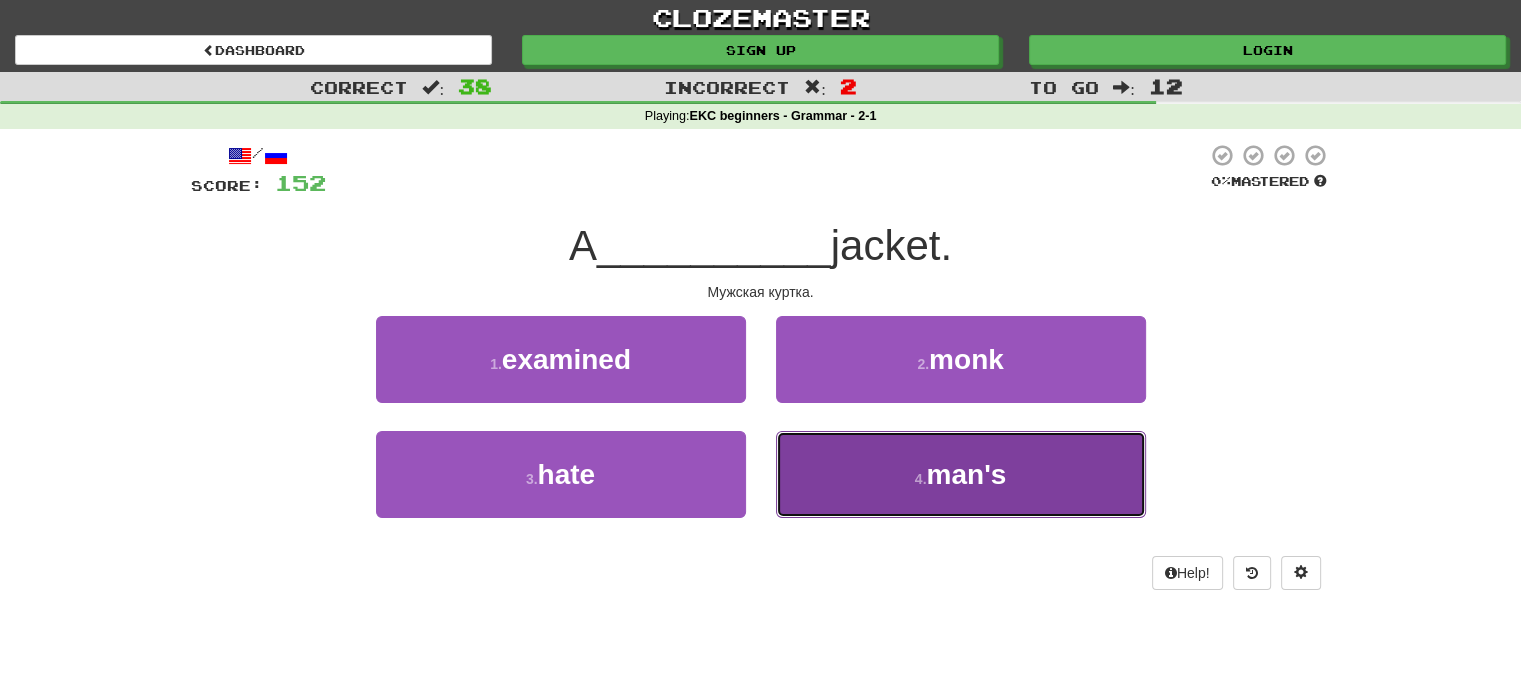 click on "4 .  man's" at bounding box center [961, 474] 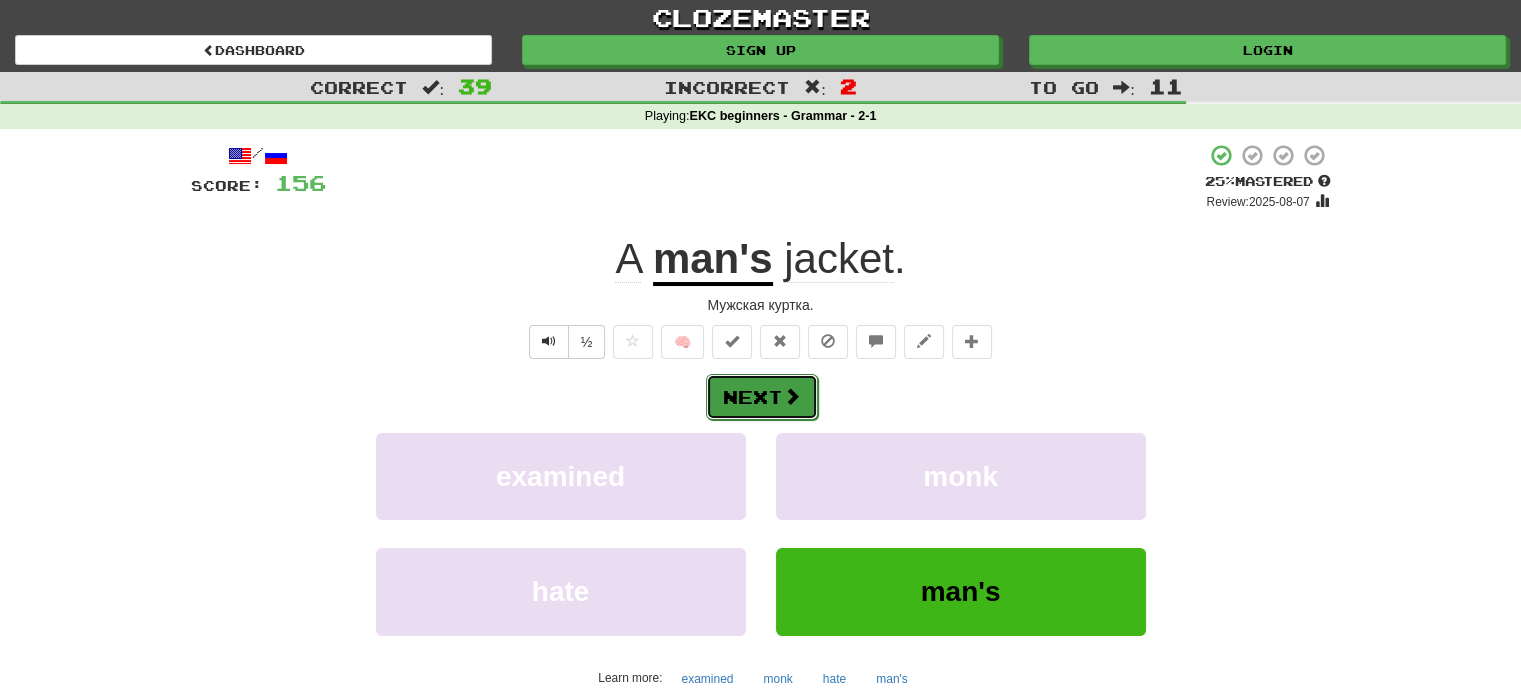 click on "Next" at bounding box center (762, 397) 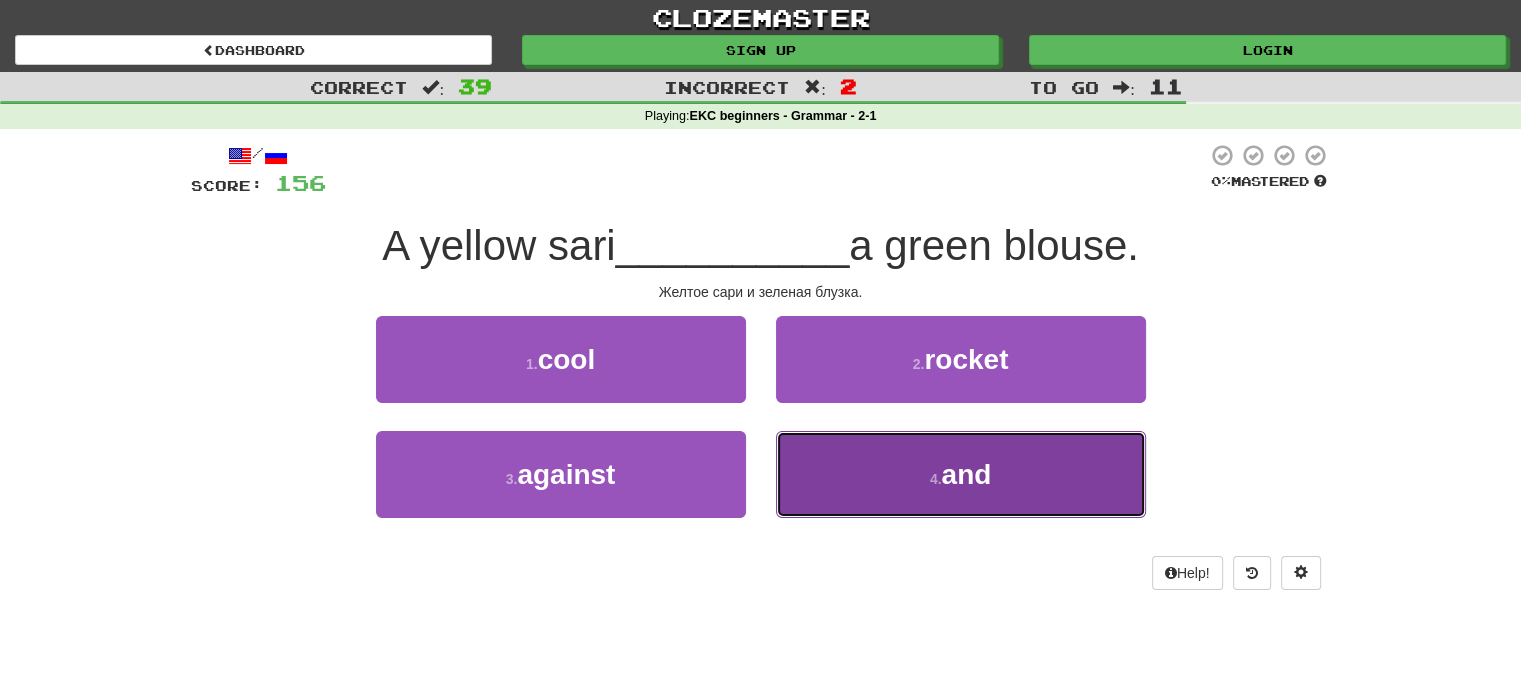 click on "4 .  and" at bounding box center (961, 474) 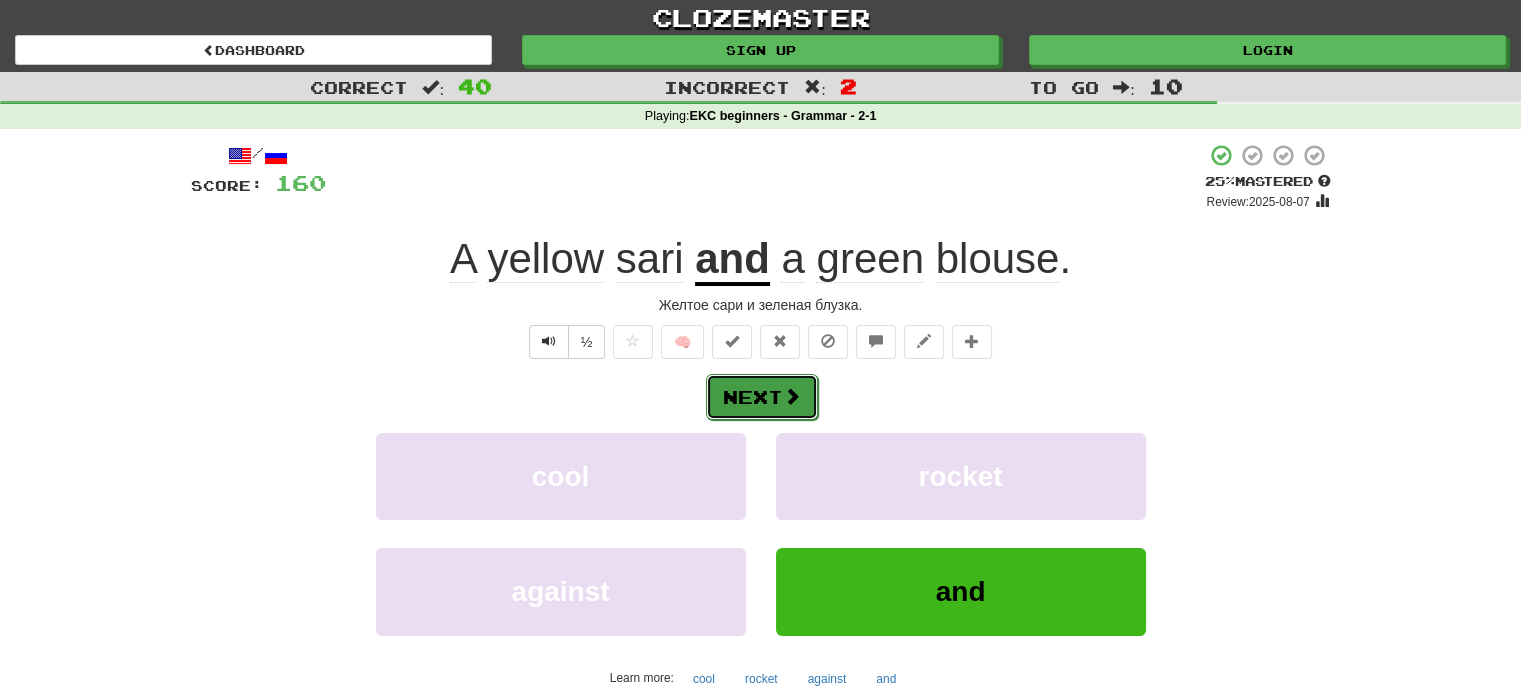 click at bounding box center [792, 396] 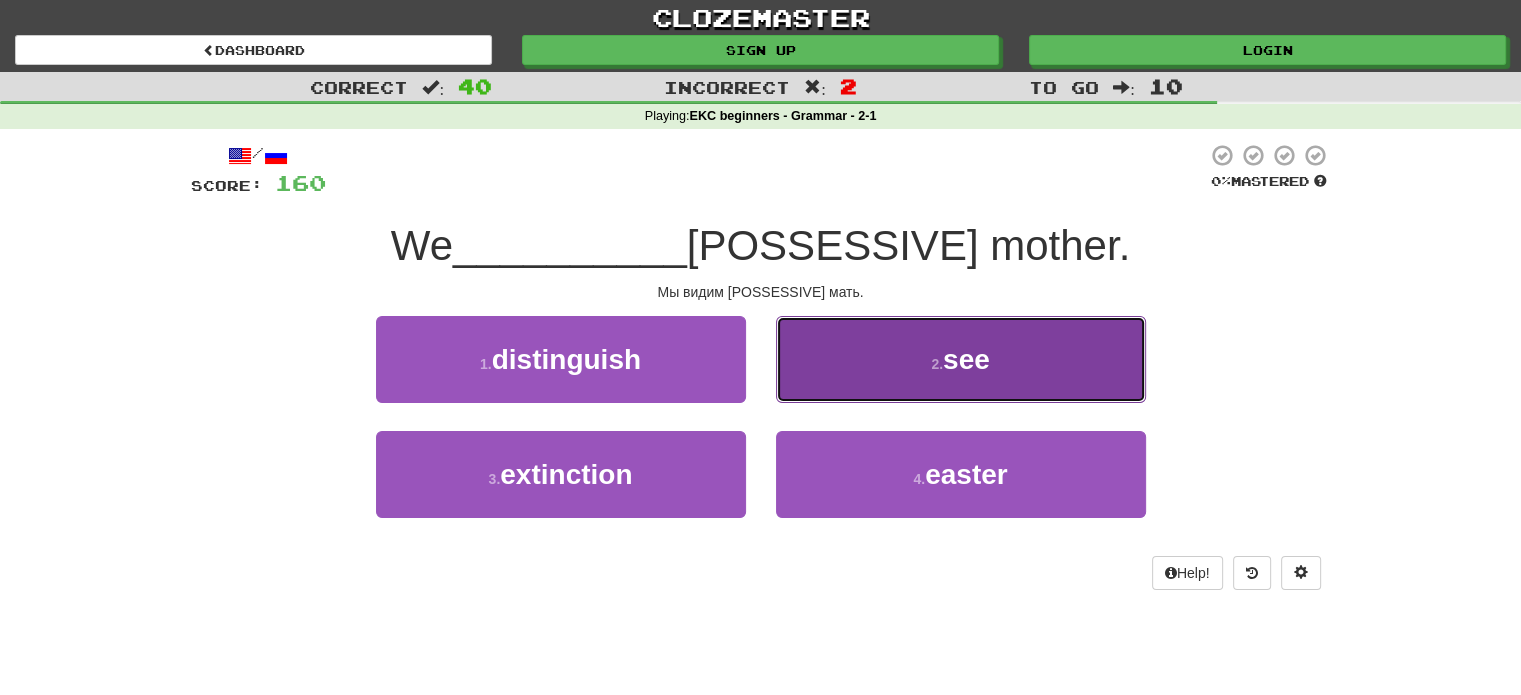 click on "2 .  see" at bounding box center (961, 359) 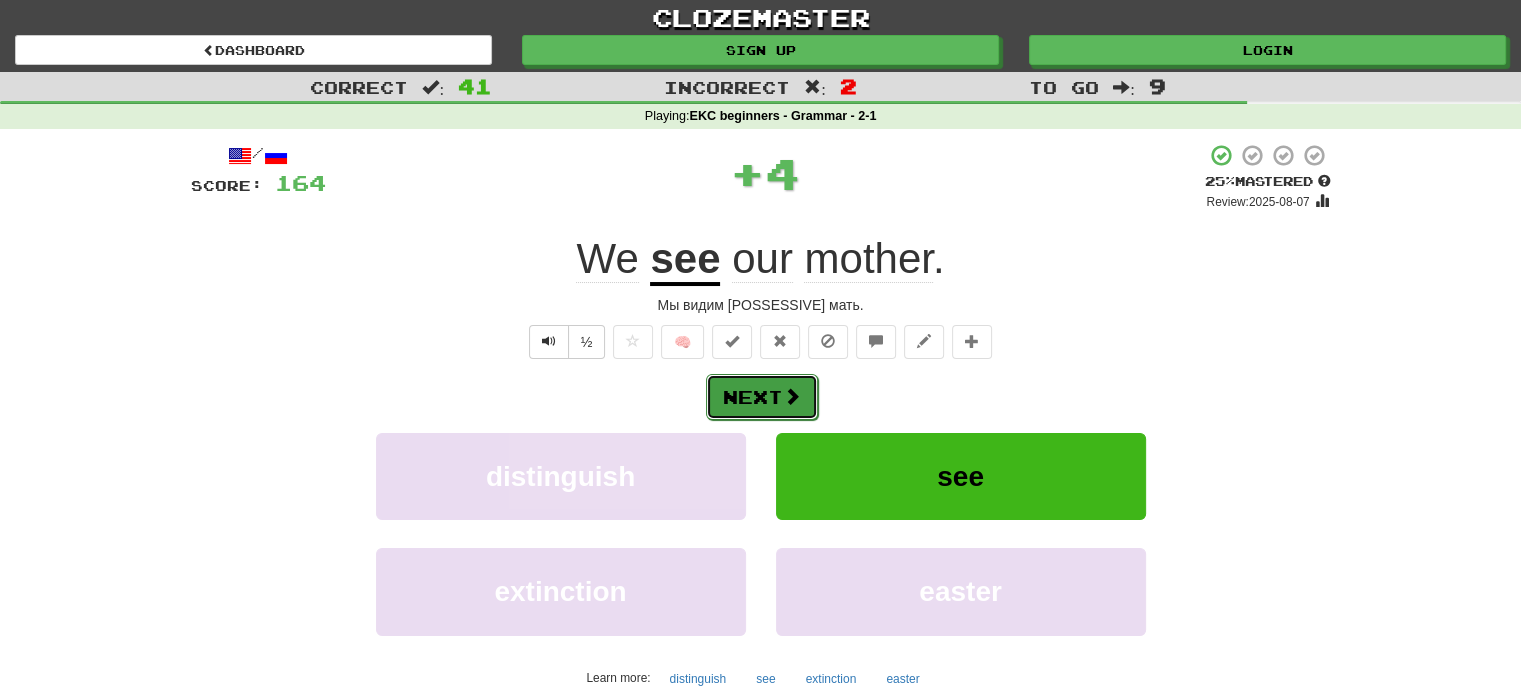 click at bounding box center (792, 396) 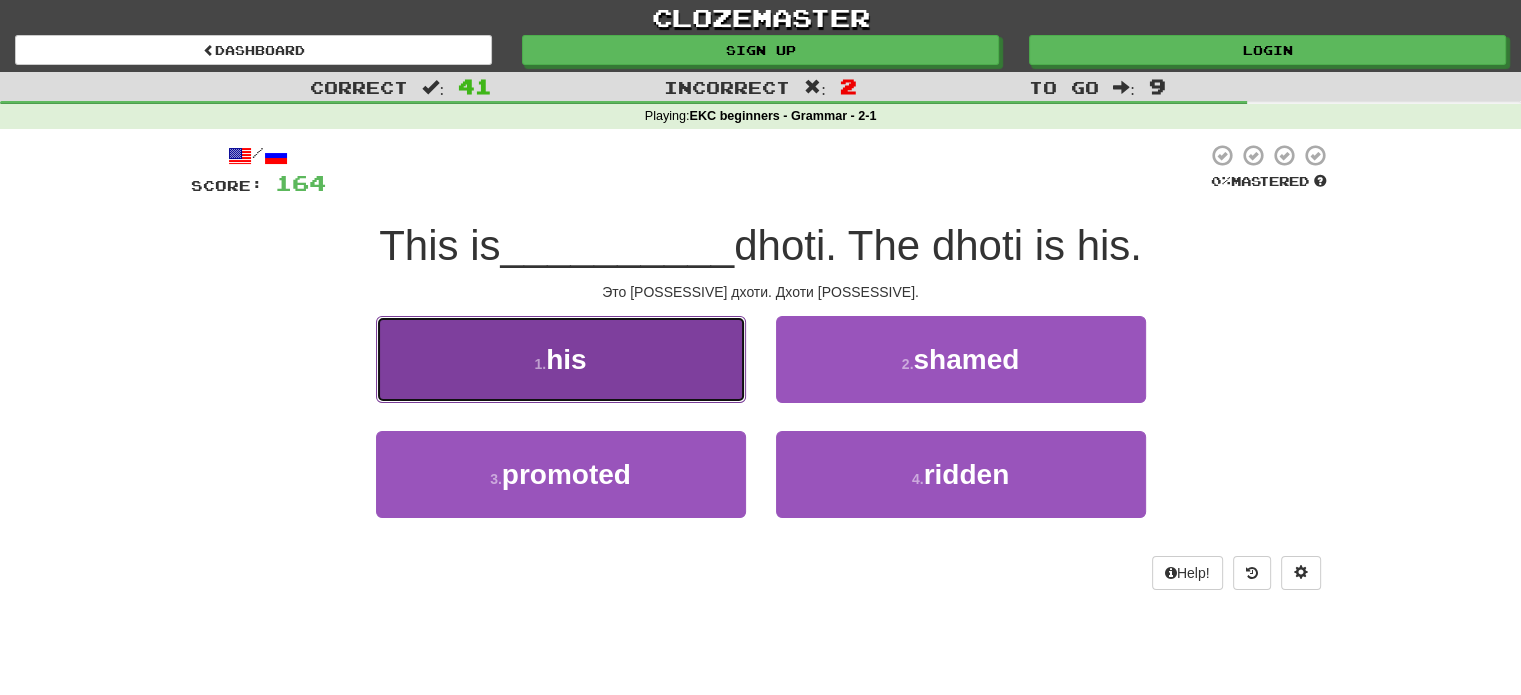click on "1 .  his" at bounding box center [561, 359] 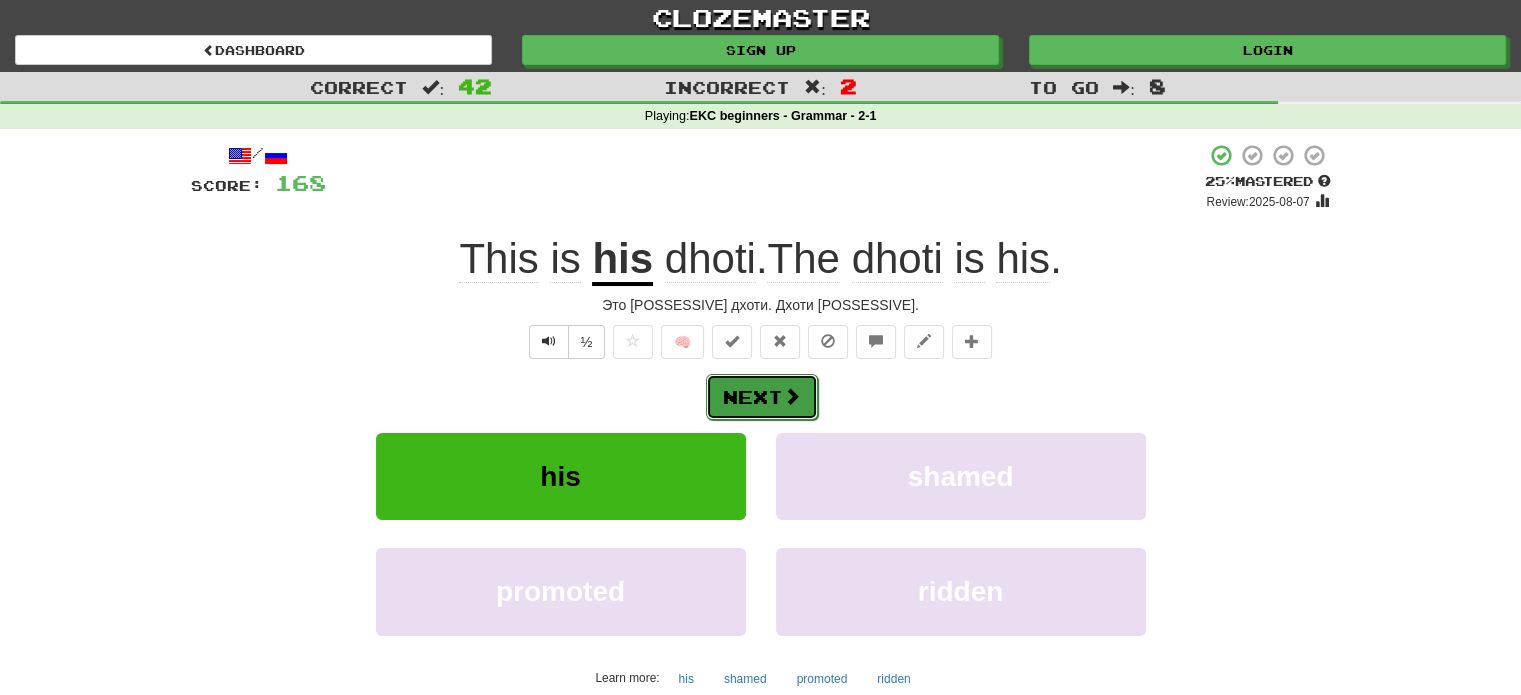 click on "Next" at bounding box center [762, 397] 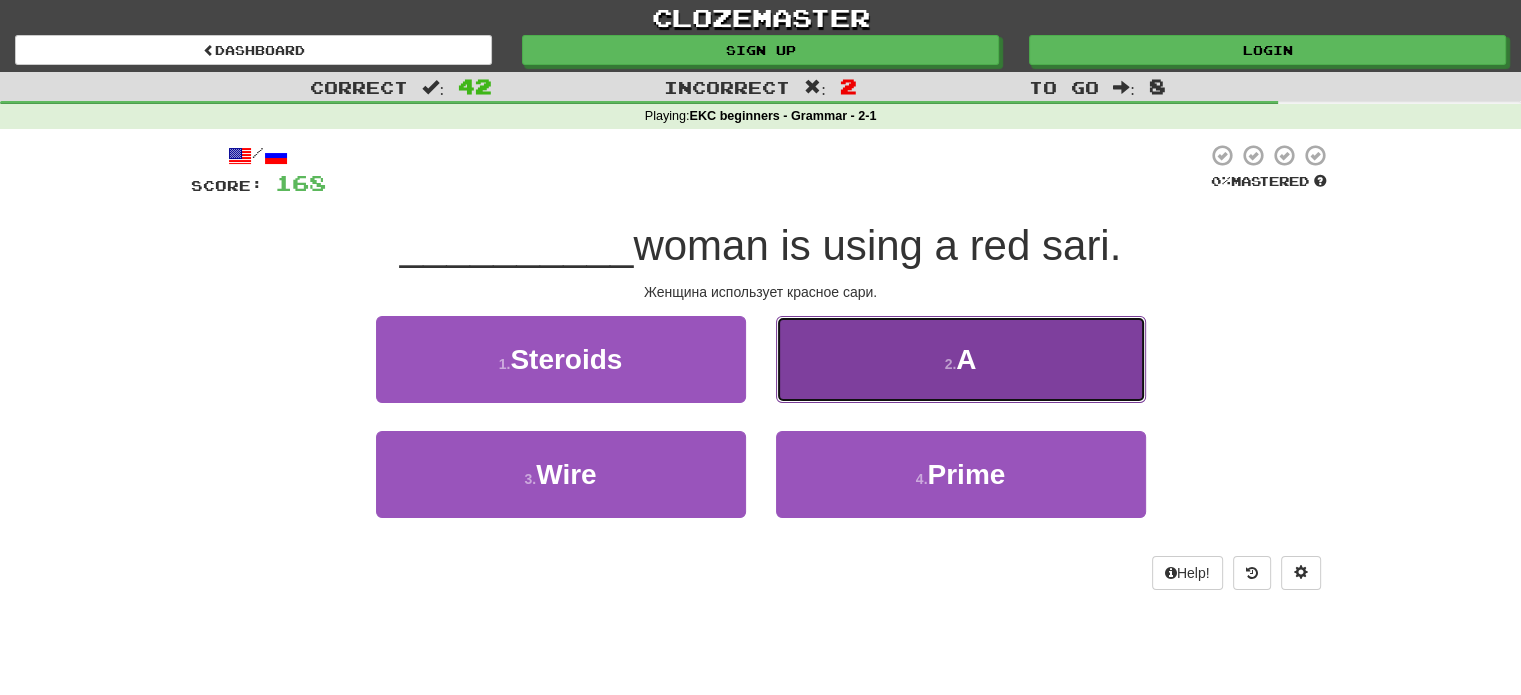 click on "2 .  A" at bounding box center [961, 359] 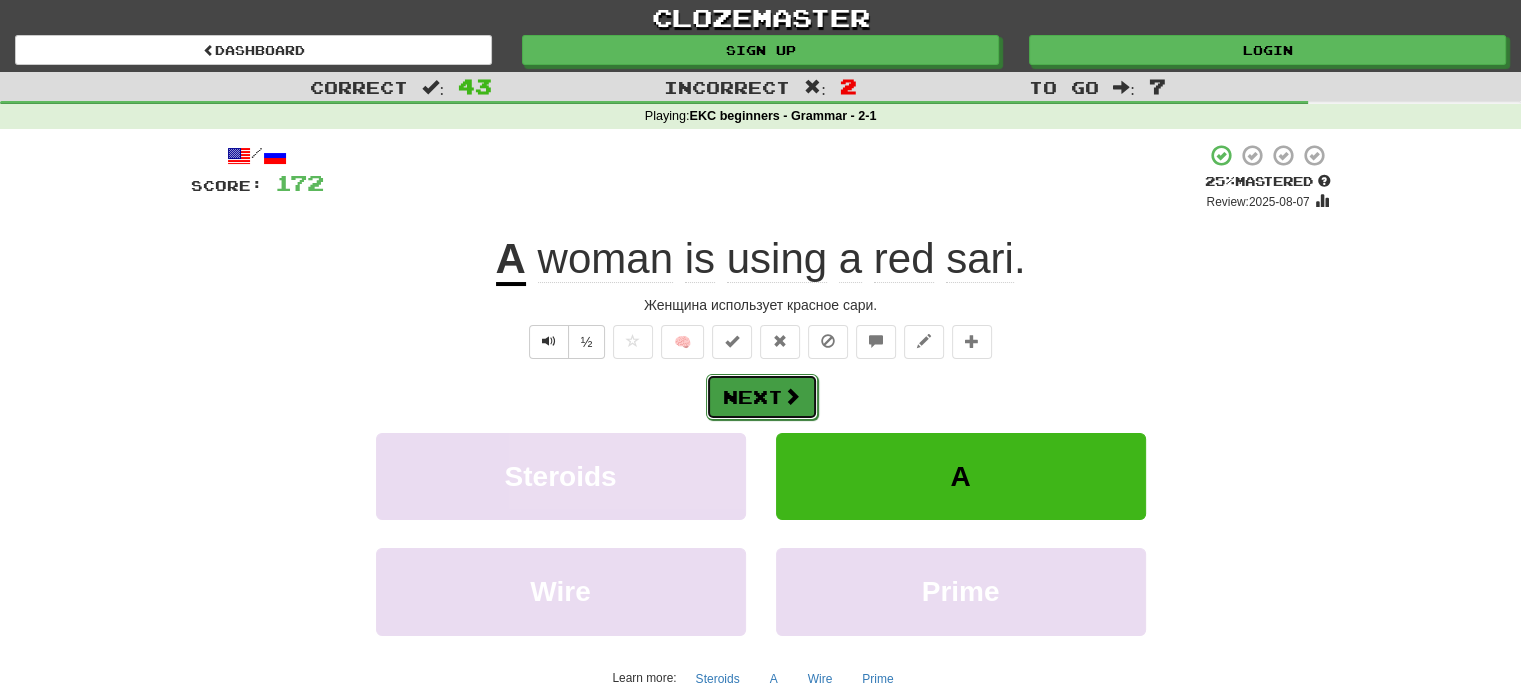 click on "Next" at bounding box center (762, 397) 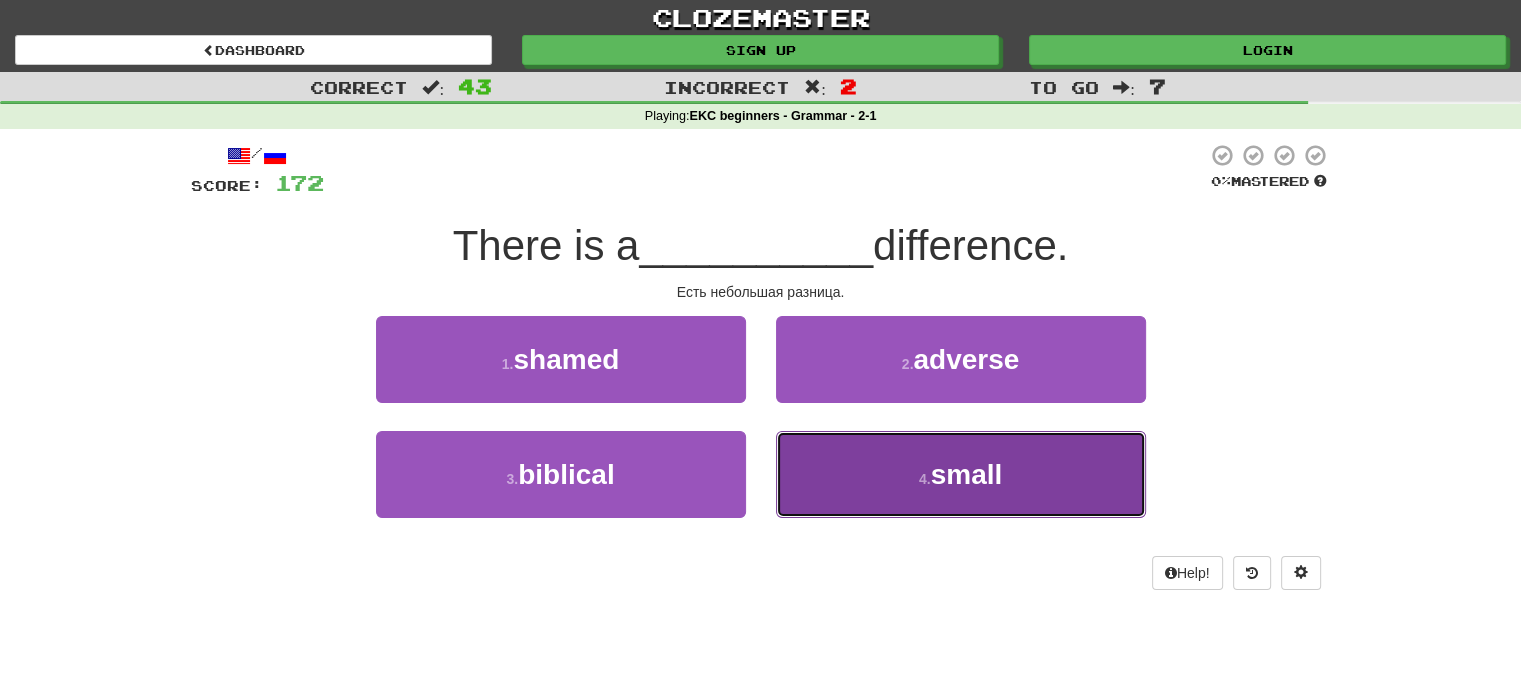 click on "4 .  small" at bounding box center (961, 474) 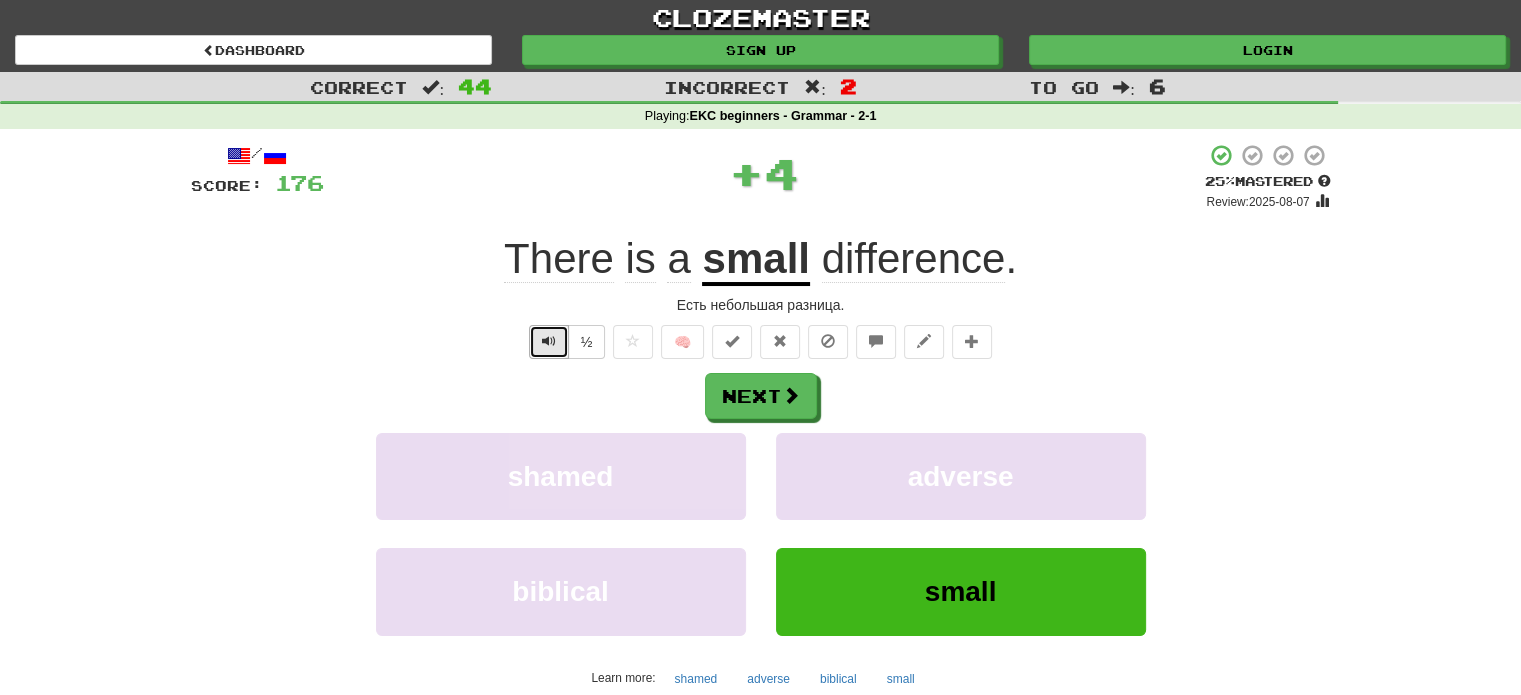 click at bounding box center [549, 342] 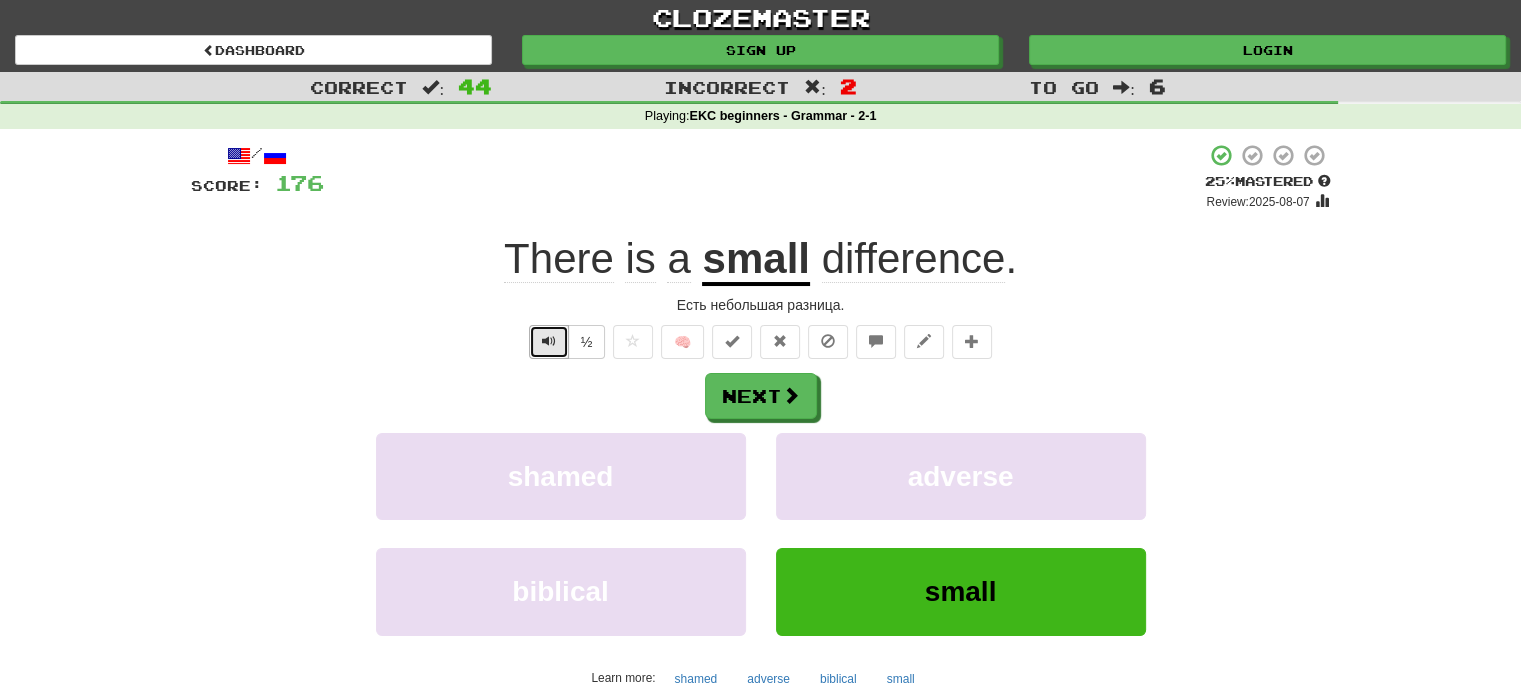 click at bounding box center [549, 341] 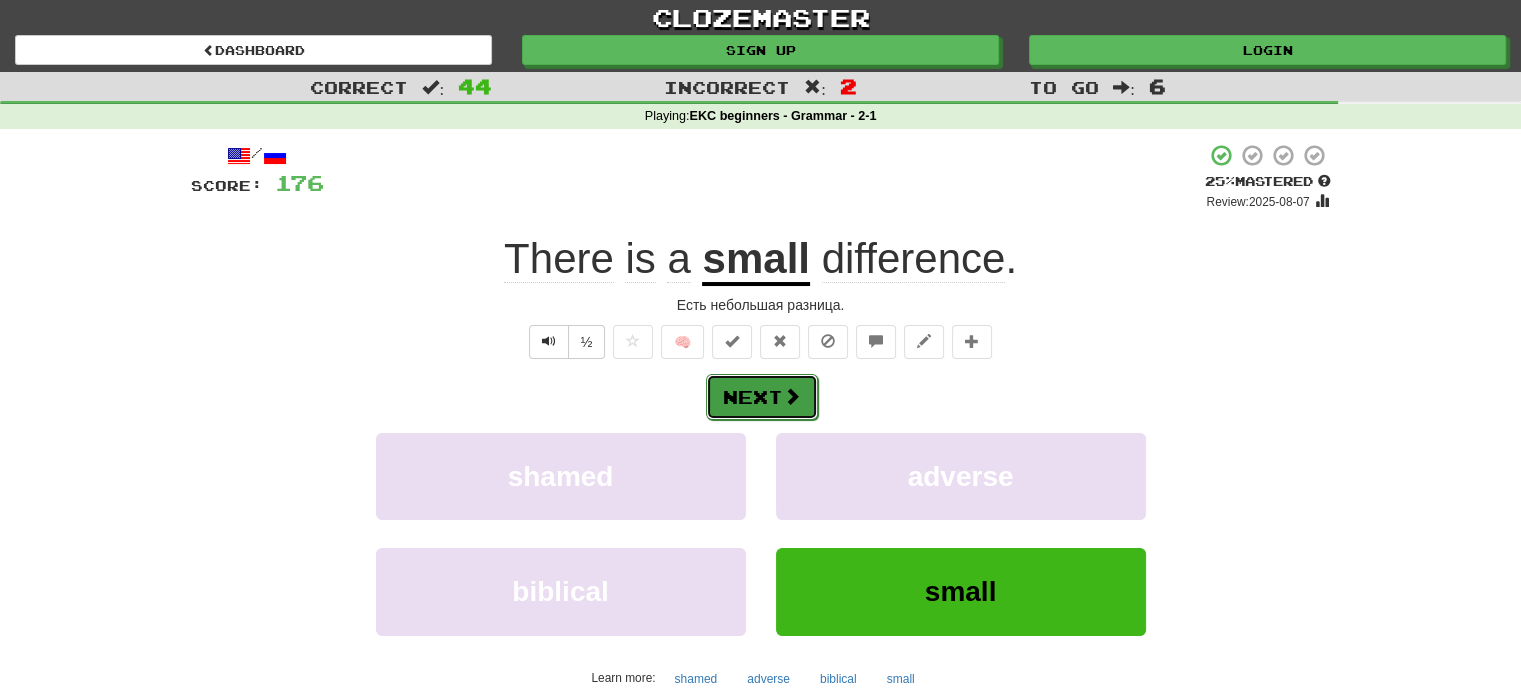click on "Next" at bounding box center [762, 397] 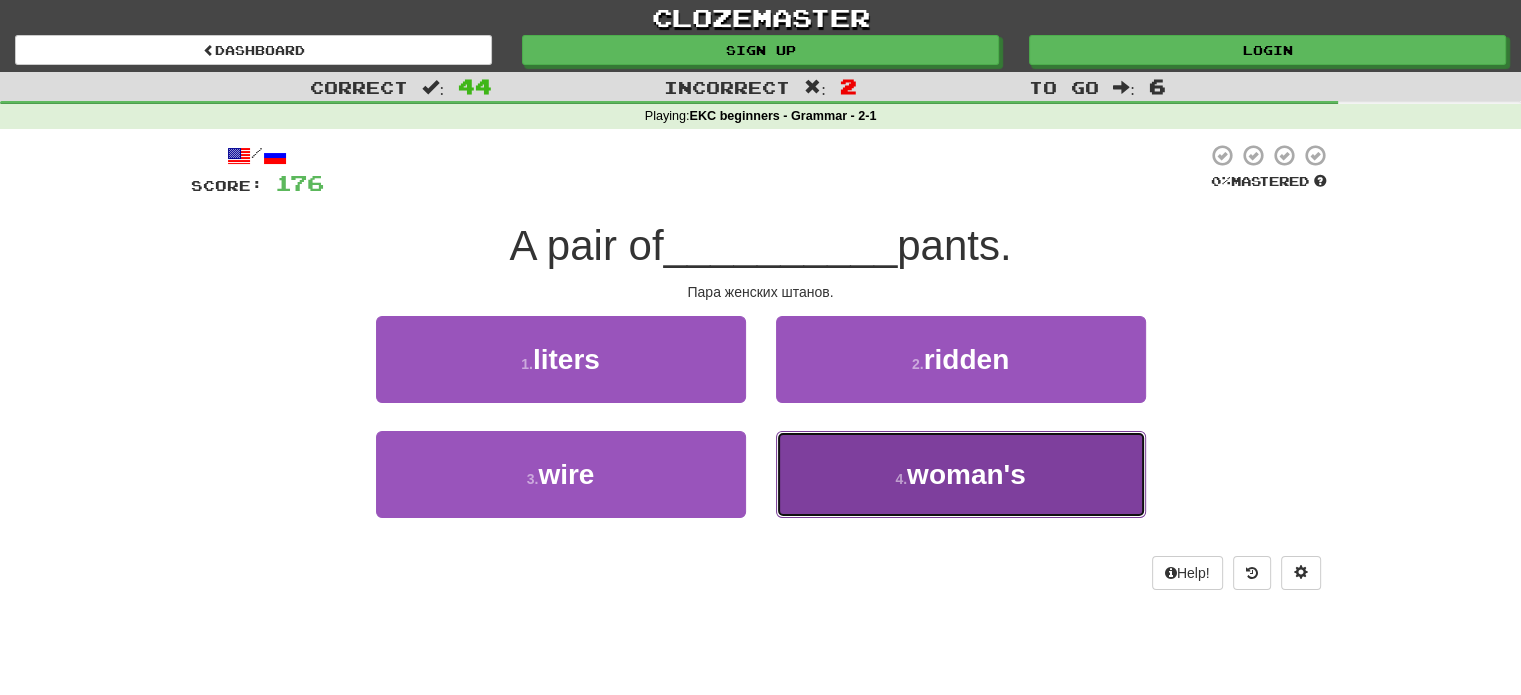 click on "woman's" at bounding box center (966, 474) 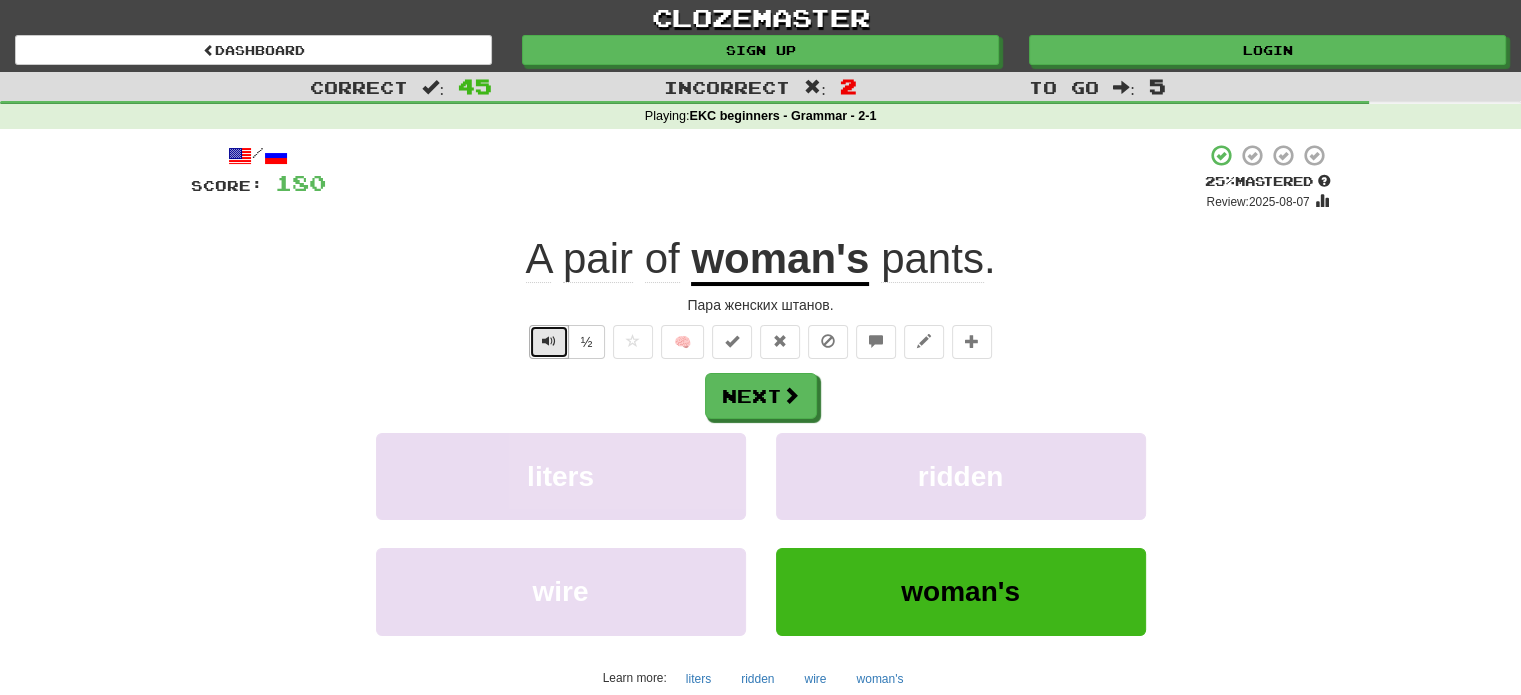 click at bounding box center (549, 341) 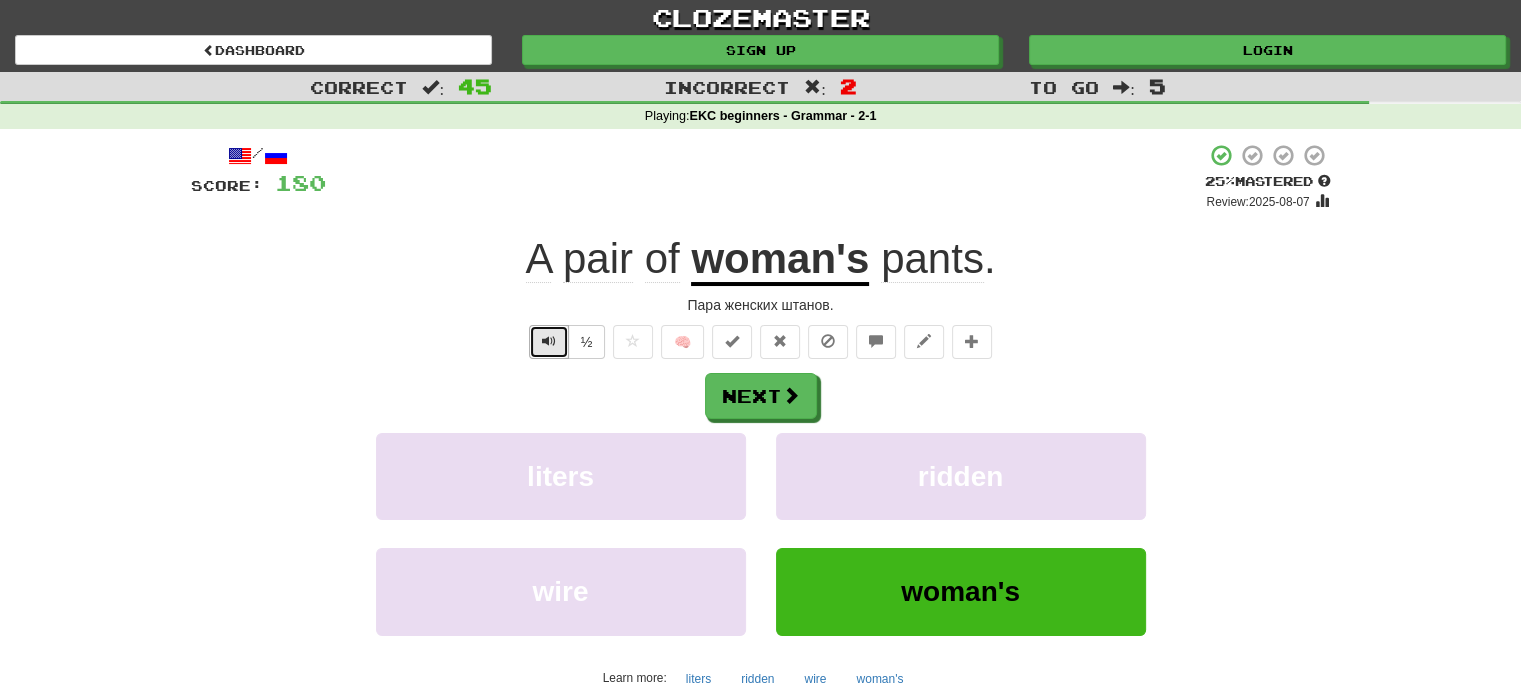 click at bounding box center [549, 341] 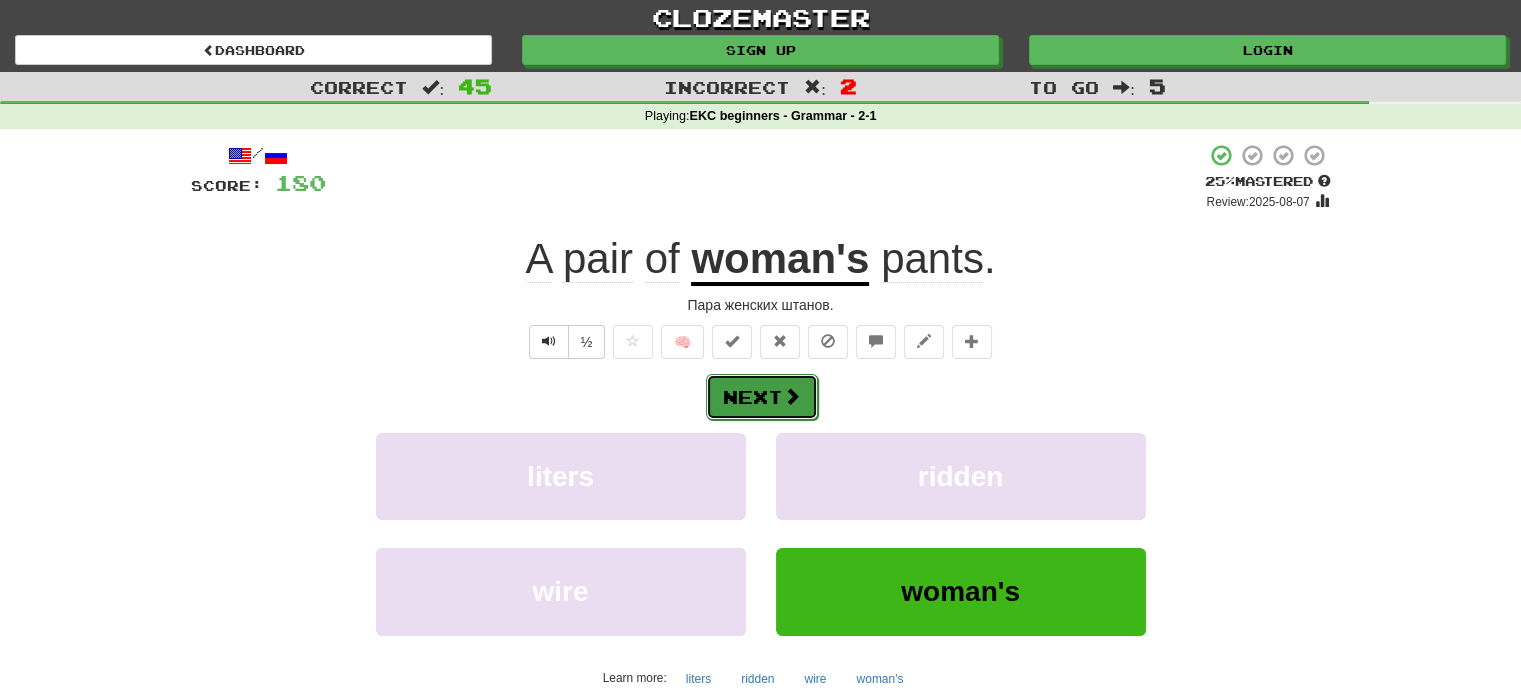 click on "Next" at bounding box center [762, 397] 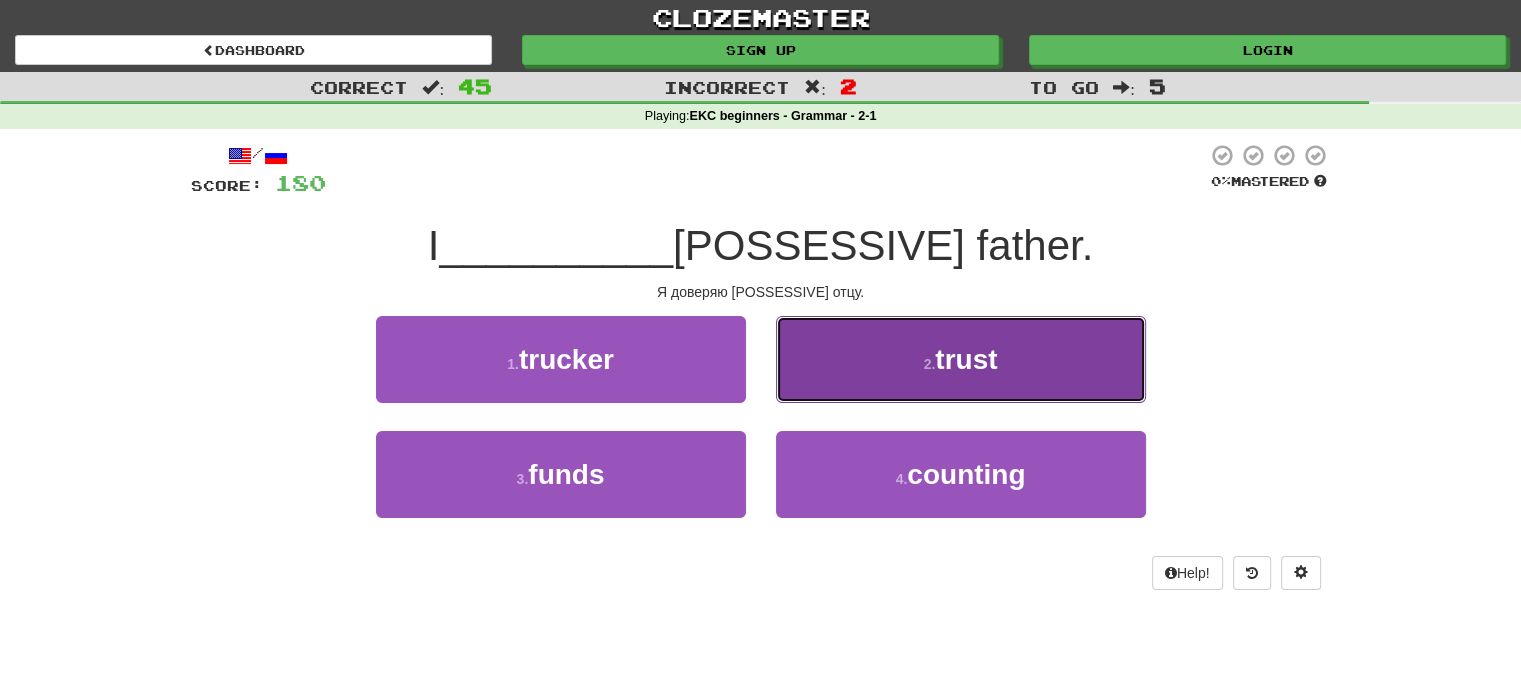click on "2 .  trust" at bounding box center [961, 359] 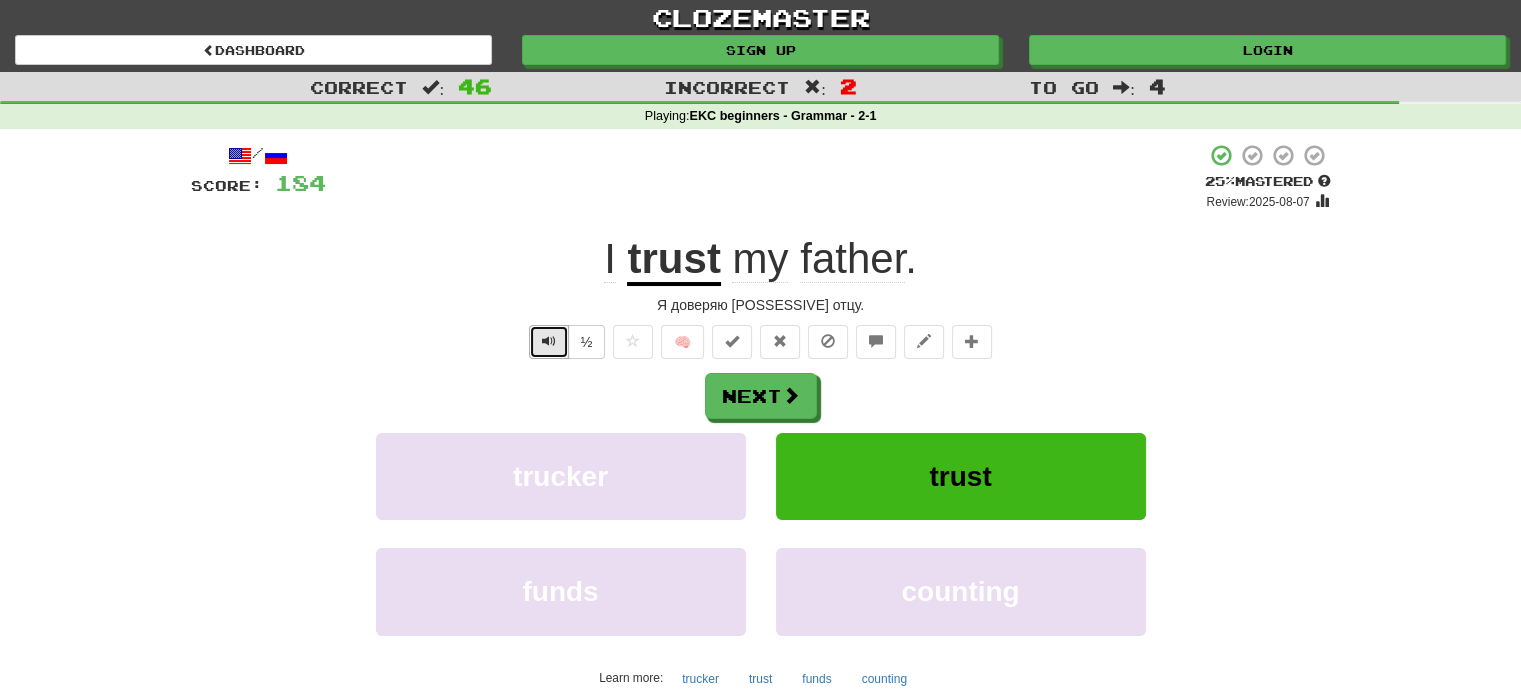 click at bounding box center [549, 341] 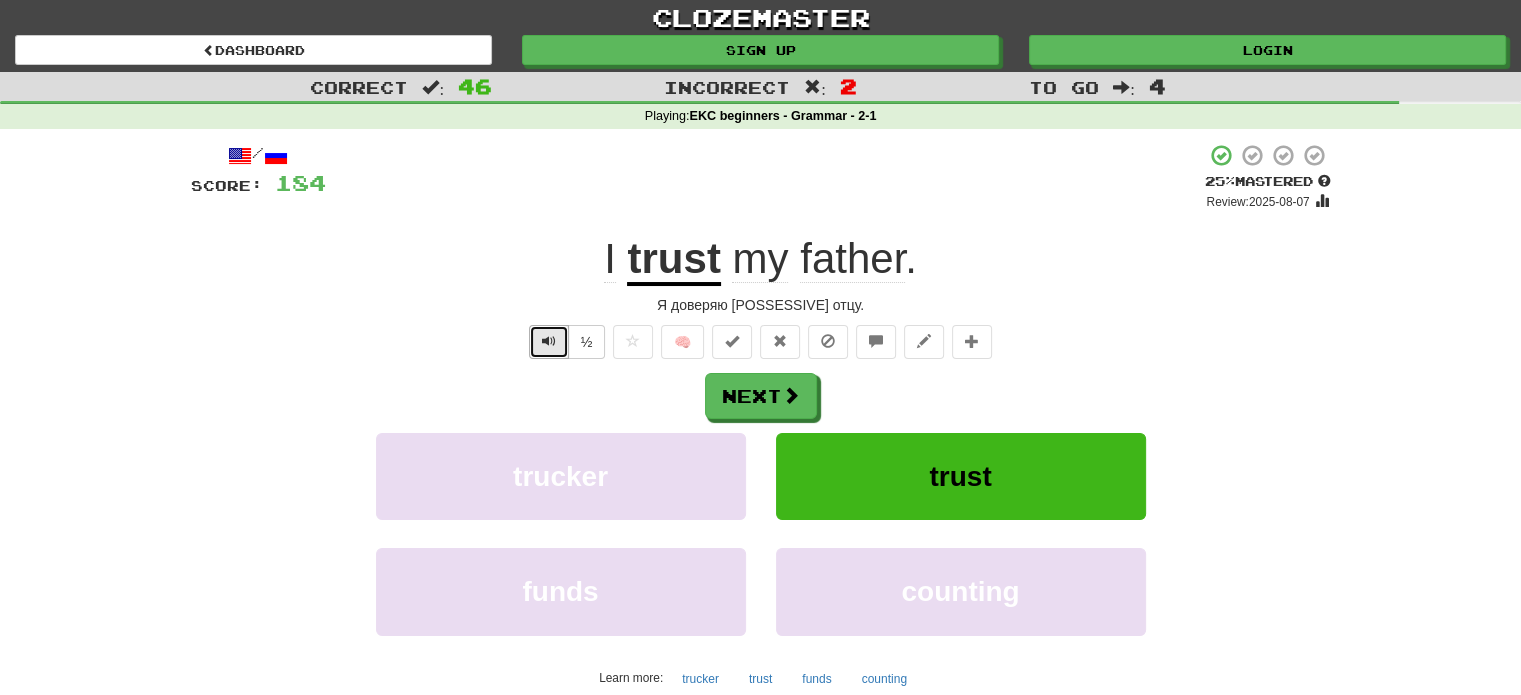 click at bounding box center (549, 341) 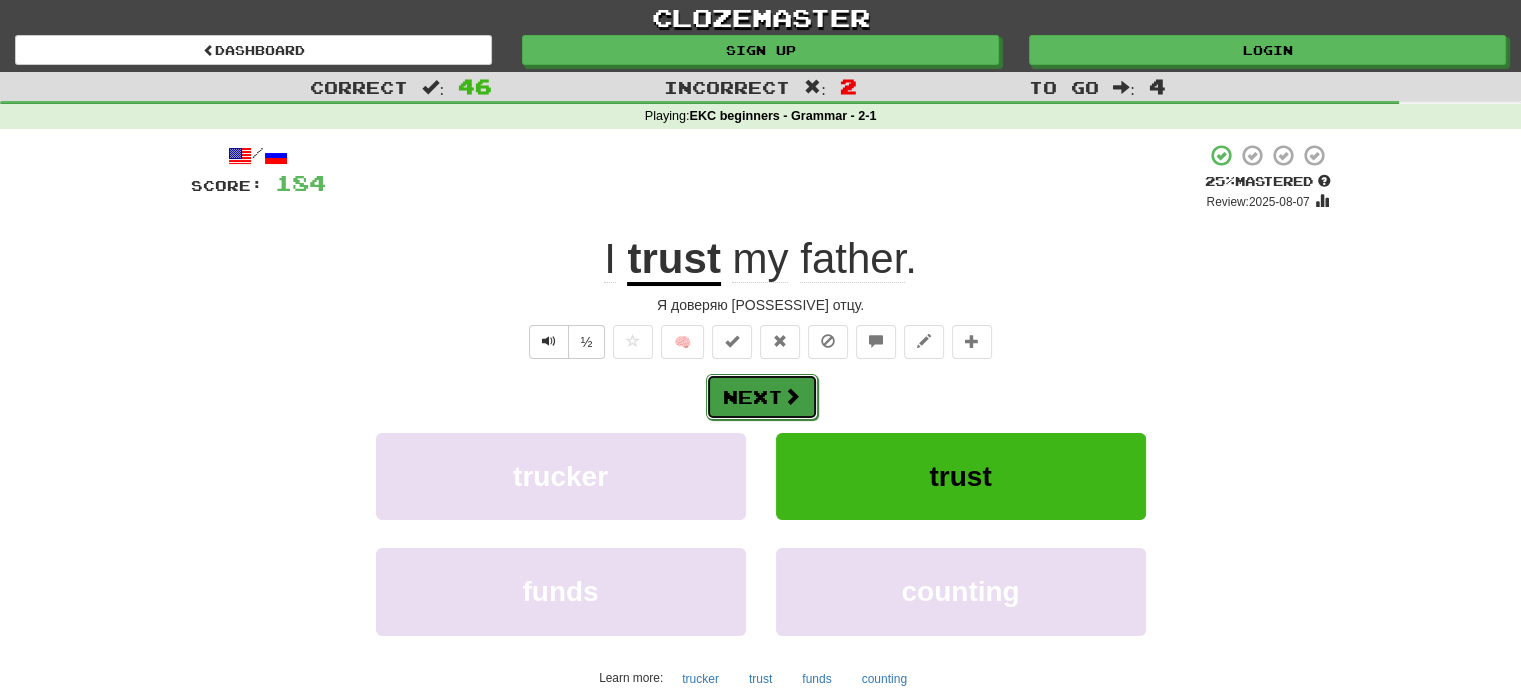 click on "Next" at bounding box center (762, 397) 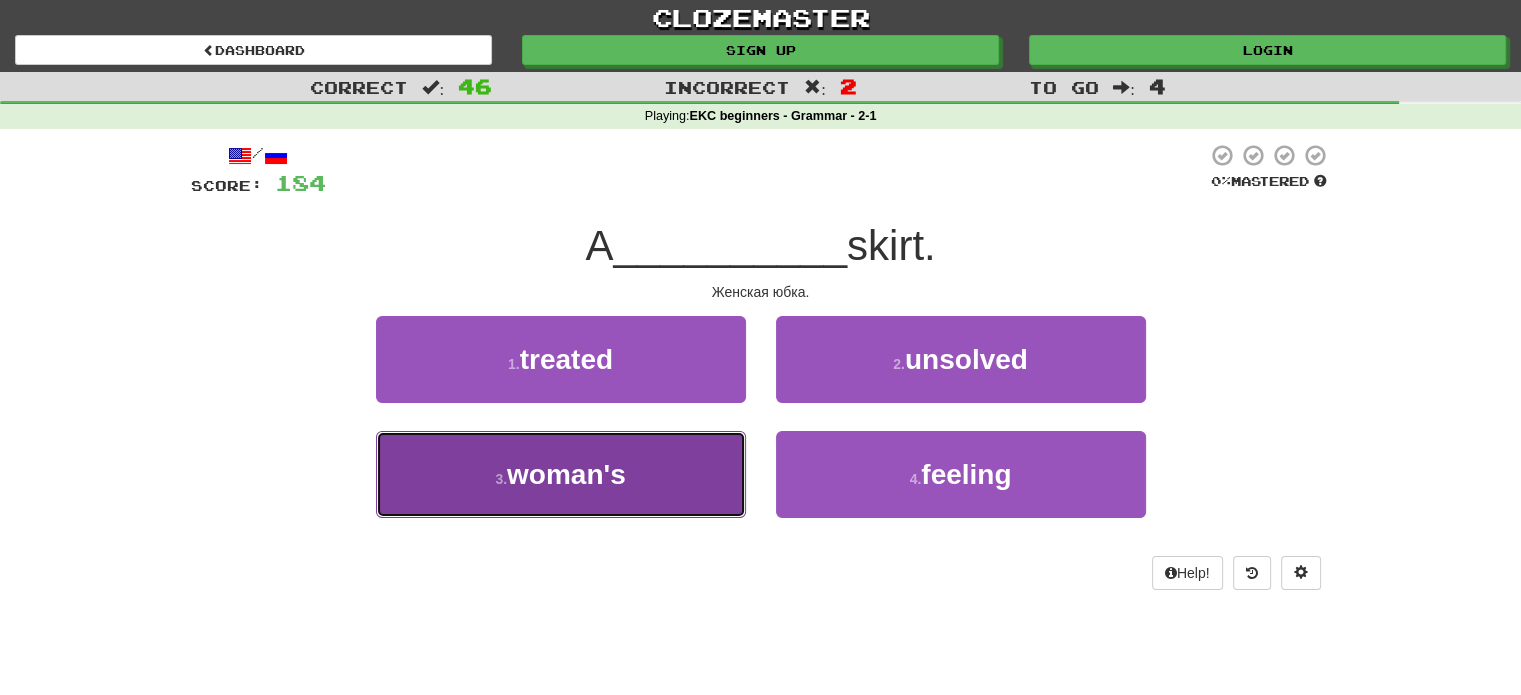 click on "3 .  woman's" at bounding box center [561, 474] 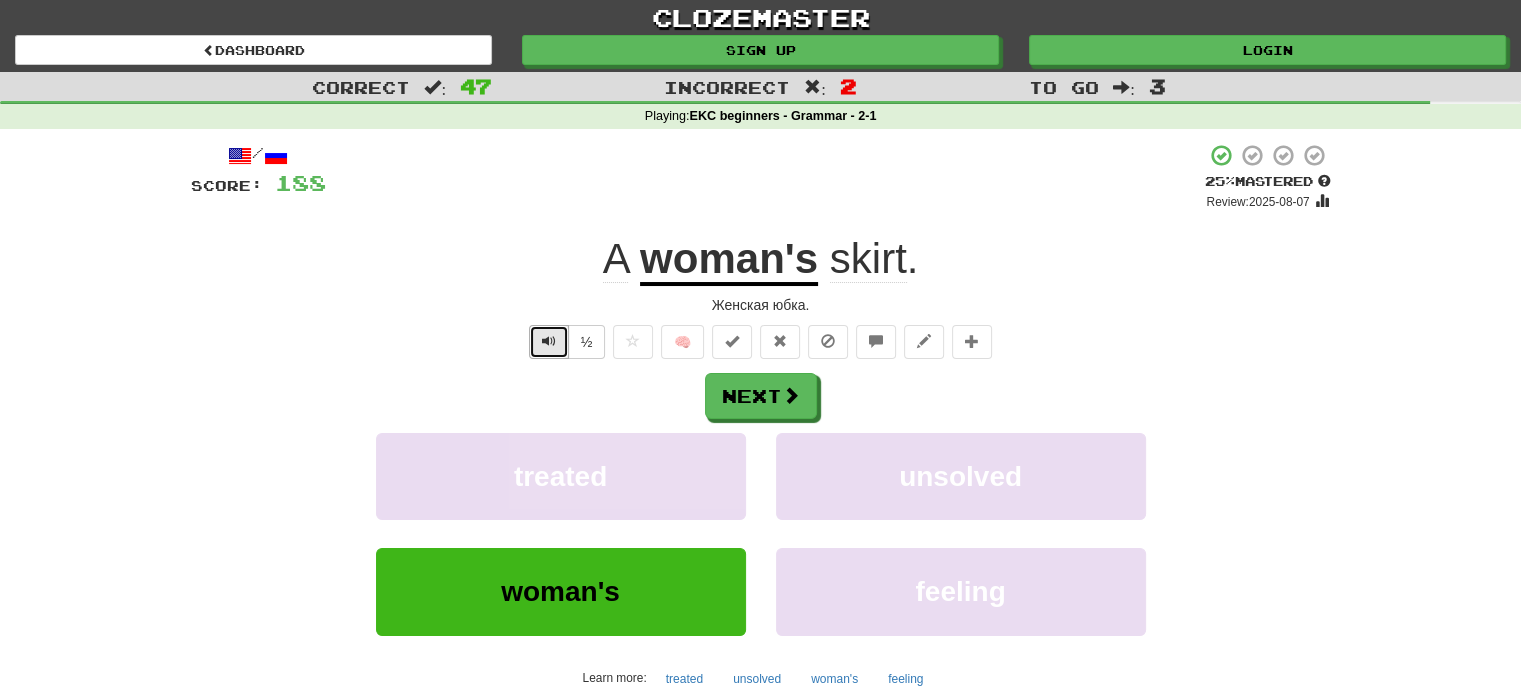 click at bounding box center (549, 342) 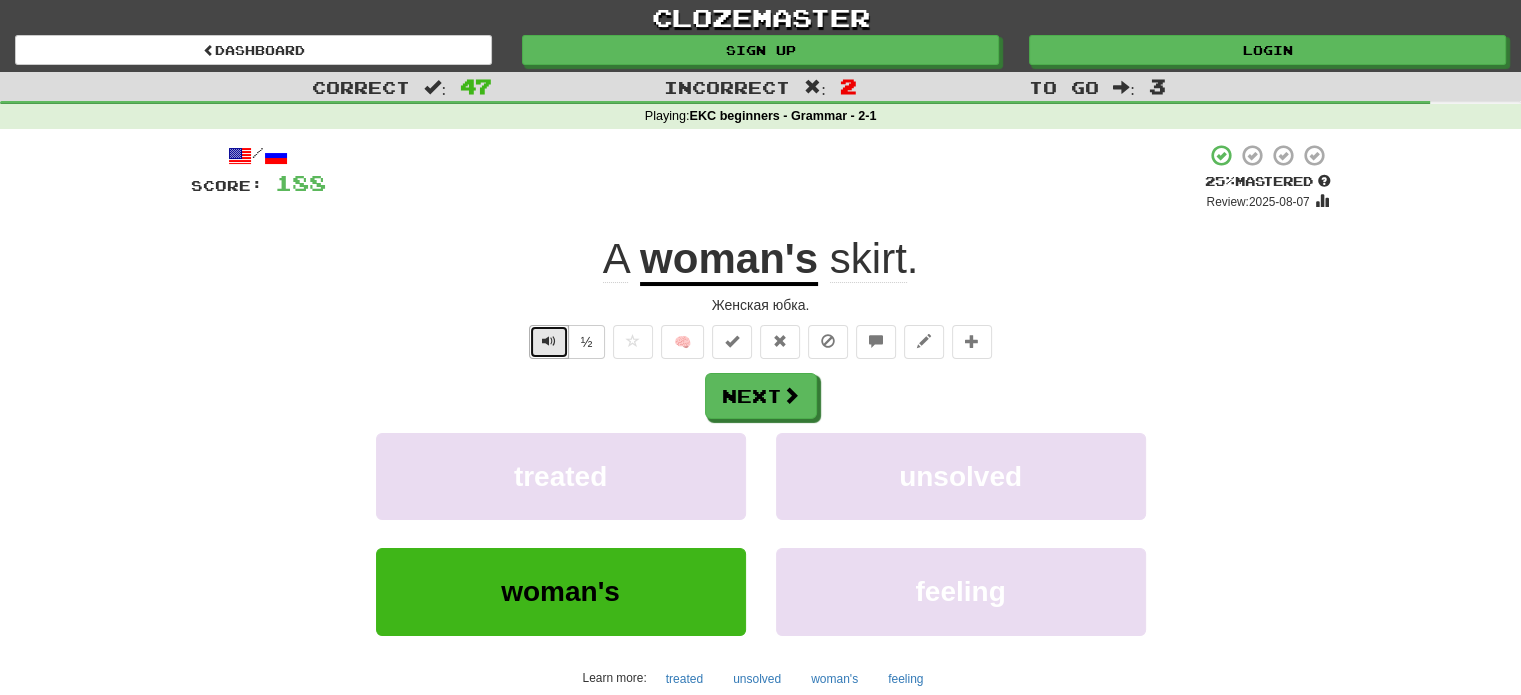 click at bounding box center (549, 341) 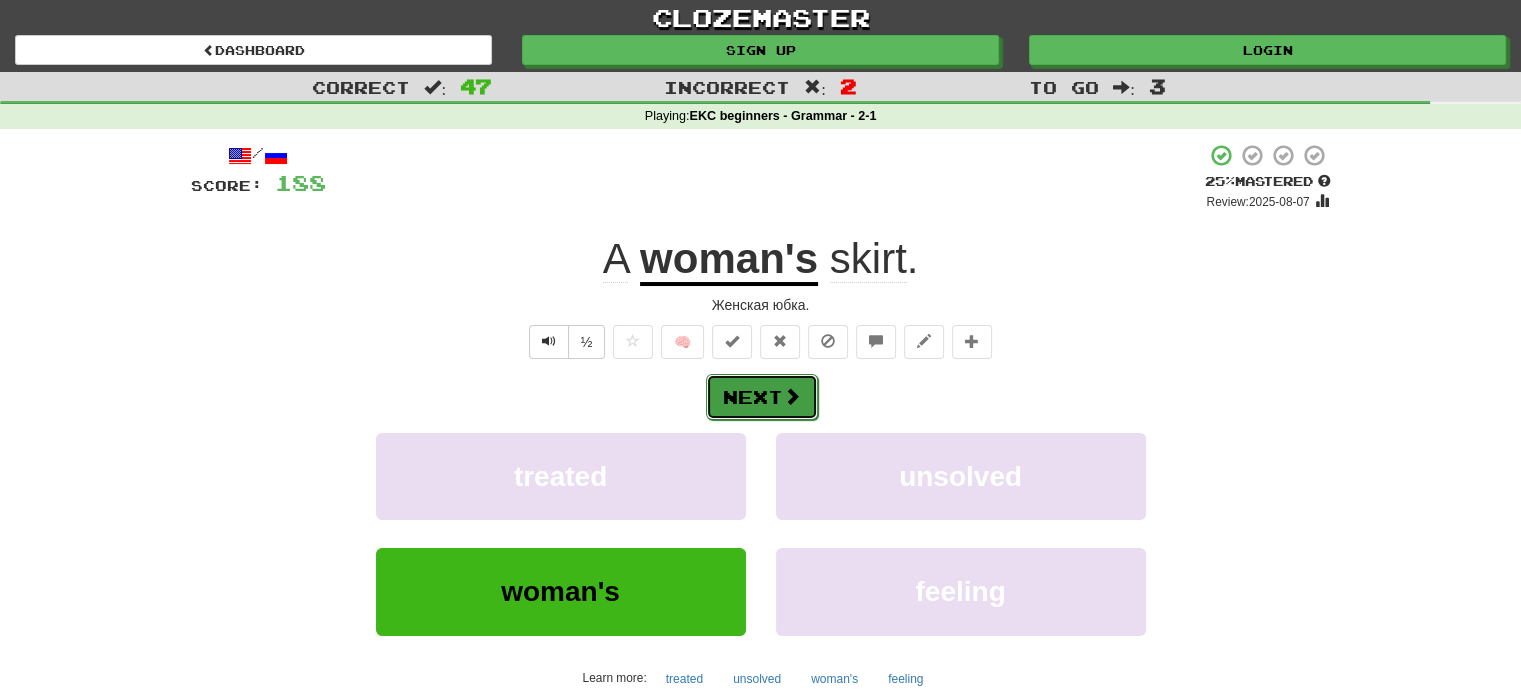 click on "Next" at bounding box center (762, 397) 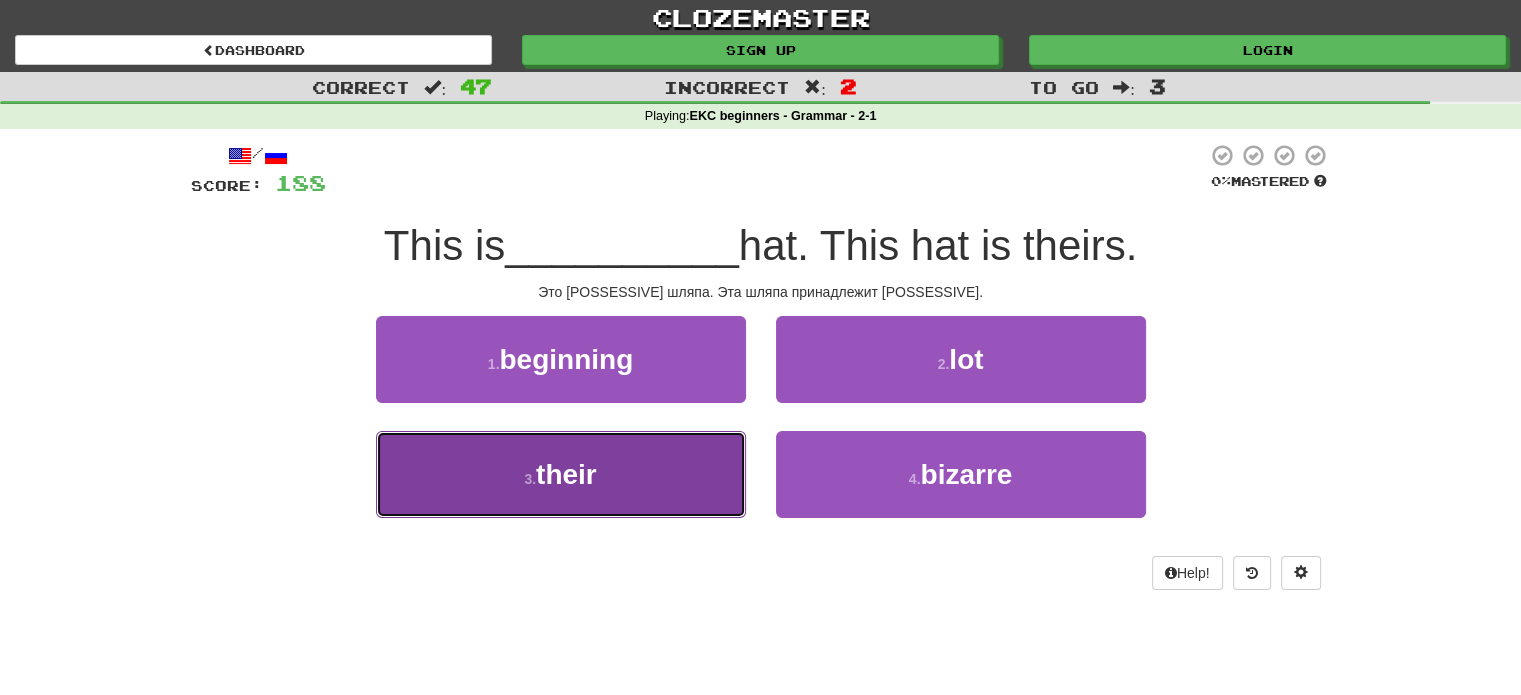 click on "3 .  their" at bounding box center [561, 474] 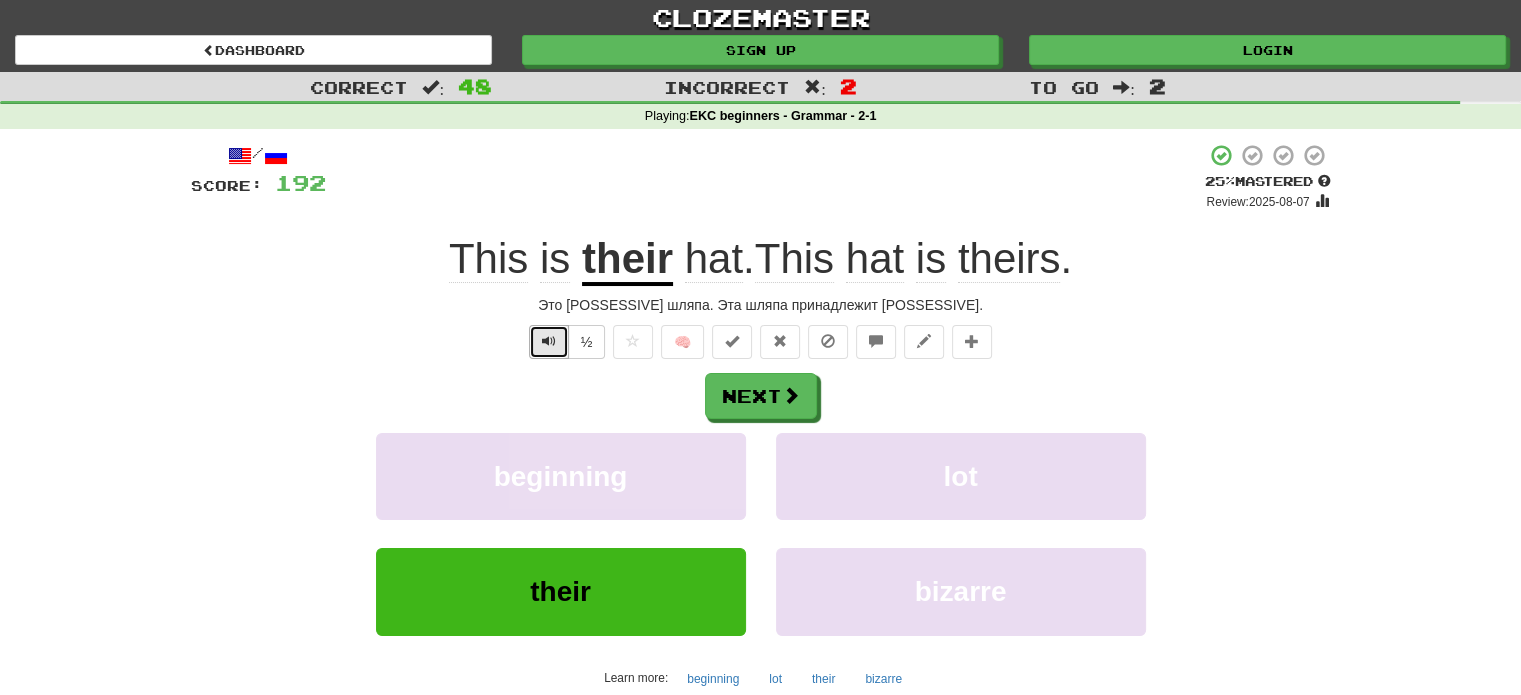 click at bounding box center [549, 341] 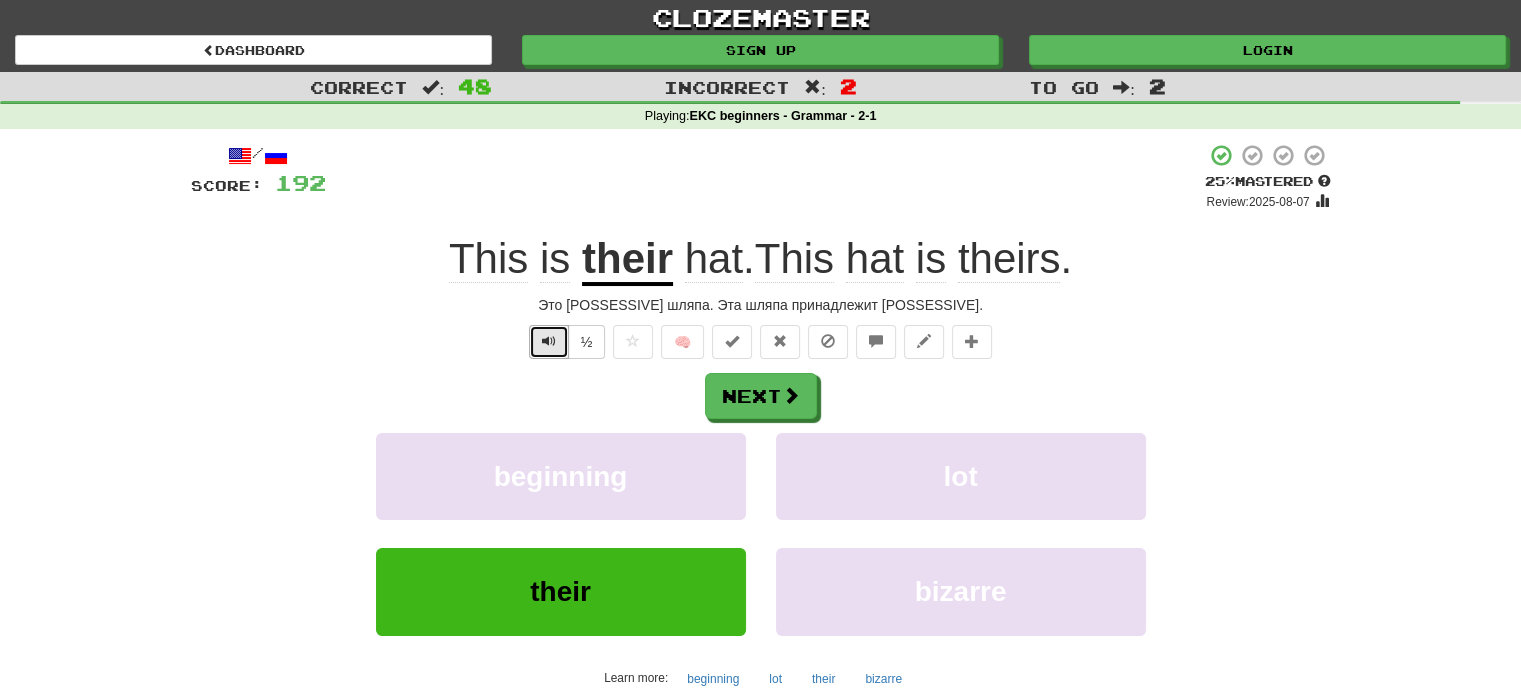 click at bounding box center (549, 341) 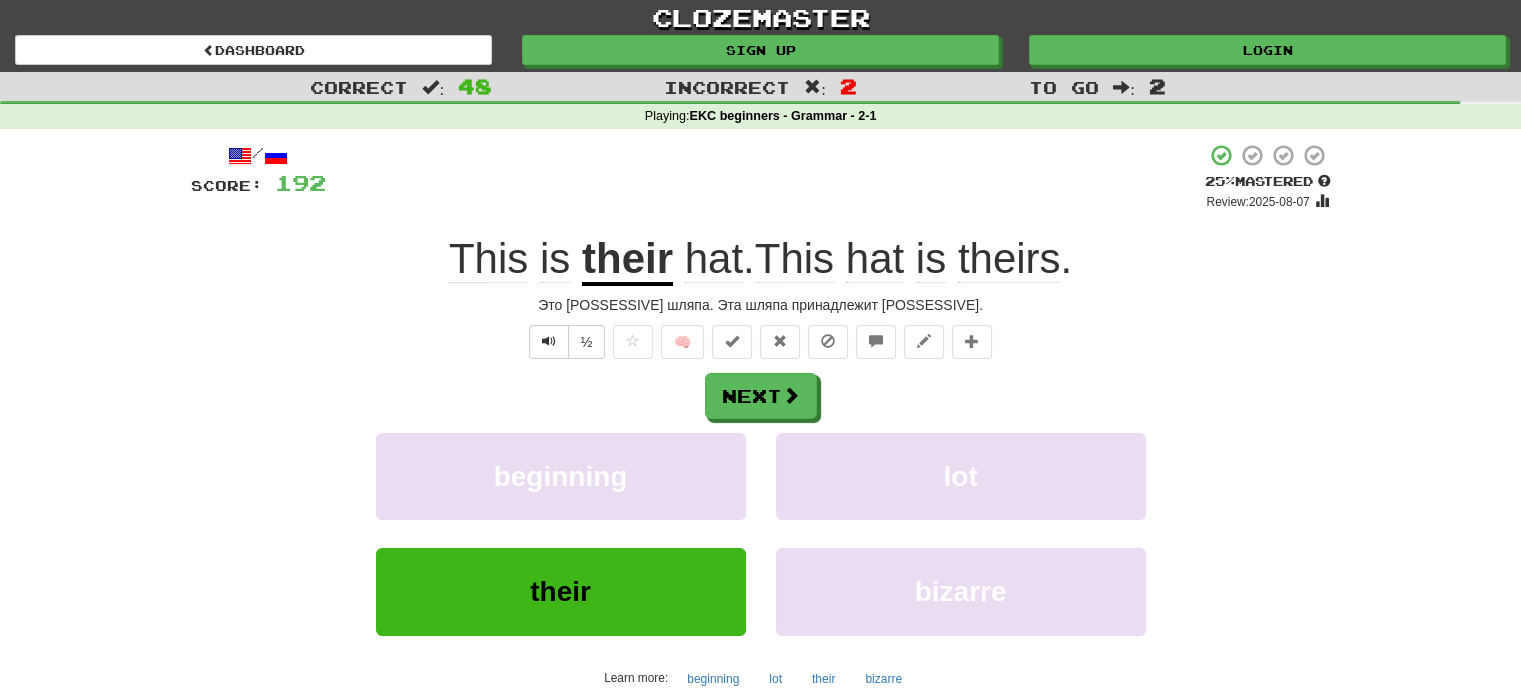 click on "Next beginning lot their bizarre Learn more: beginning lot their bizarre" at bounding box center (761, 533) 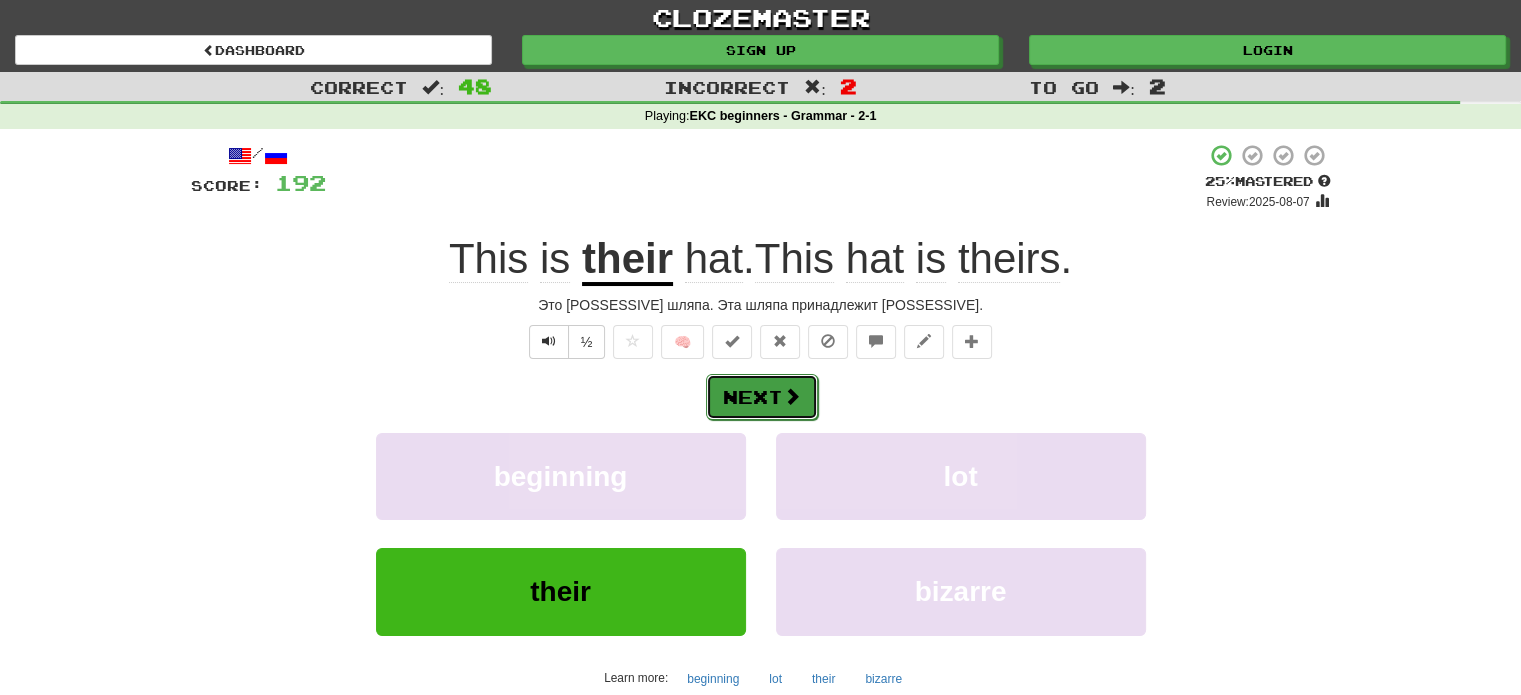 click on "Next" at bounding box center [762, 397] 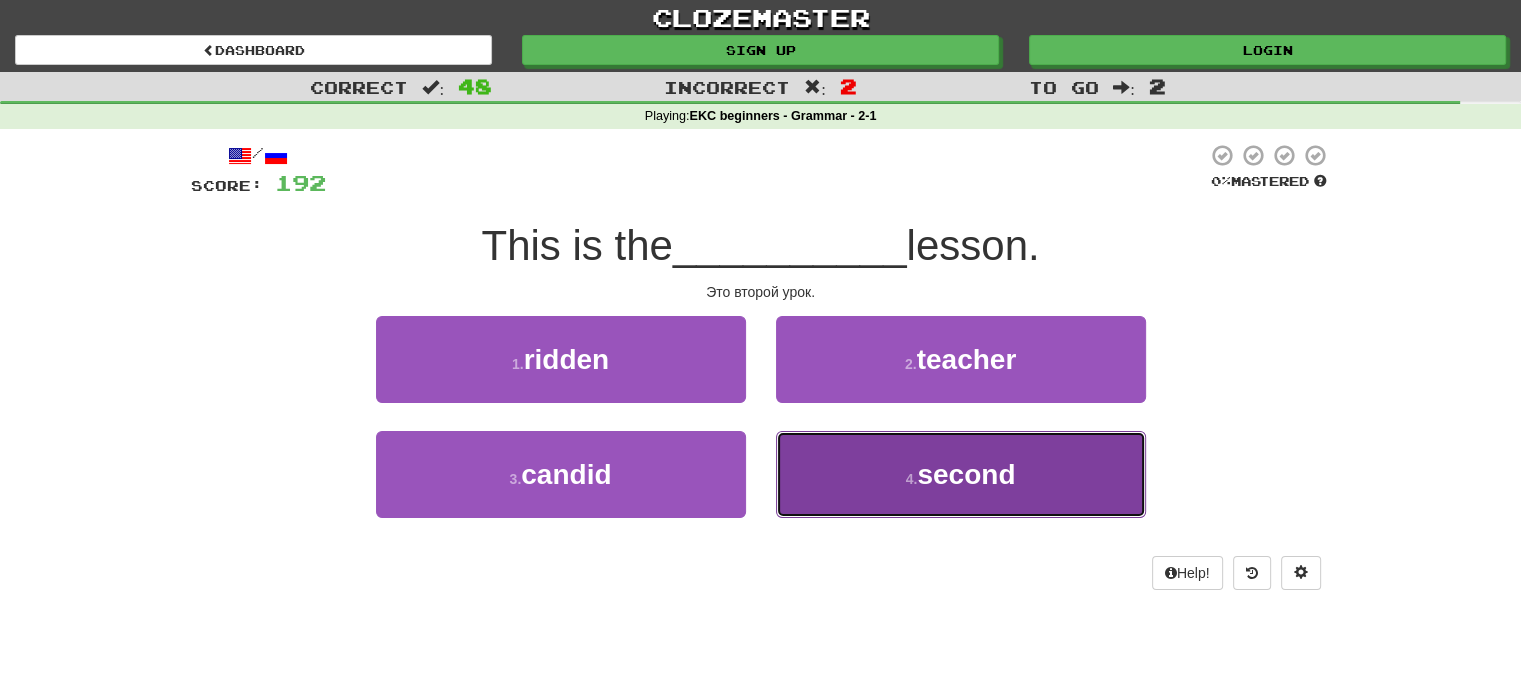 click on "4 .  second" at bounding box center [961, 474] 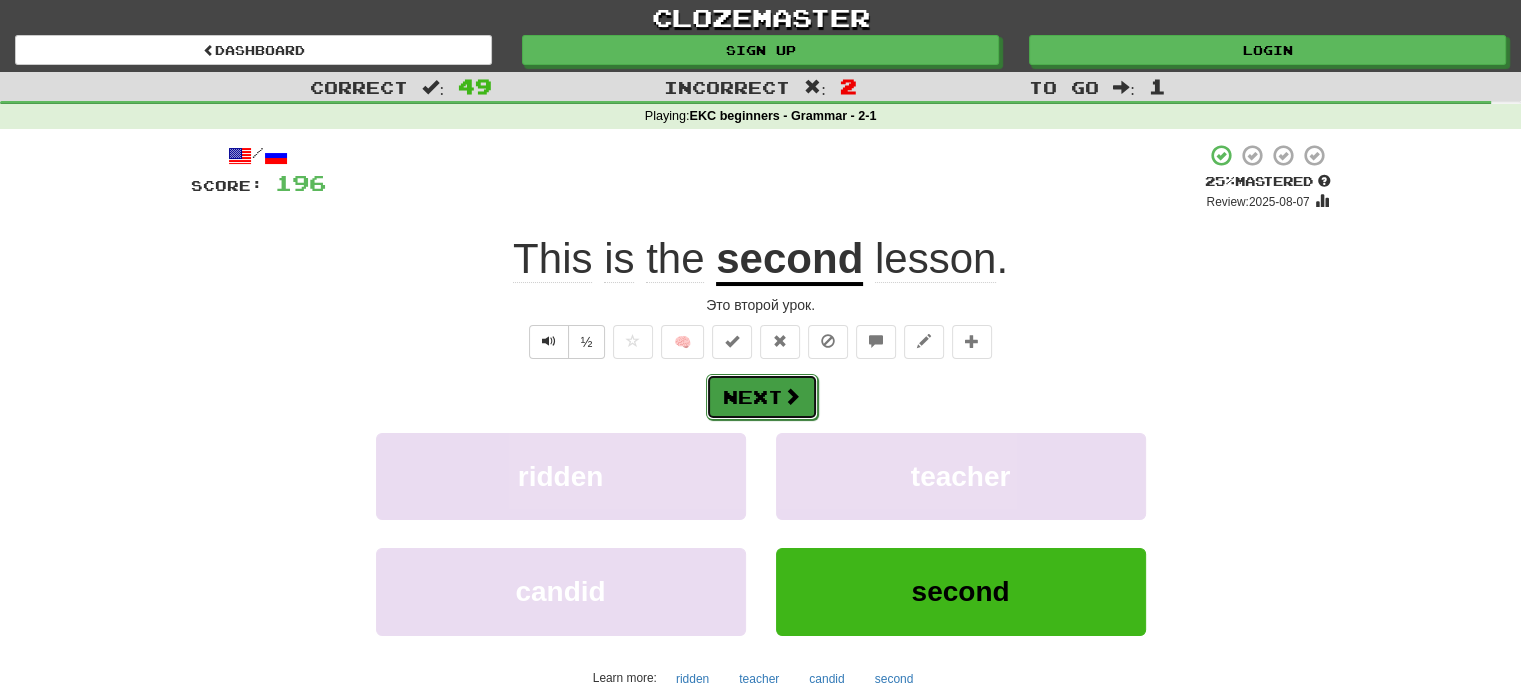click on "Next" at bounding box center (762, 397) 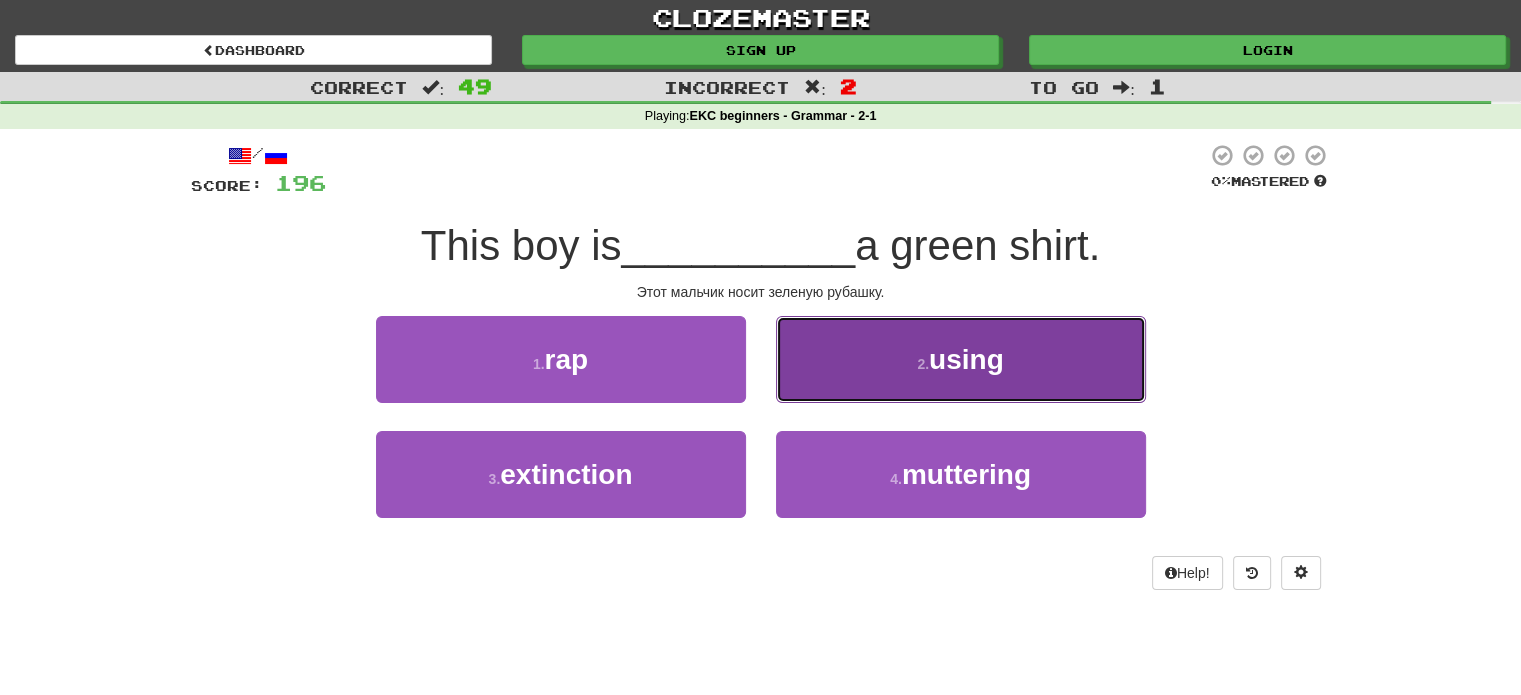 click on "2 .  using" at bounding box center [961, 359] 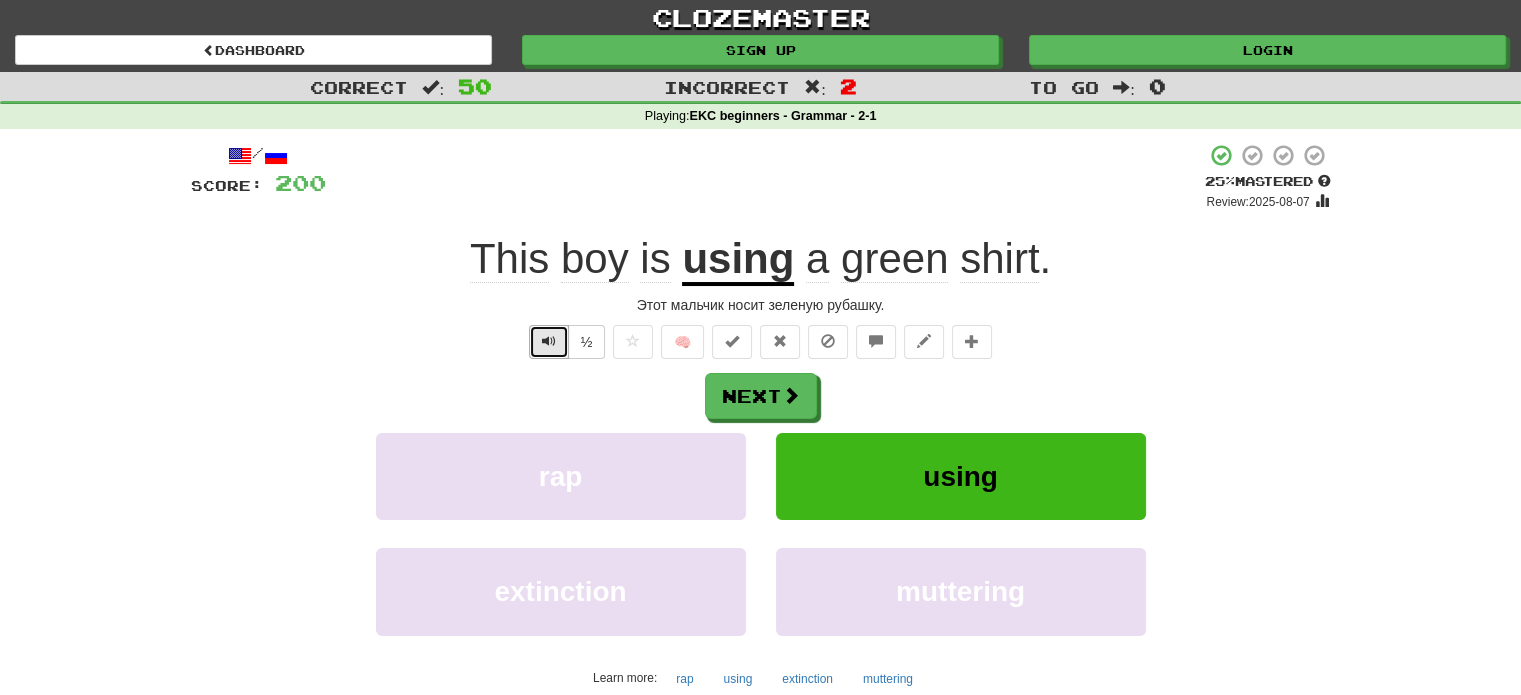 click at bounding box center [549, 341] 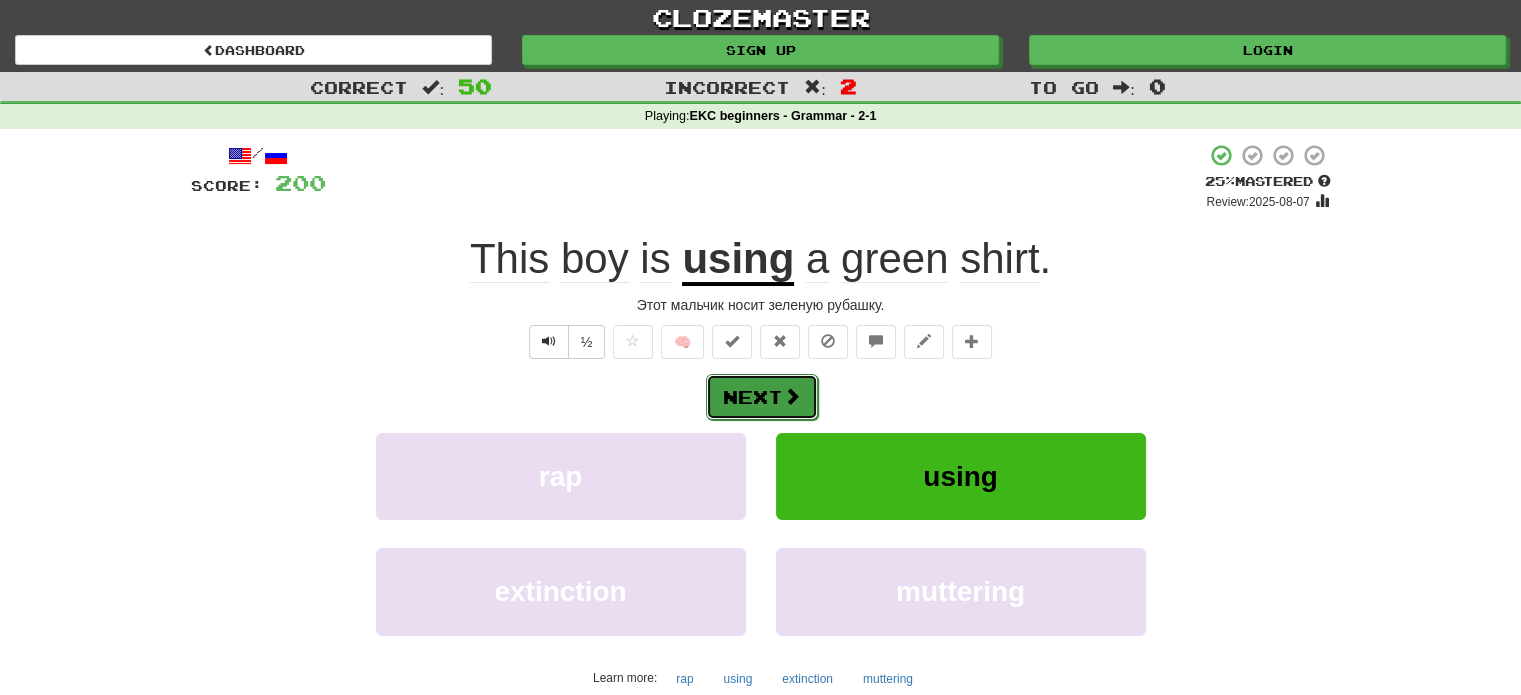 click on "Next" at bounding box center [762, 397] 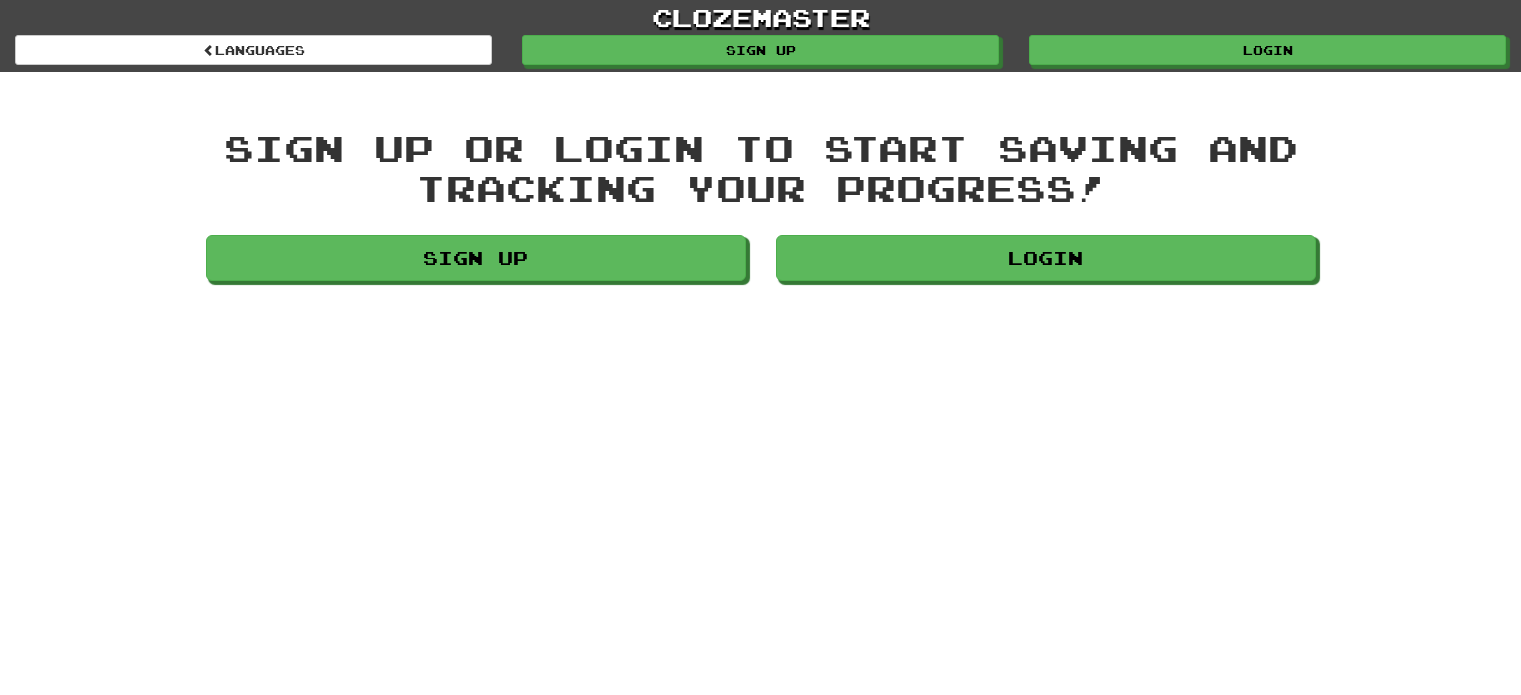 scroll, scrollTop: 0, scrollLeft: 0, axis: both 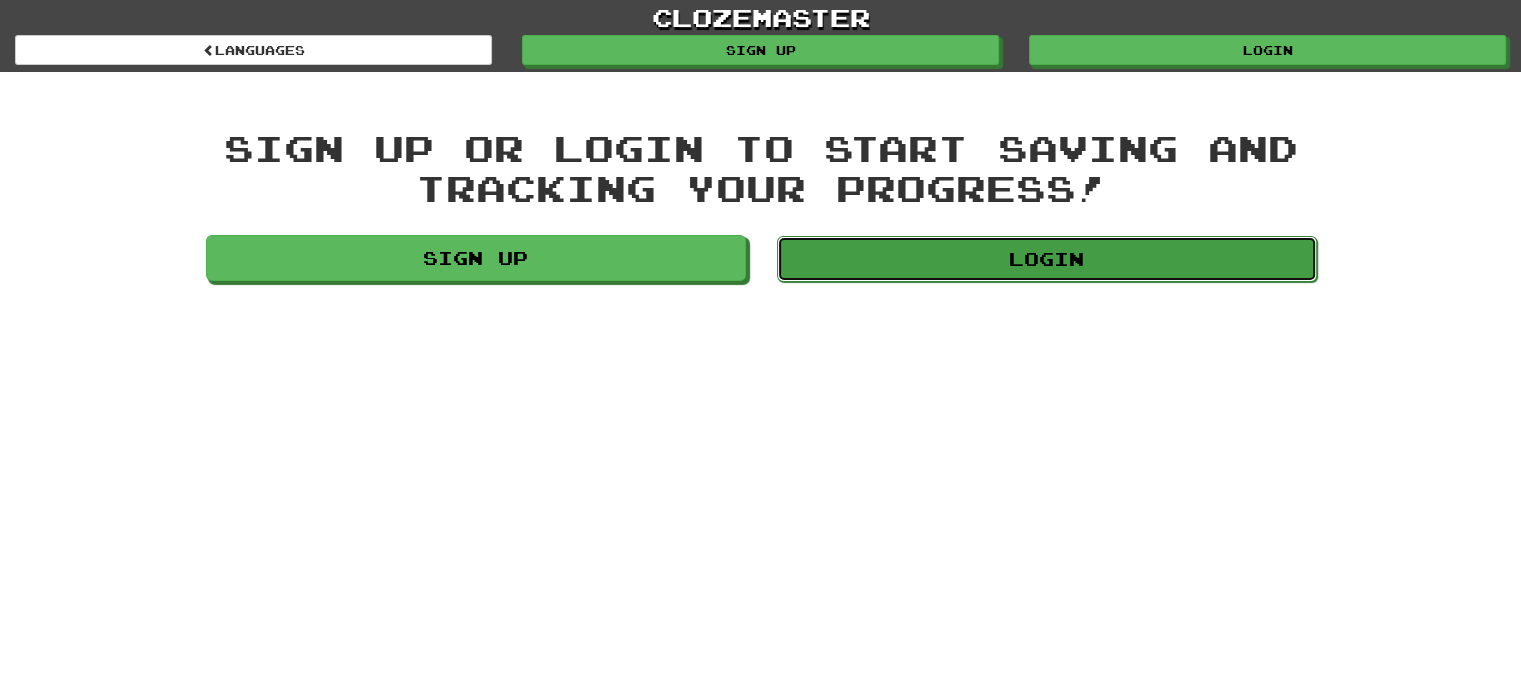 click on "Login" at bounding box center [1047, 259] 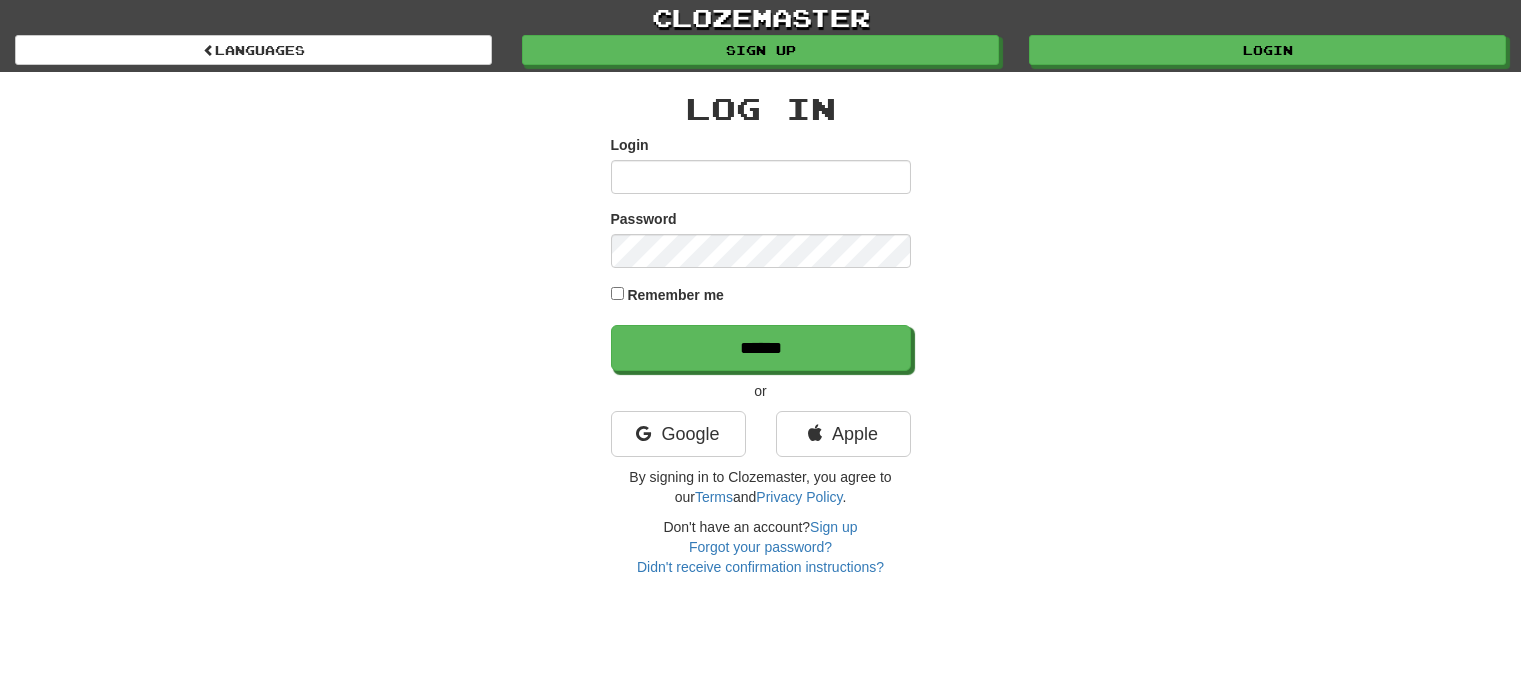 scroll, scrollTop: 0, scrollLeft: 0, axis: both 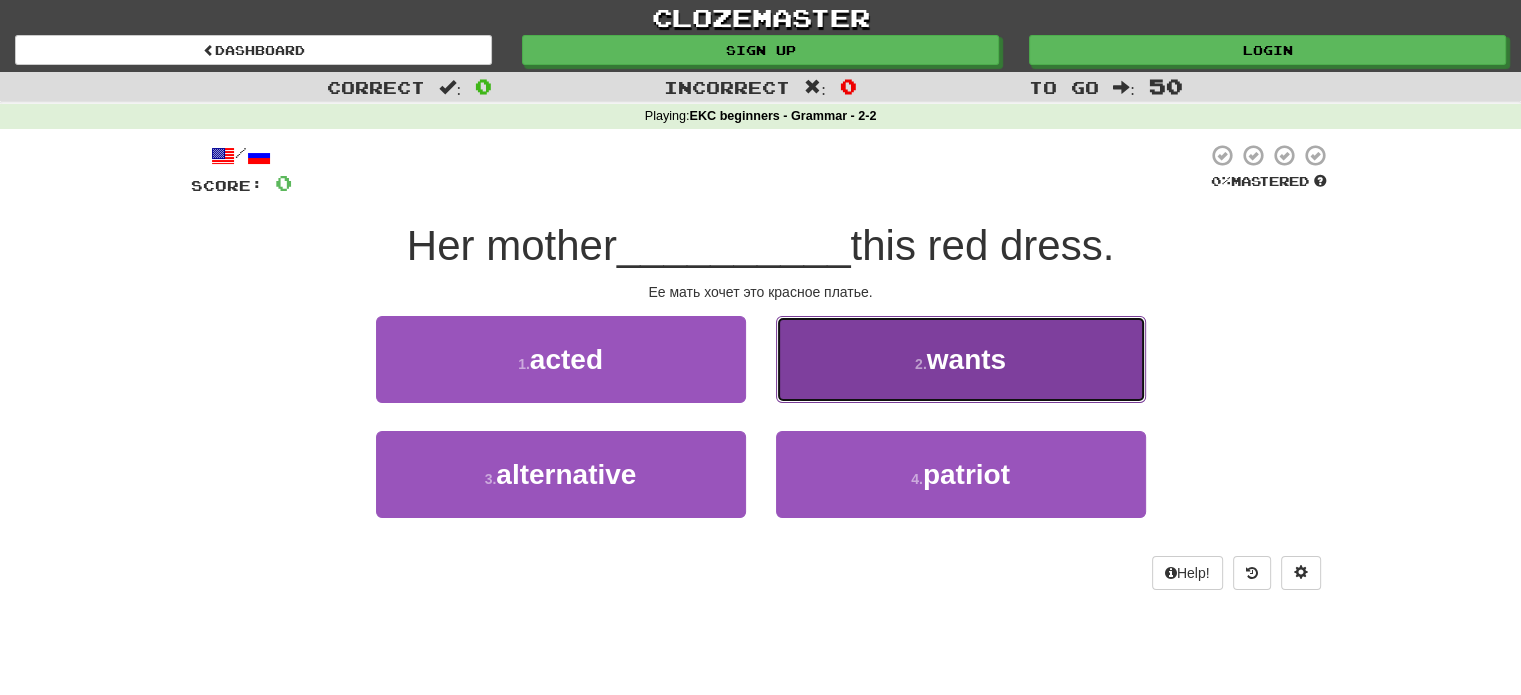 click on "2 .  wants" at bounding box center (961, 359) 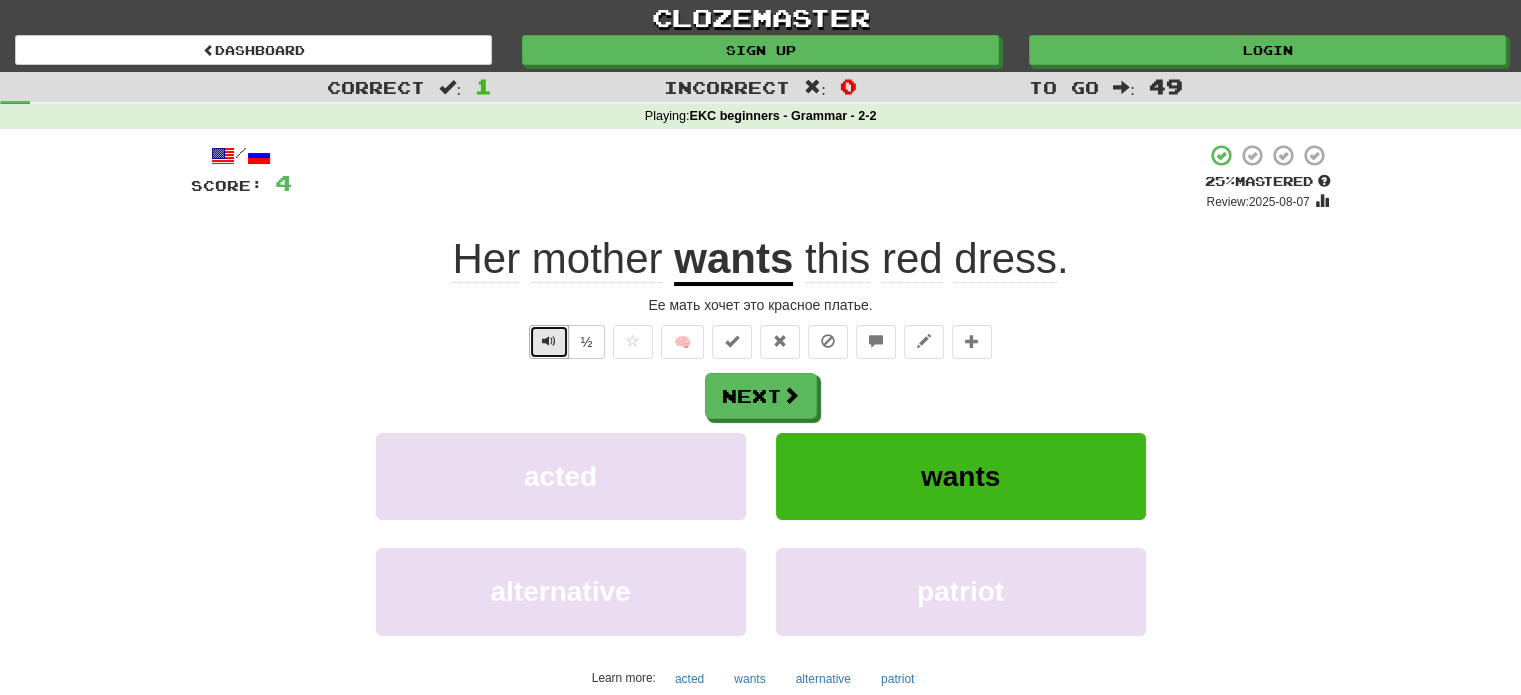 click at bounding box center (549, 341) 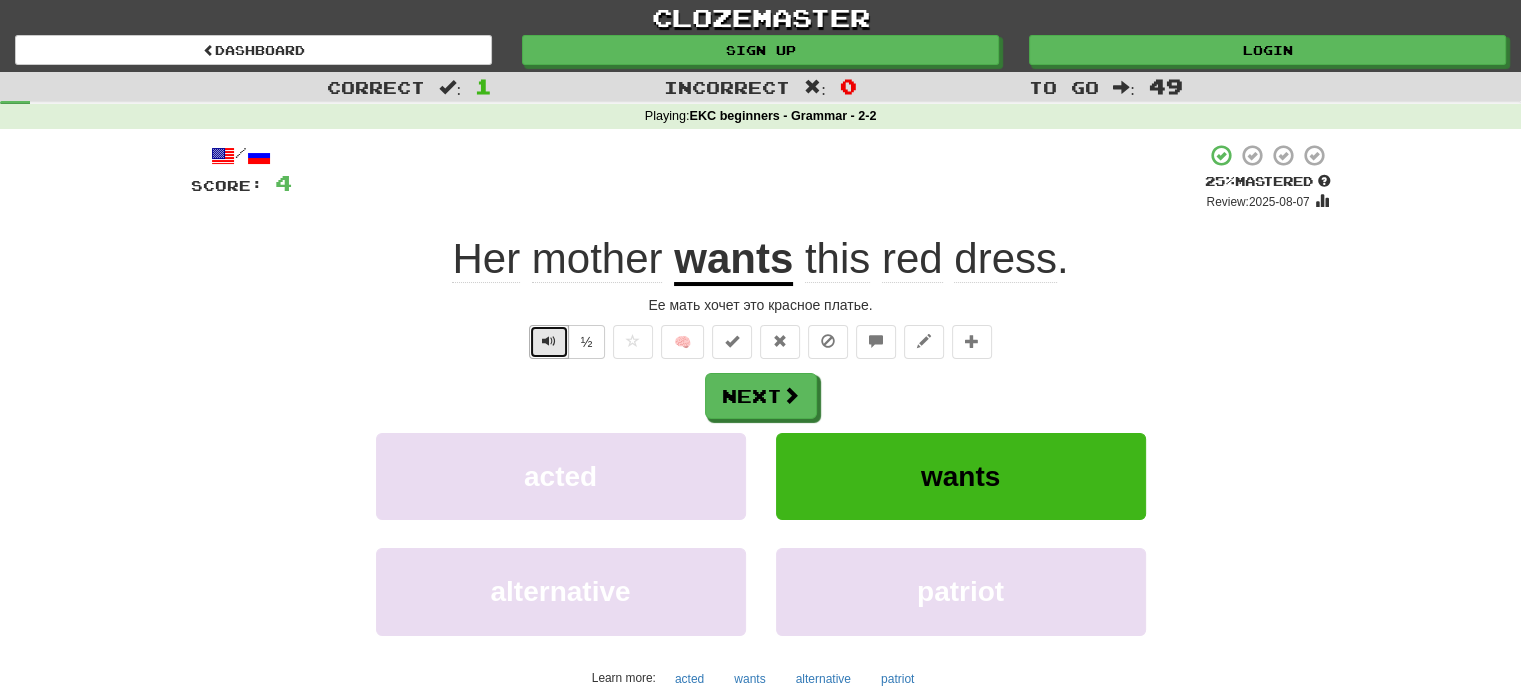 click at bounding box center [549, 342] 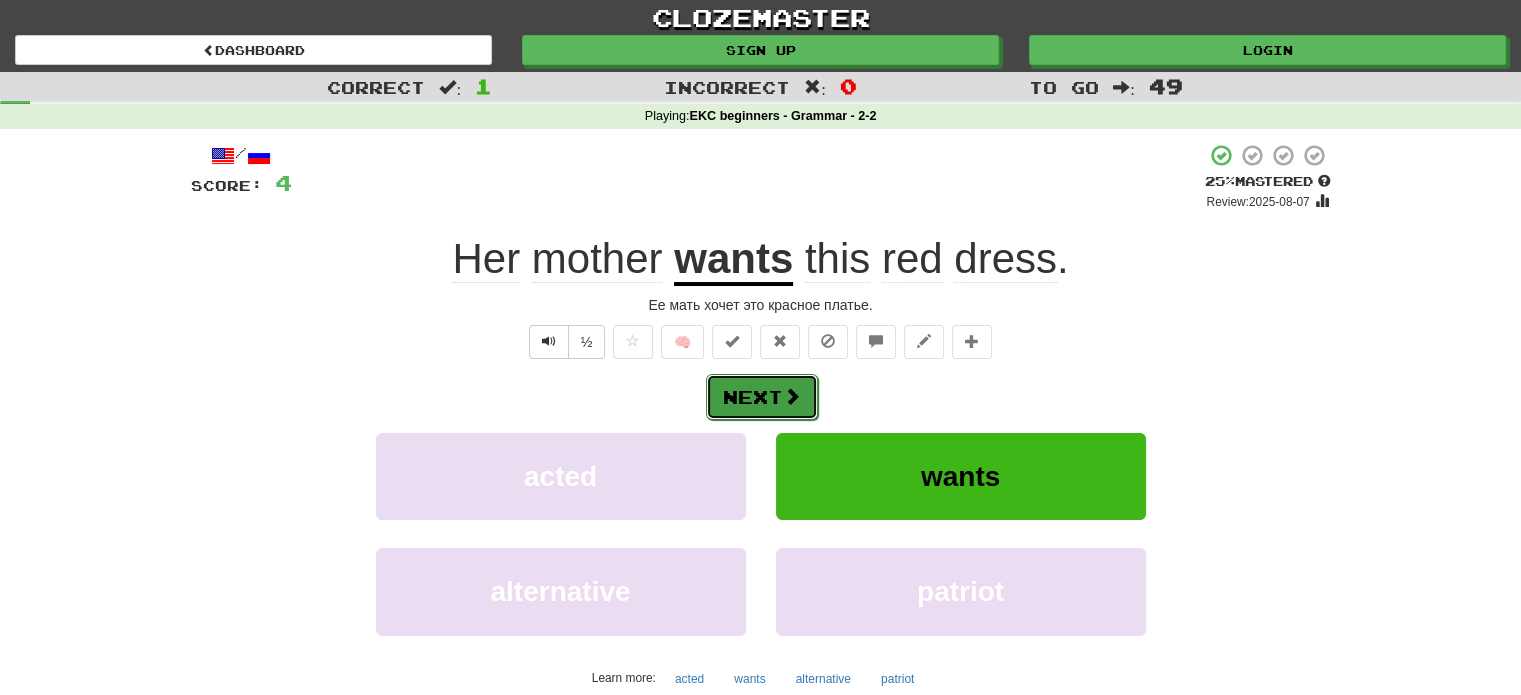 click at bounding box center (792, 396) 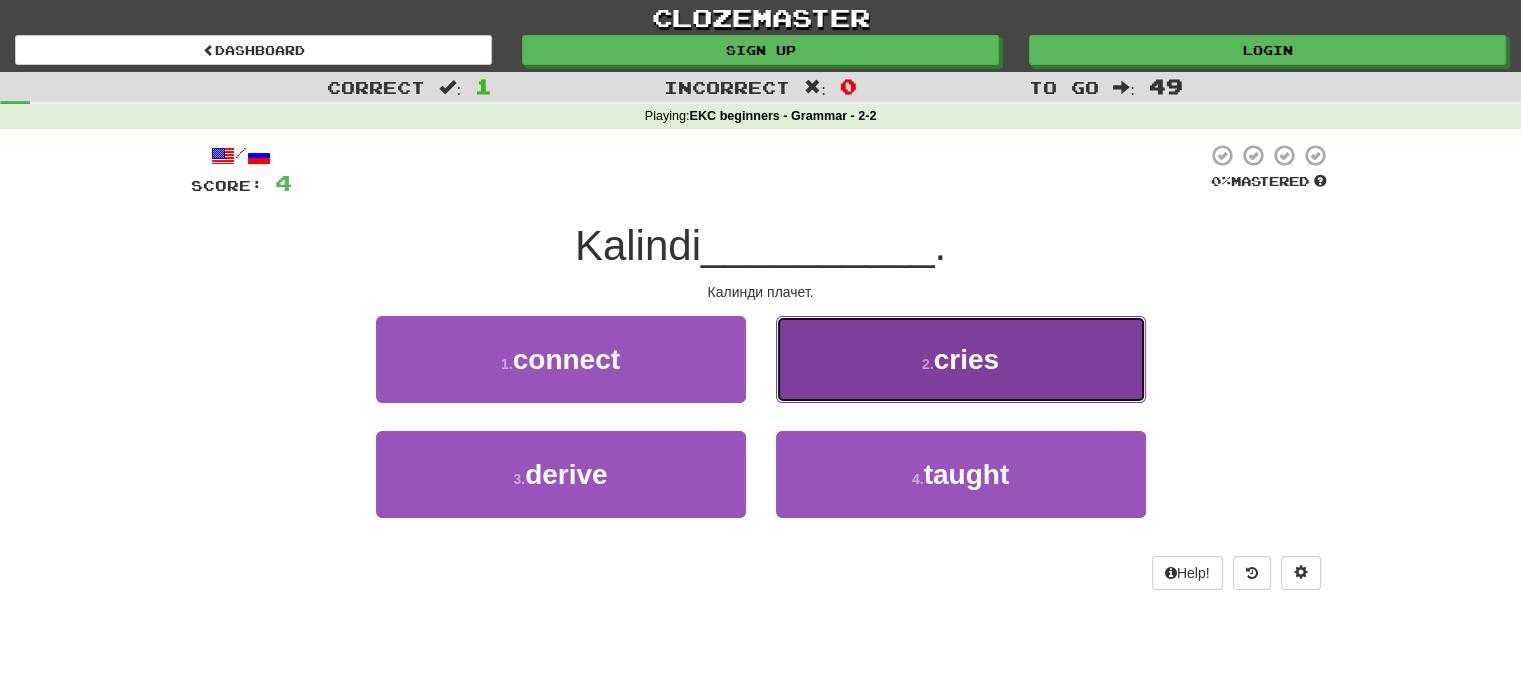 click on "2 .  cries" at bounding box center (961, 359) 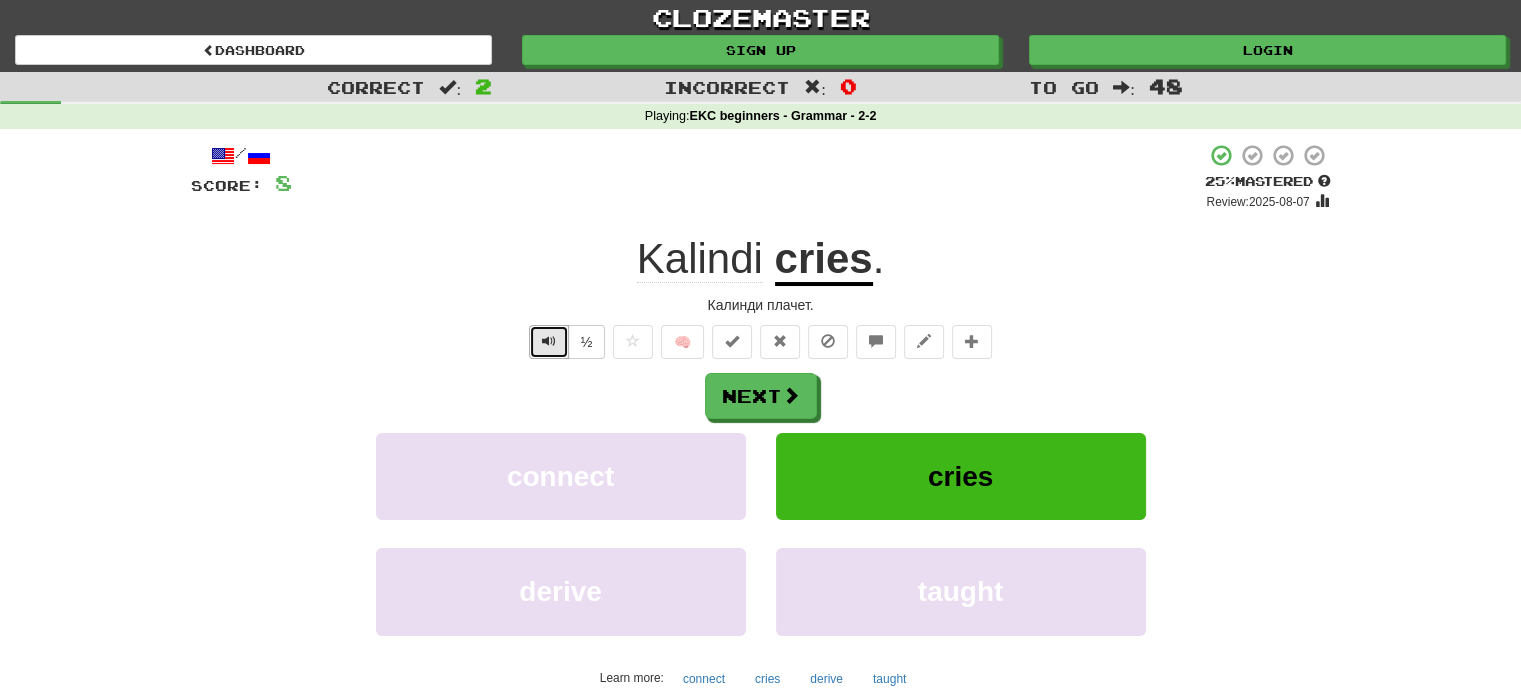 click at bounding box center (549, 341) 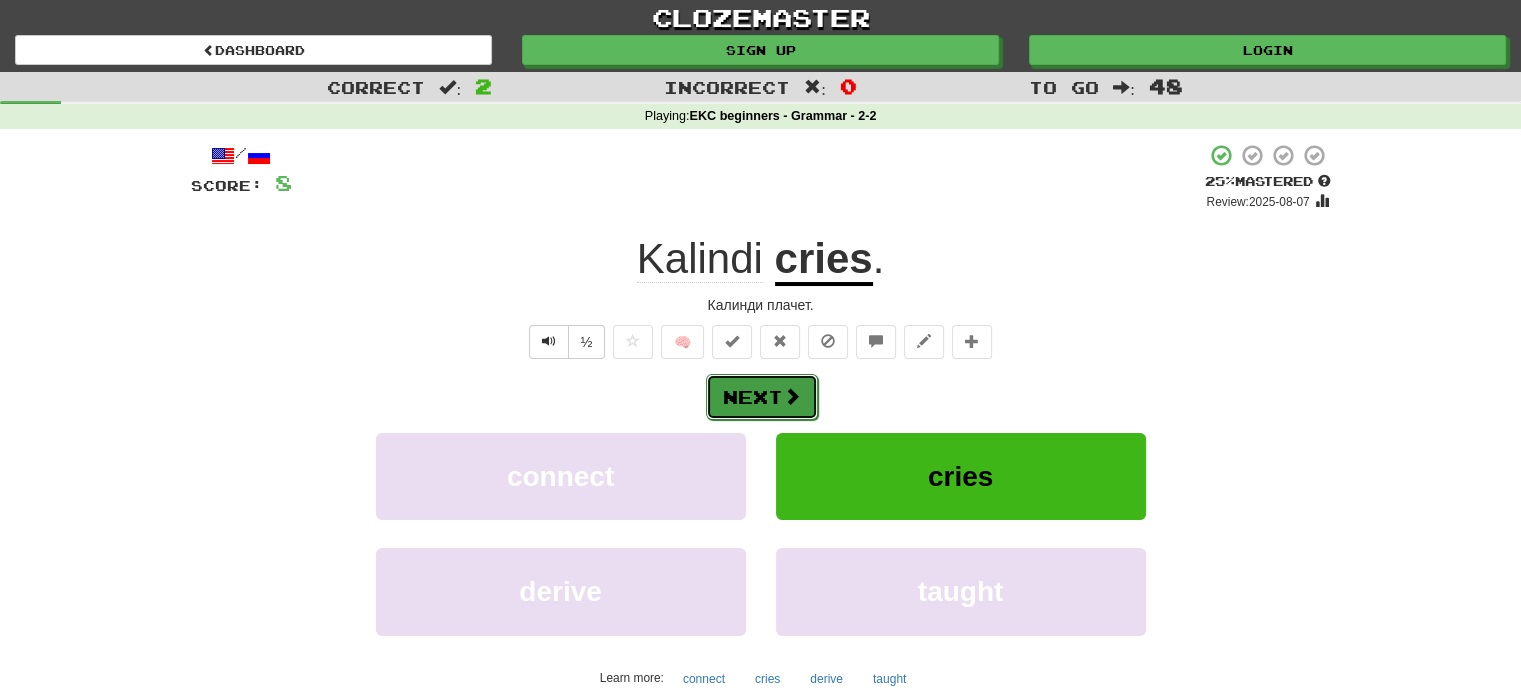 click at bounding box center [792, 396] 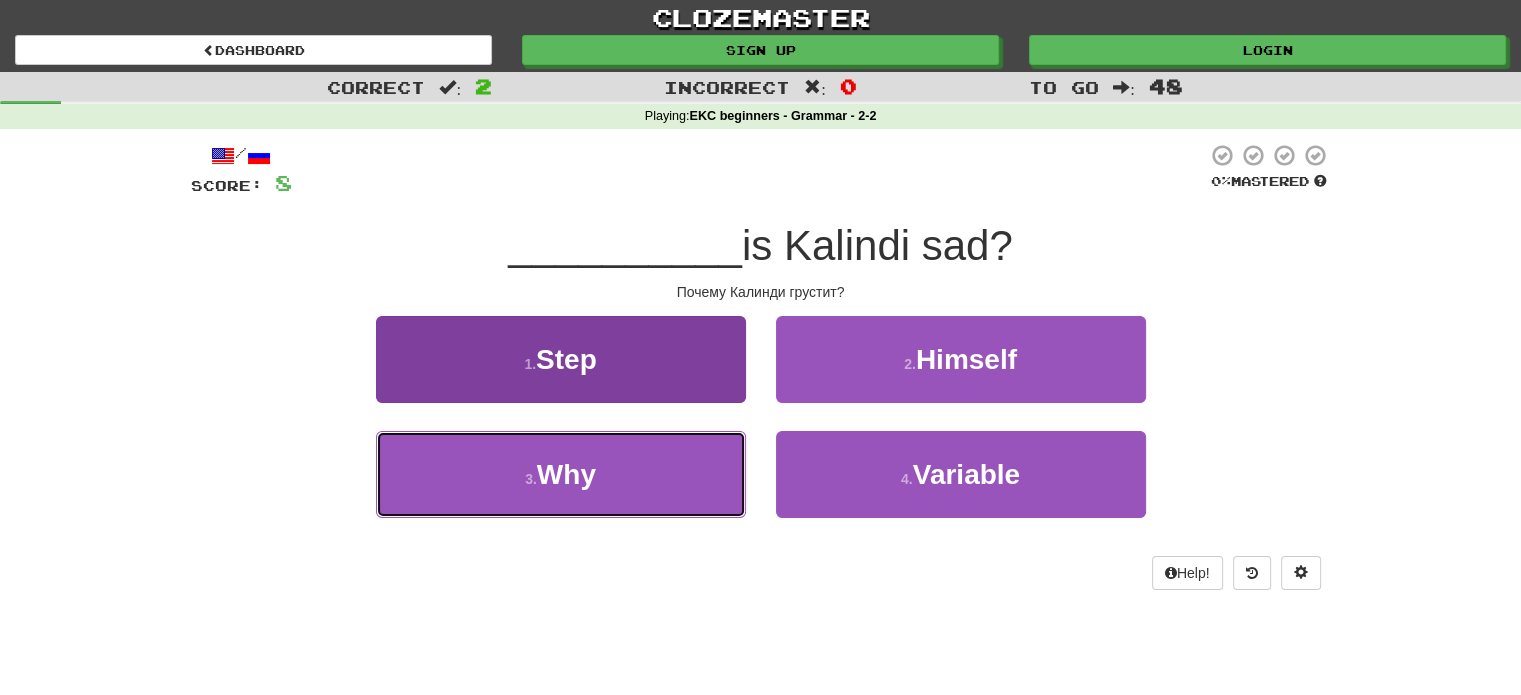 click on "3 .  Why" at bounding box center (561, 474) 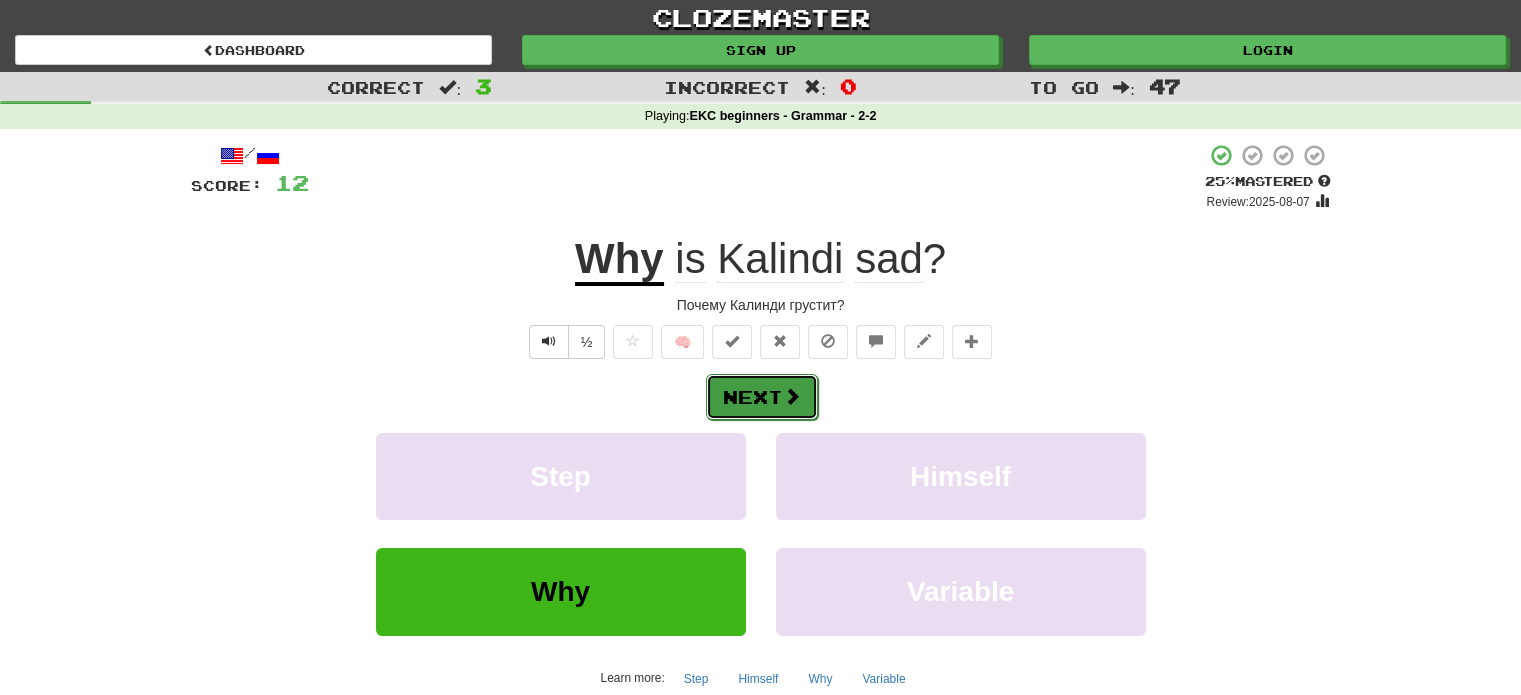 click on "Next" at bounding box center (762, 397) 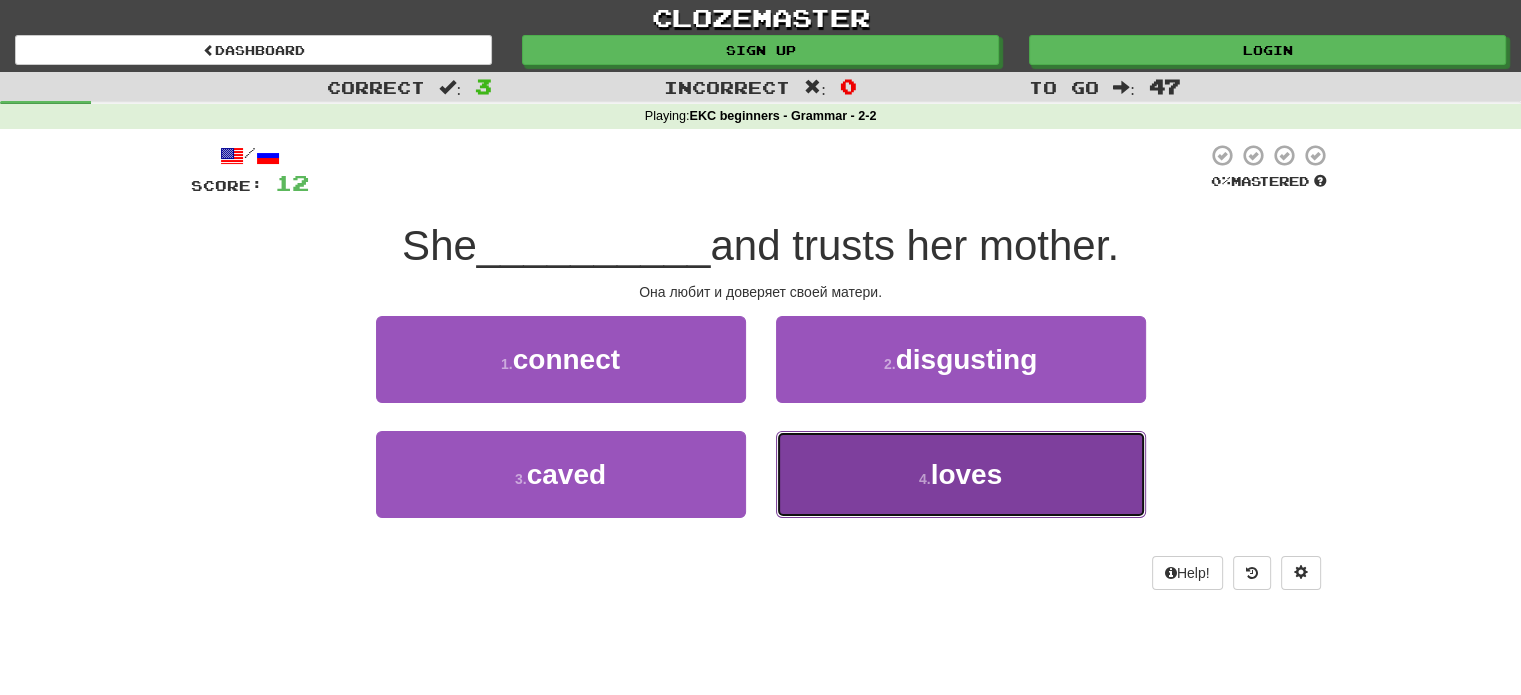 click on "4 .  loves" at bounding box center (961, 474) 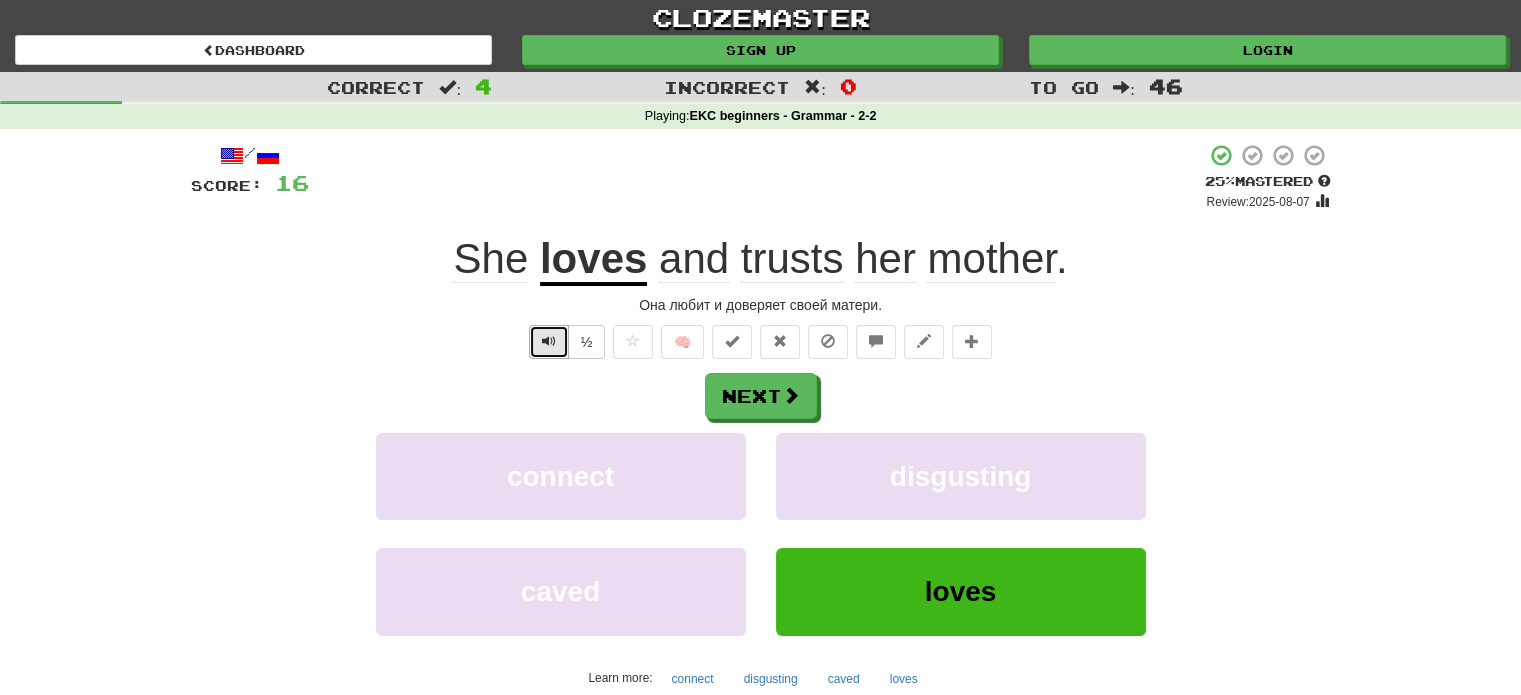 click at bounding box center (549, 341) 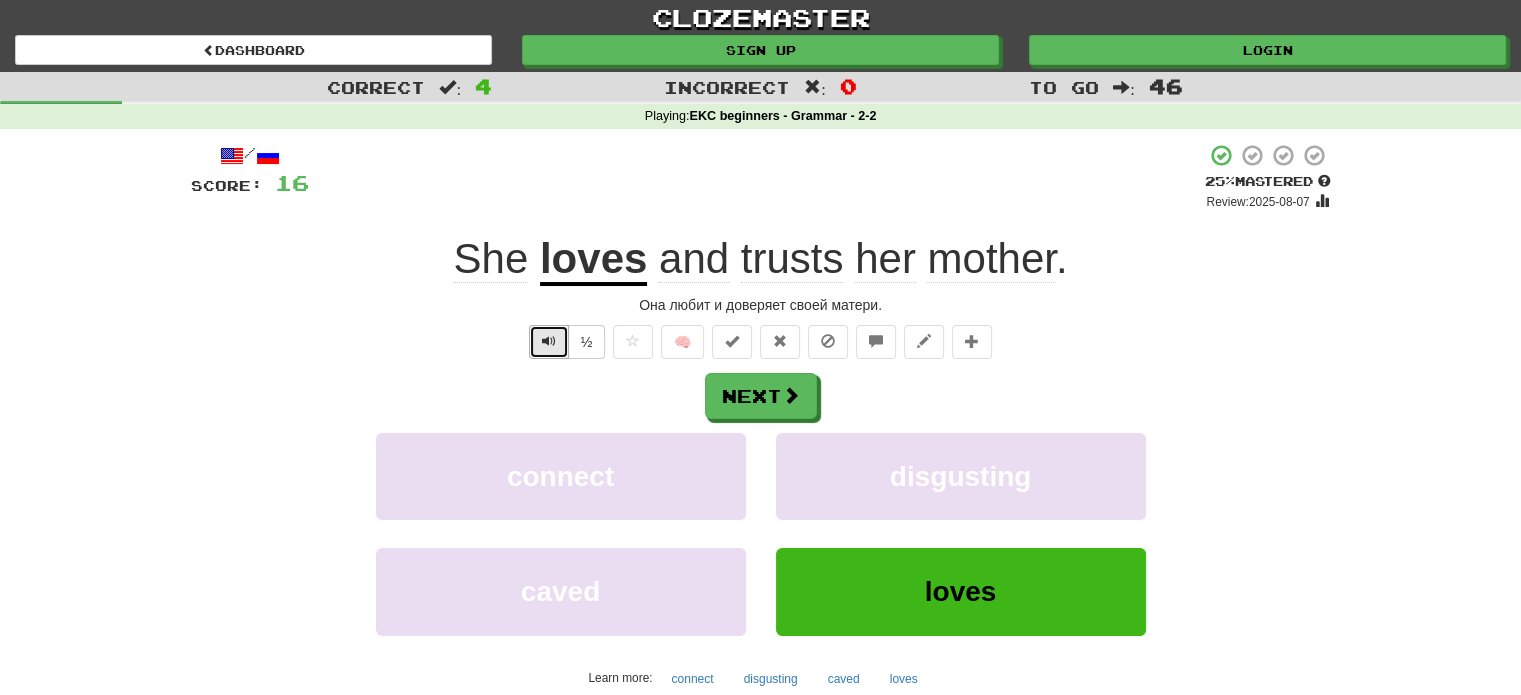 click at bounding box center (549, 342) 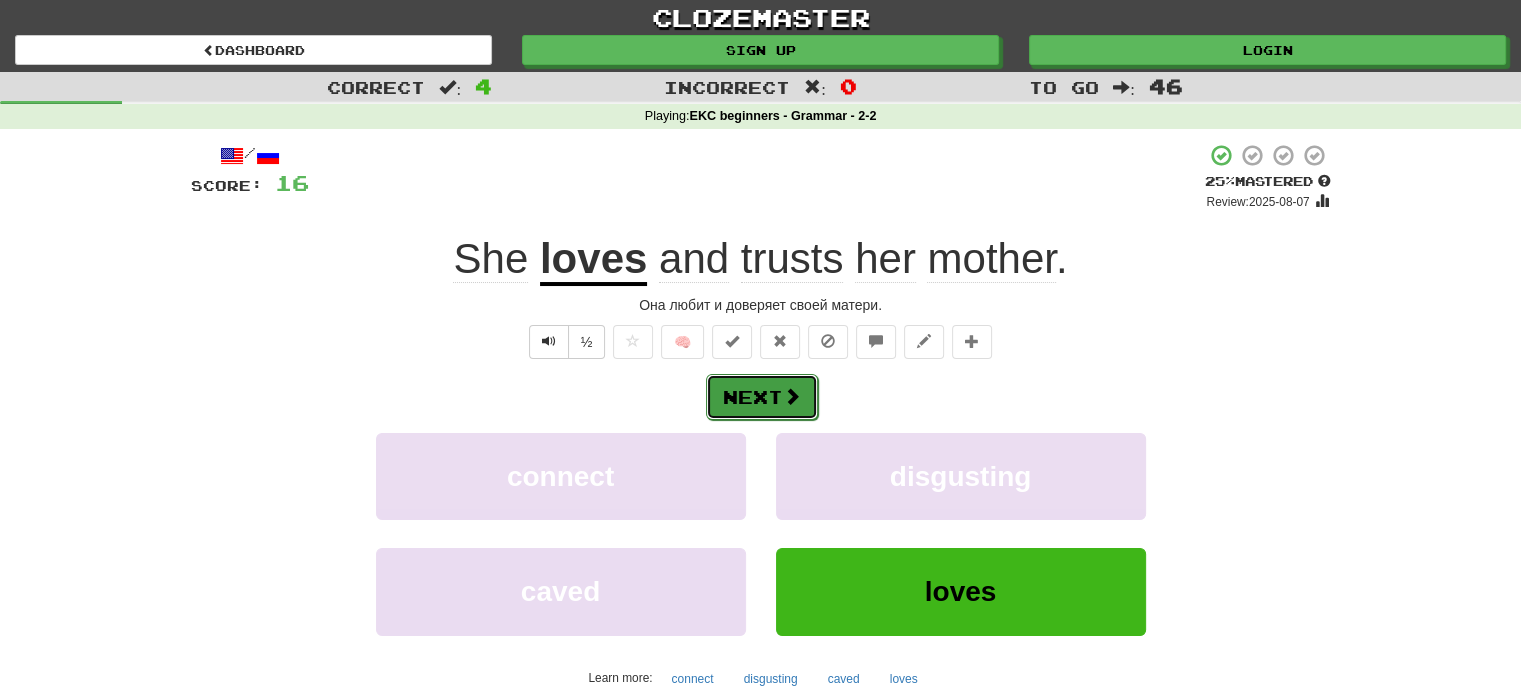 click on "Next" at bounding box center (762, 397) 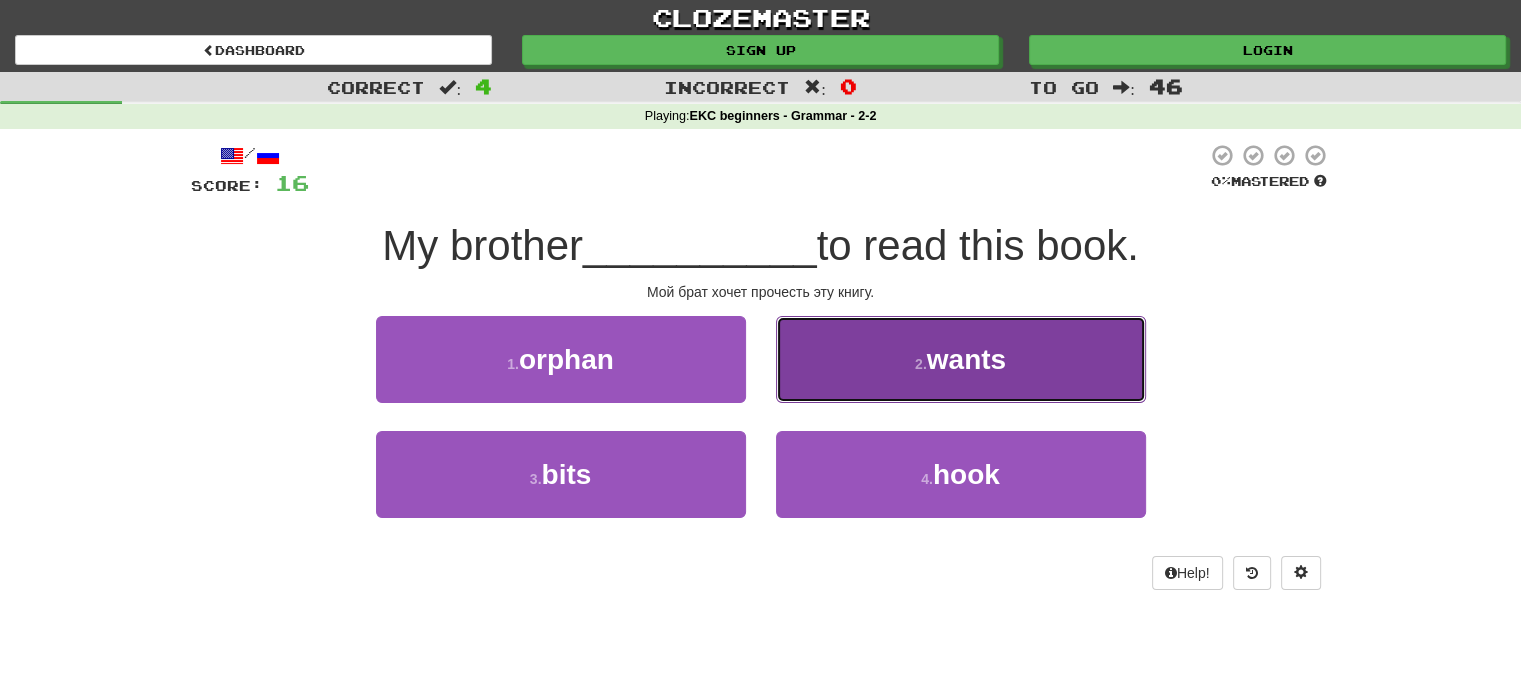 click on "2 .  wants" at bounding box center [961, 359] 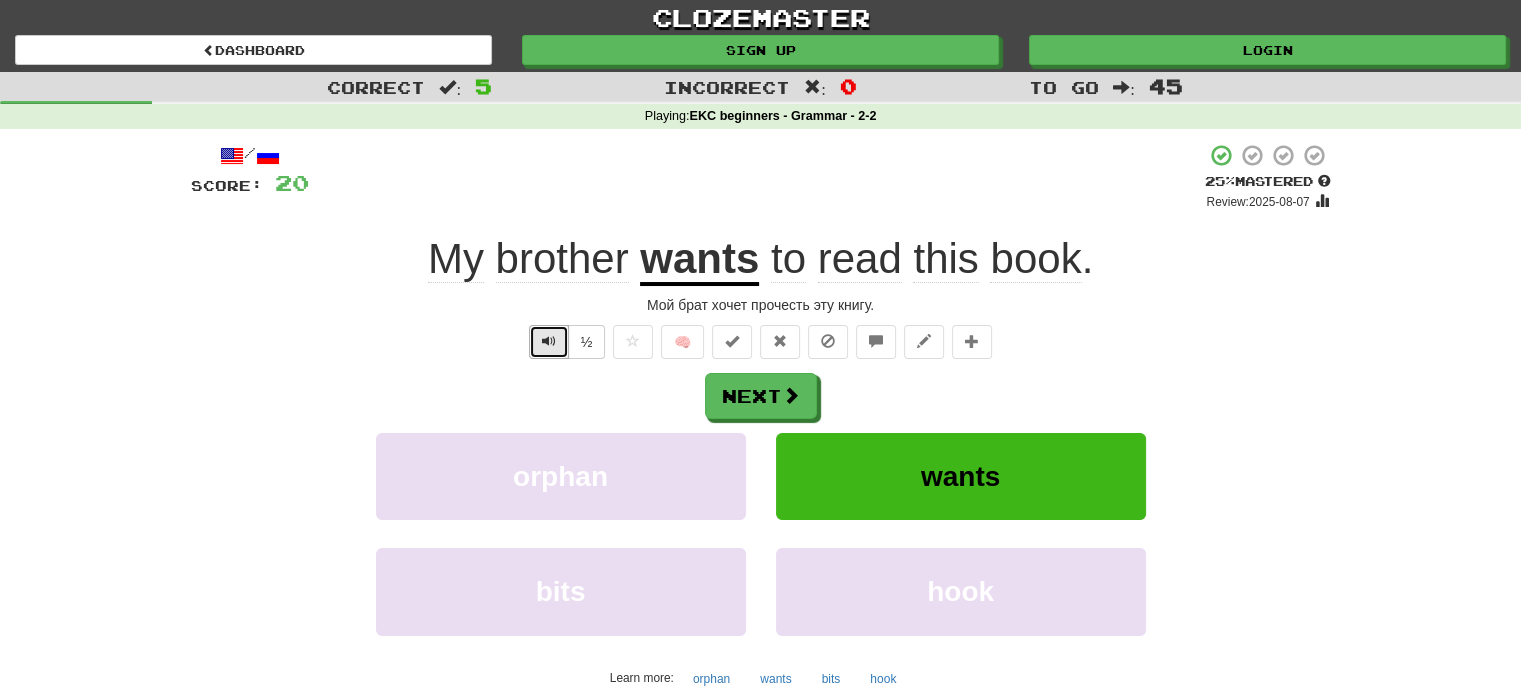 click at bounding box center (549, 341) 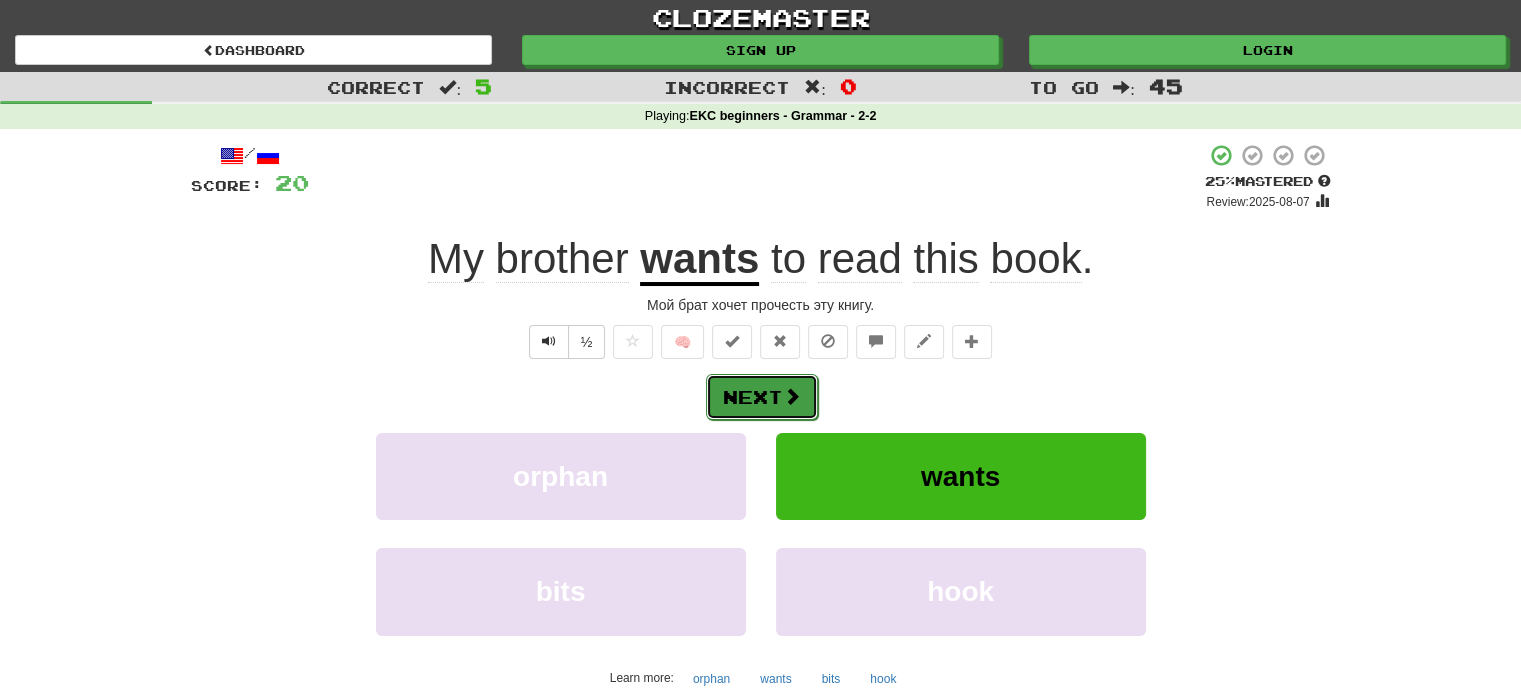 click on "Next" at bounding box center (762, 397) 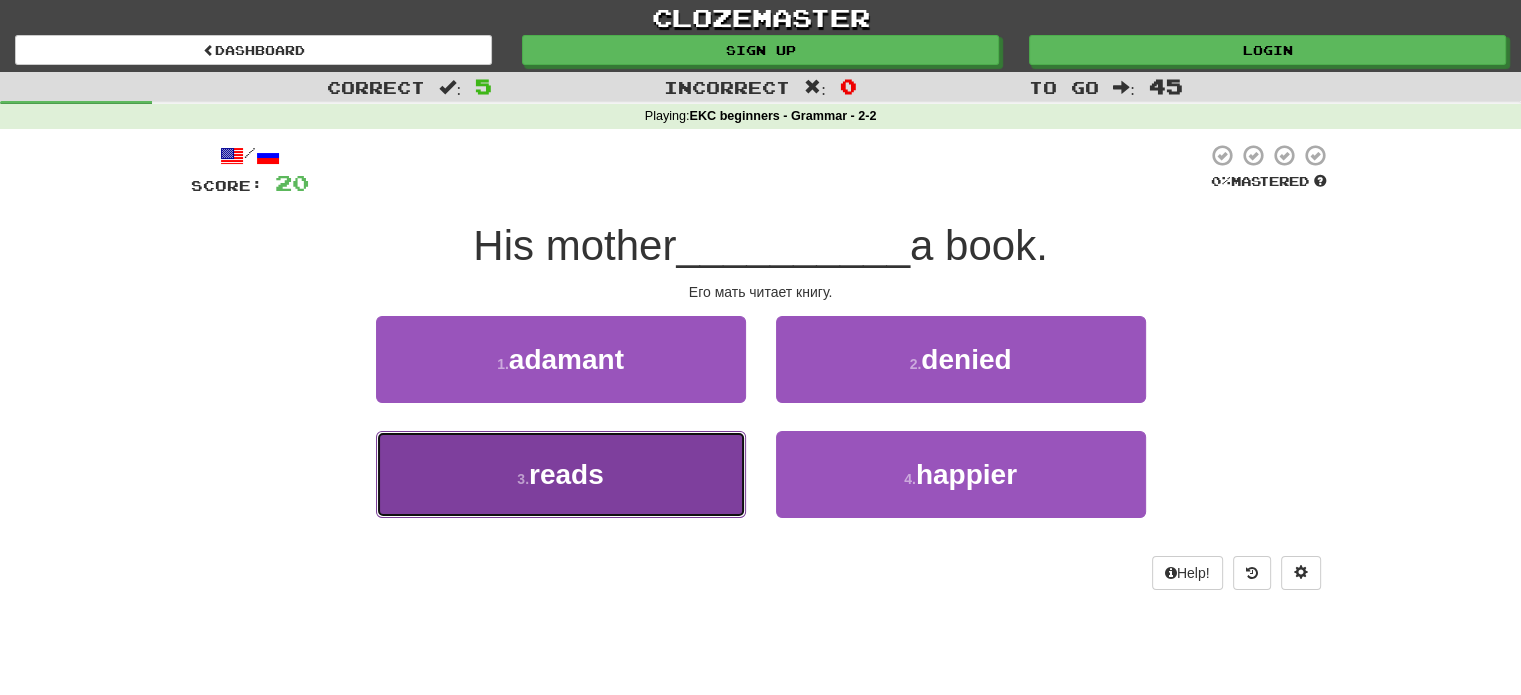 click on "3 .  reads" at bounding box center [561, 474] 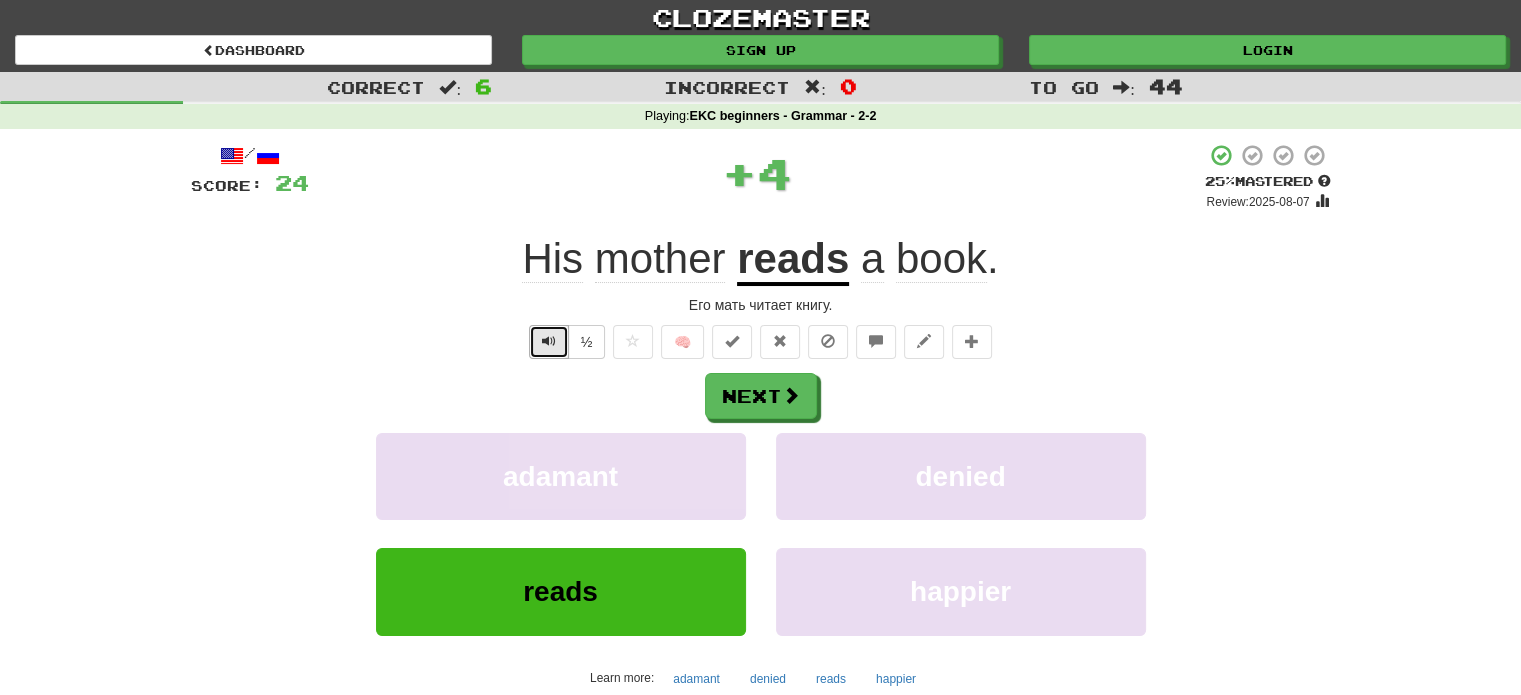 click at bounding box center (549, 341) 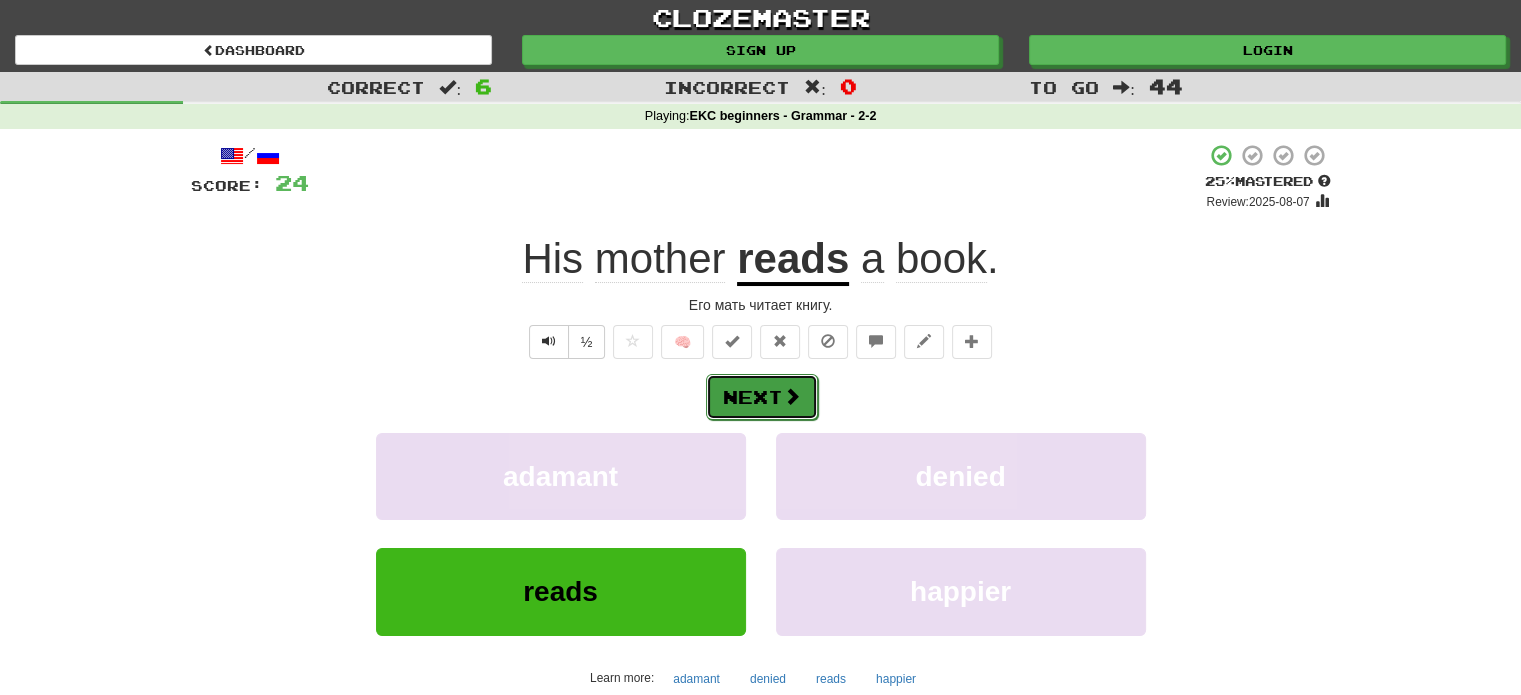 click on "Next" at bounding box center [762, 397] 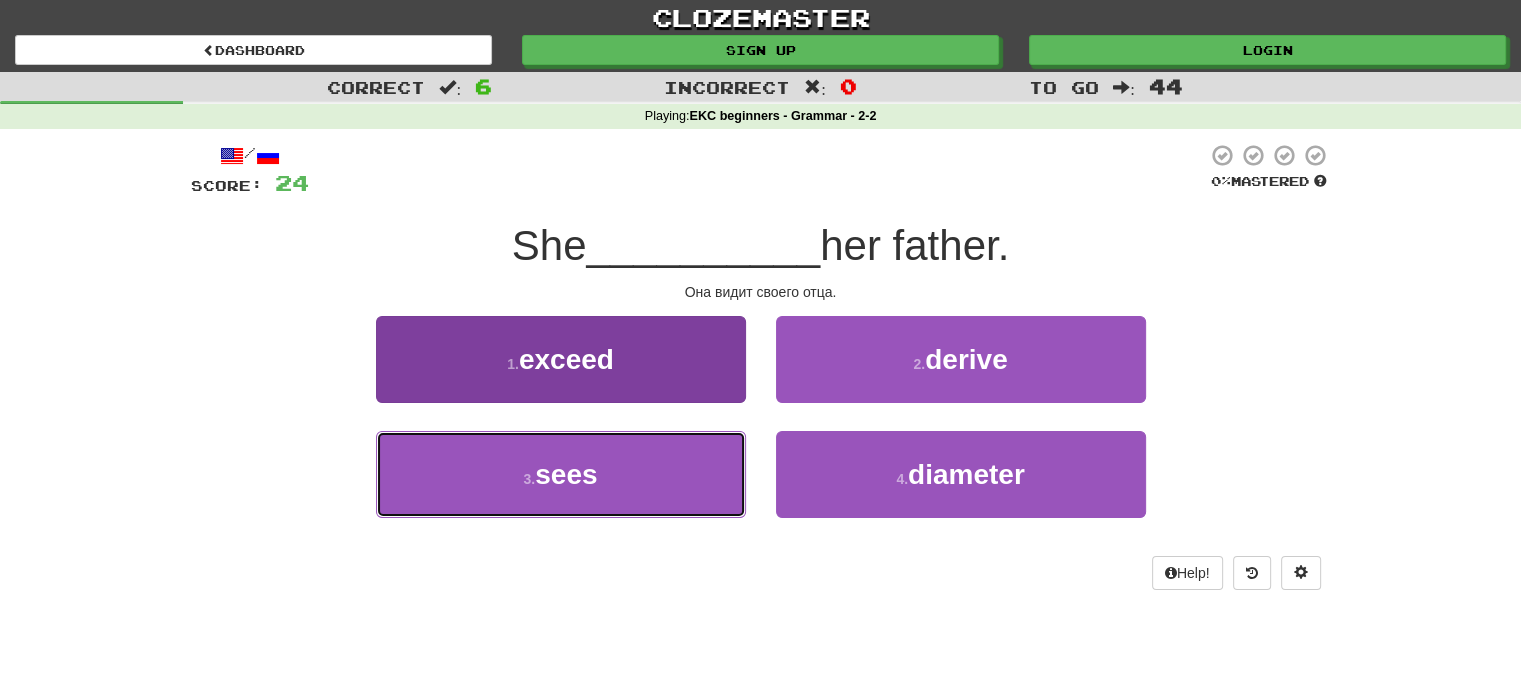 click on "3 .  sees" at bounding box center [561, 474] 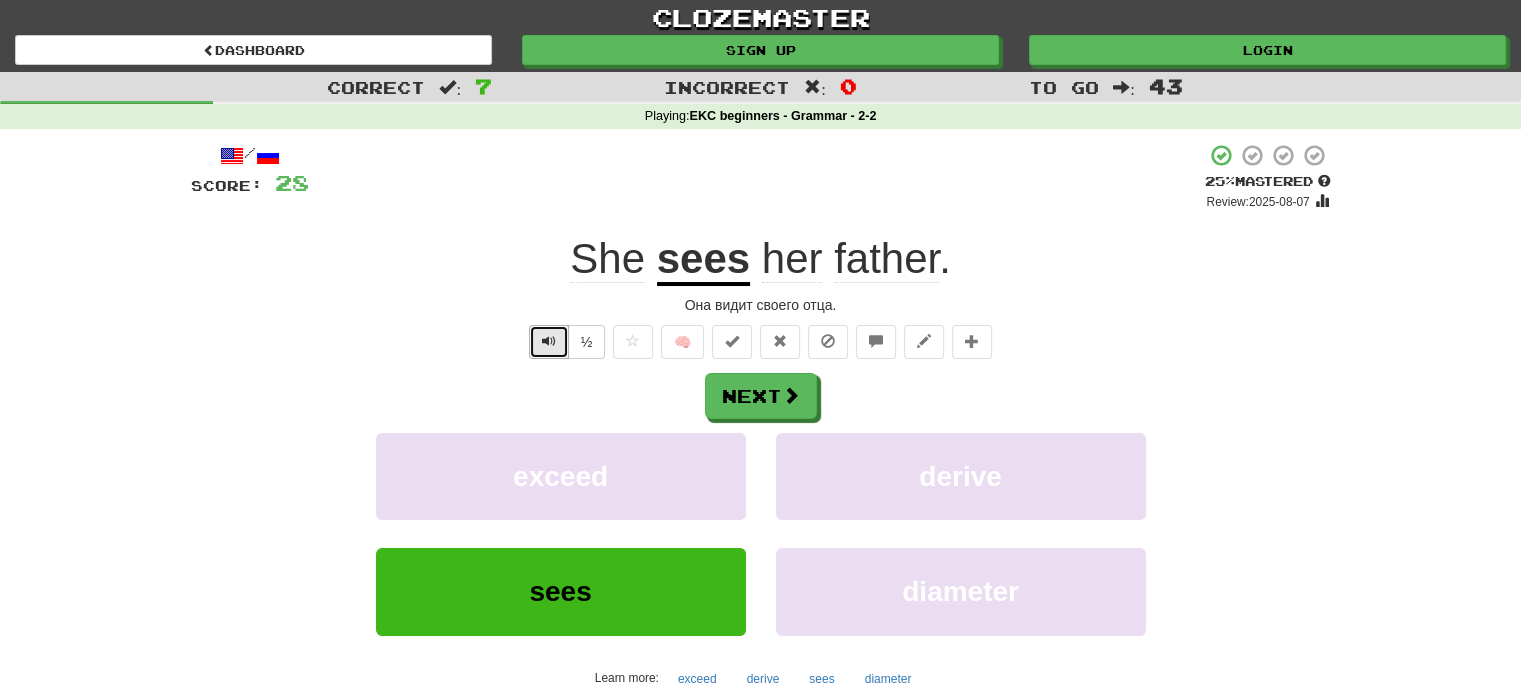 click at bounding box center [549, 342] 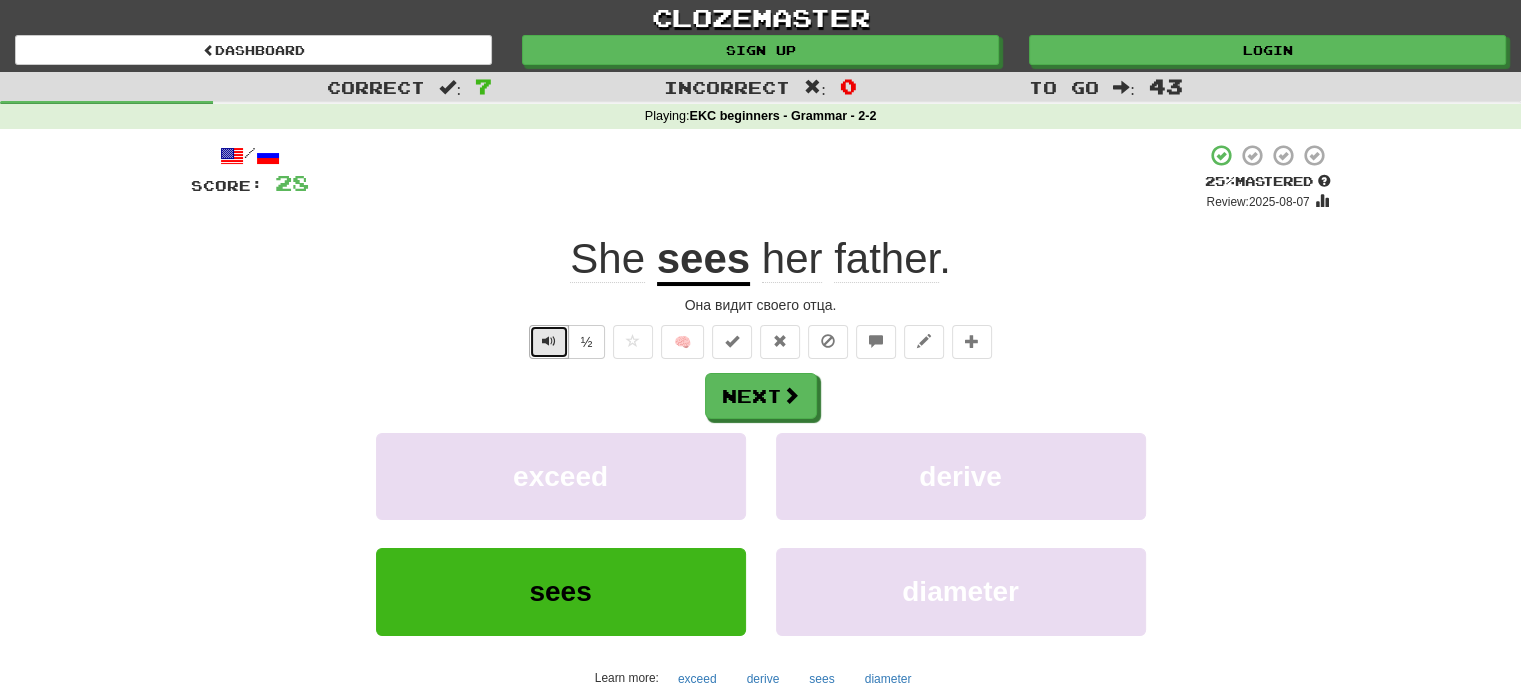 click at bounding box center (549, 341) 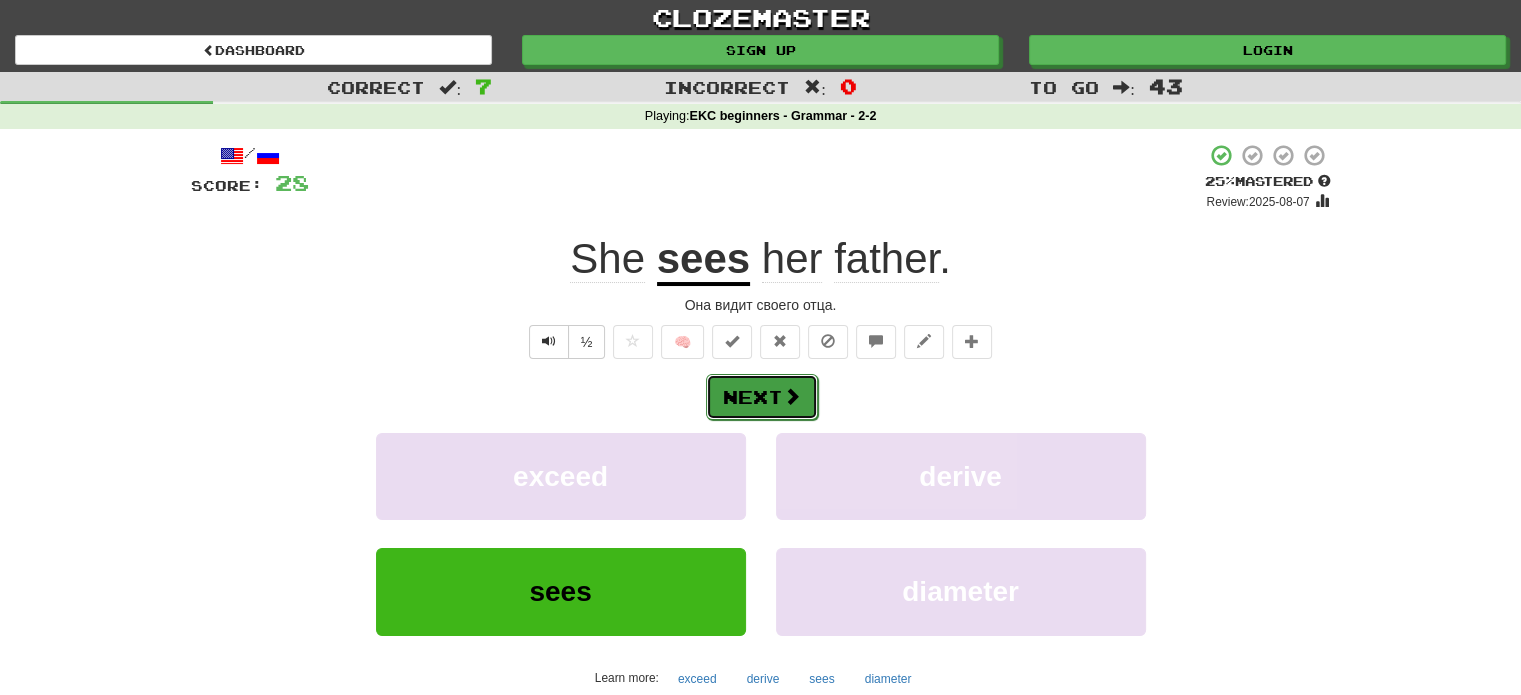 click on "Next" at bounding box center (762, 397) 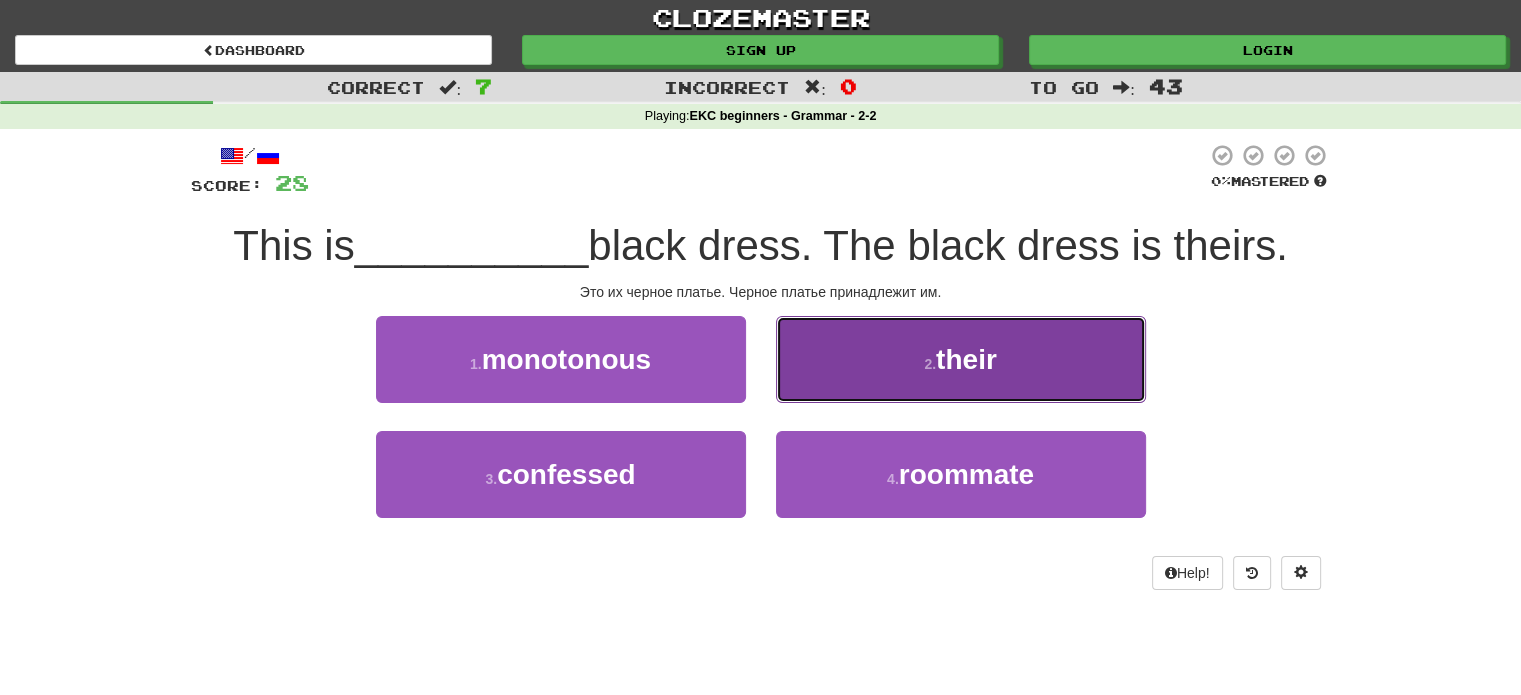 click on "their" at bounding box center (966, 359) 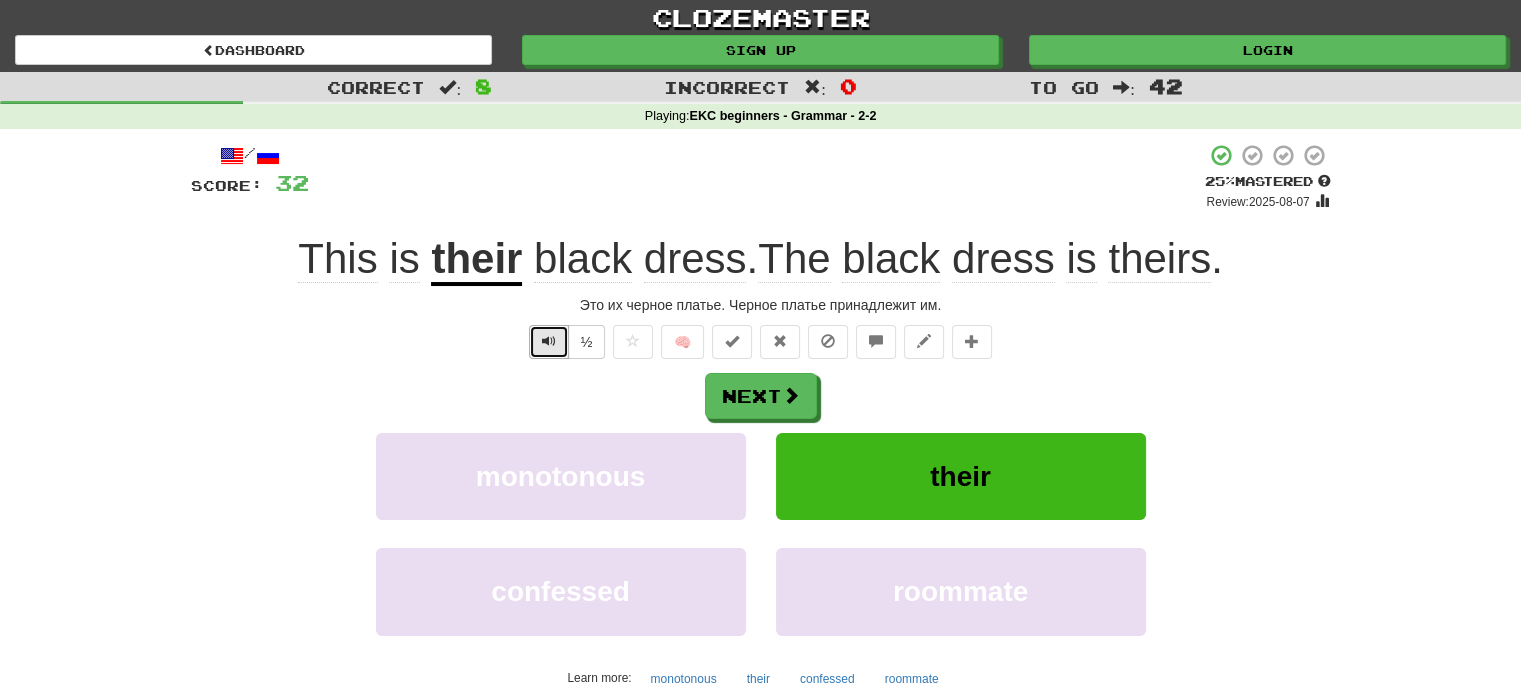 click at bounding box center (549, 342) 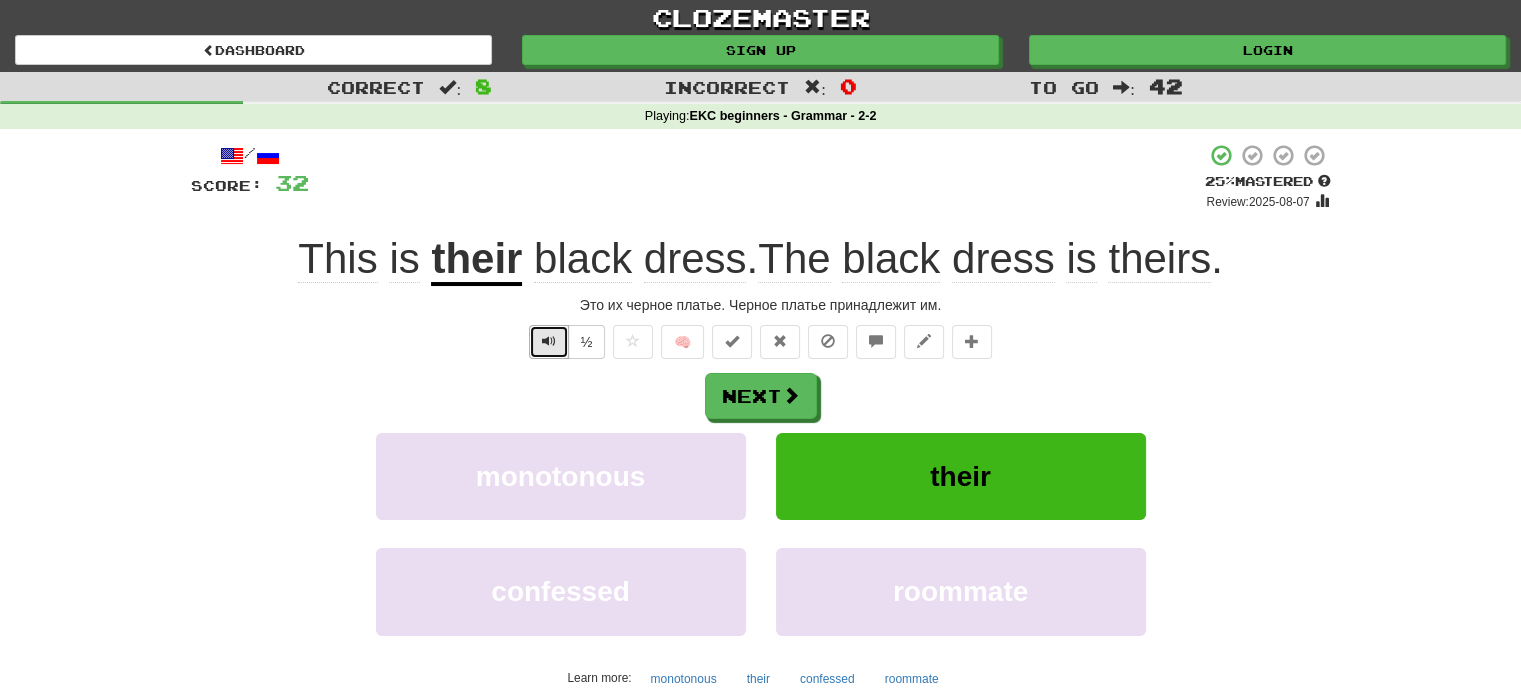 click at bounding box center [549, 342] 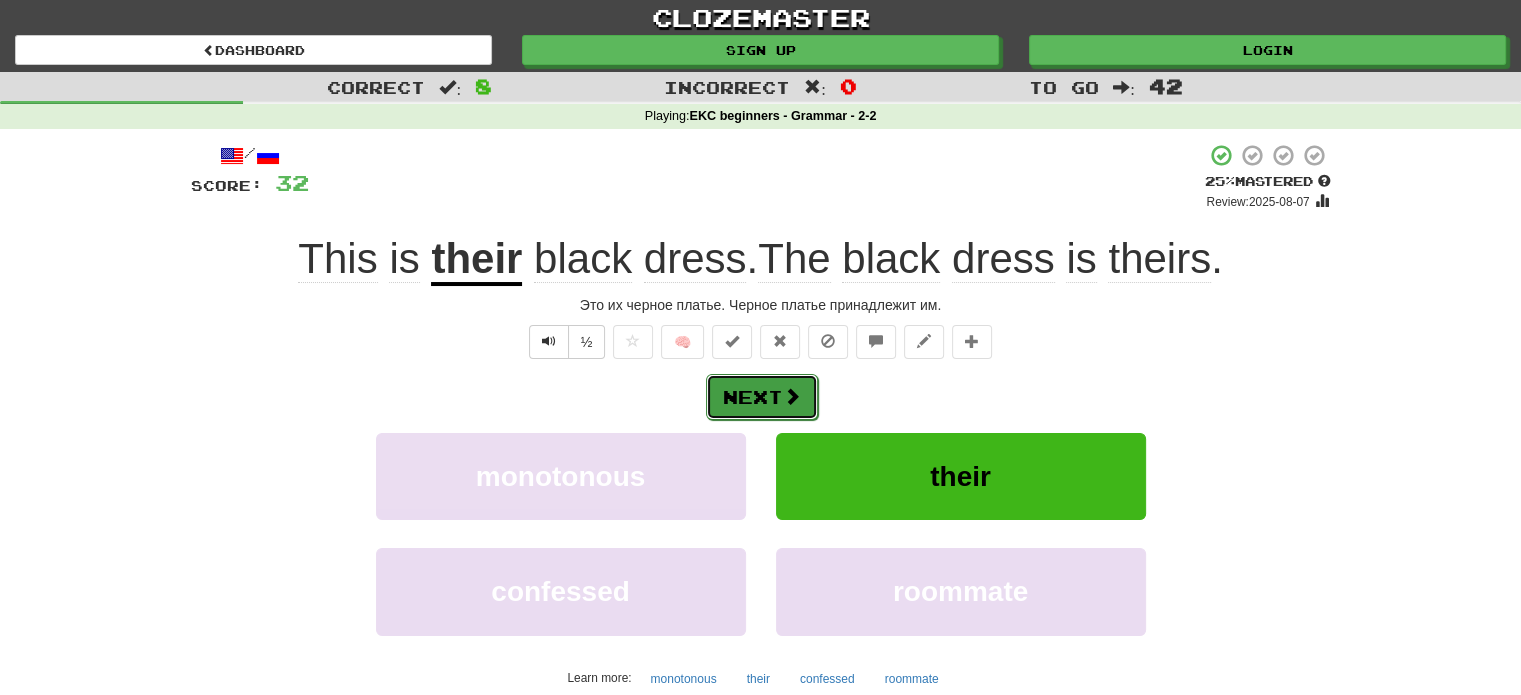 click on "Next" at bounding box center [762, 397] 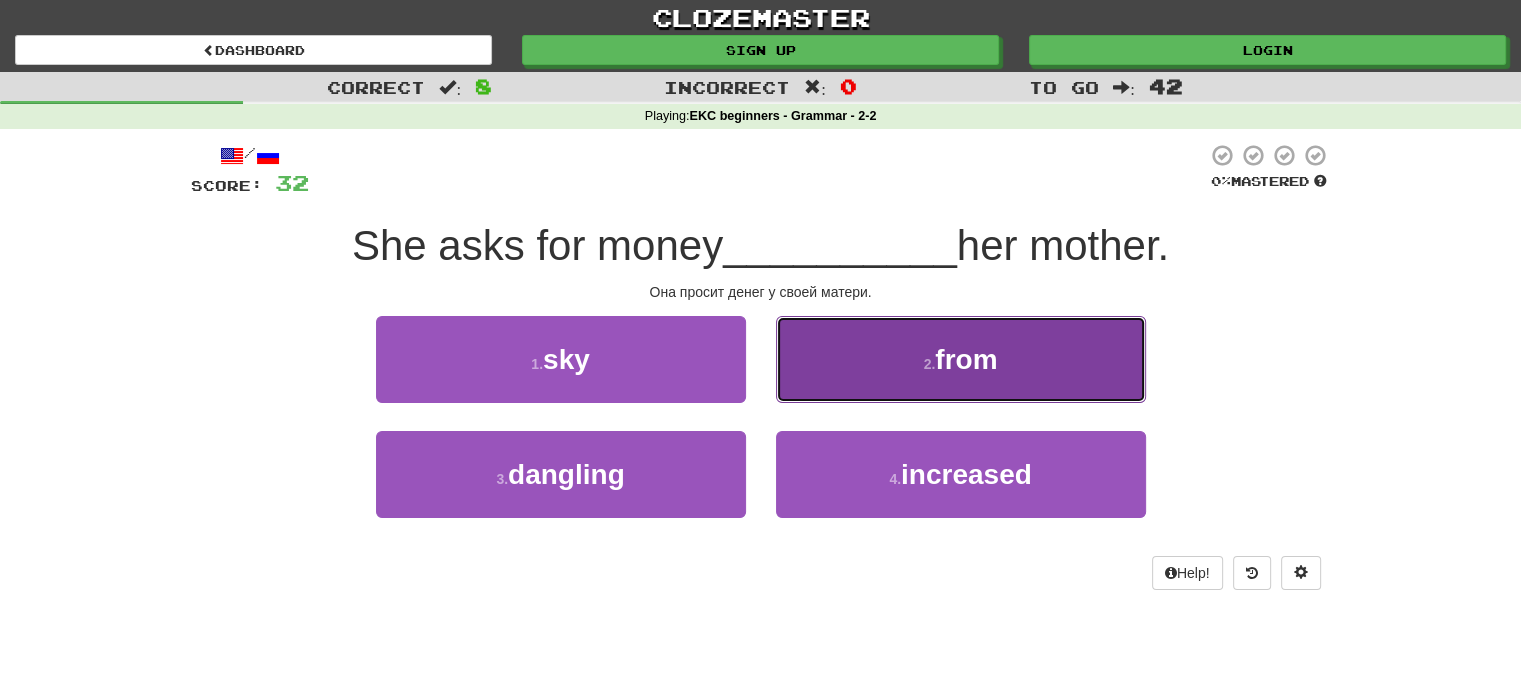 click on "2 .  from" at bounding box center (961, 359) 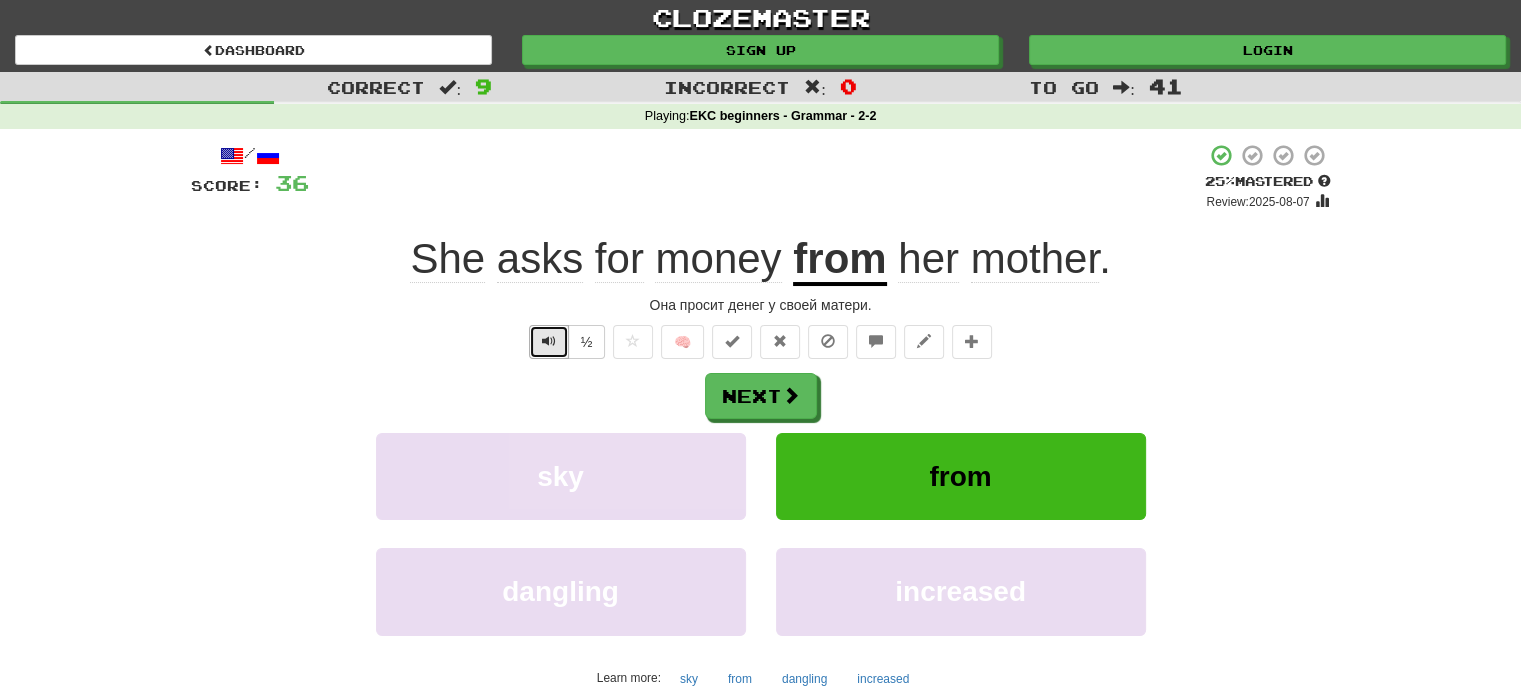 click at bounding box center [549, 341] 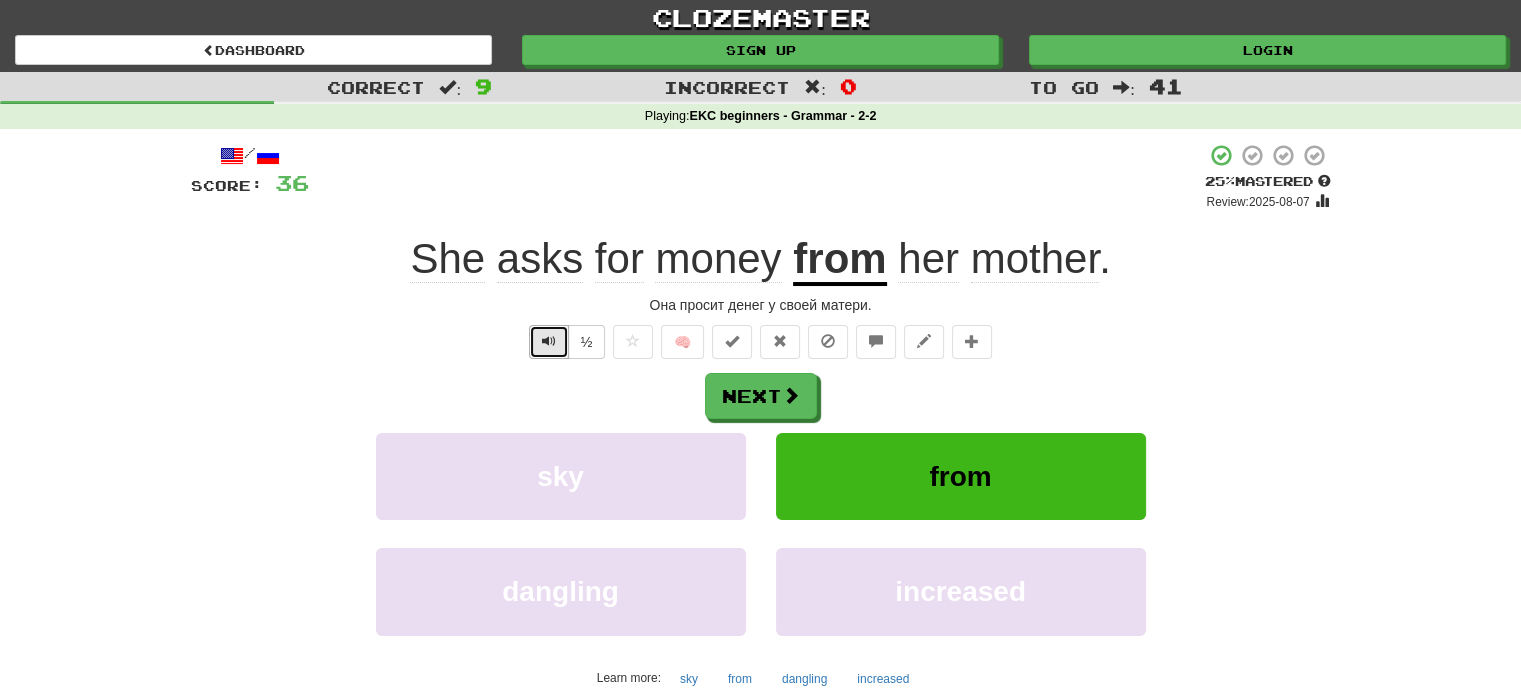 click at bounding box center (549, 342) 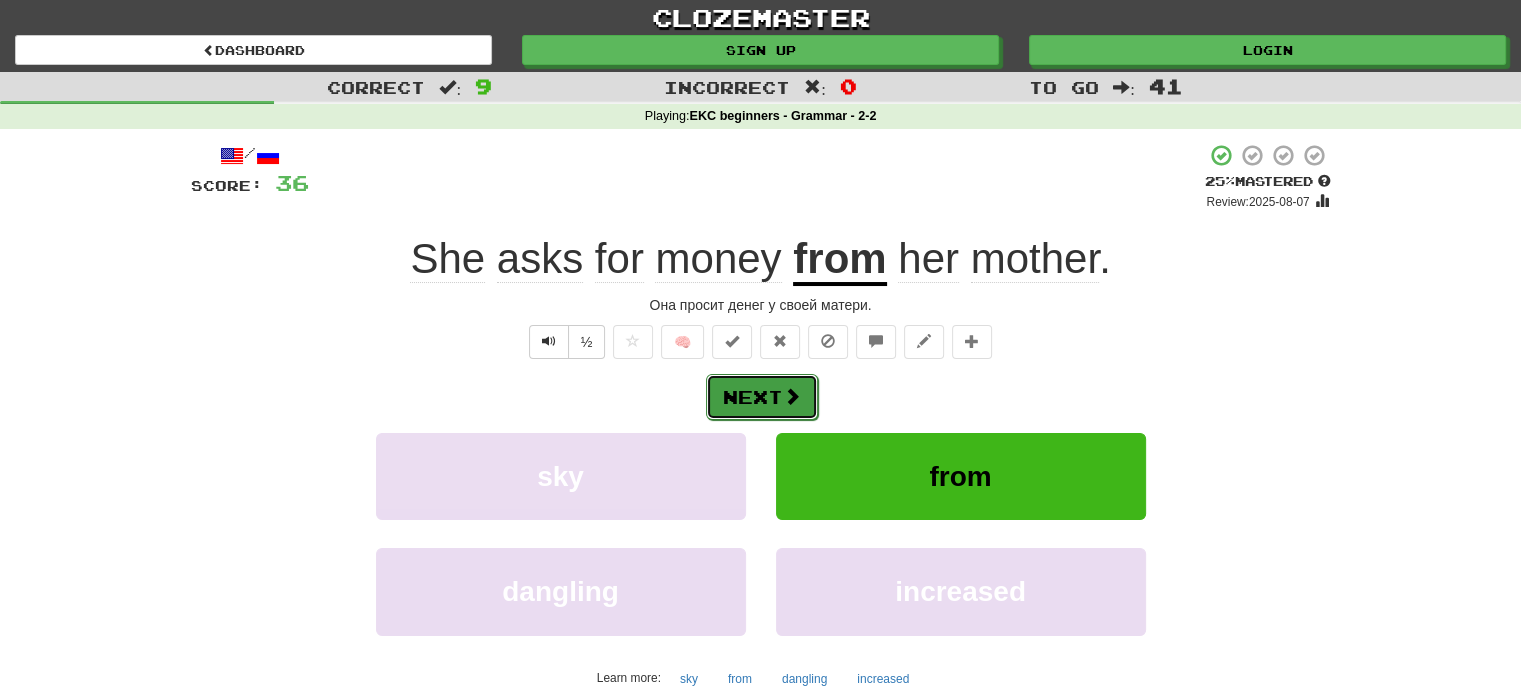 click on "Next" at bounding box center [762, 397] 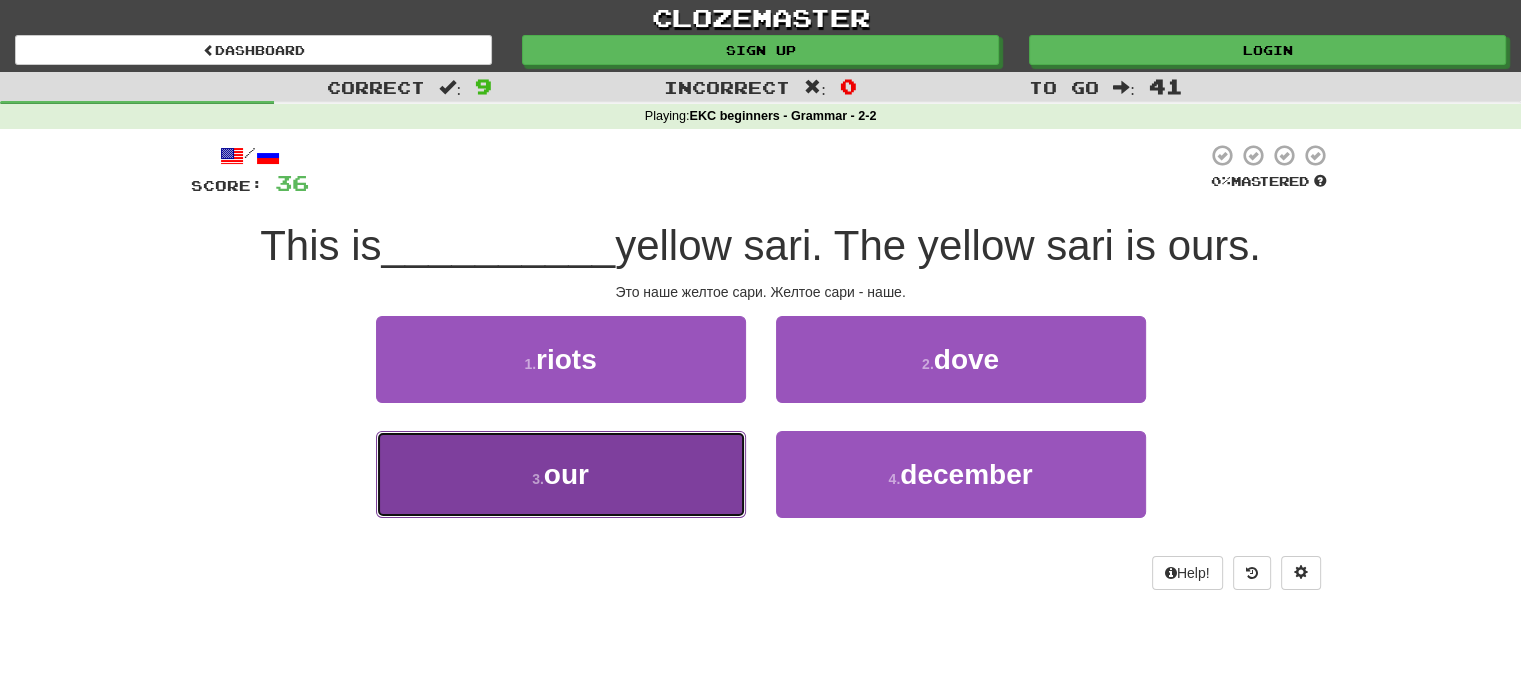 click on "3 .  our" at bounding box center [561, 474] 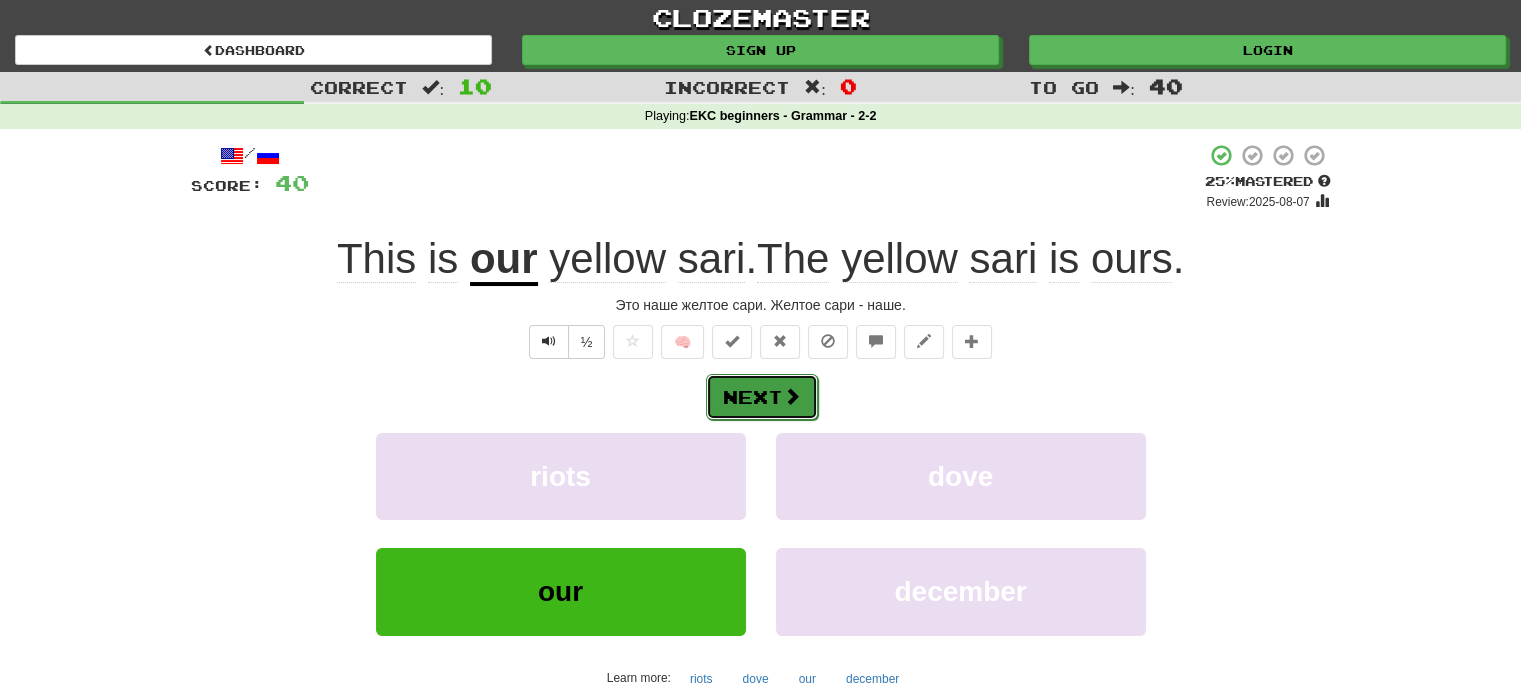 click at bounding box center (792, 396) 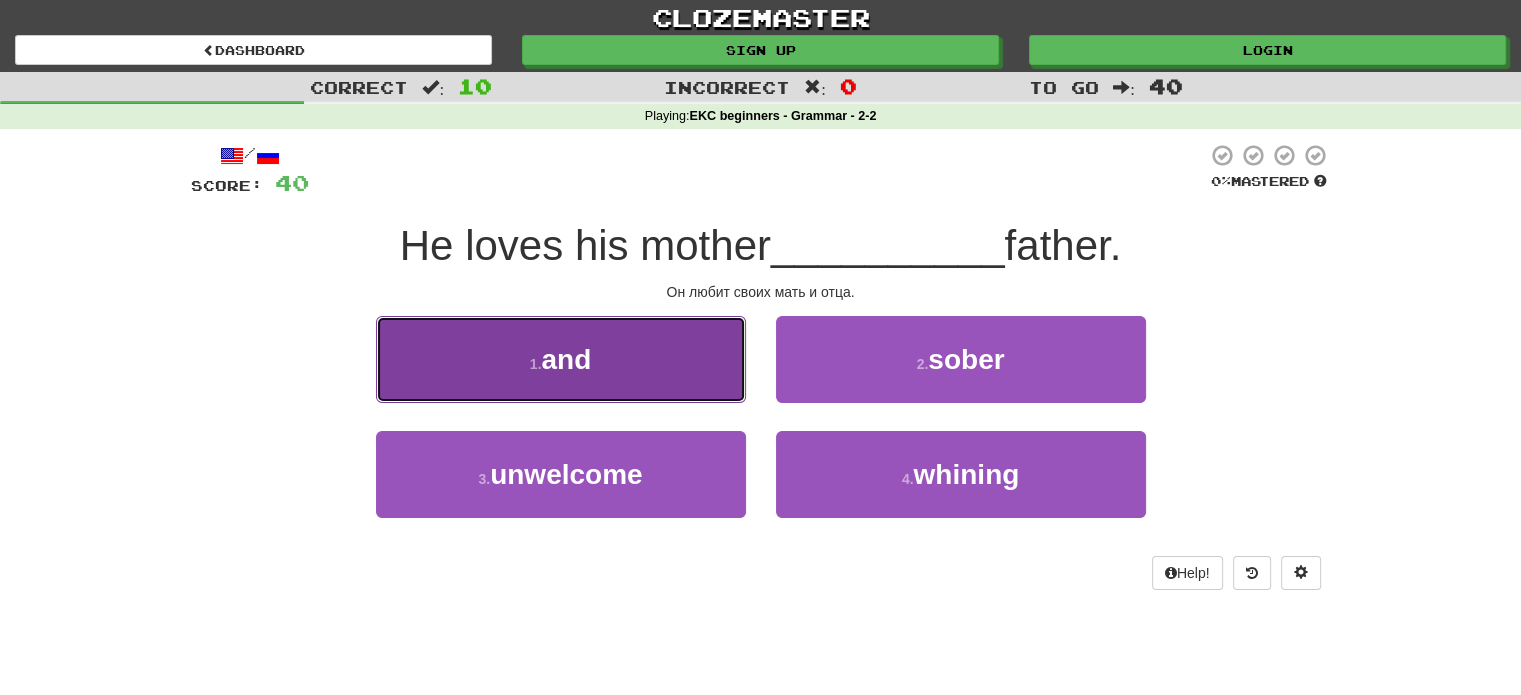 click on "1 .  and" at bounding box center [561, 359] 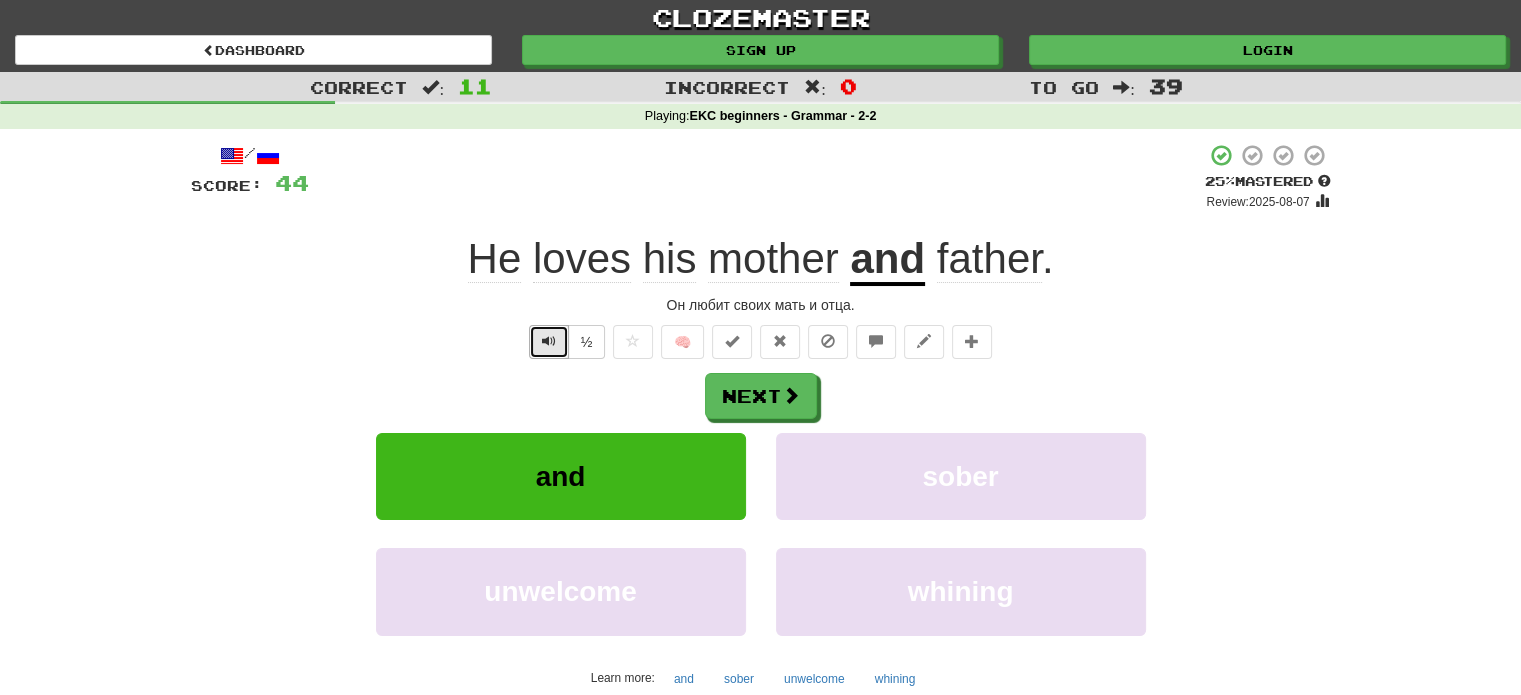 click at bounding box center [549, 341] 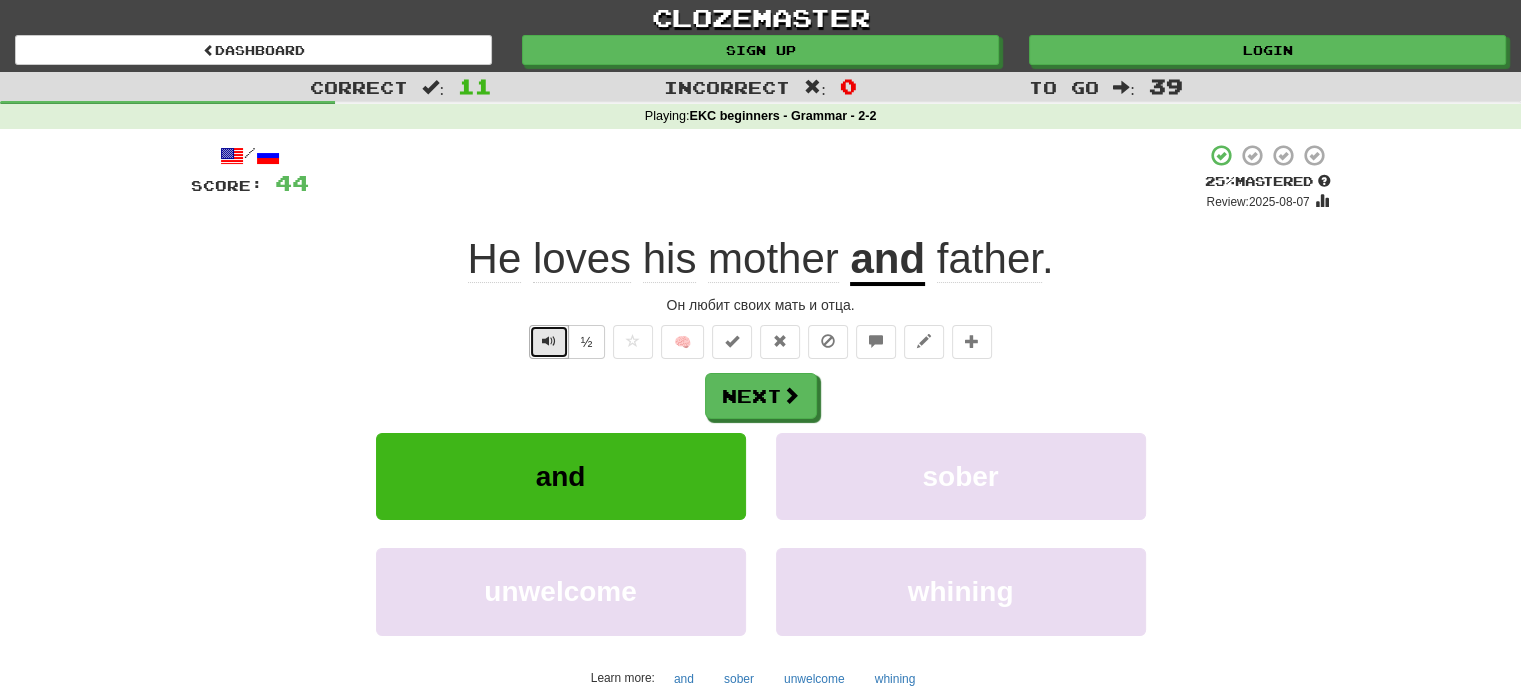 click at bounding box center (549, 341) 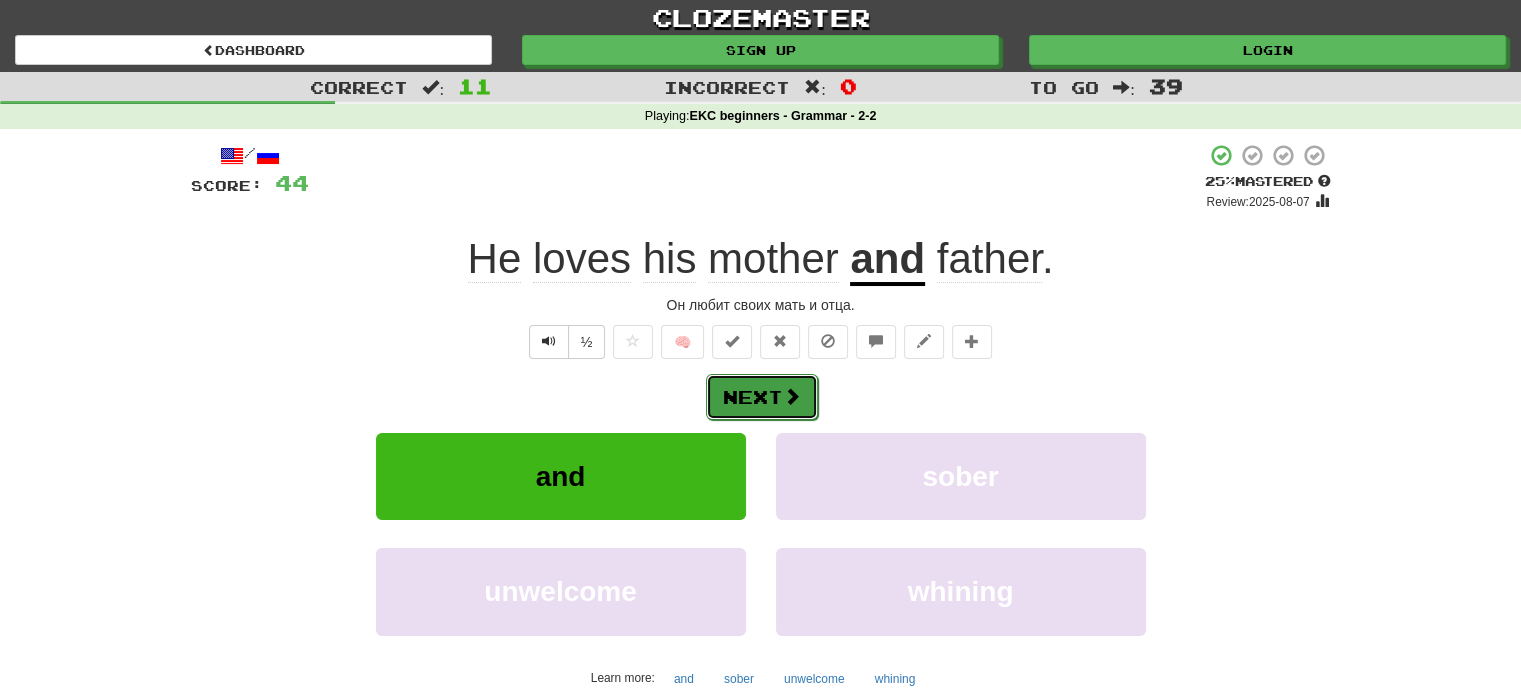 click at bounding box center (792, 396) 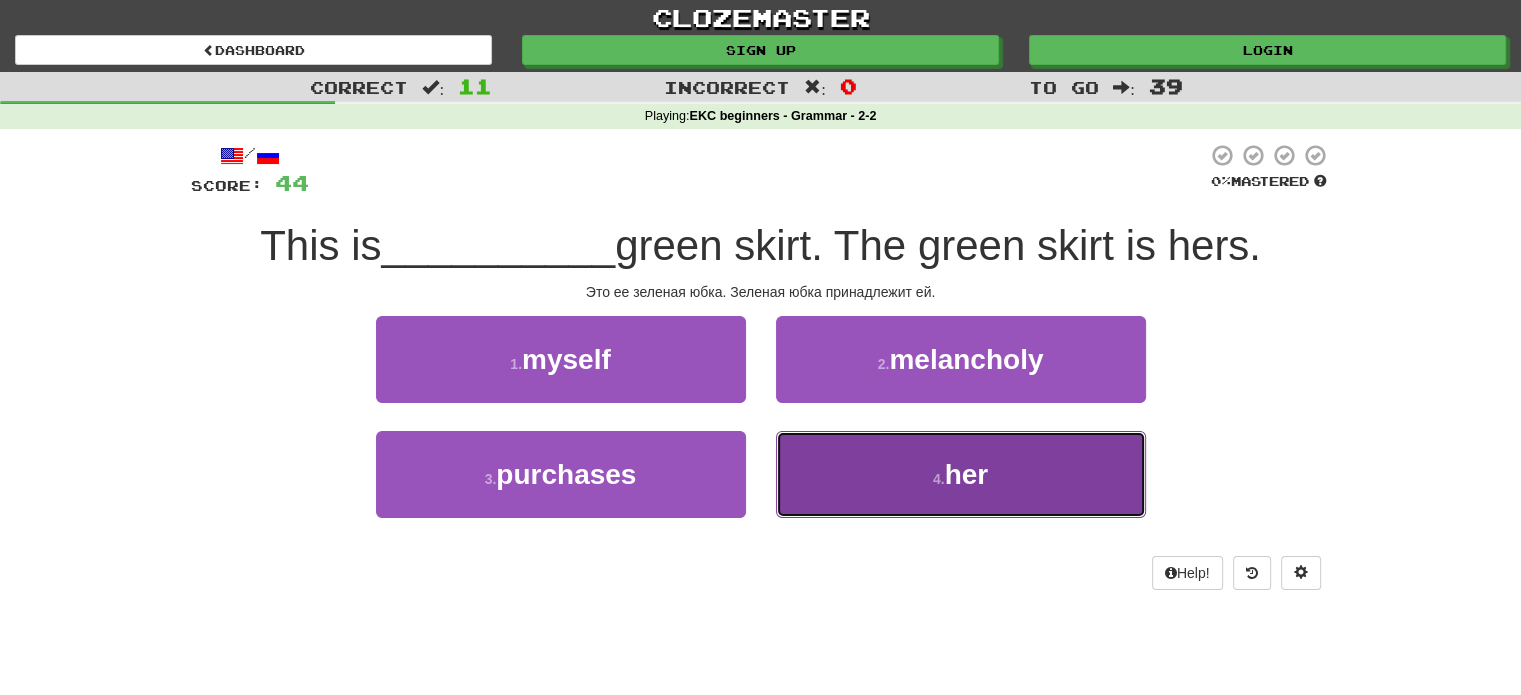 click on "4 .  [POSSESSIVE]" at bounding box center (961, 474) 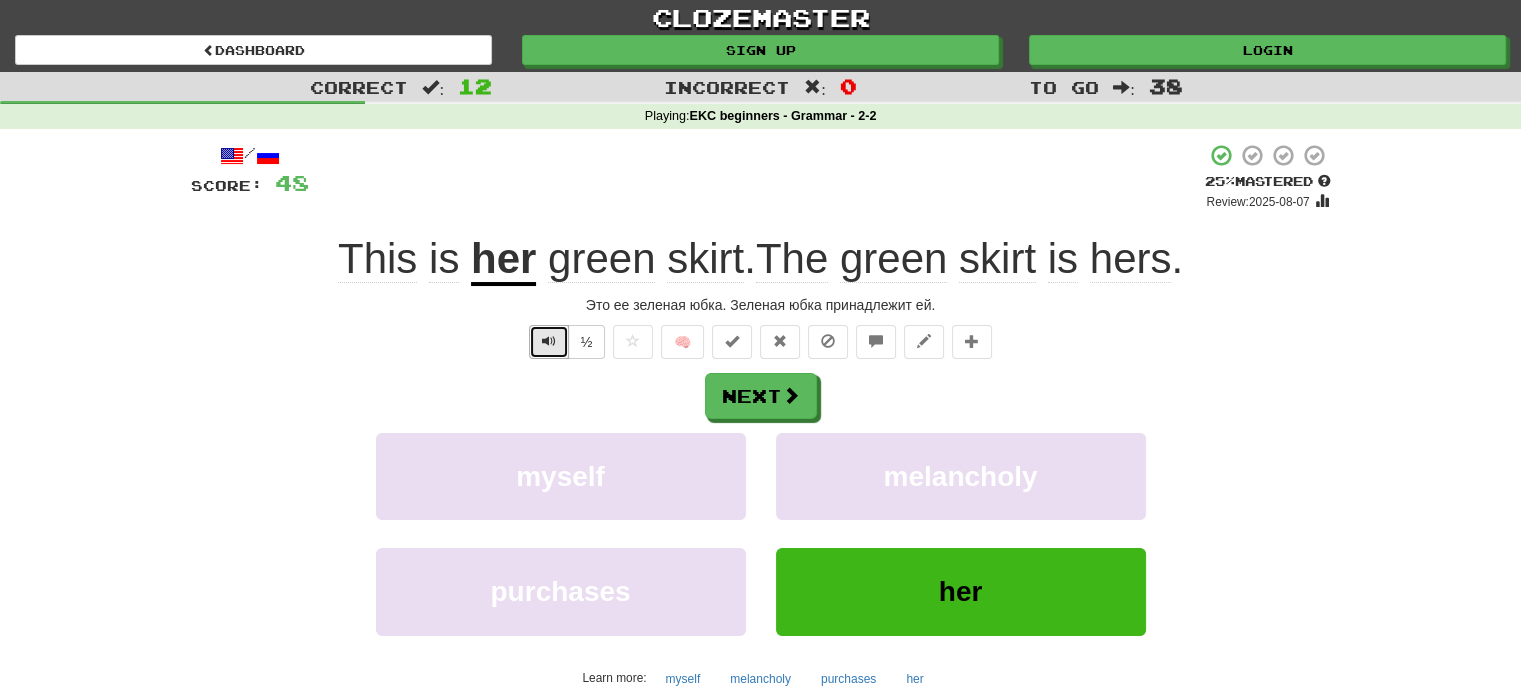 click at bounding box center (549, 342) 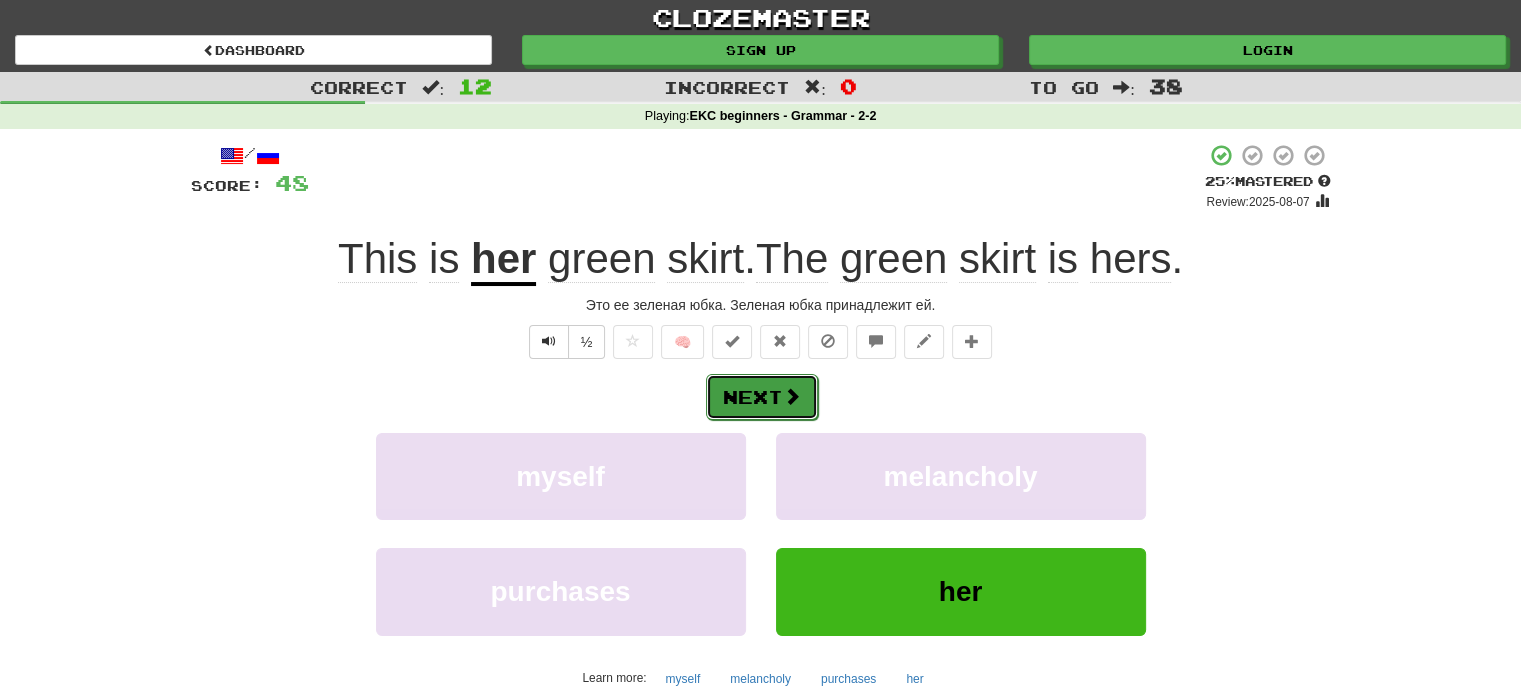 click on "Next" at bounding box center [762, 397] 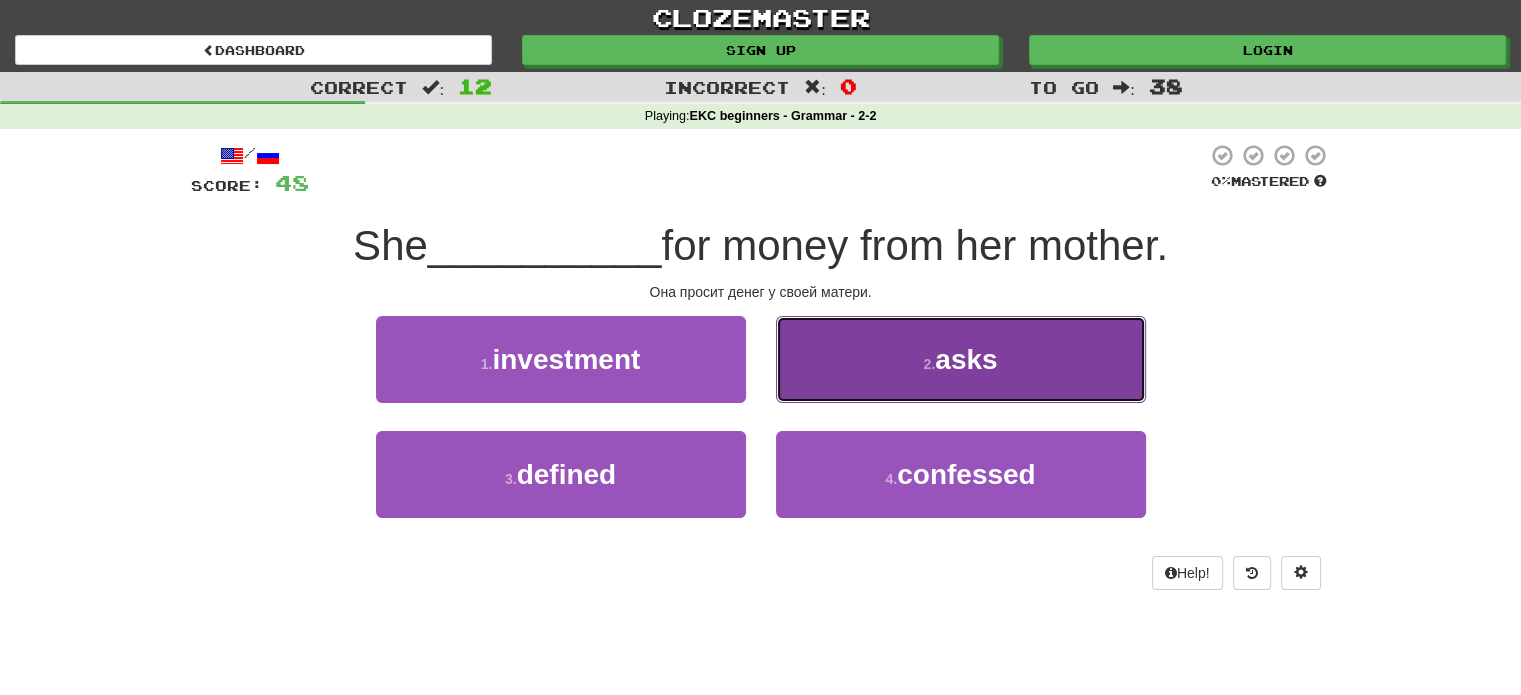 click on "2 .  asks" at bounding box center (961, 359) 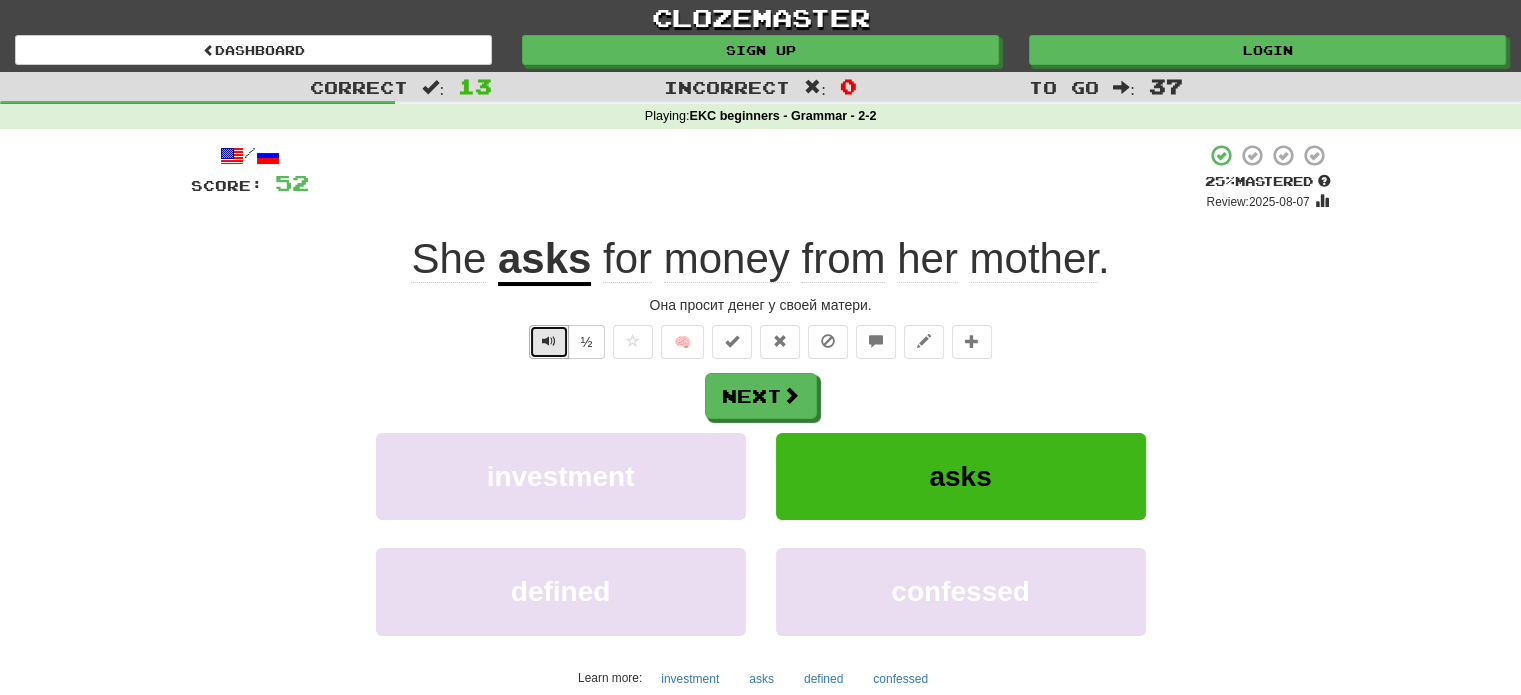 click at bounding box center (549, 341) 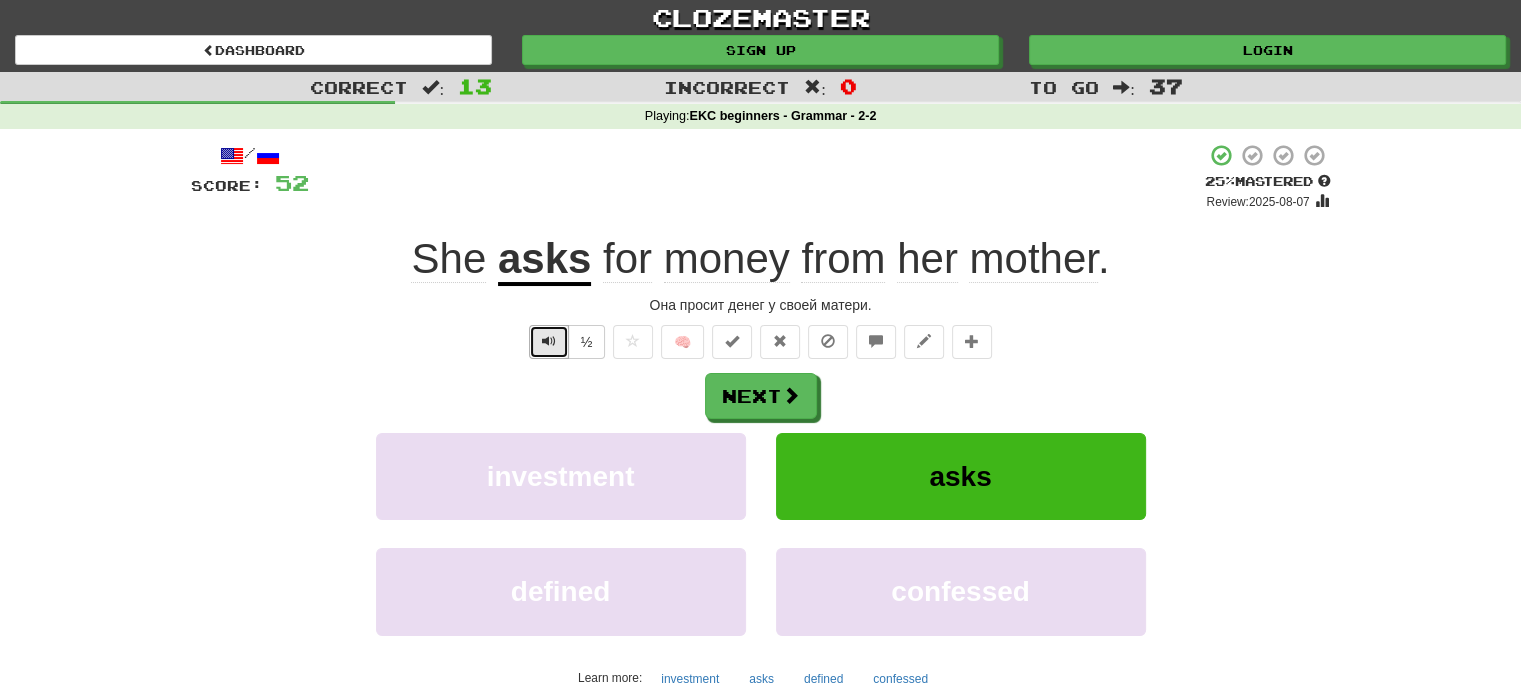 click at bounding box center (549, 341) 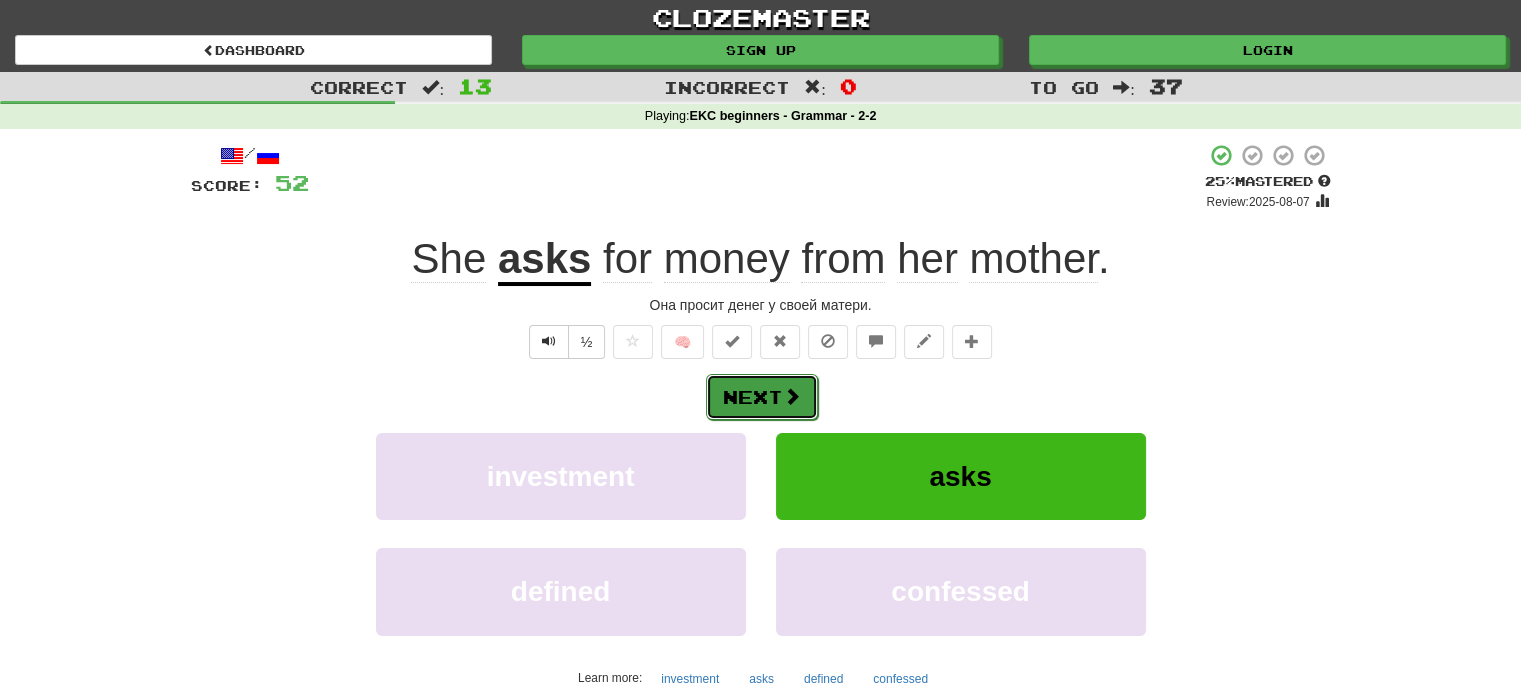 click on "Next" at bounding box center [762, 397] 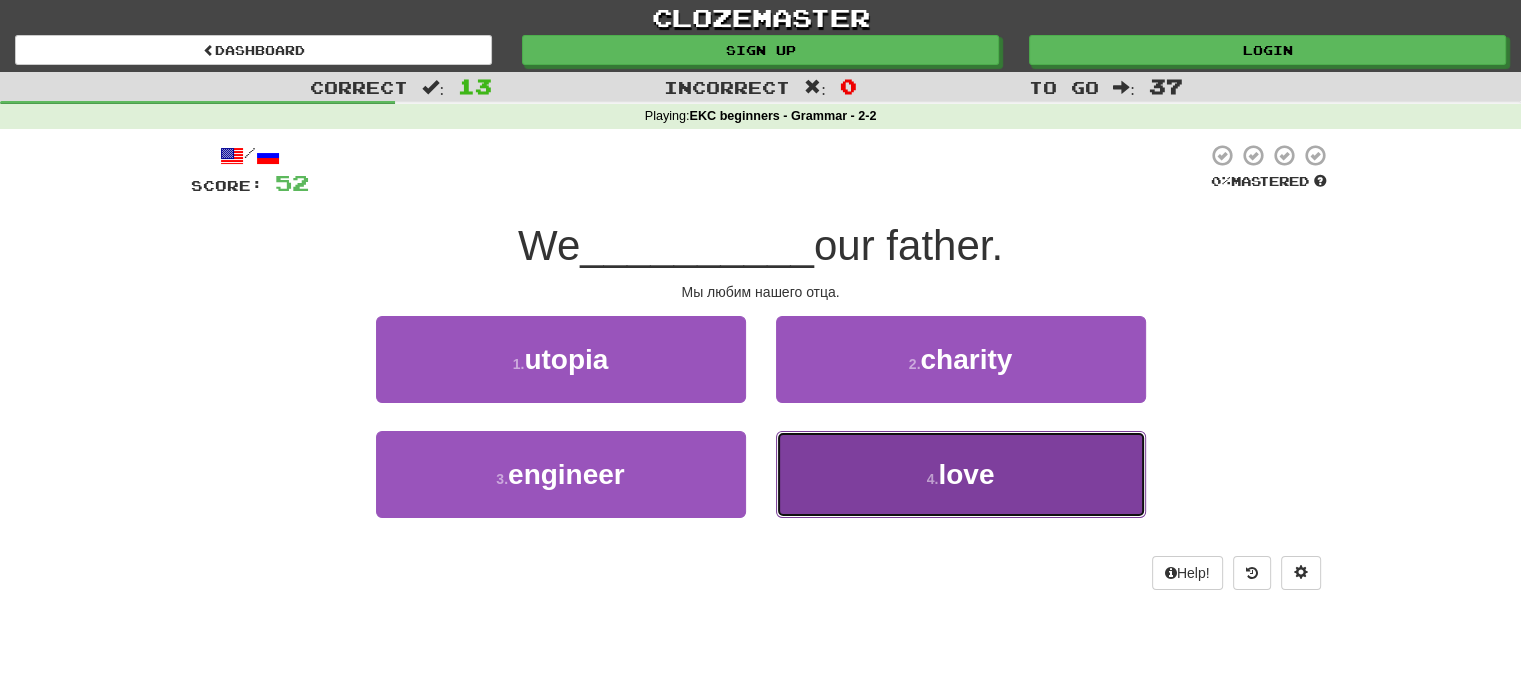 click on "4 .  love" at bounding box center (961, 474) 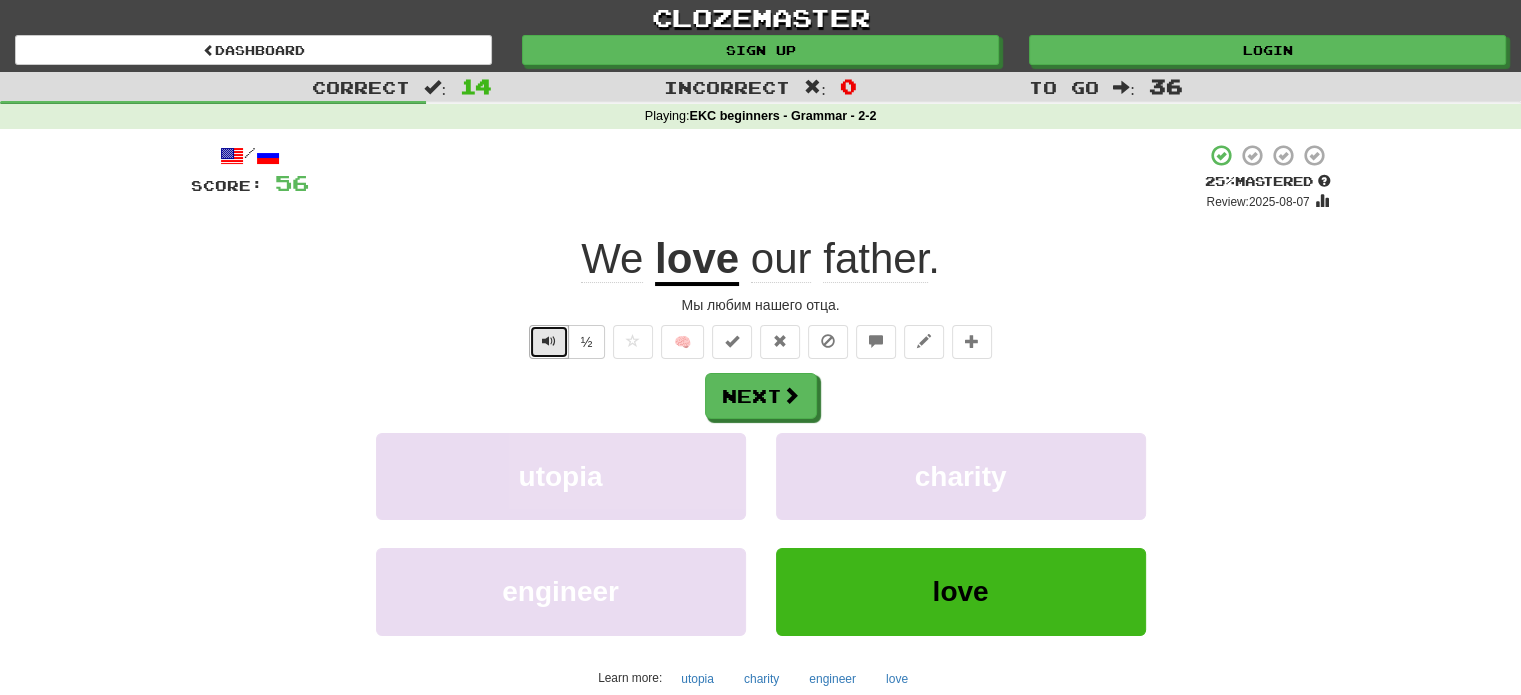 click at bounding box center (549, 342) 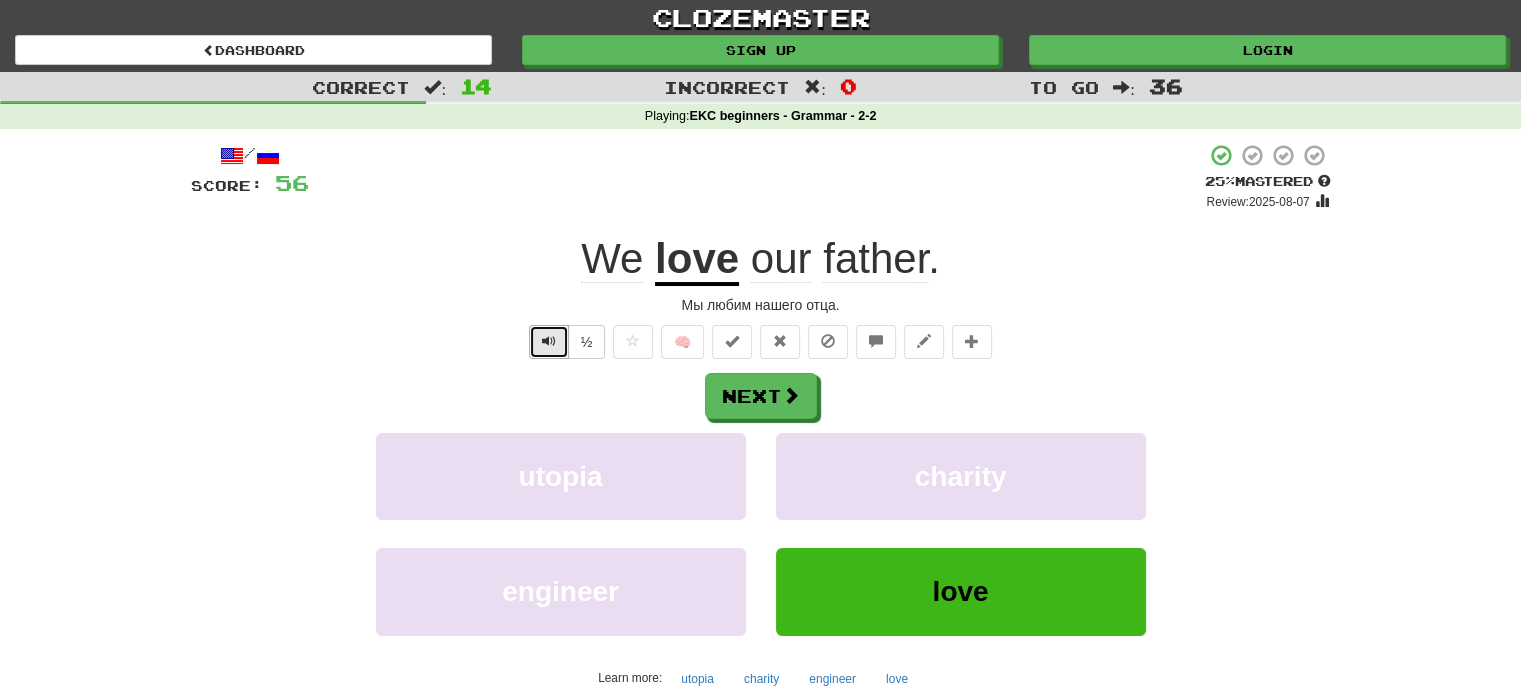 click at bounding box center [549, 341] 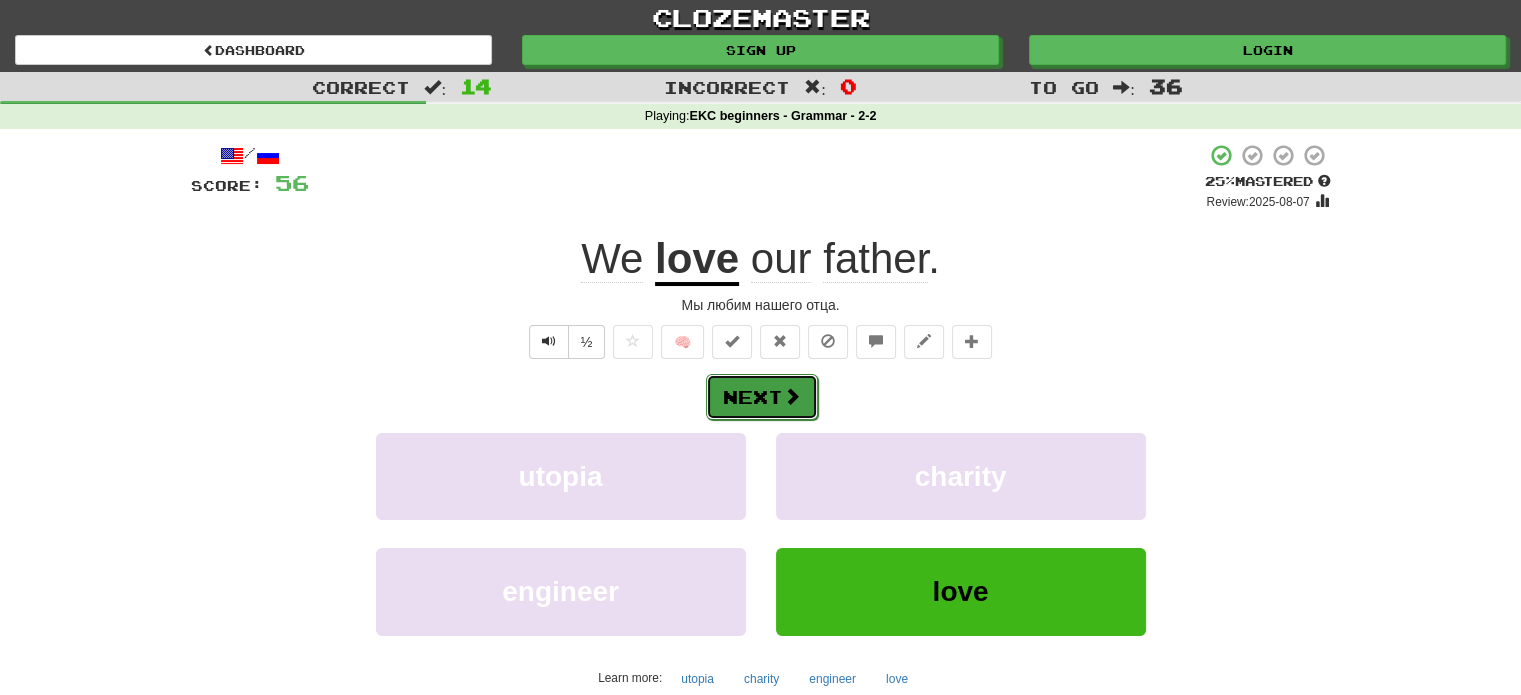 click at bounding box center [792, 396] 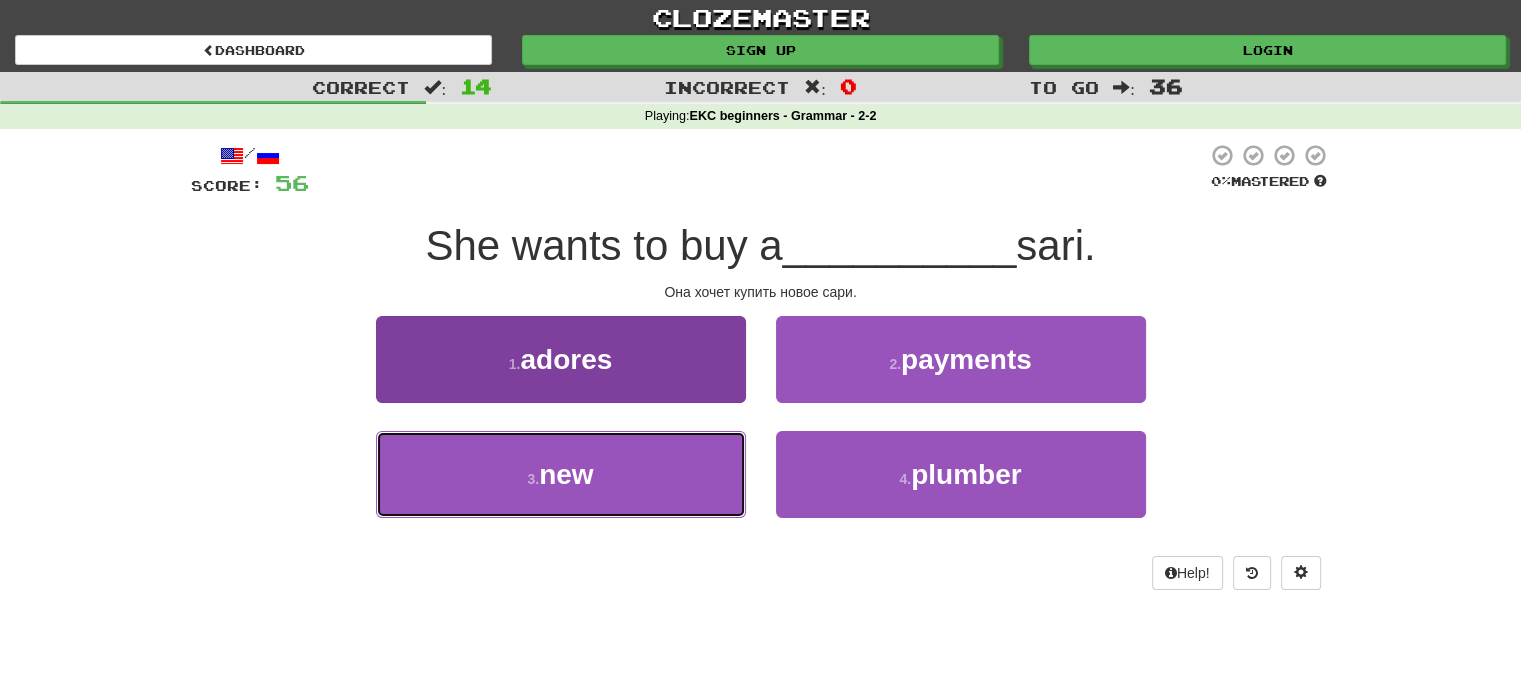 click on "3 .  new" at bounding box center [561, 474] 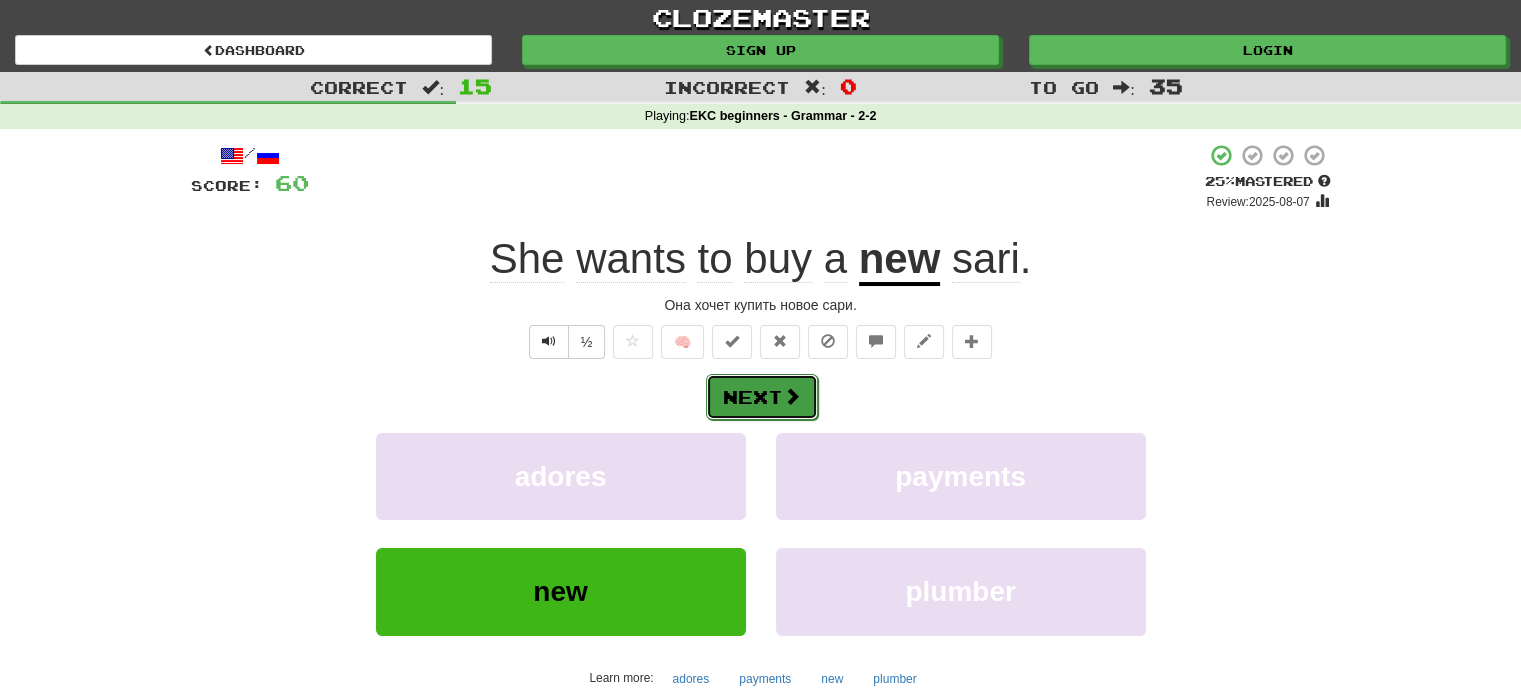 click on "Next" at bounding box center (762, 397) 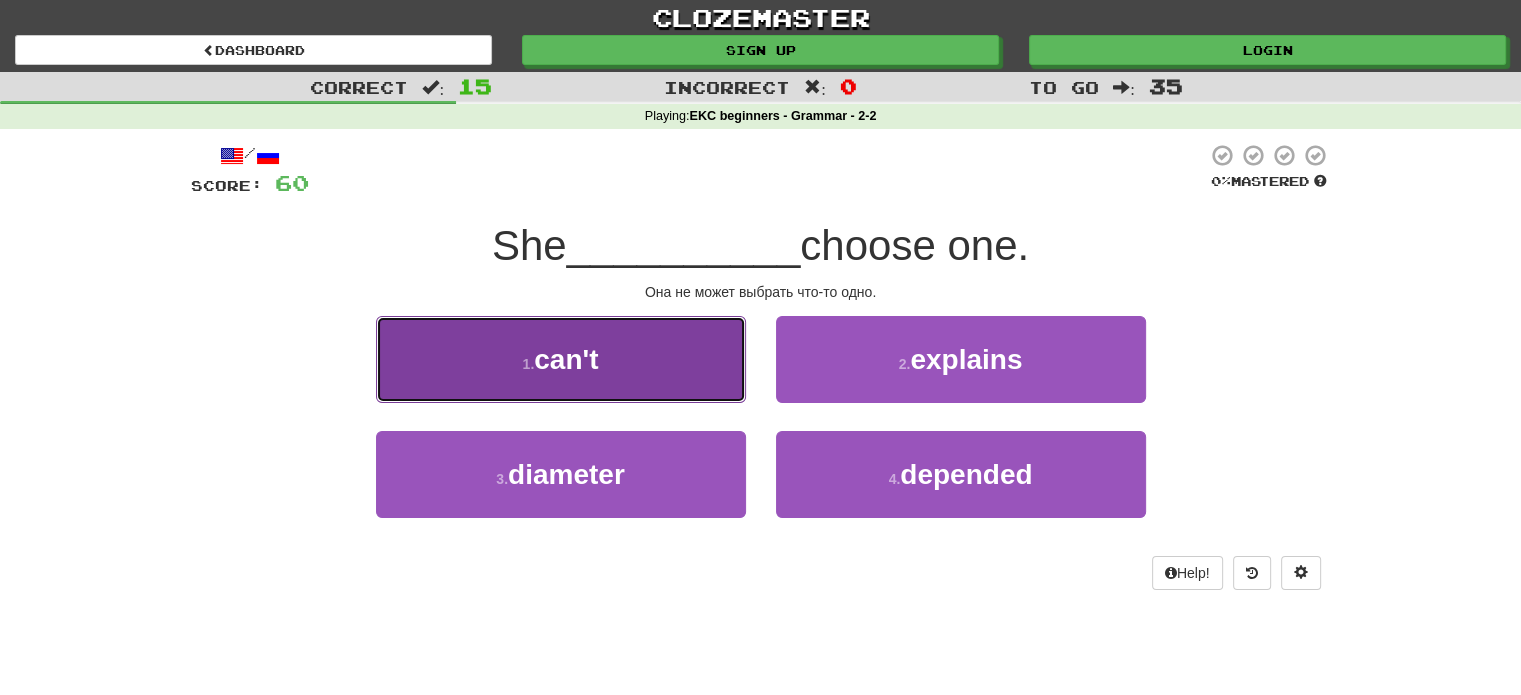 click on "1 .  can't" at bounding box center (561, 359) 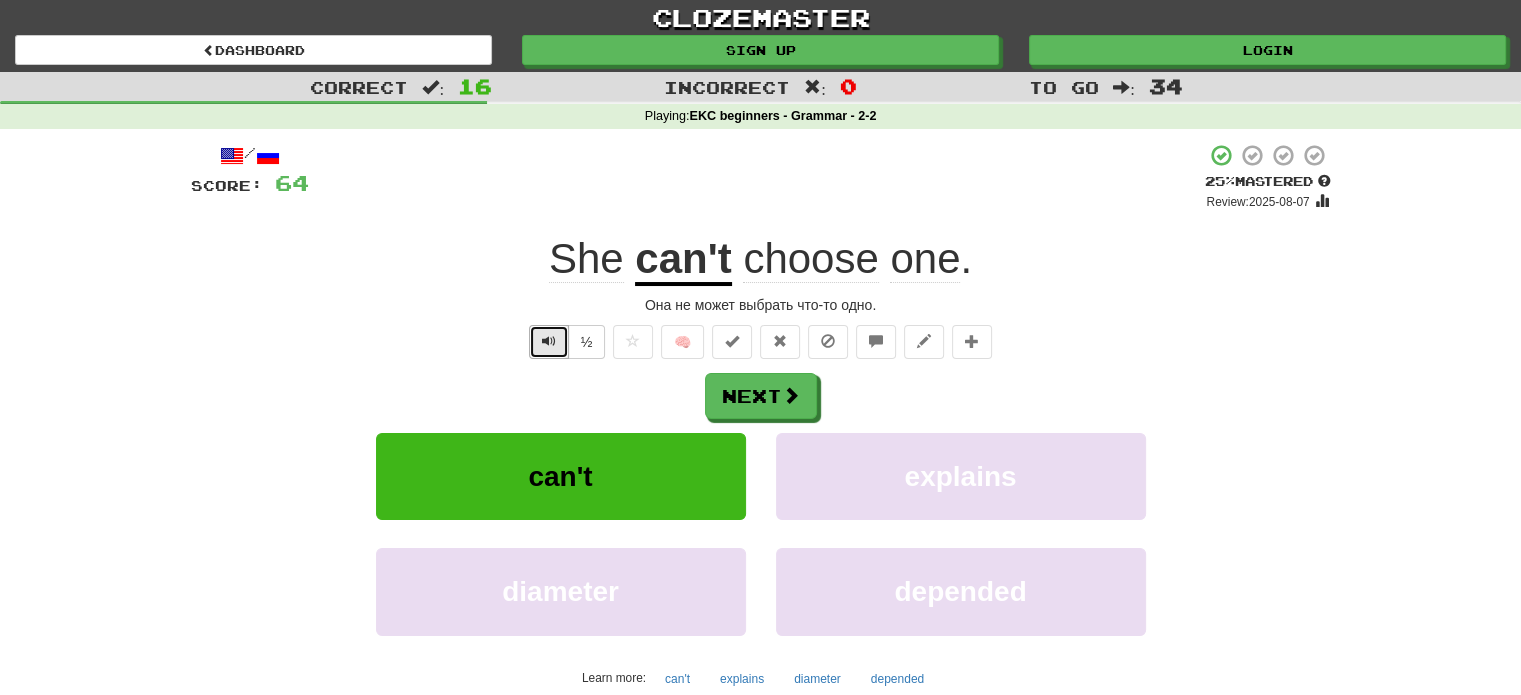 click at bounding box center (549, 341) 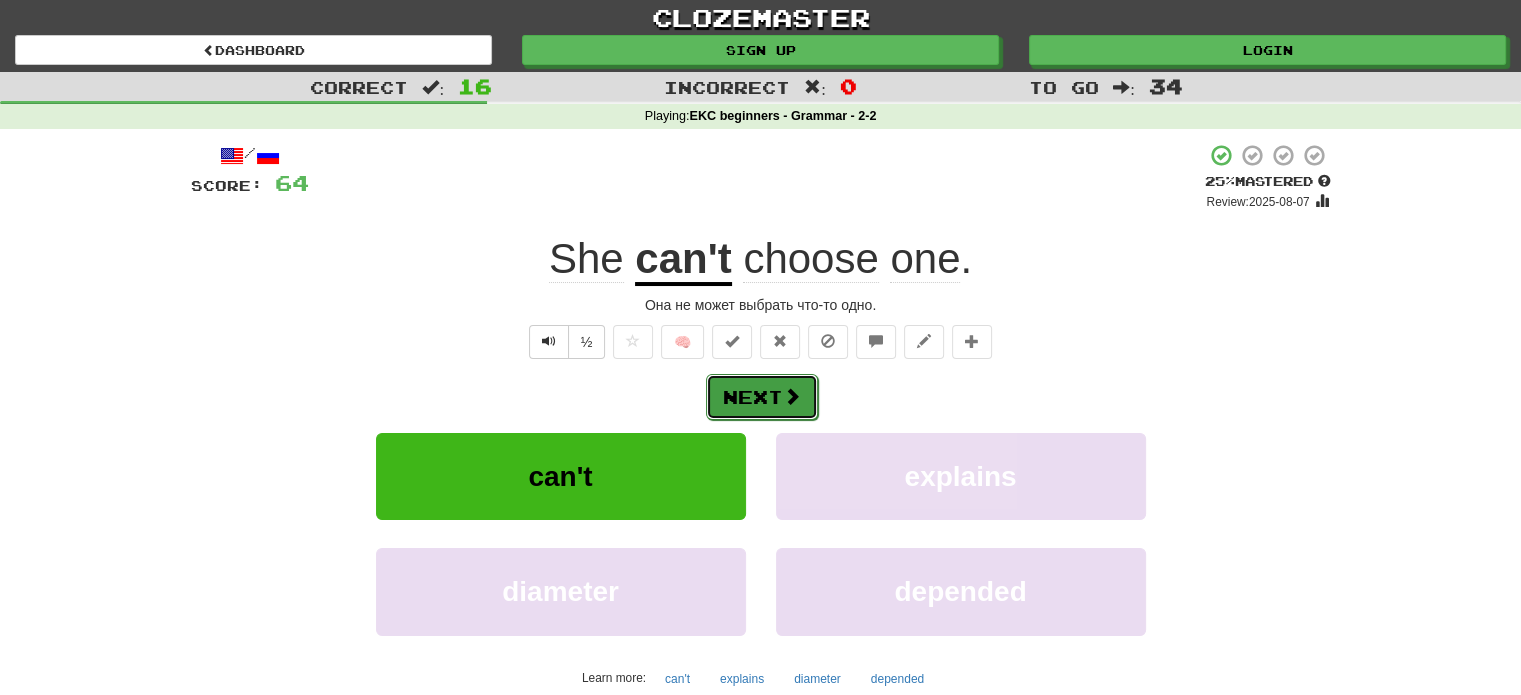 click on "Next" at bounding box center (762, 397) 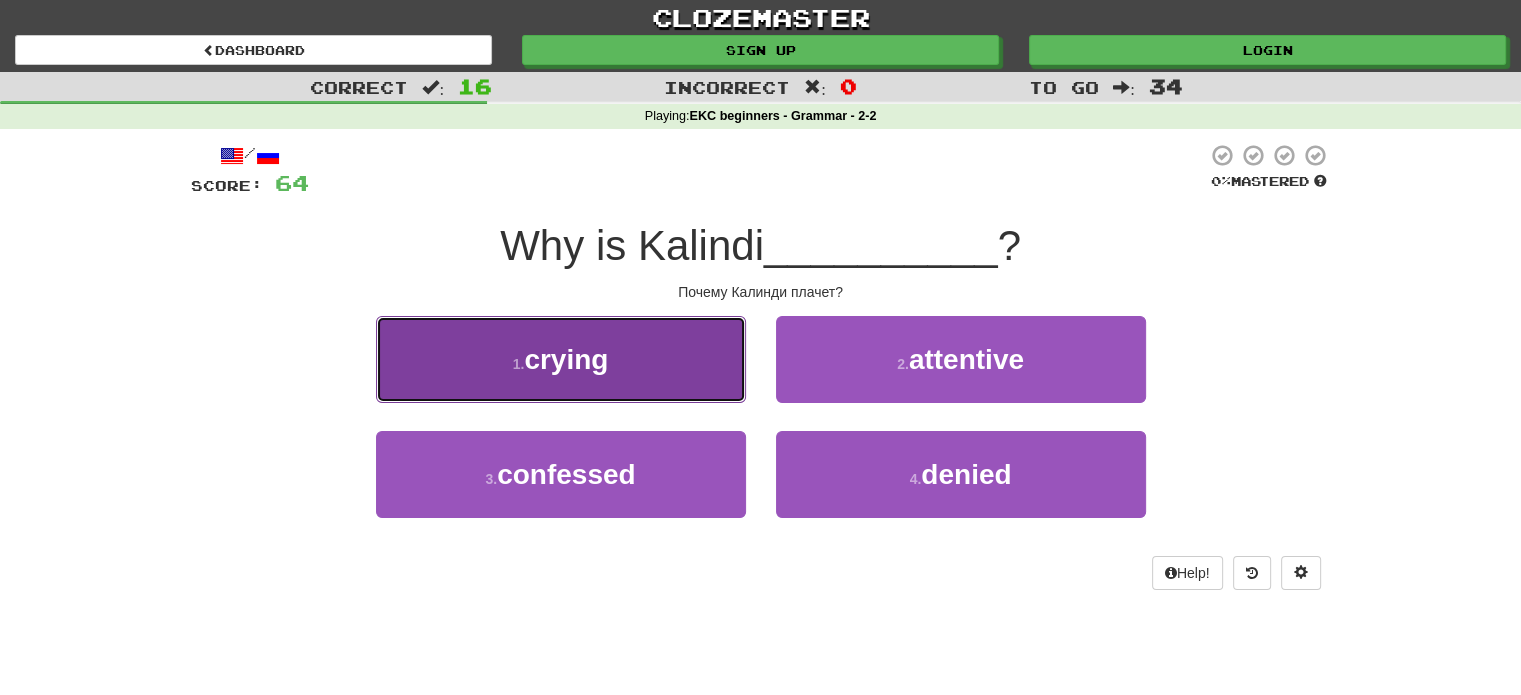 click on "1 .  crying" at bounding box center (561, 359) 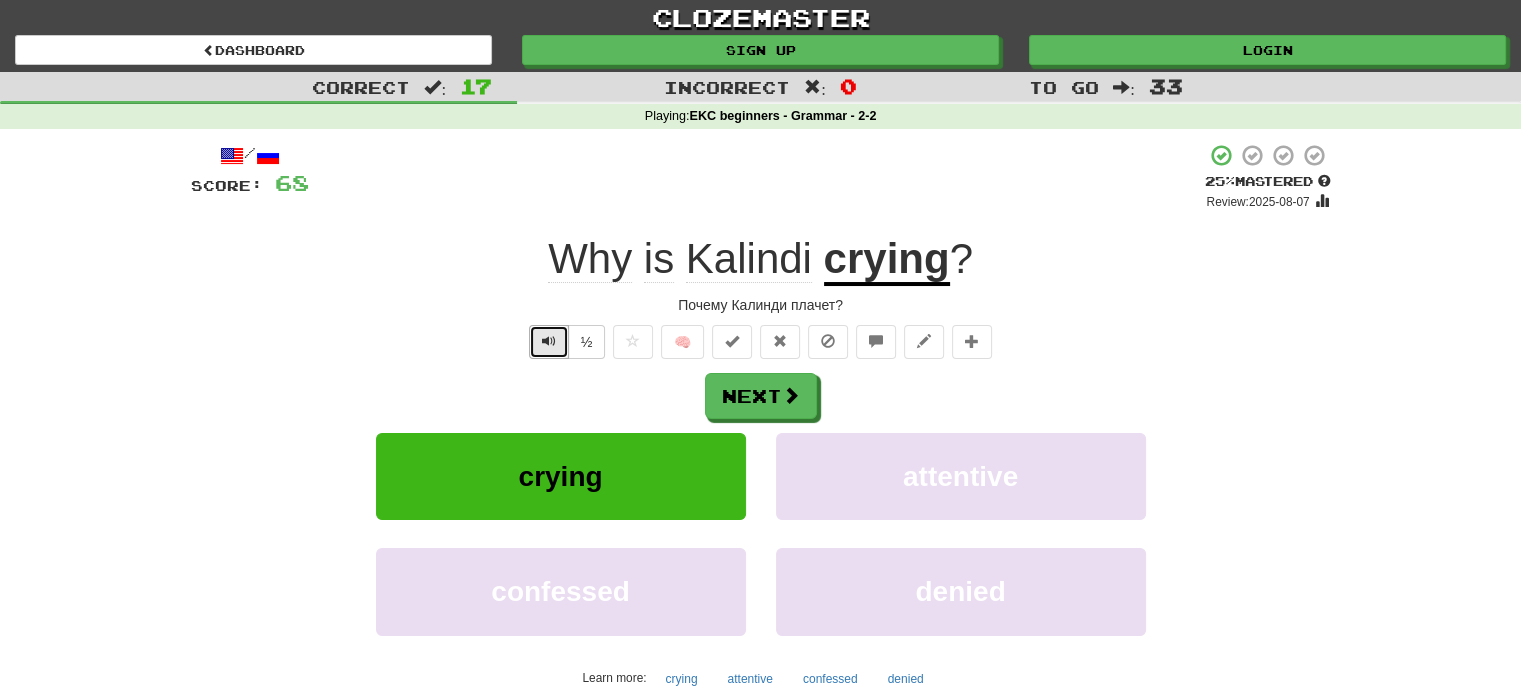 click at bounding box center [549, 341] 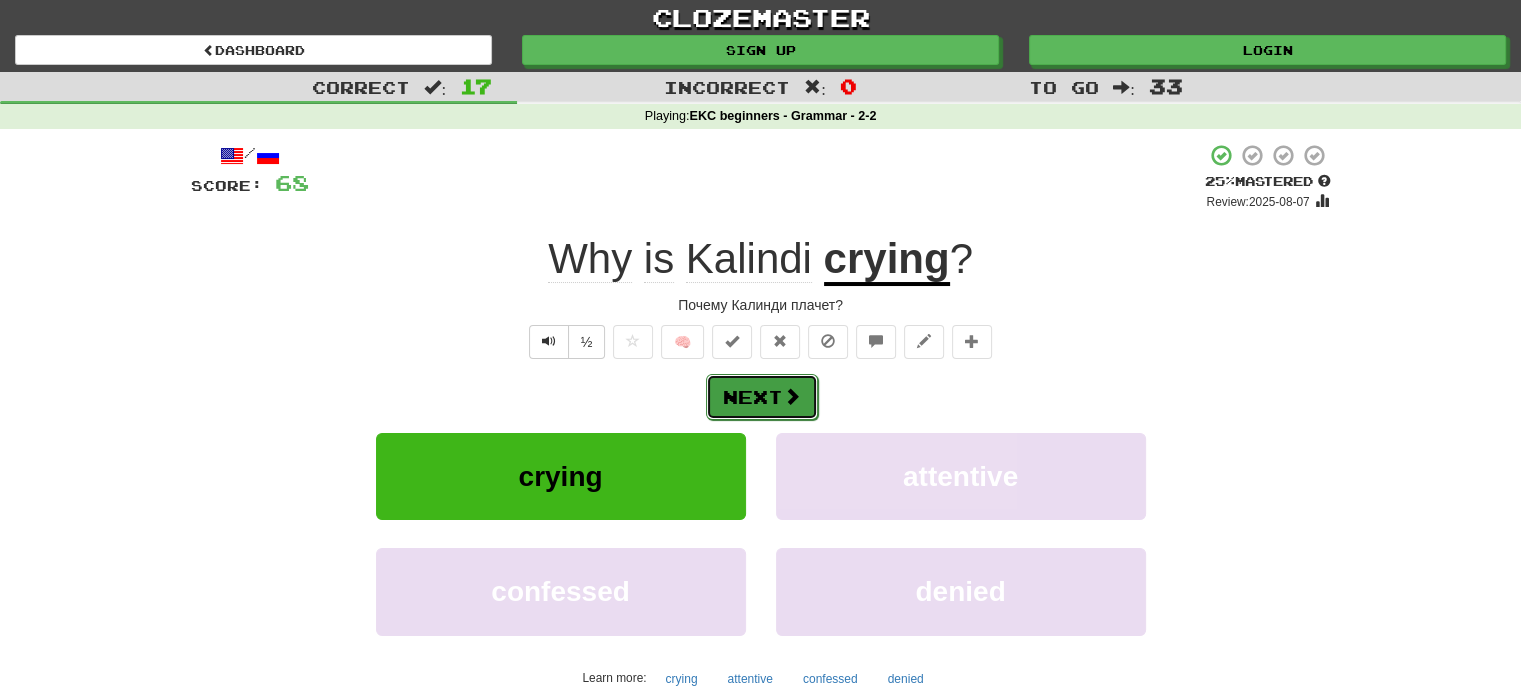 click on "Next" at bounding box center (762, 397) 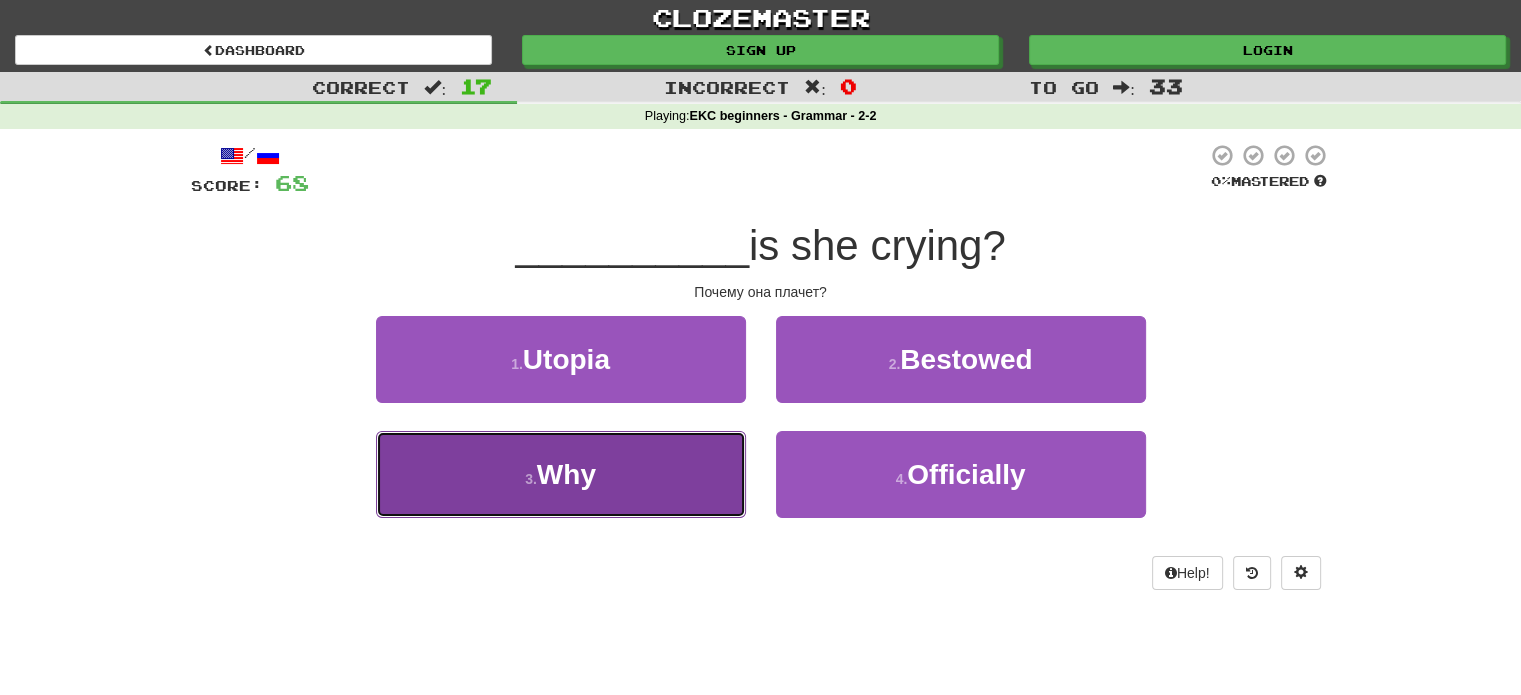 click on "3 .  Why" at bounding box center (561, 474) 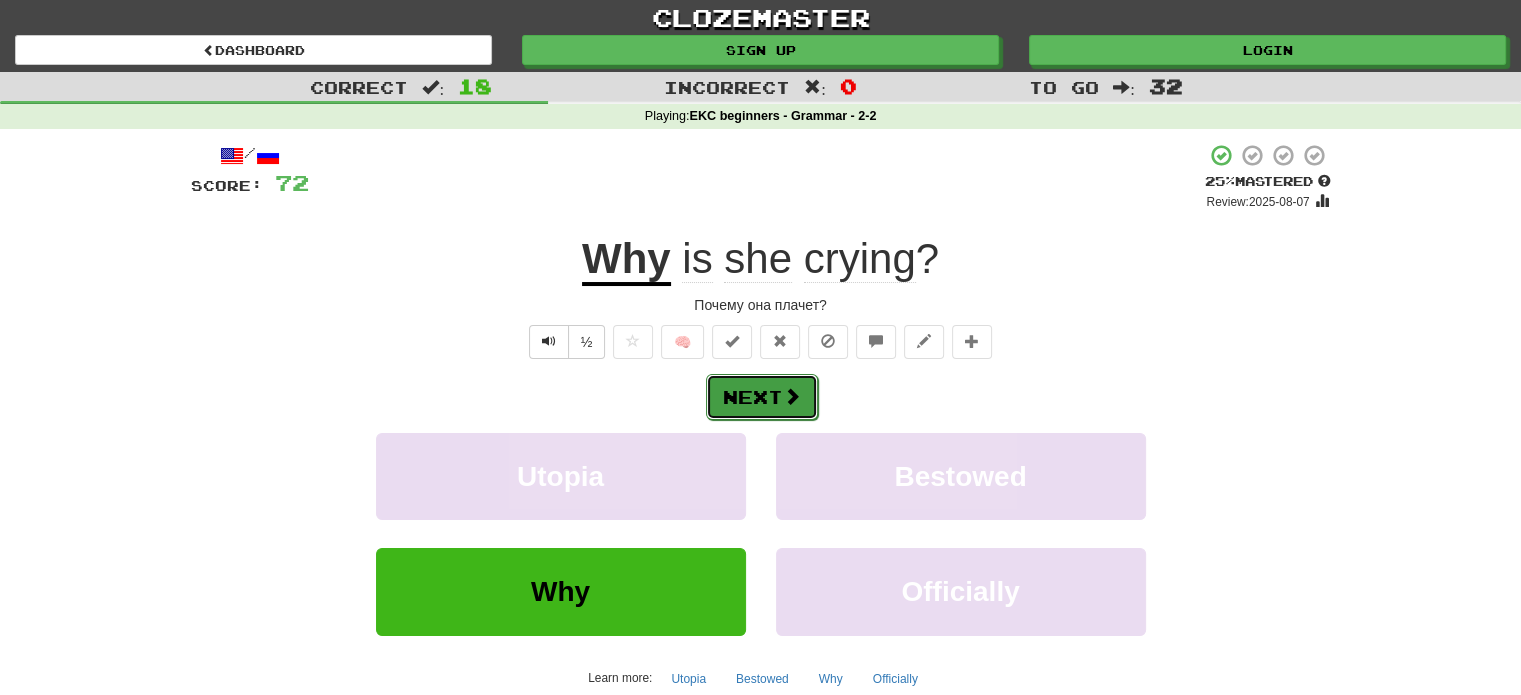 click on "Next" at bounding box center (762, 397) 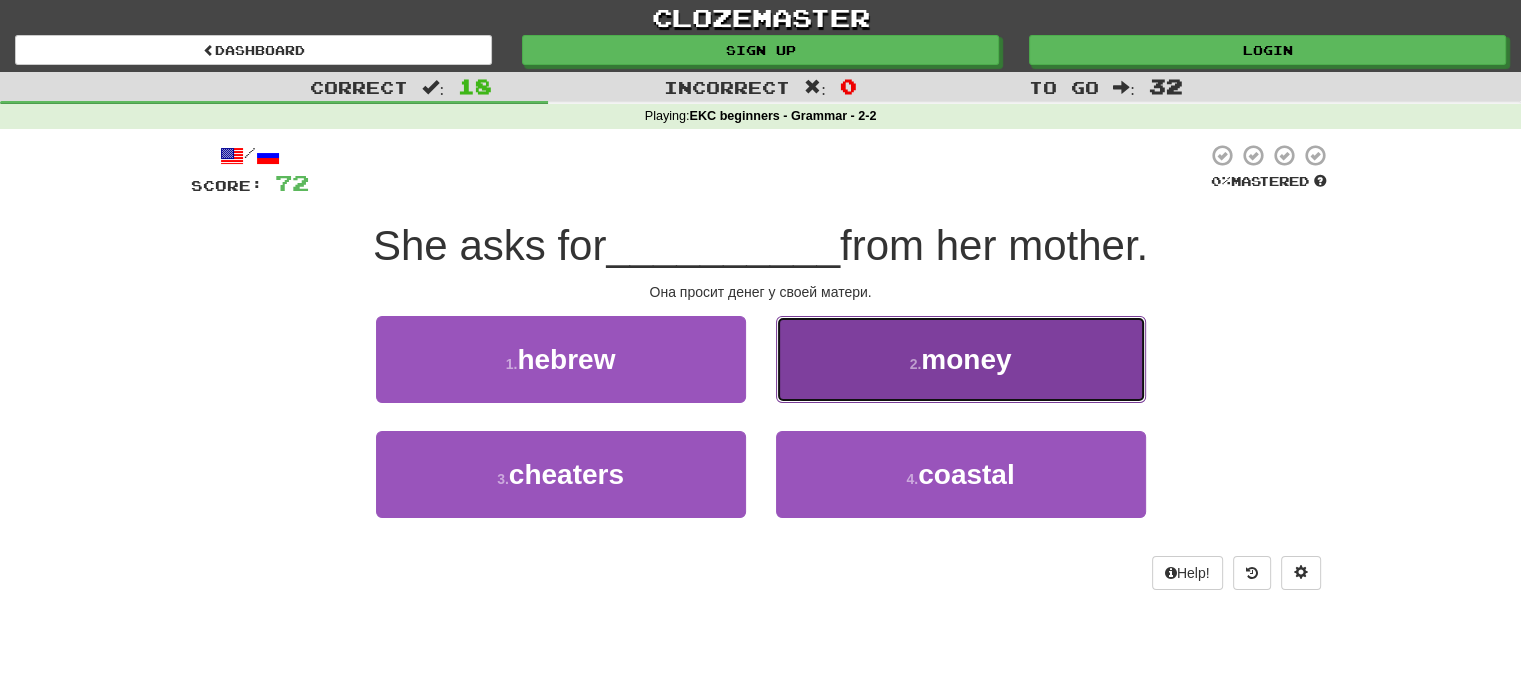 click on "2 .  money" at bounding box center [961, 359] 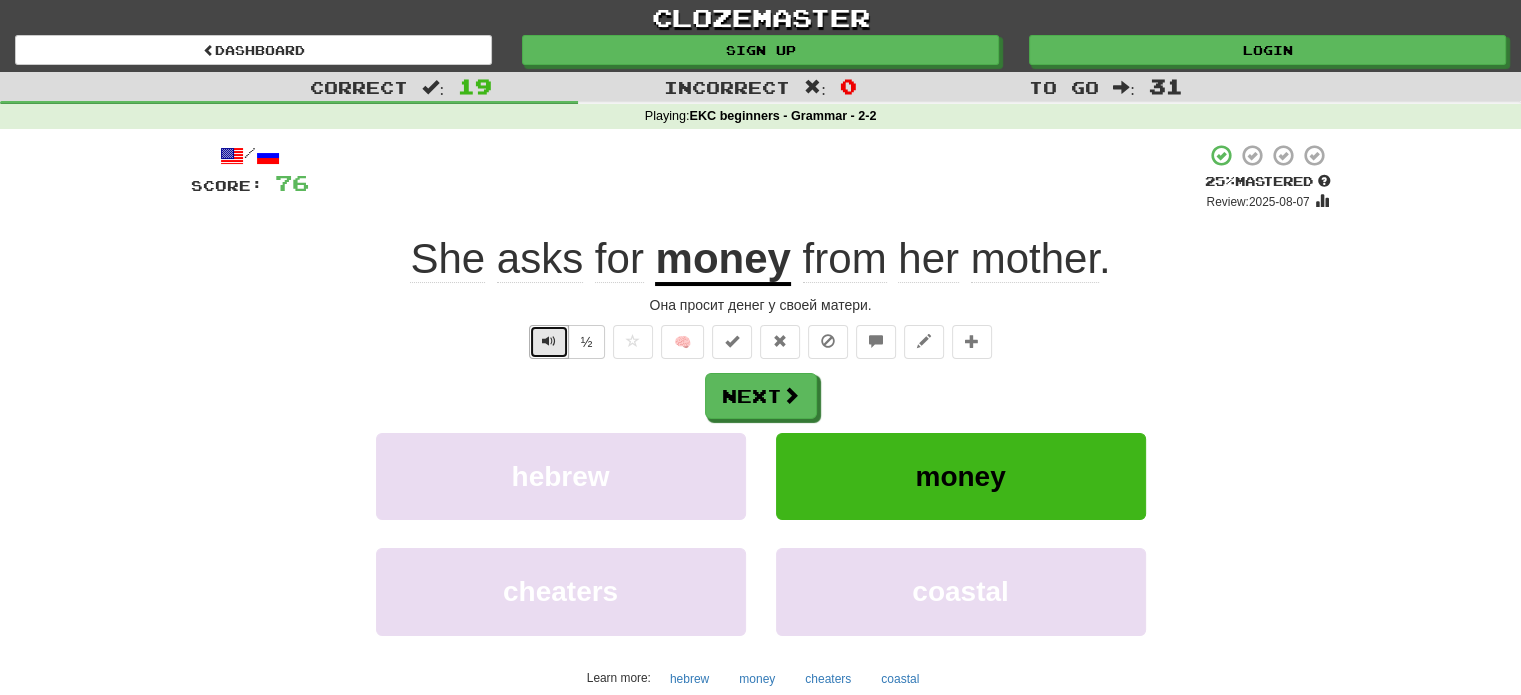 click at bounding box center (549, 341) 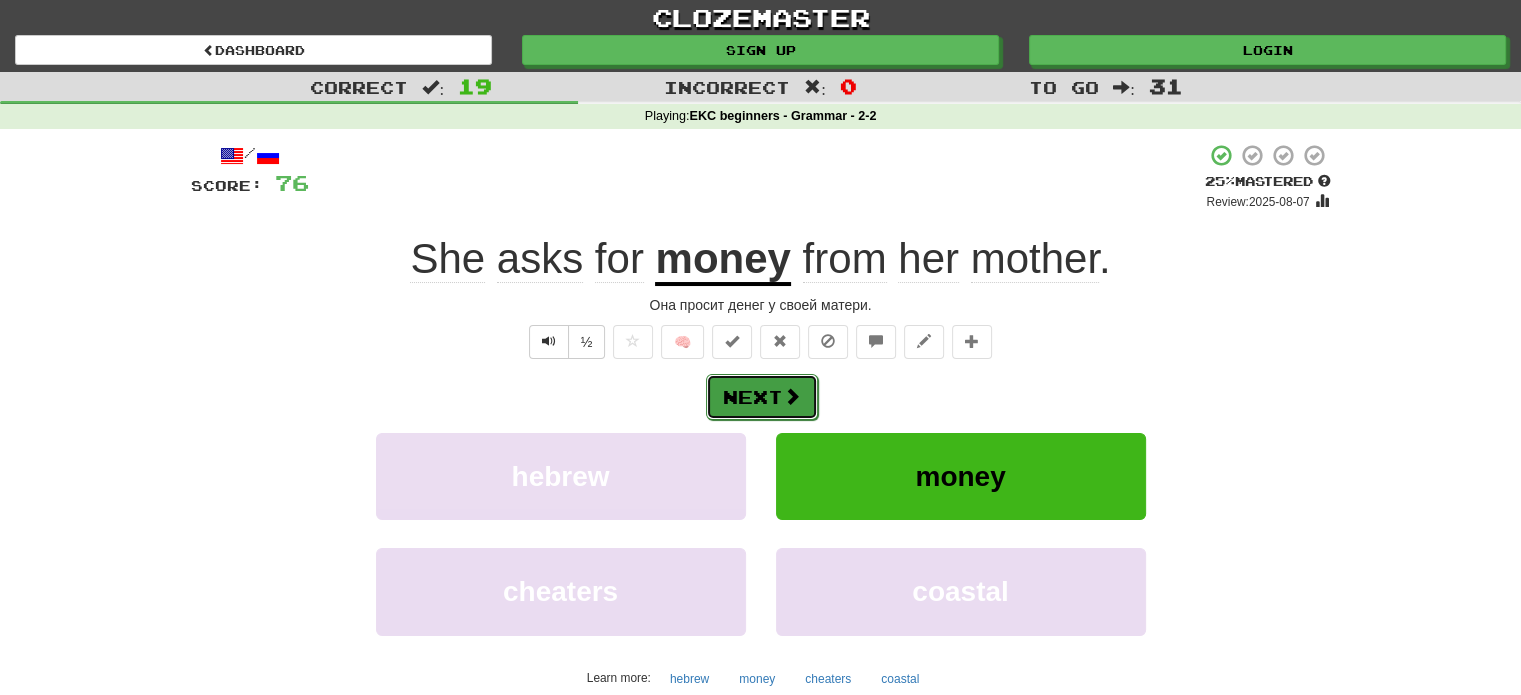 click on "Next" at bounding box center (762, 397) 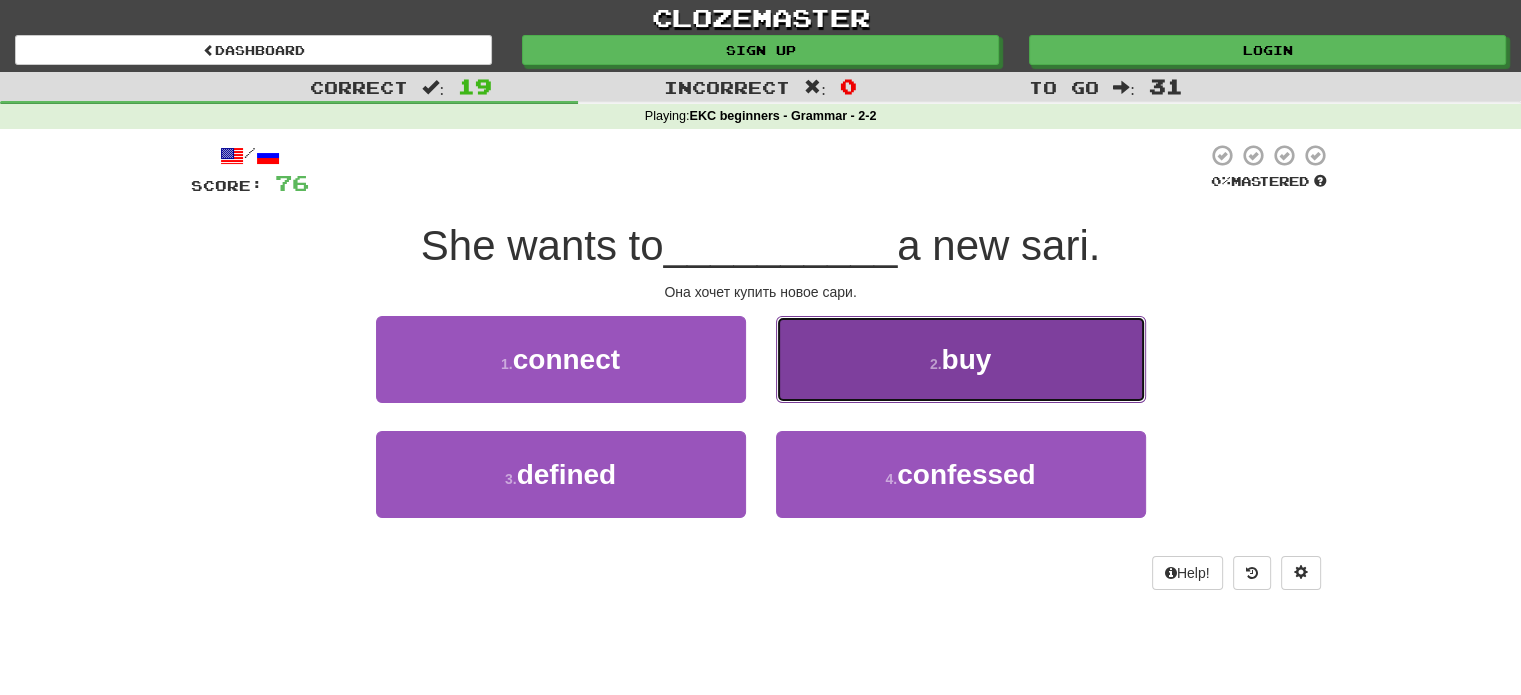 click on "2 .  buy" at bounding box center (961, 359) 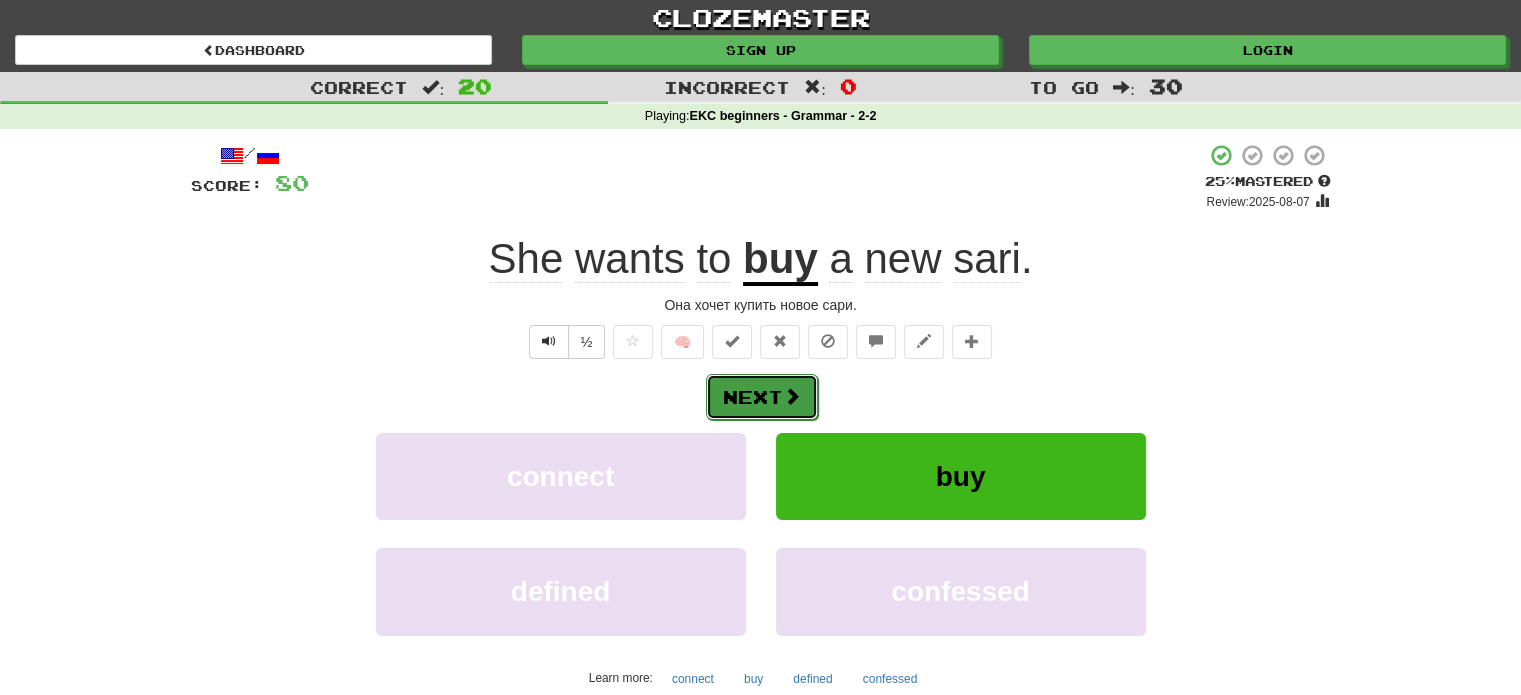 click on "Next" at bounding box center [762, 397] 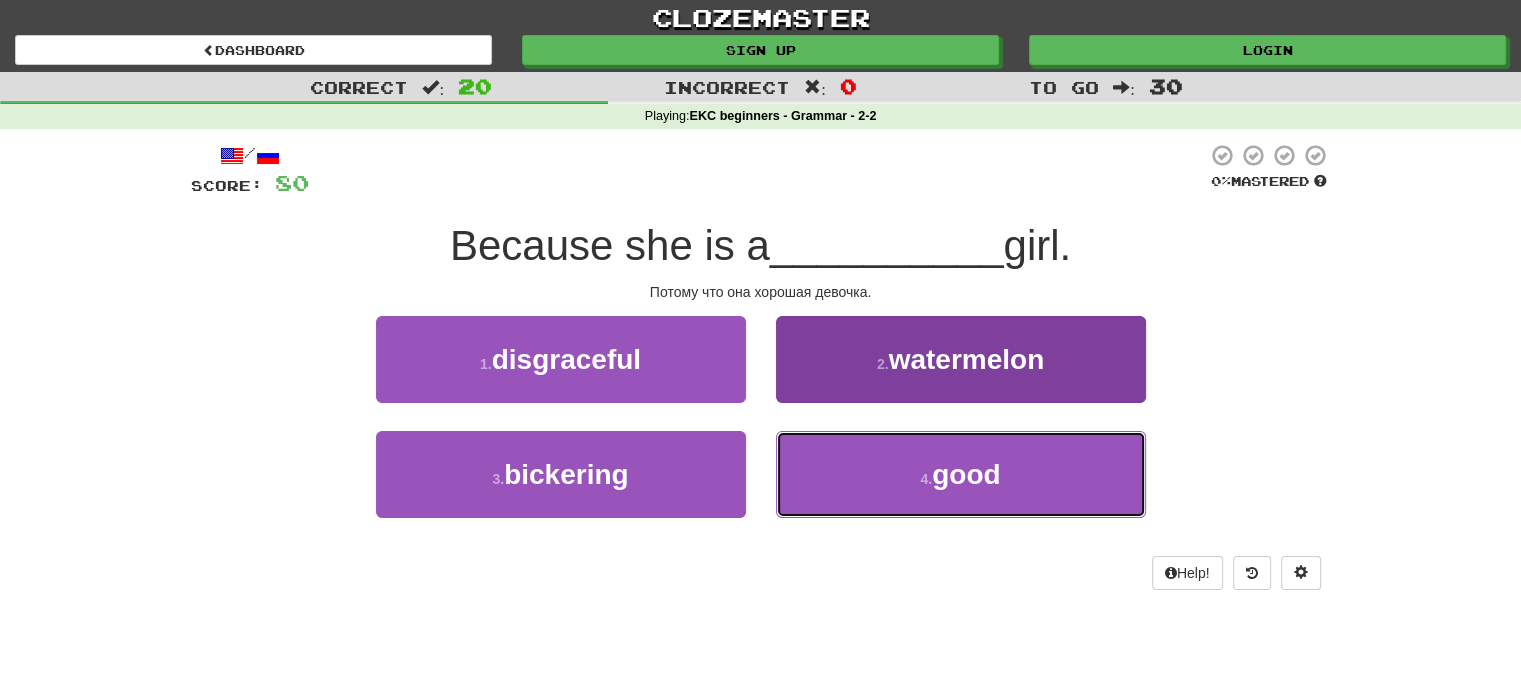 drag, startPoint x: 868, startPoint y: 490, endPoint x: 857, endPoint y: 490, distance: 11 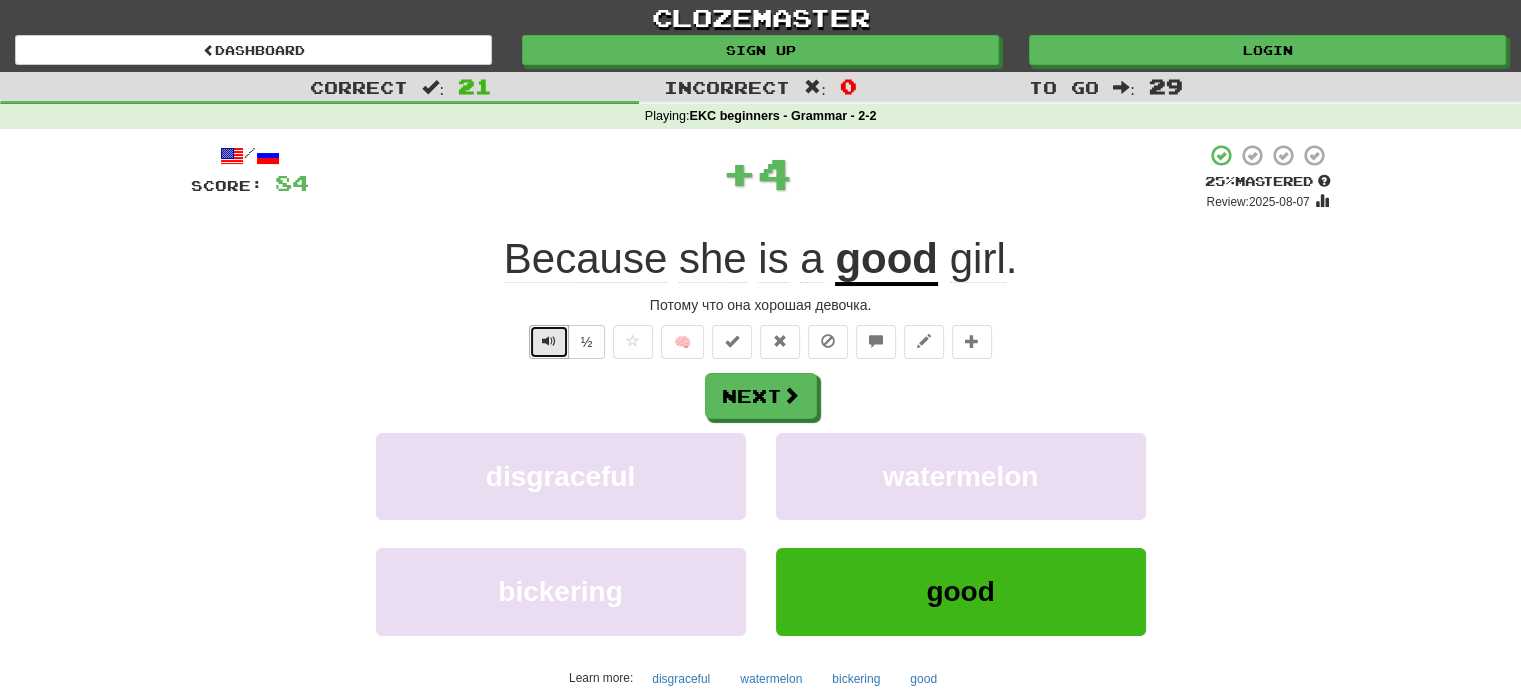 click at bounding box center [549, 341] 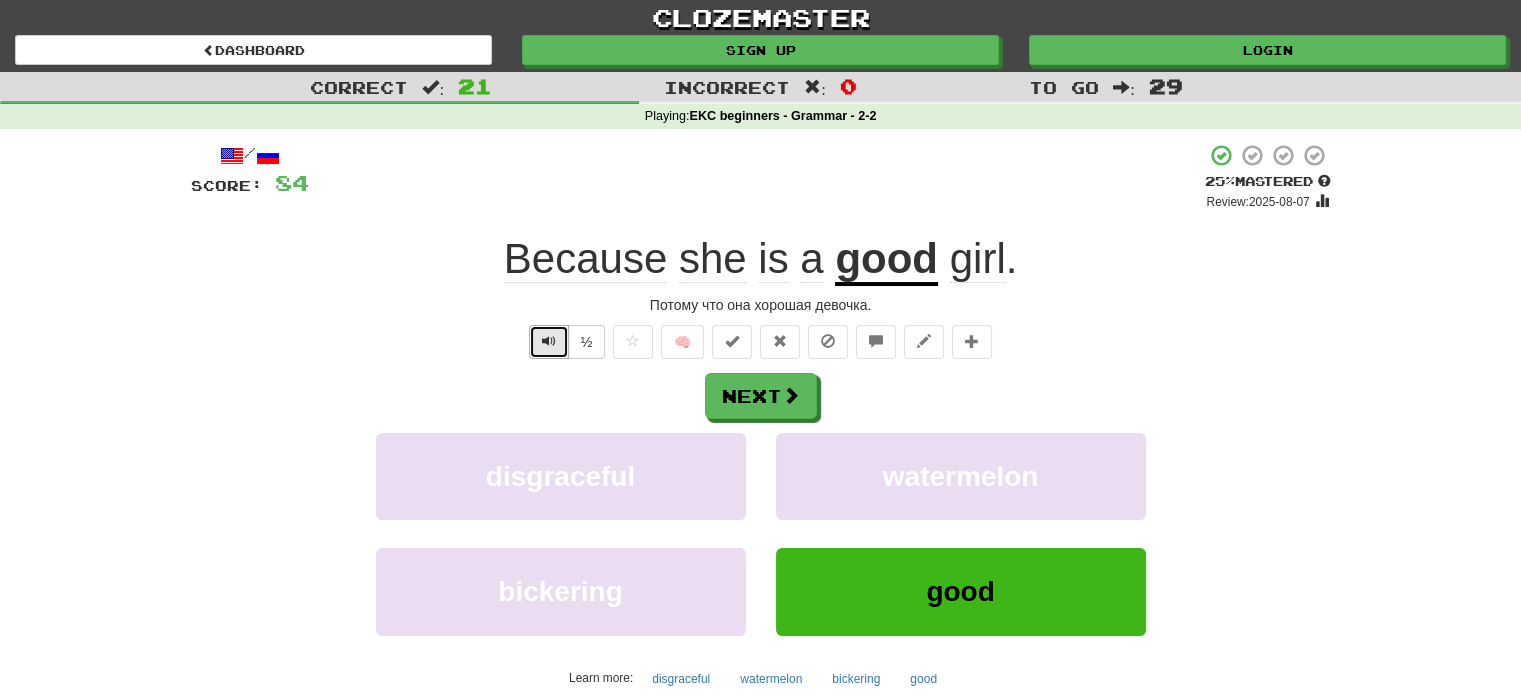 click at bounding box center [549, 342] 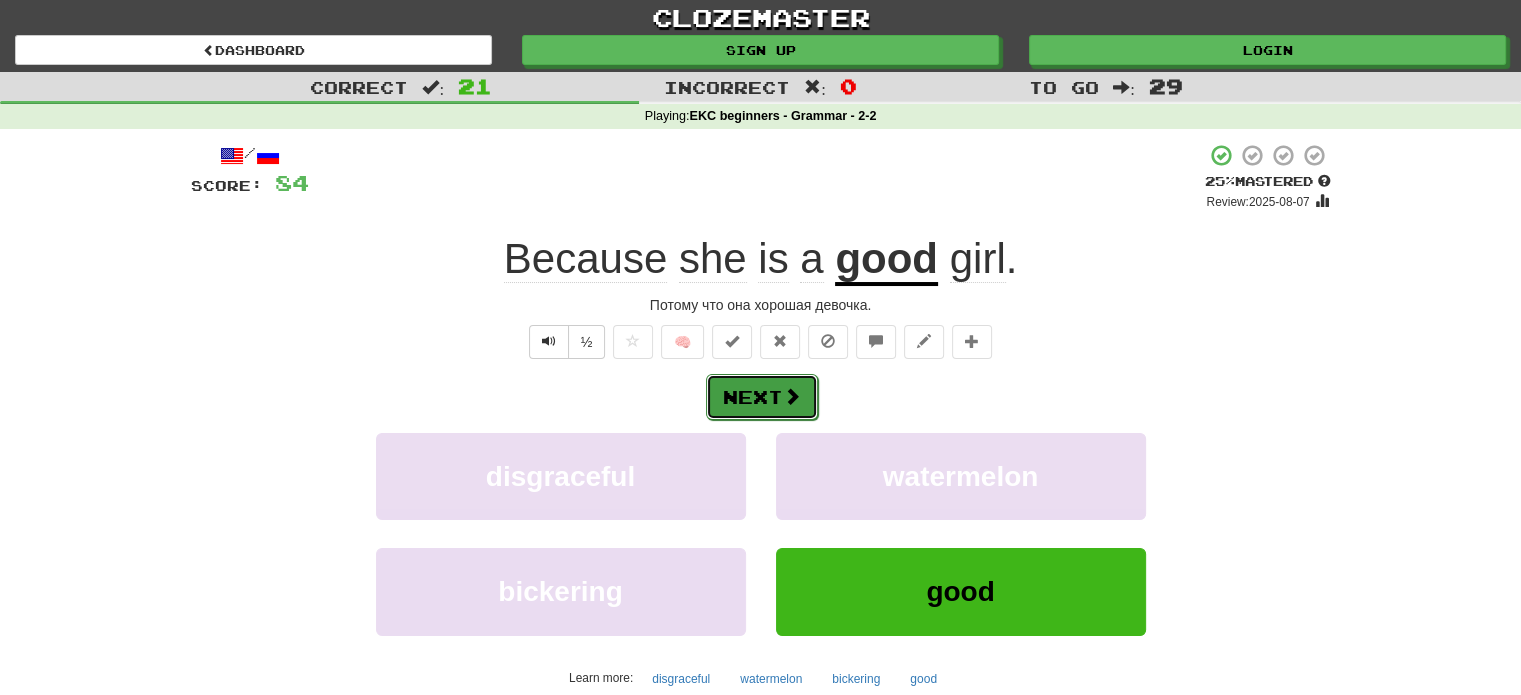 click on "Next" at bounding box center (762, 397) 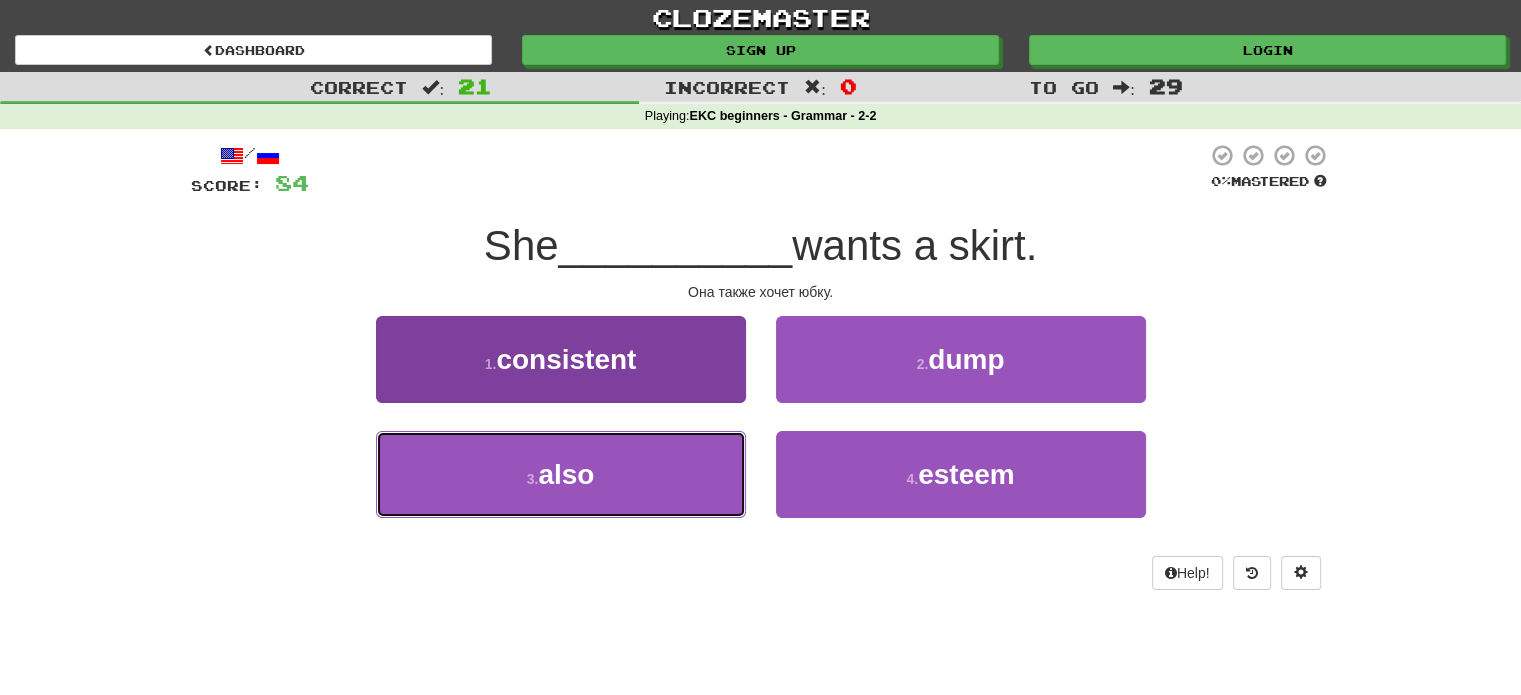 drag, startPoint x: 639, startPoint y: 460, endPoint x: 640, endPoint y: 450, distance: 10.049875 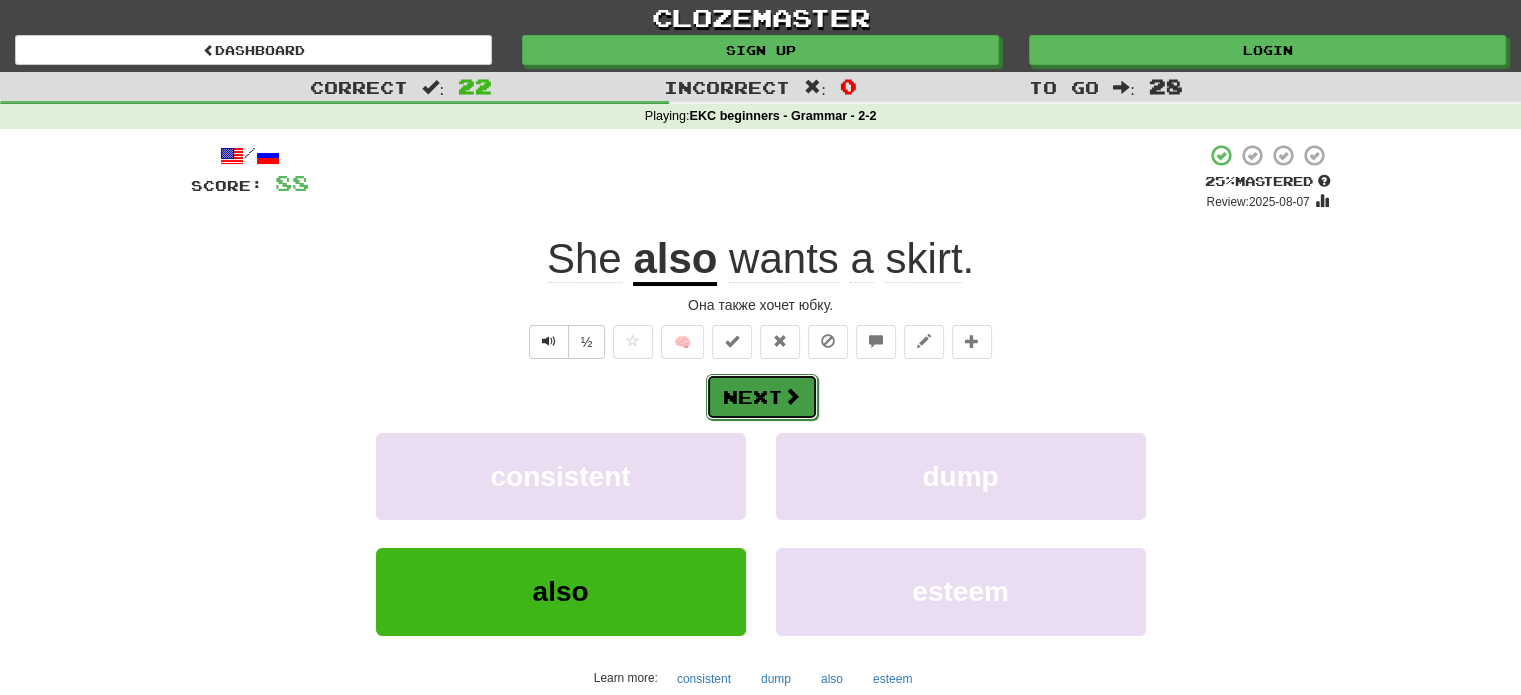 click on "Next" at bounding box center [762, 397] 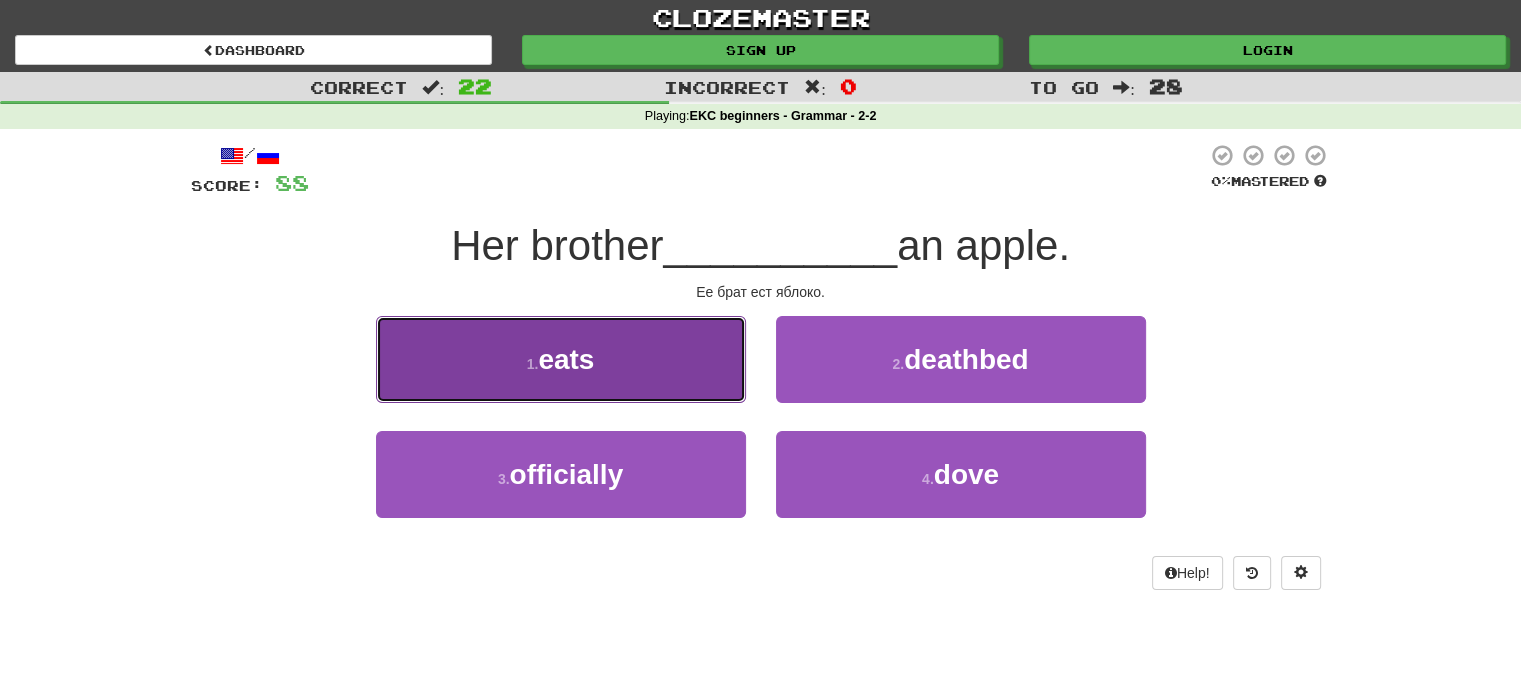 click on "1 .  eats" at bounding box center [561, 359] 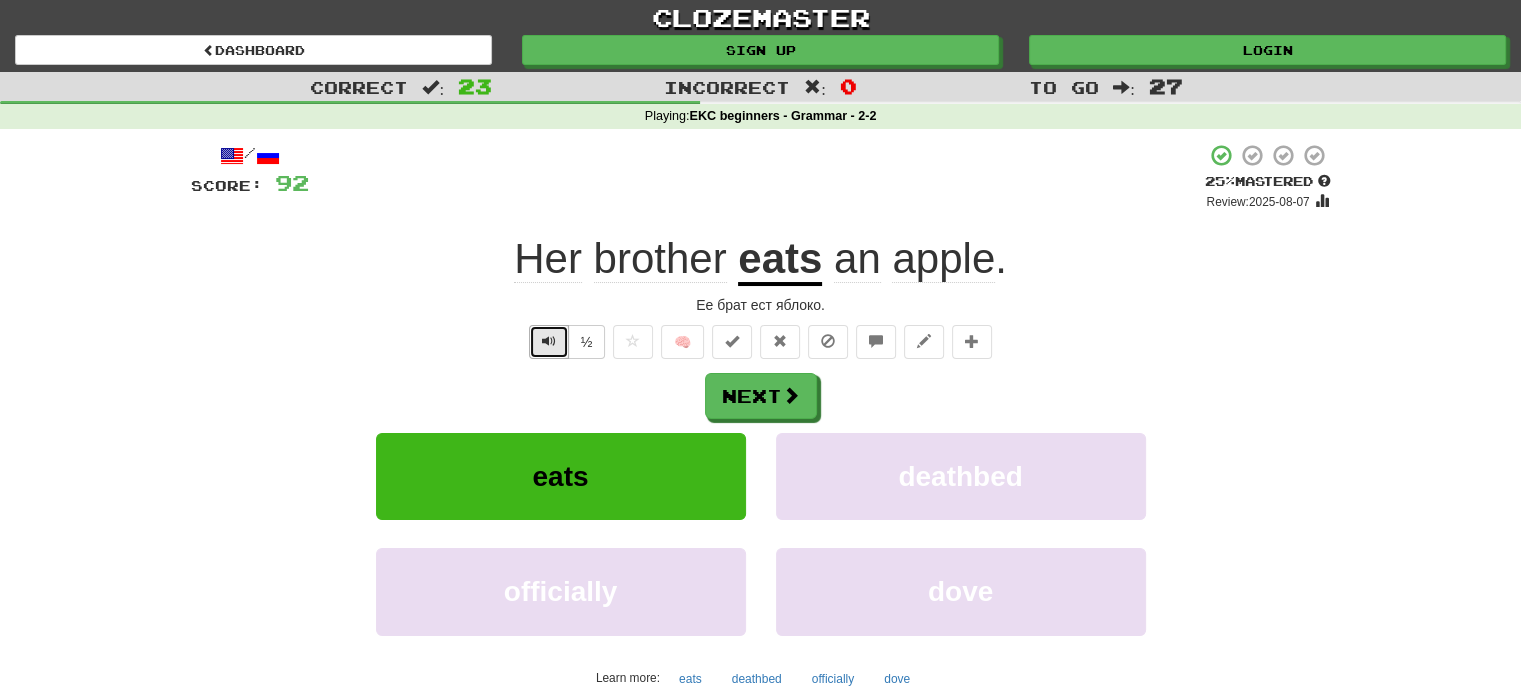 click at bounding box center (549, 342) 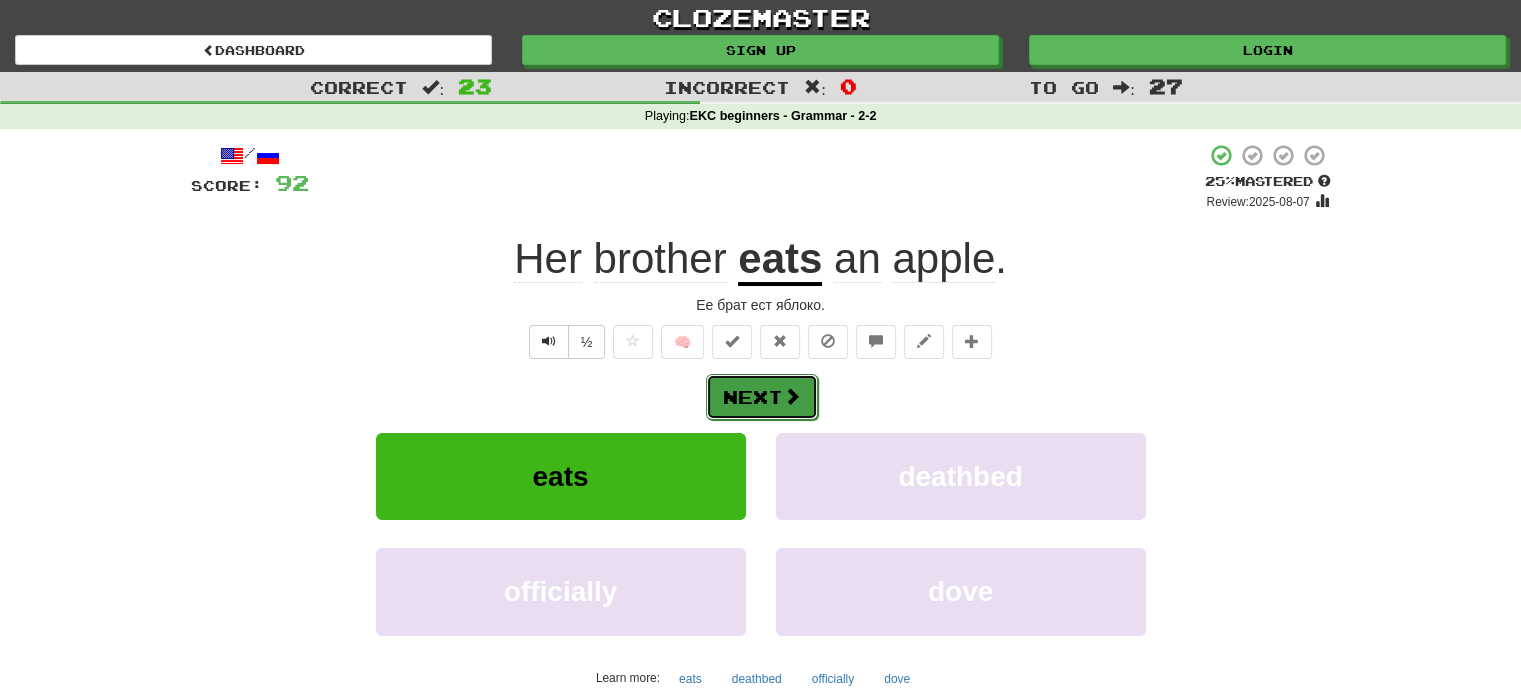 click on "Next" at bounding box center [762, 397] 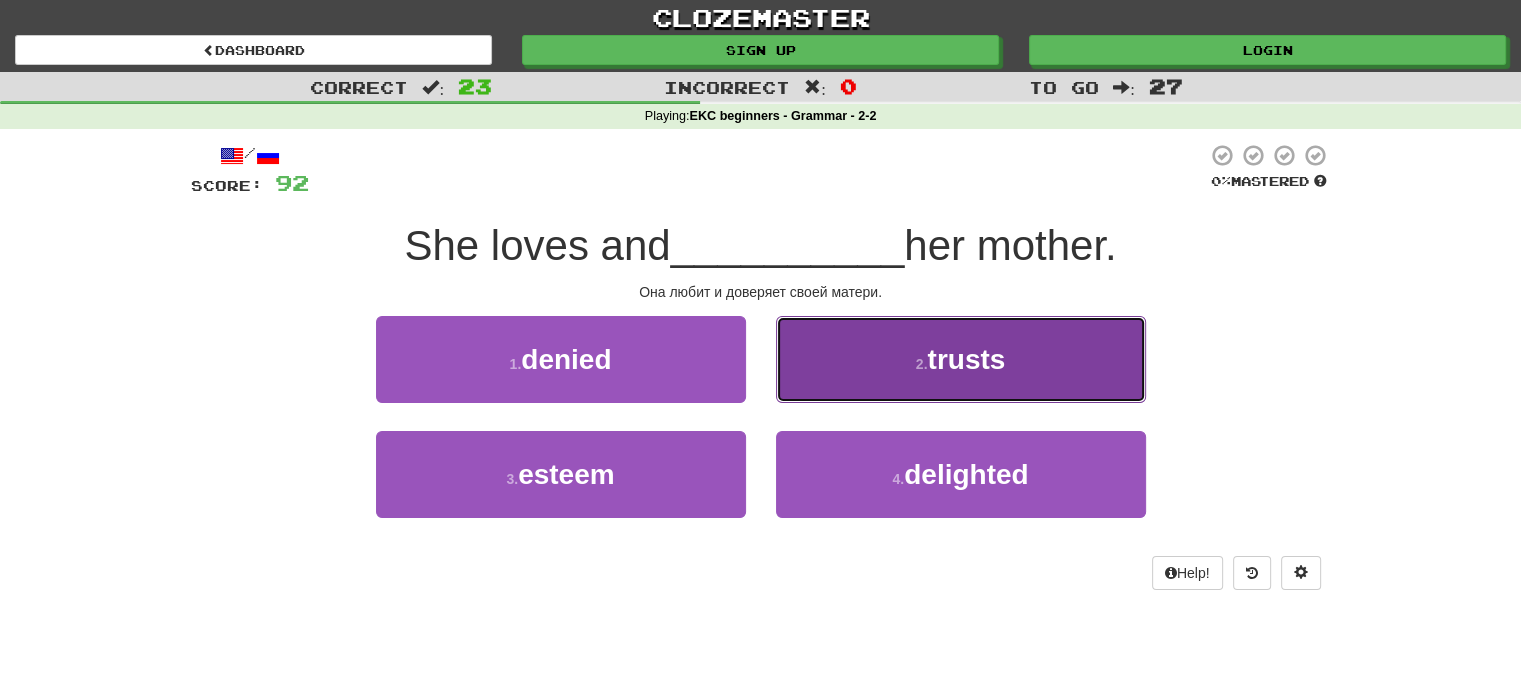 click on "2 .  trusts" at bounding box center [961, 359] 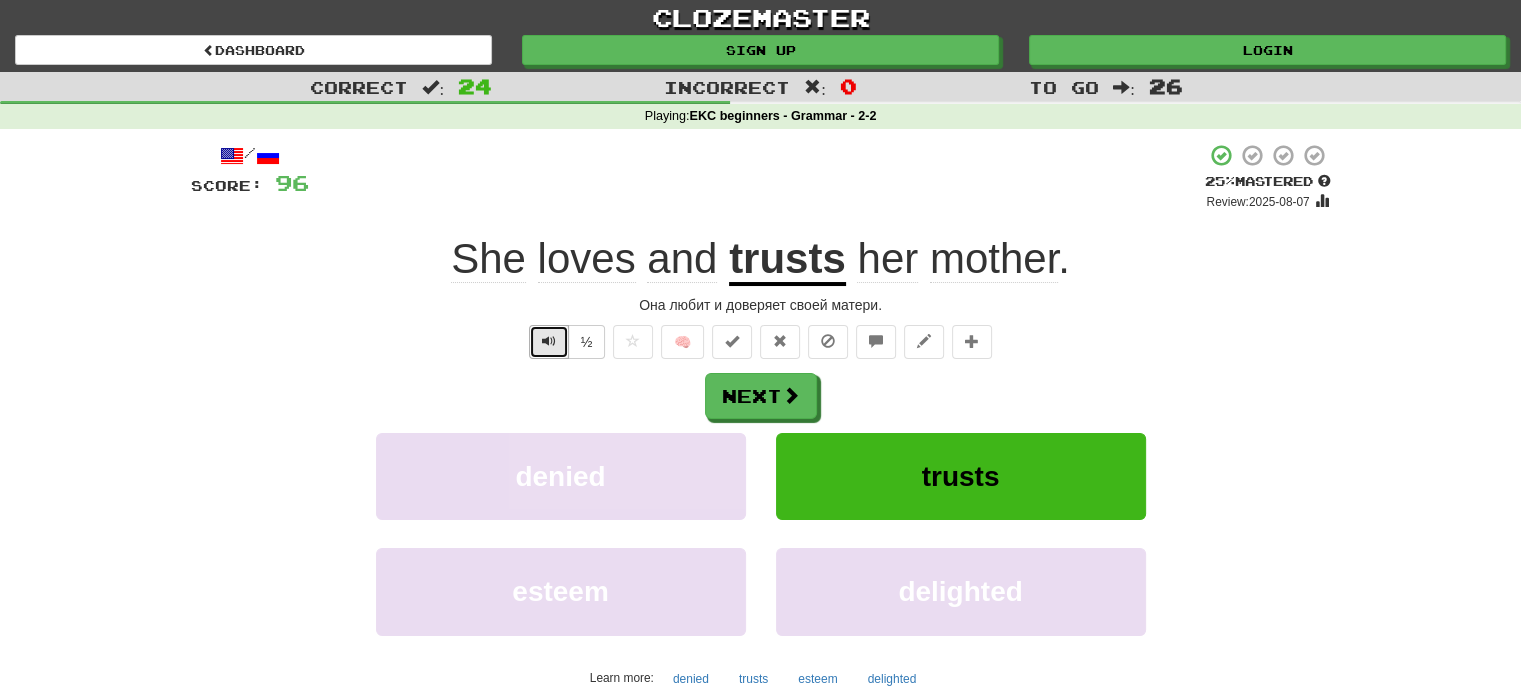 click at bounding box center [549, 341] 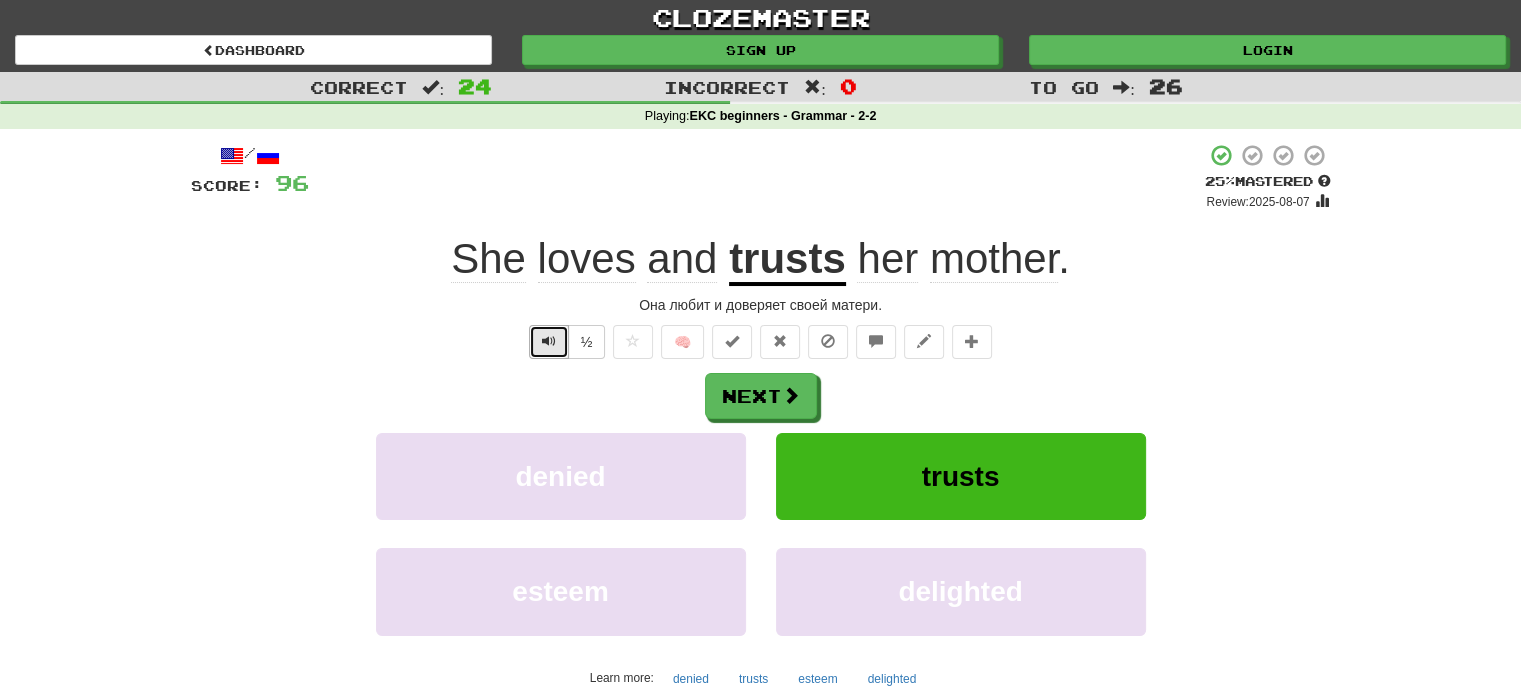 click at bounding box center [549, 342] 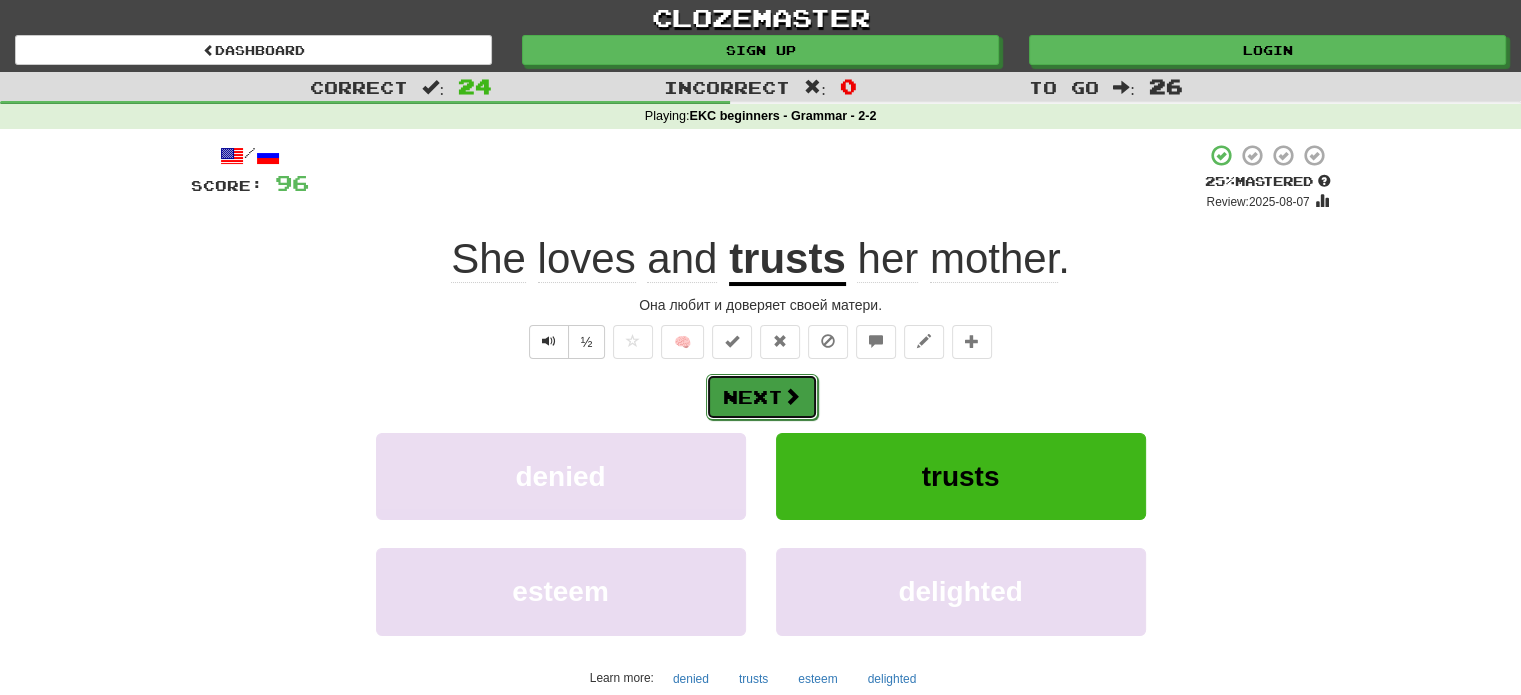 click on "Next" at bounding box center (762, 397) 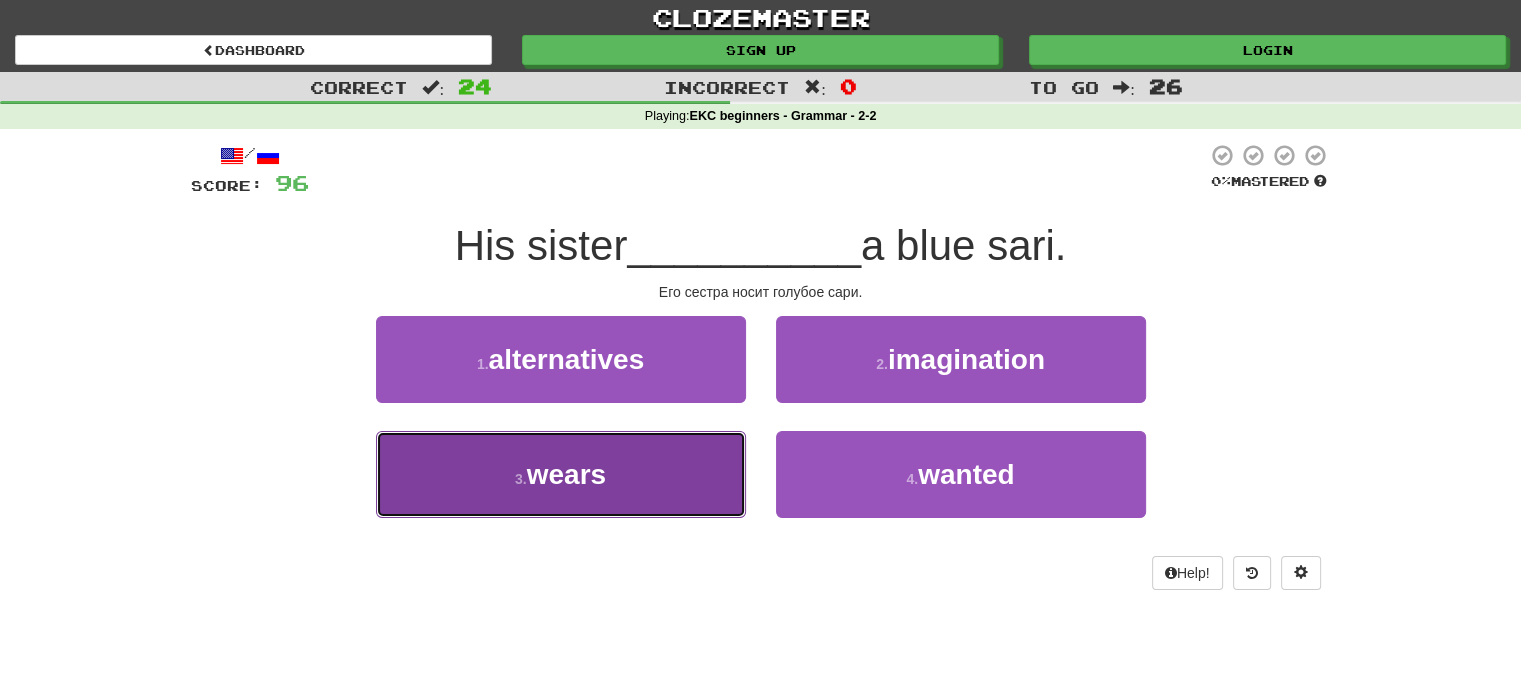 click on "3 .  wears" at bounding box center [561, 474] 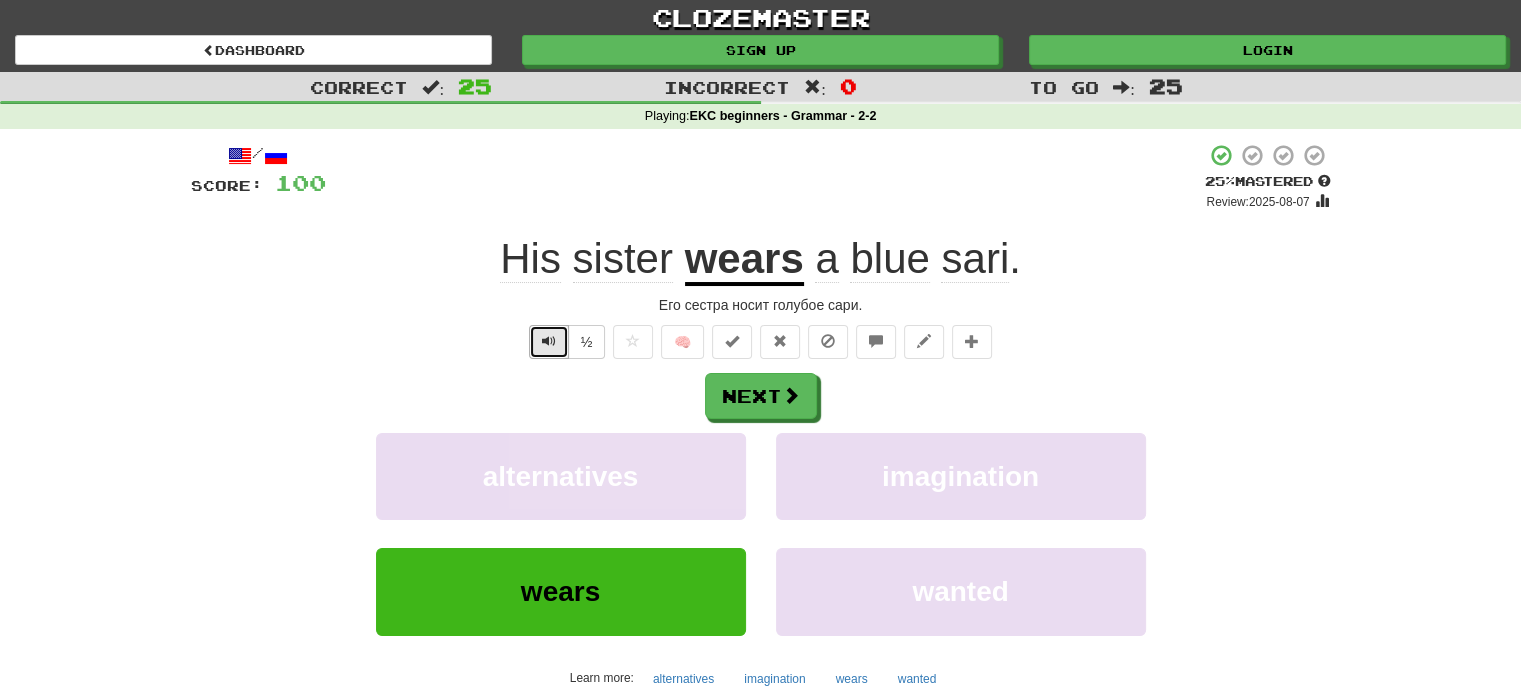 click at bounding box center [549, 341] 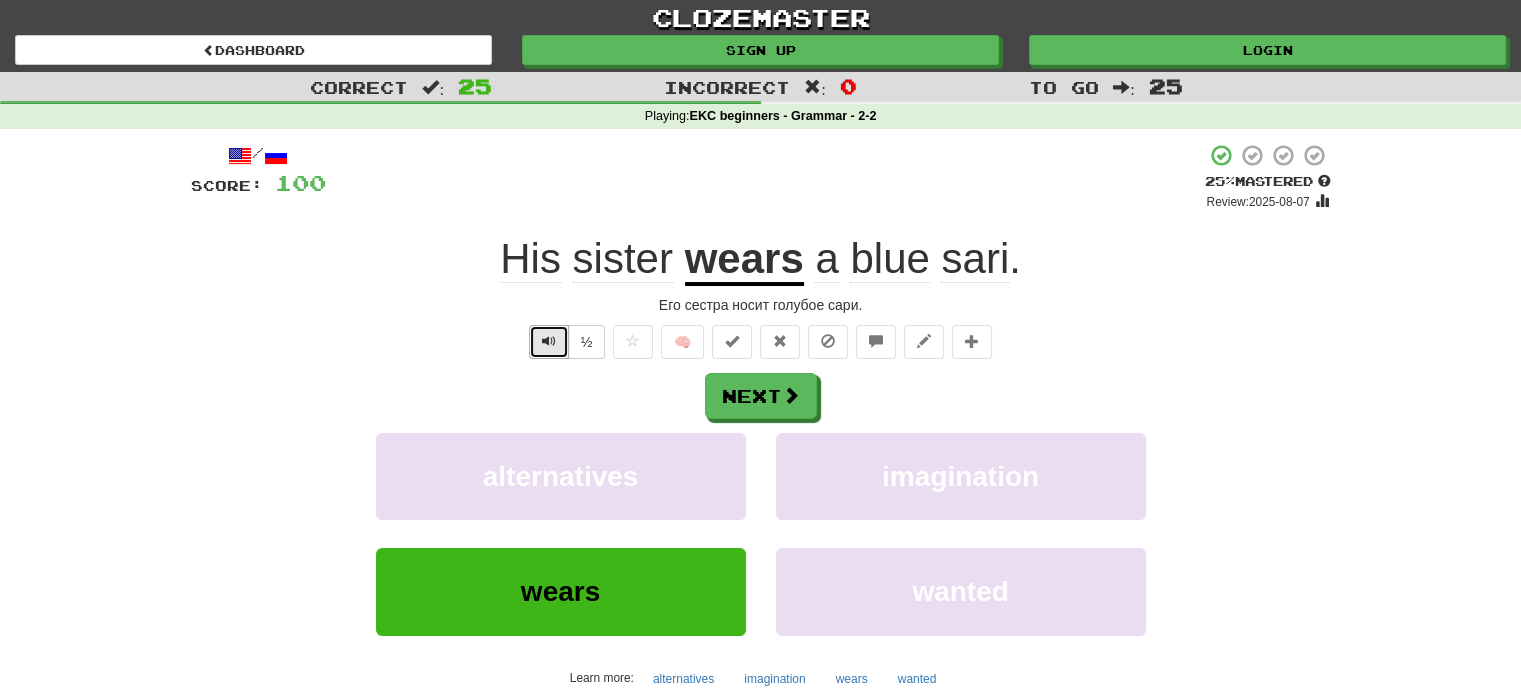type 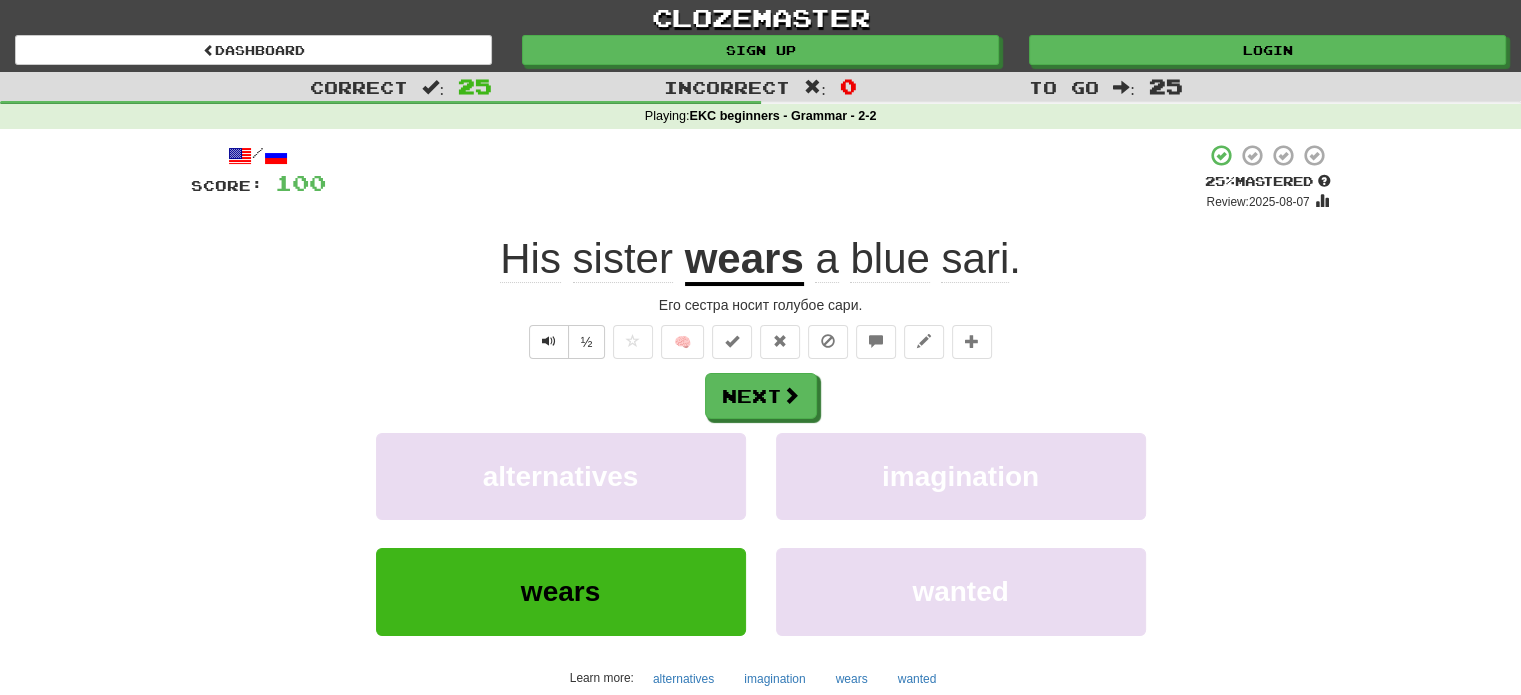 click on "/  Score:   100 + 4 25 %  Mastered Review:  2025-08-07 His   sister   wears   a   blue   sari . Его сестра носит голубое сари. ½ 🧠 Next alternatives imagination wears wanted Learn more: alternatives imagination wears wanted  Help!" at bounding box center (761, 440) 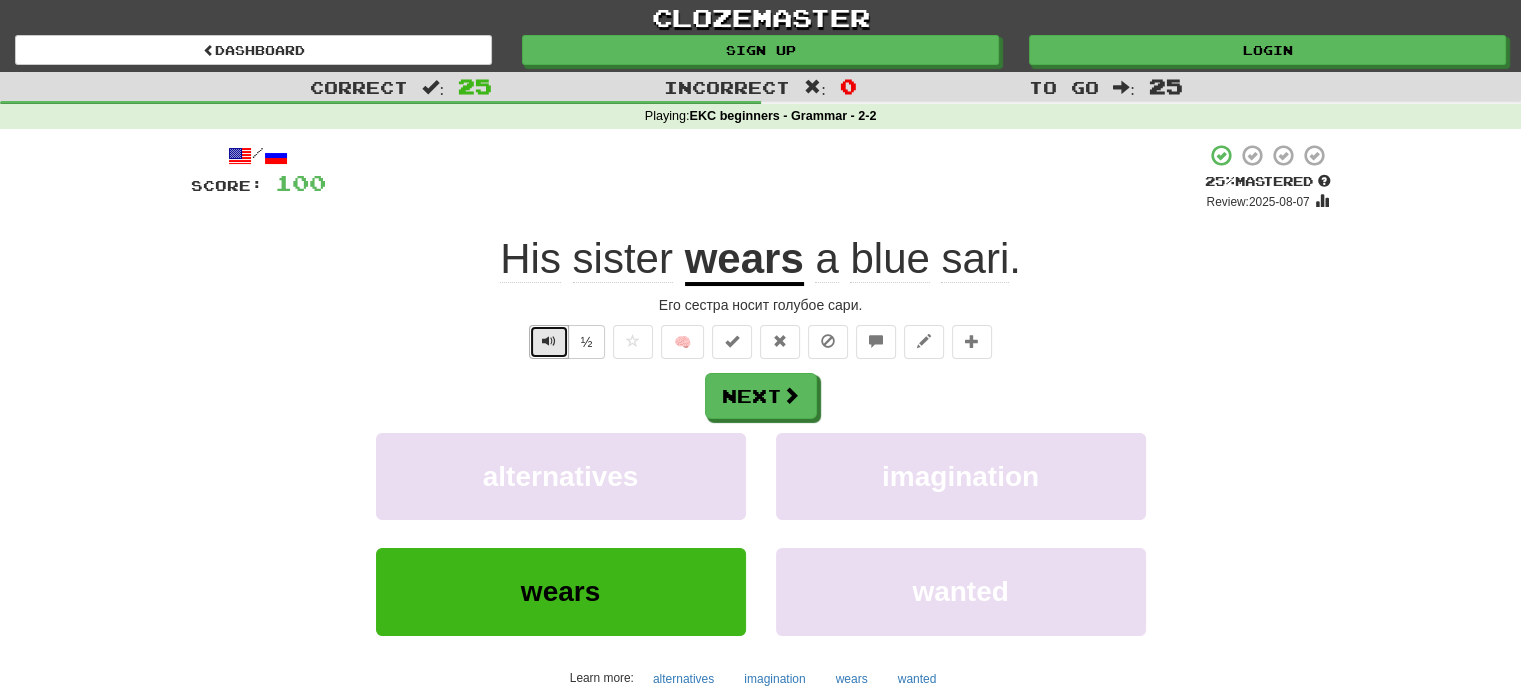 click at bounding box center [549, 341] 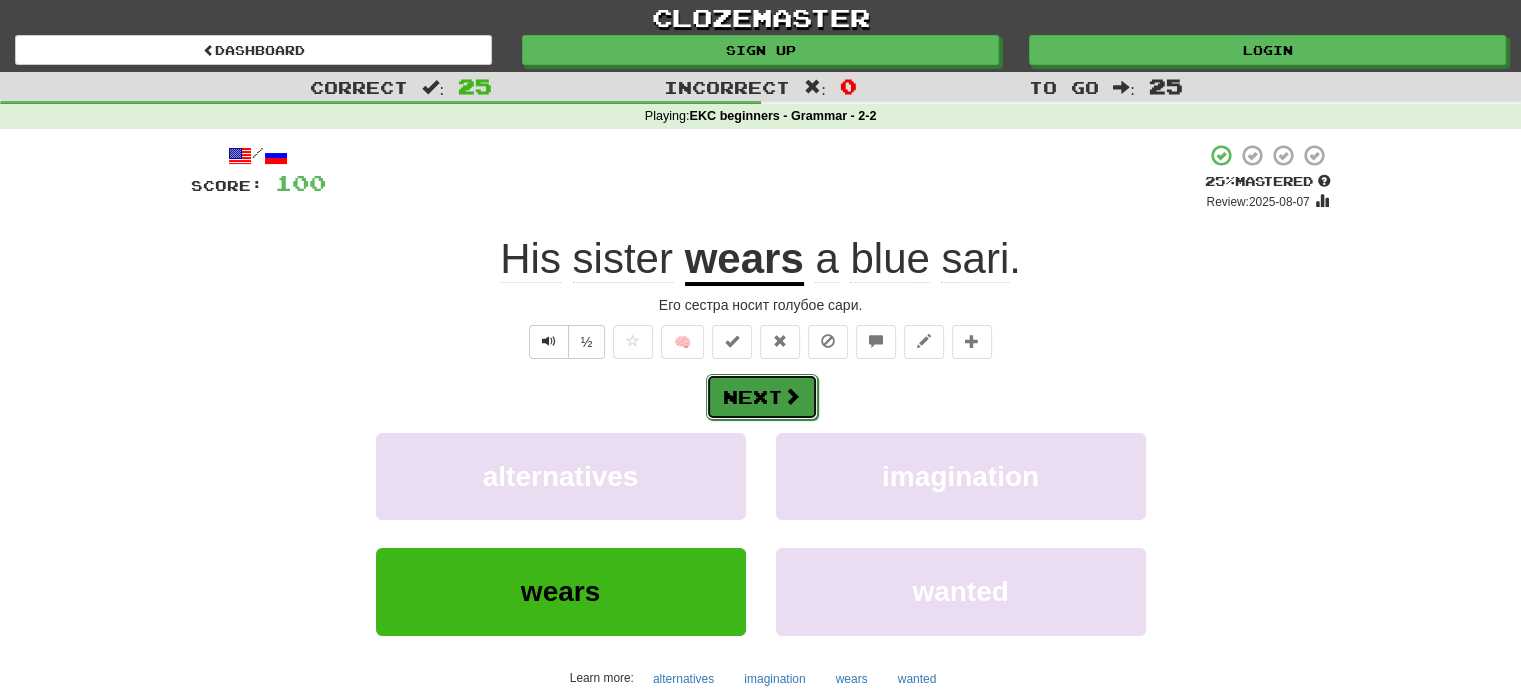 click on "Next" at bounding box center [762, 397] 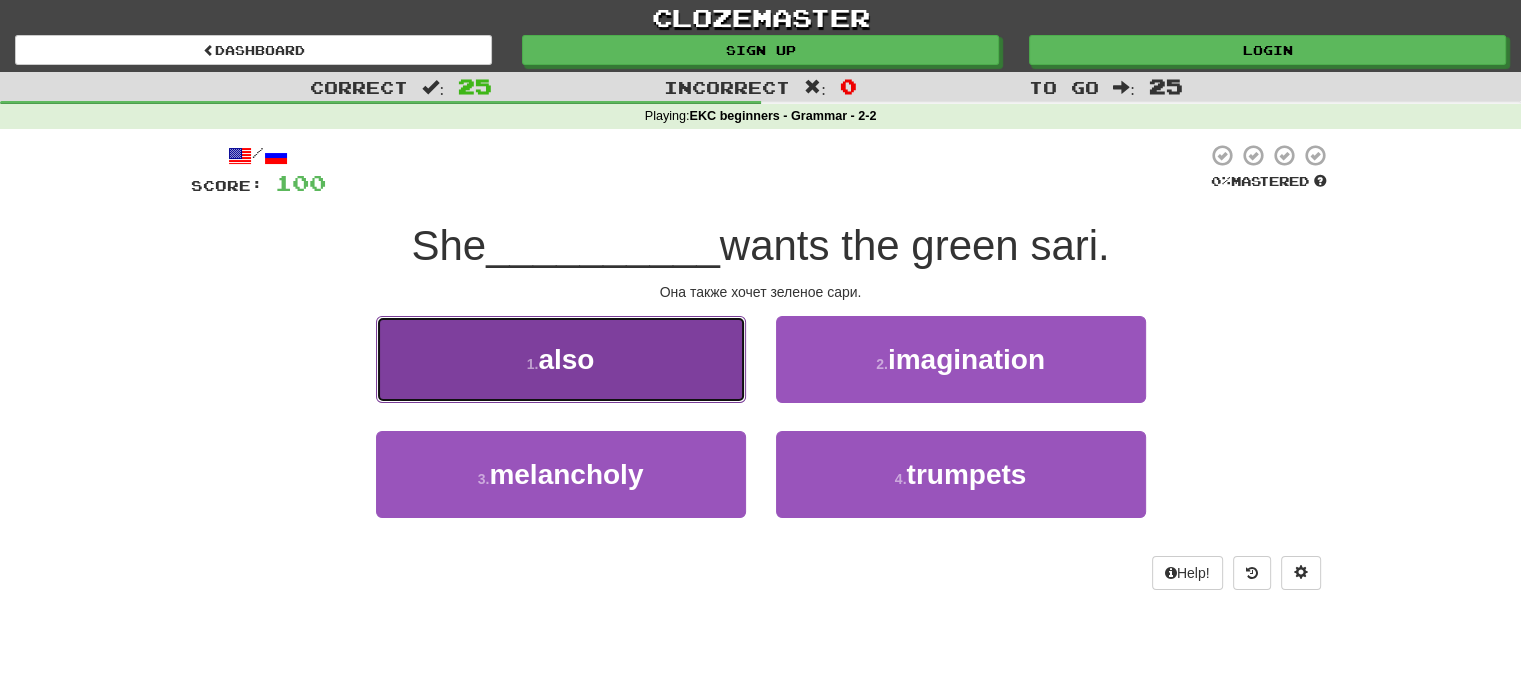 click on "1 .  also" at bounding box center [561, 359] 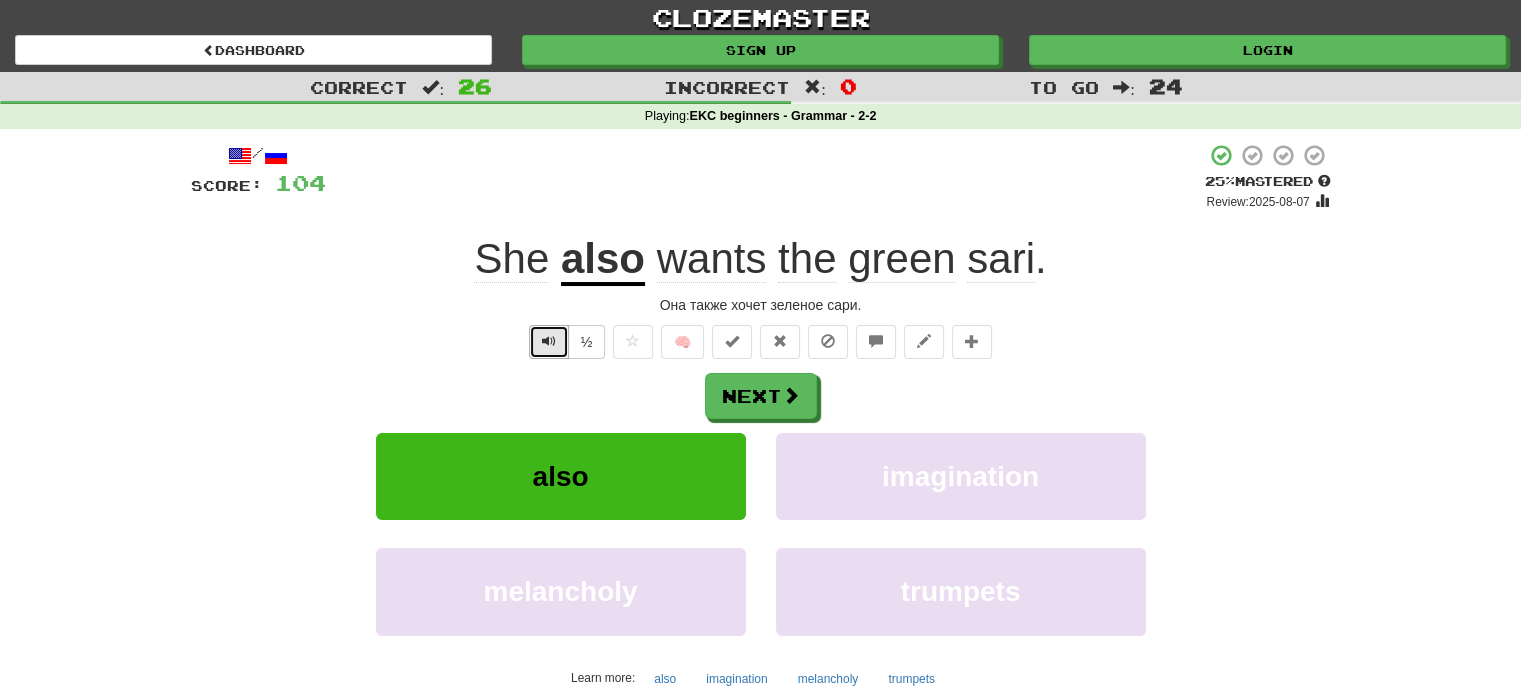 click at bounding box center (549, 341) 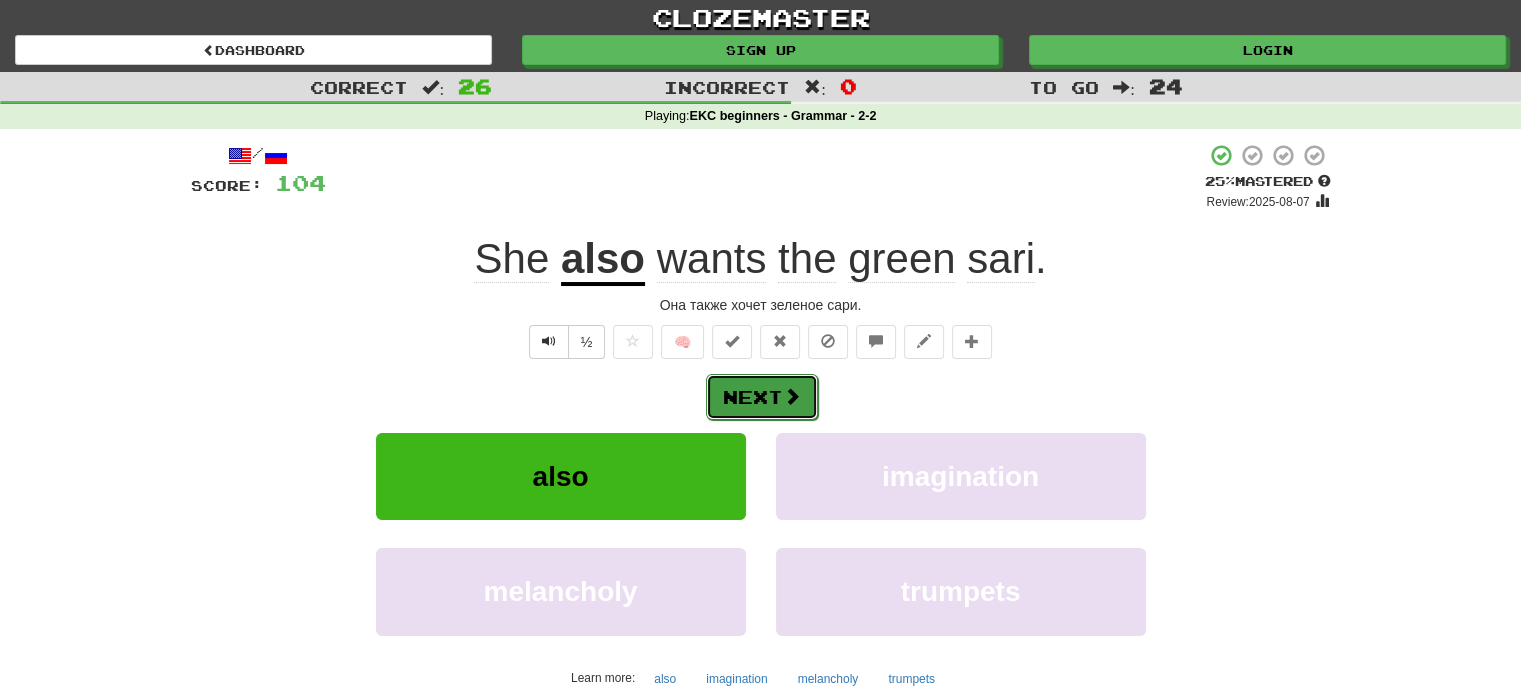 click on "Next" at bounding box center (762, 397) 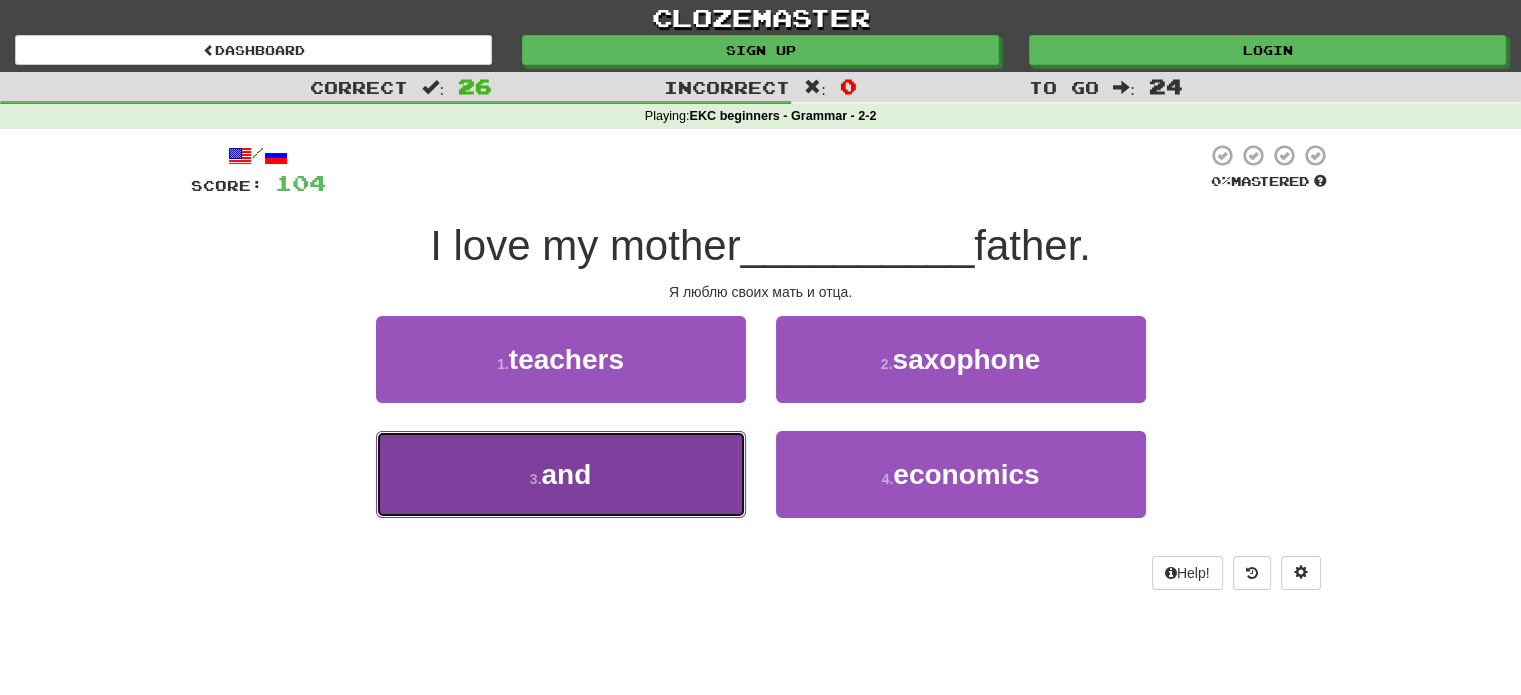 click on "3 .  and" at bounding box center [561, 474] 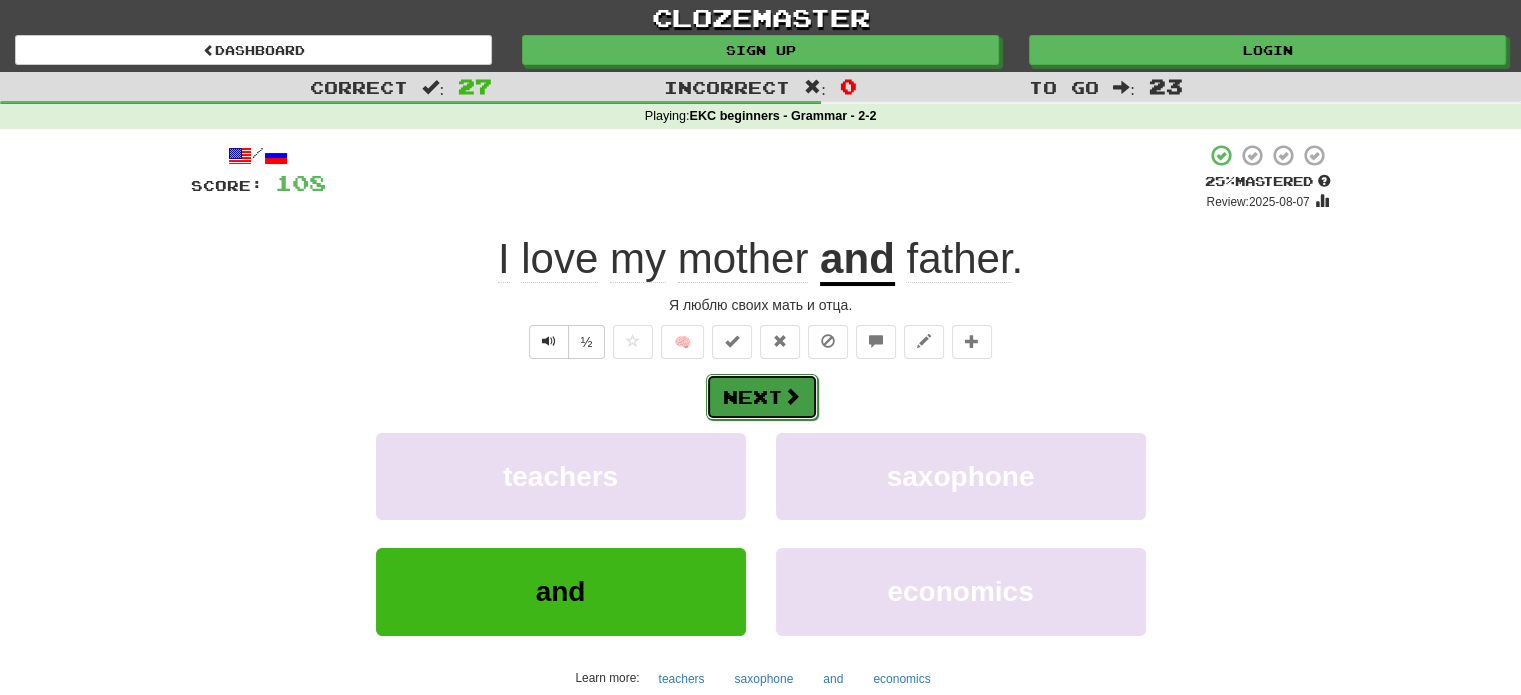 click on "Next" at bounding box center [762, 397] 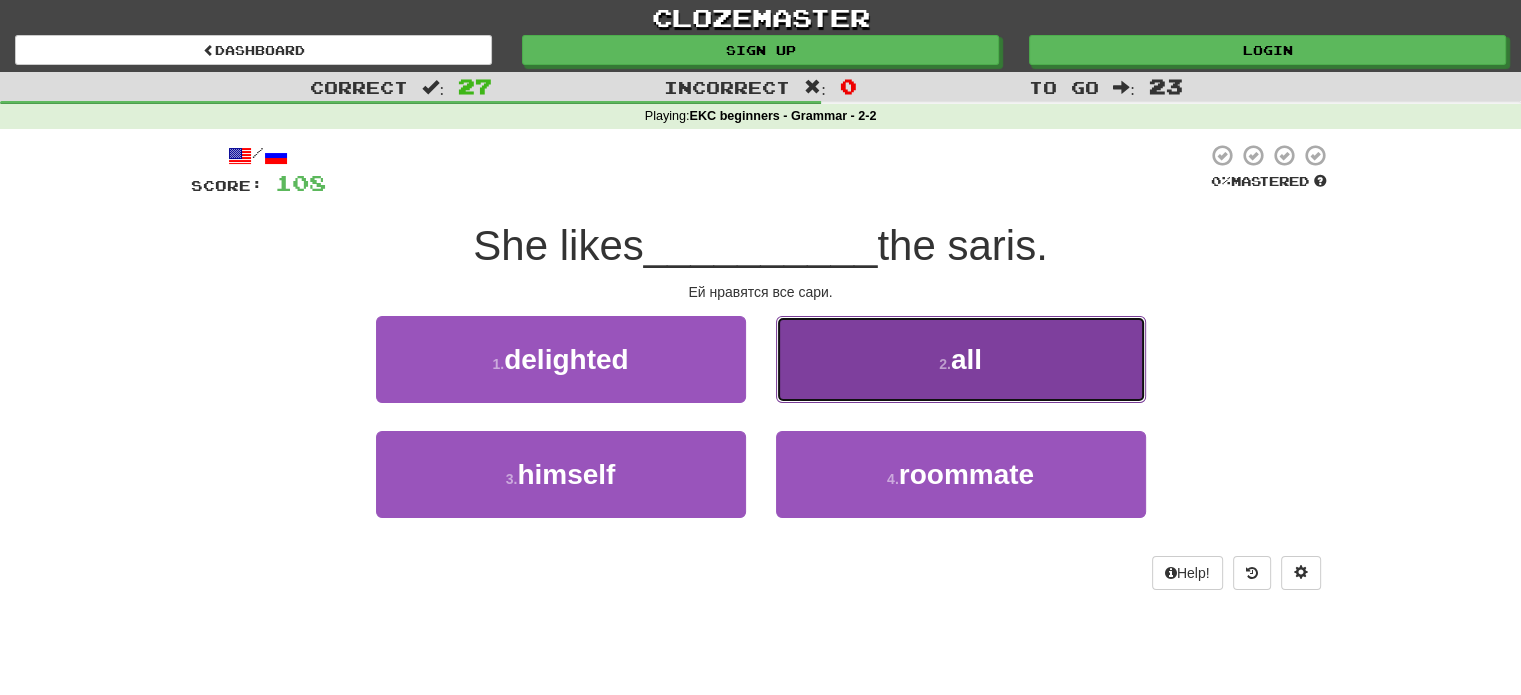 click on "2 .  all" at bounding box center (961, 359) 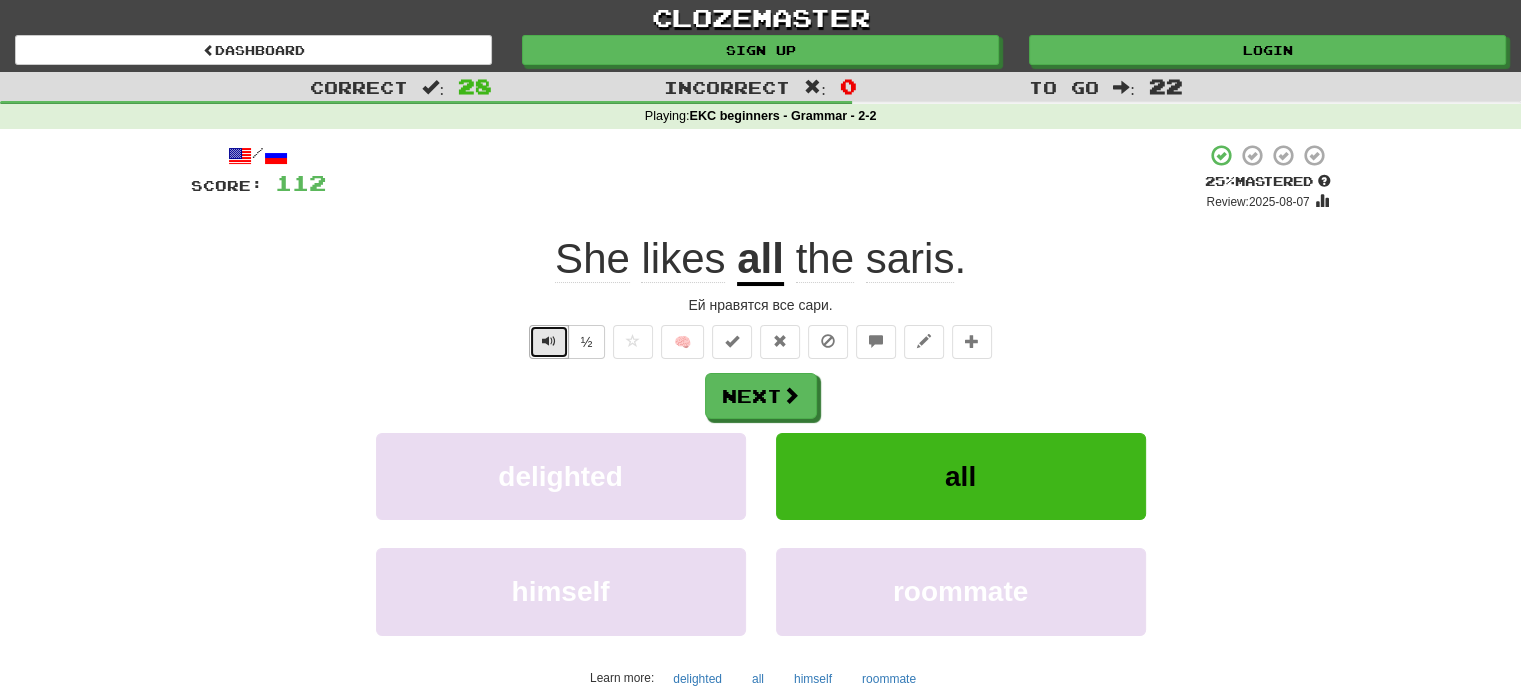 click at bounding box center (549, 341) 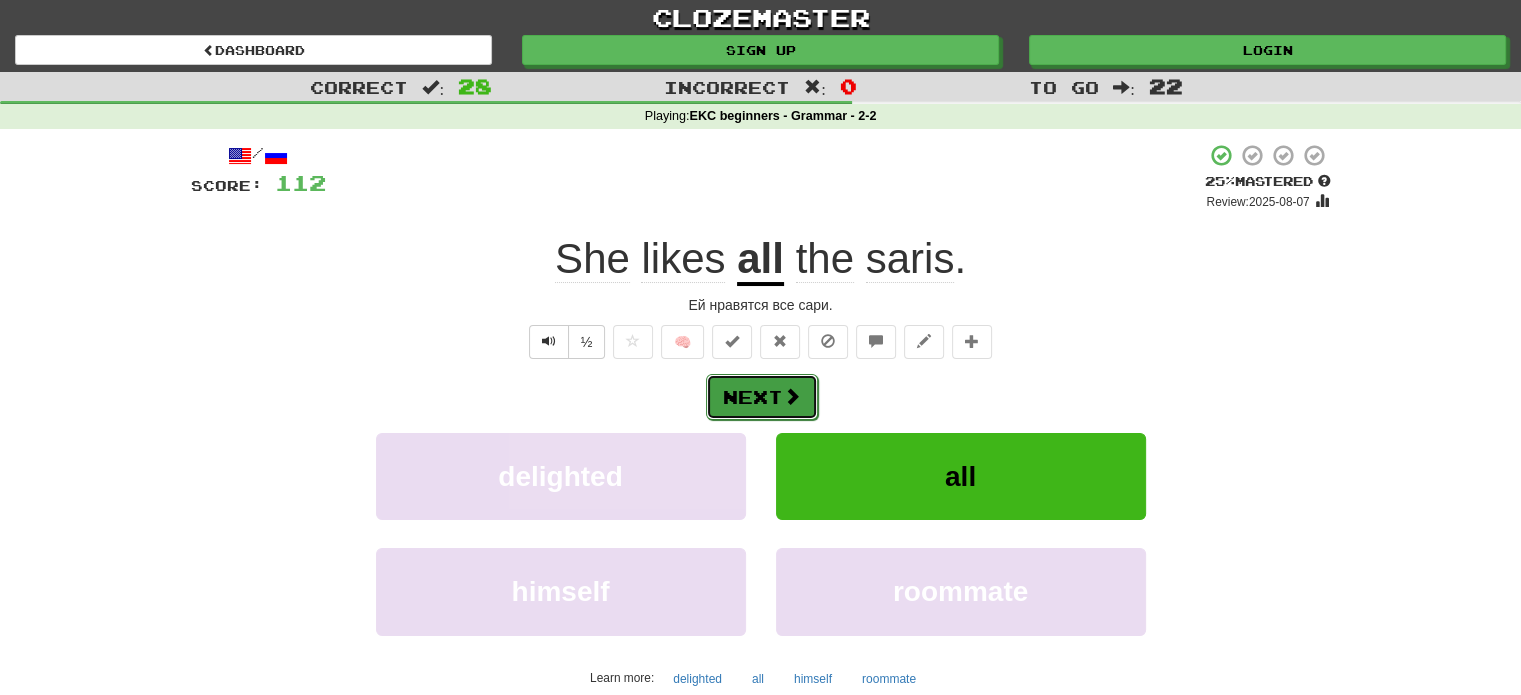 click on "Next" at bounding box center (762, 397) 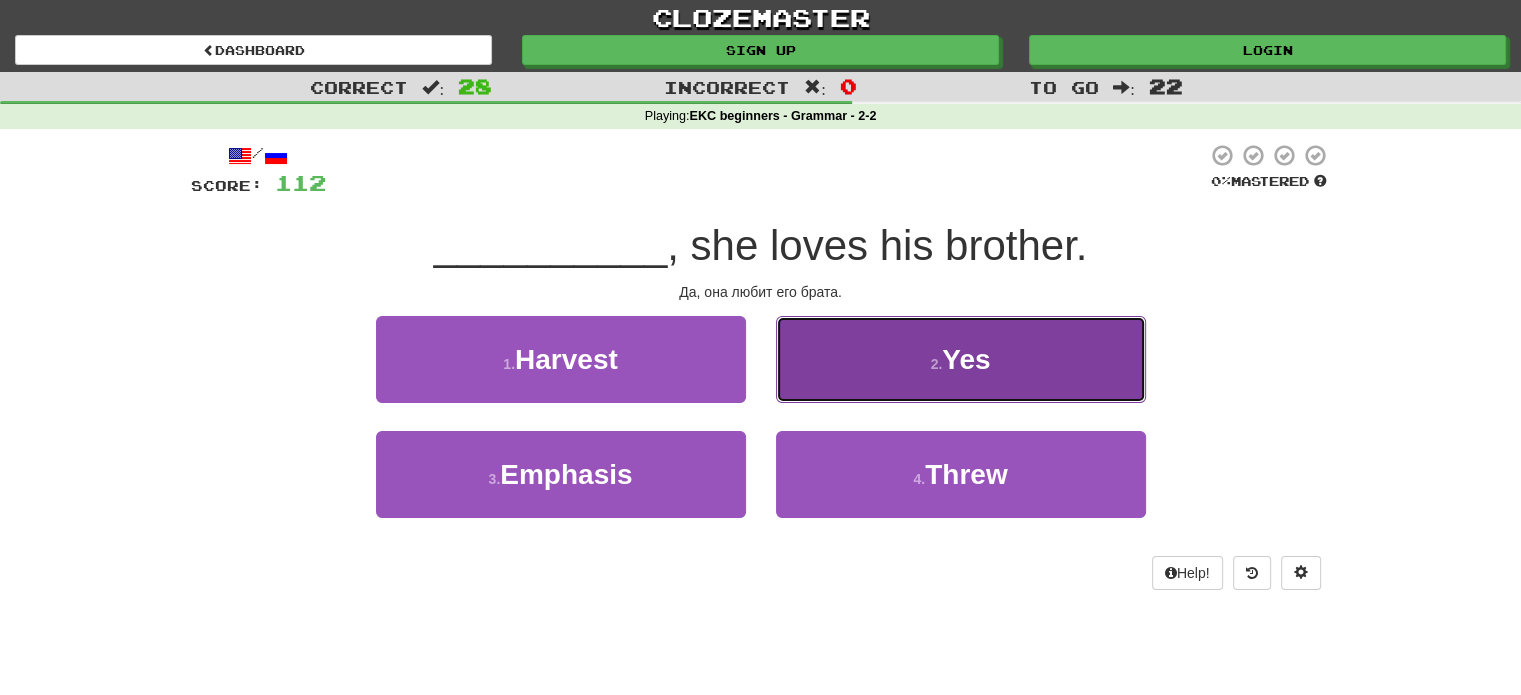 click on "2 .  Yes" at bounding box center [961, 359] 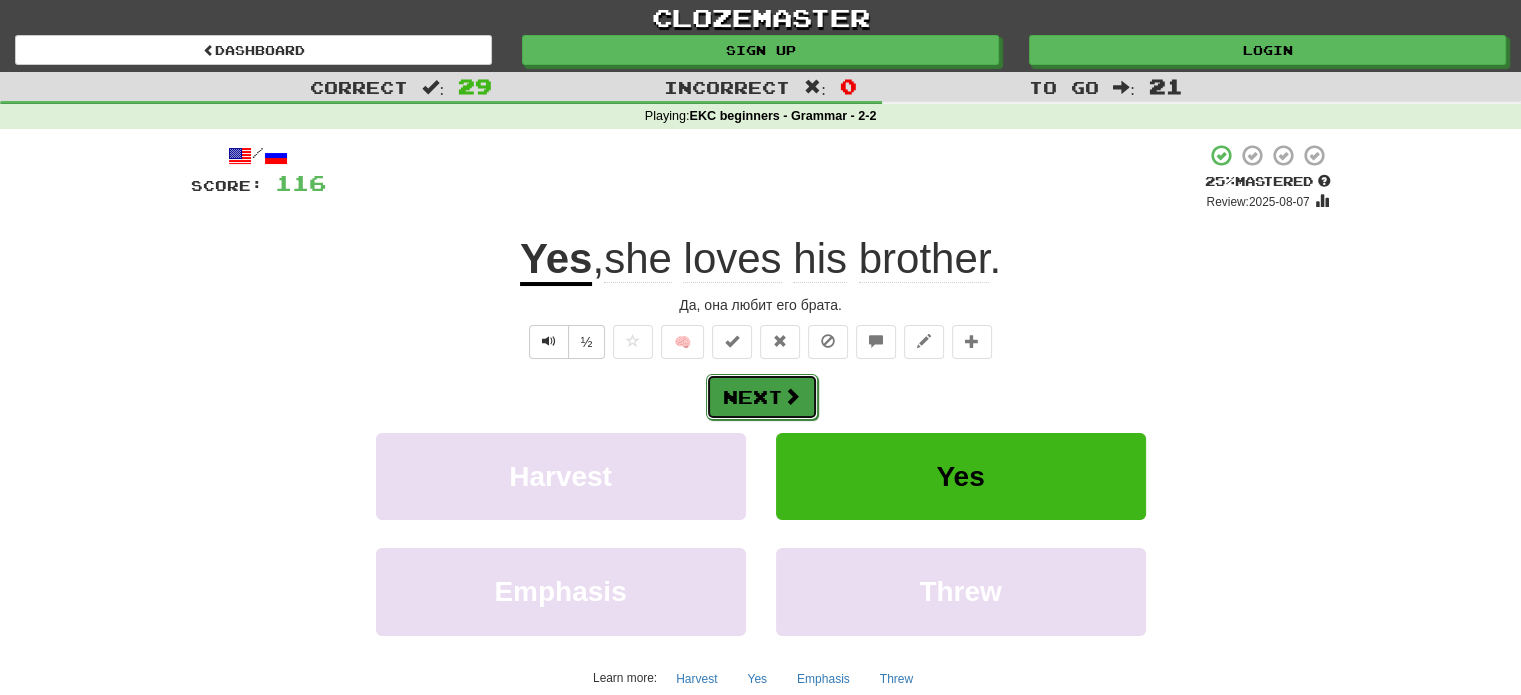 click on "Next" at bounding box center [762, 397] 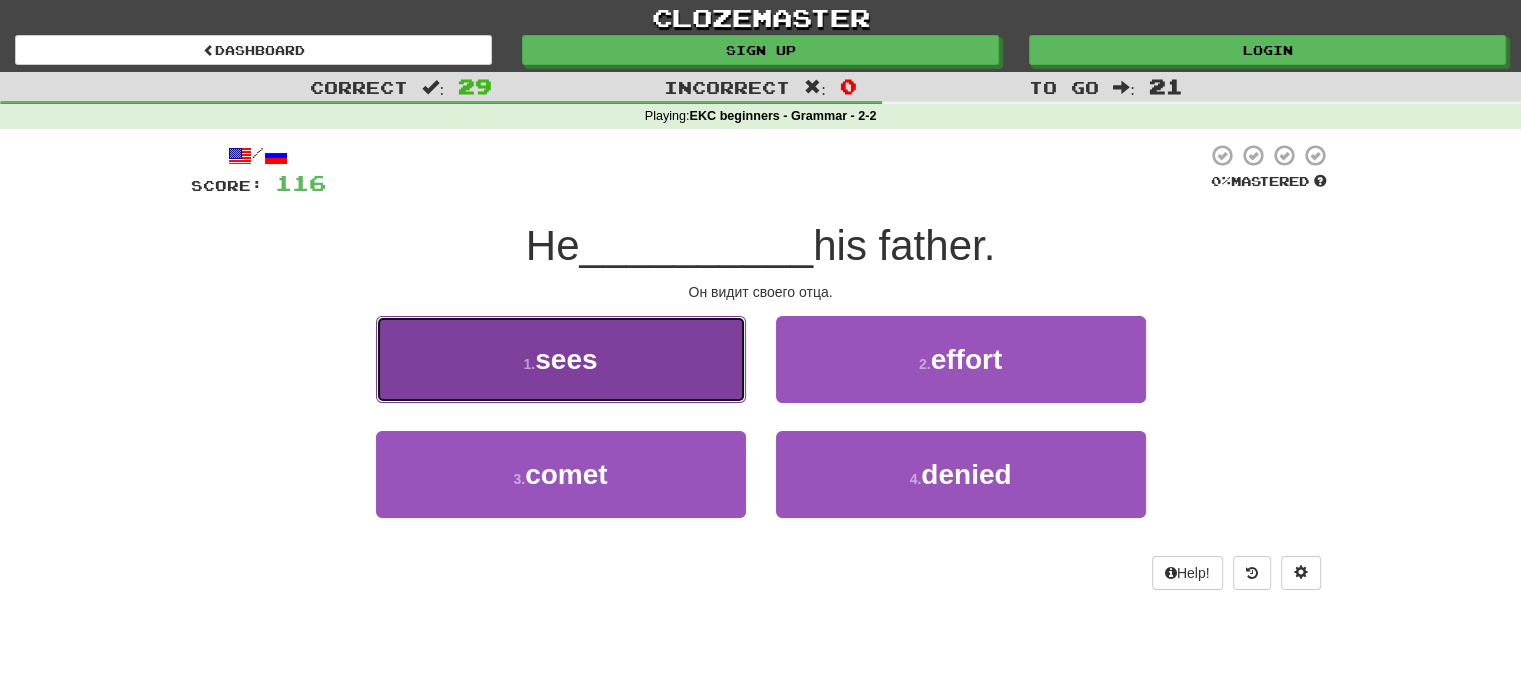 click on "1 .  sees" at bounding box center (561, 359) 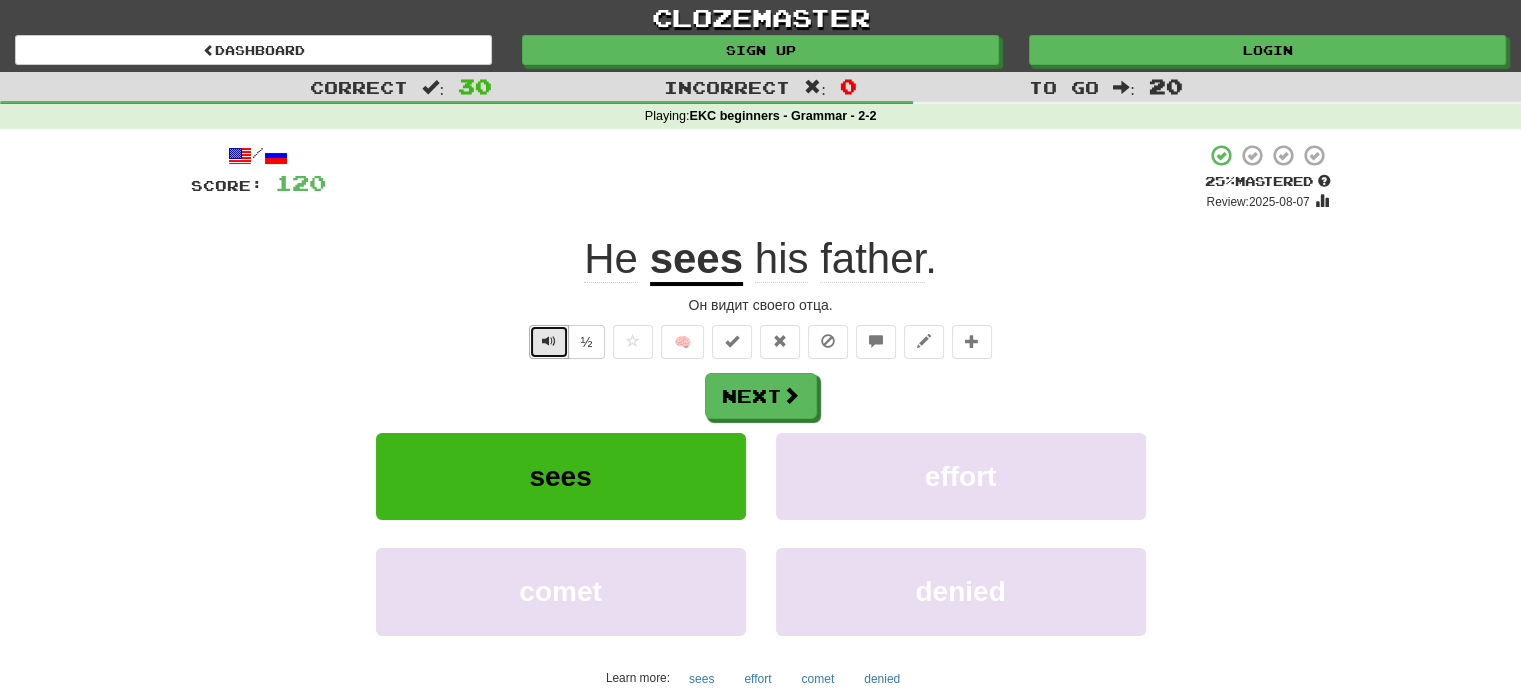 click at bounding box center [549, 342] 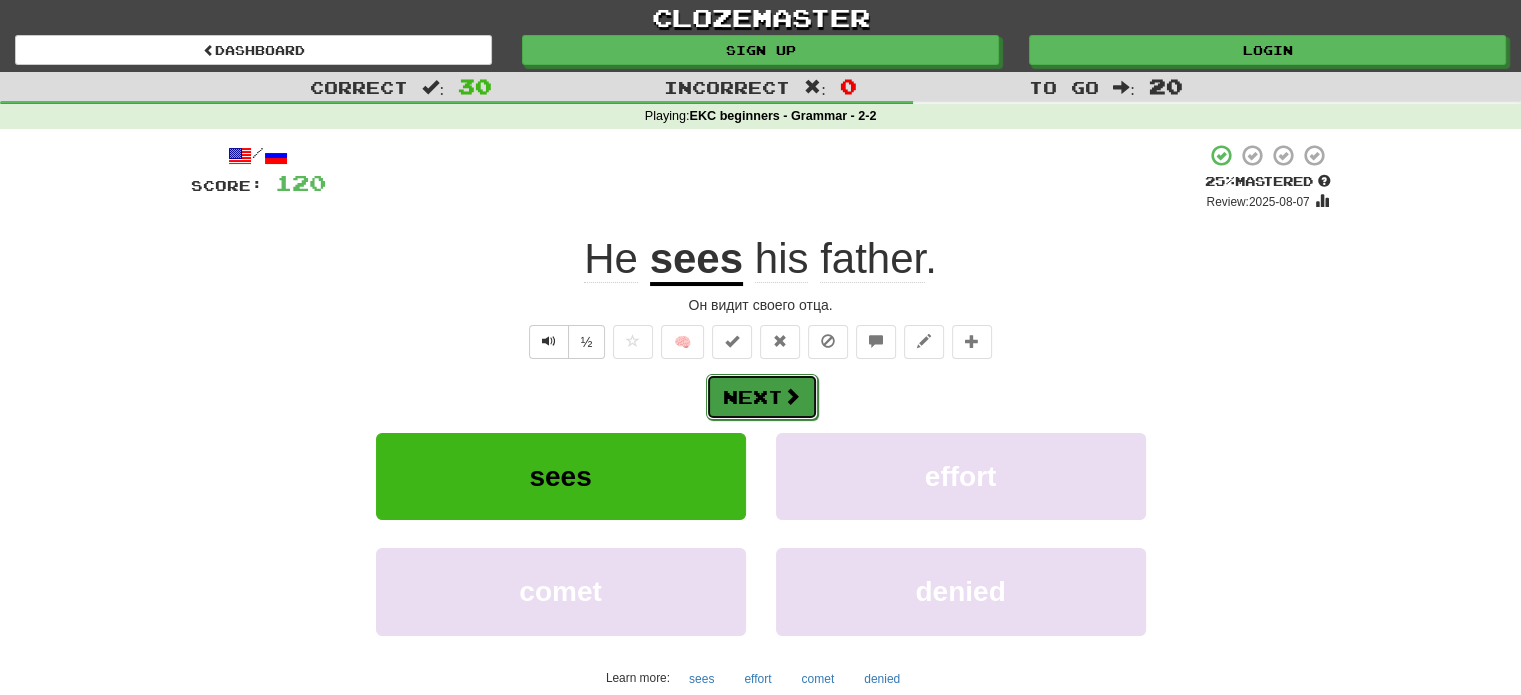 click on "Next" at bounding box center (762, 397) 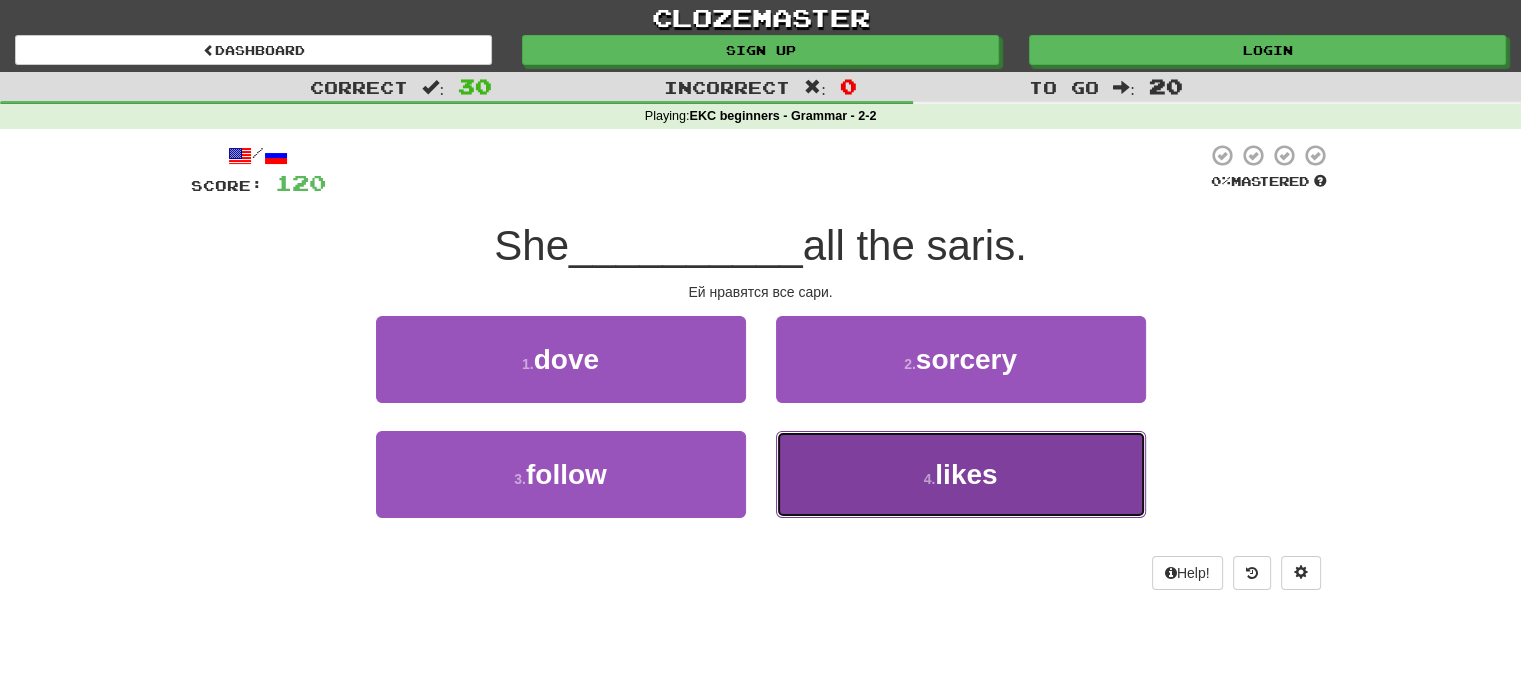 click on "4 .  likes" at bounding box center [961, 474] 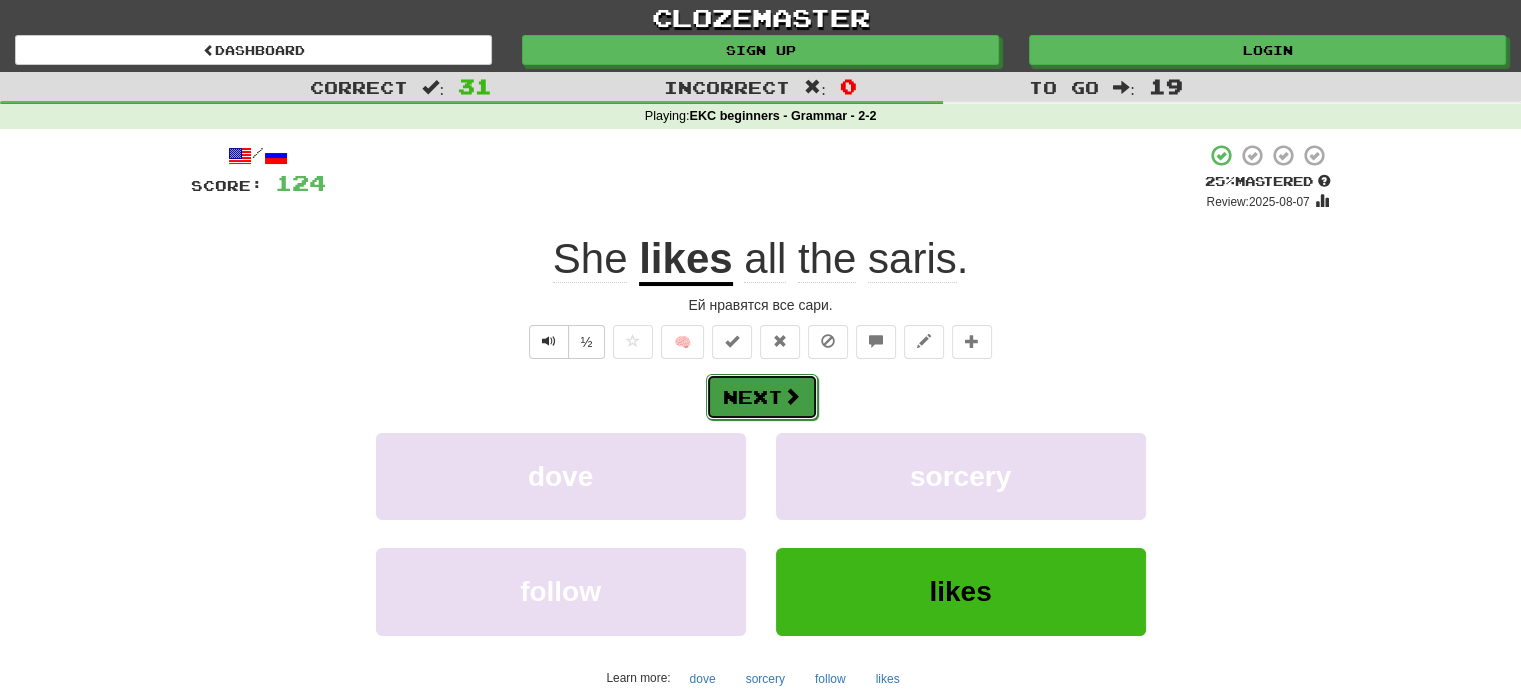 click on "Next" at bounding box center (762, 397) 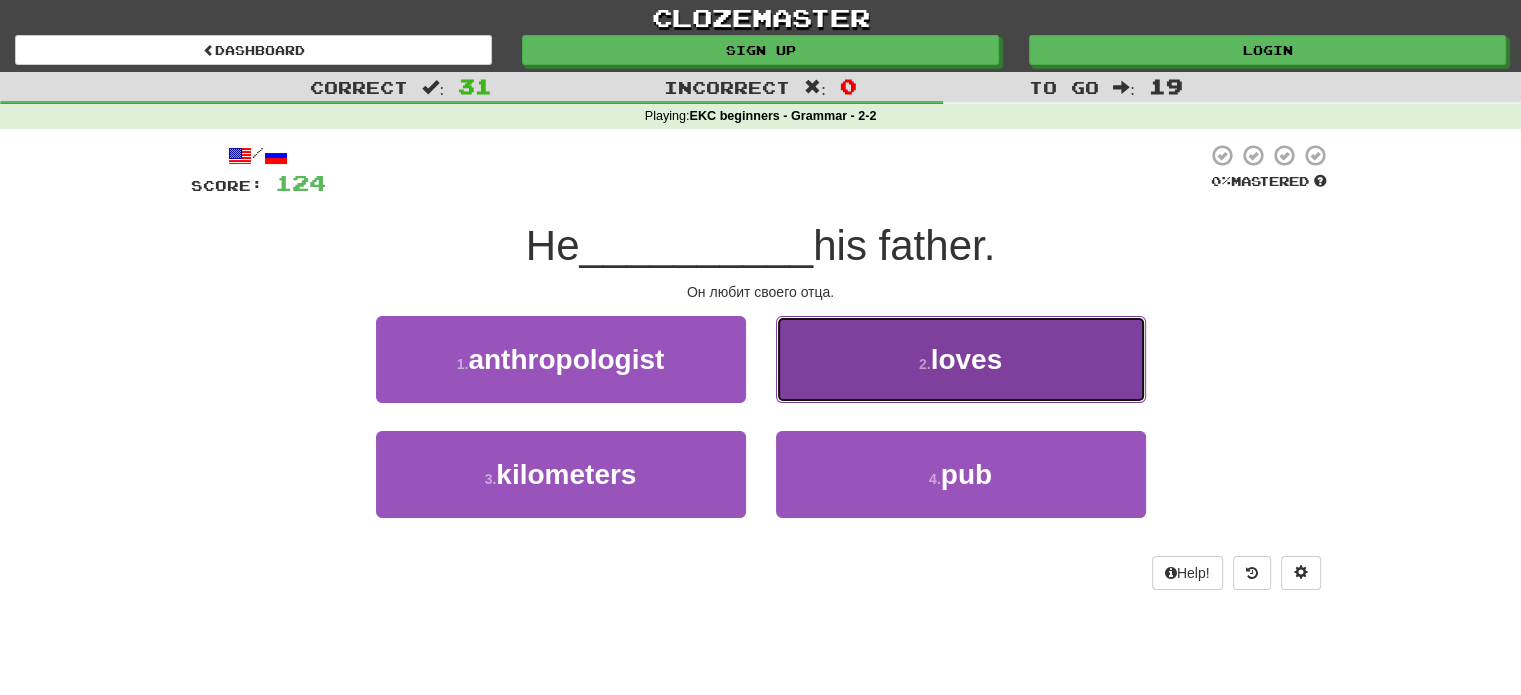 click on "2 .  loves" at bounding box center [961, 359] 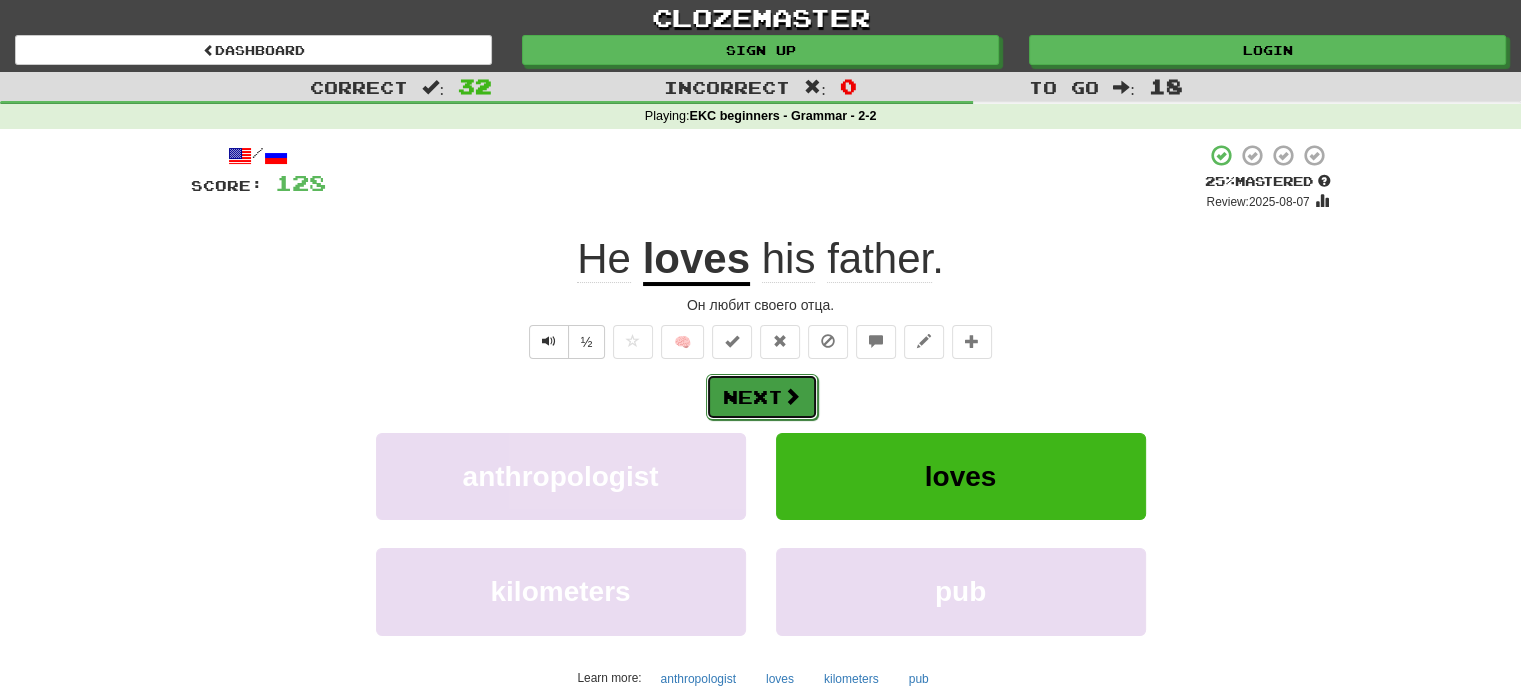 click on "Next" at bounding box center (762, 397) 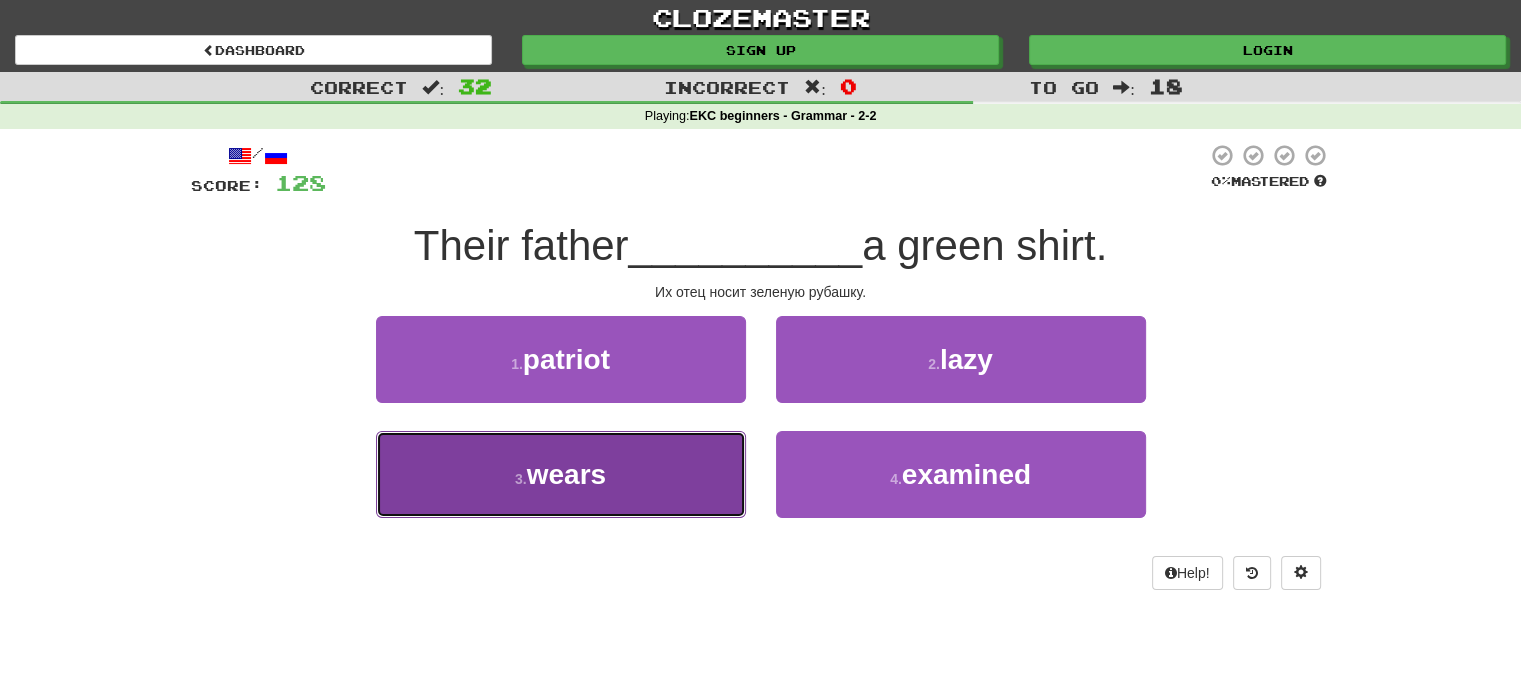 click on "3 .  wears" at bounding box center (561, 474) 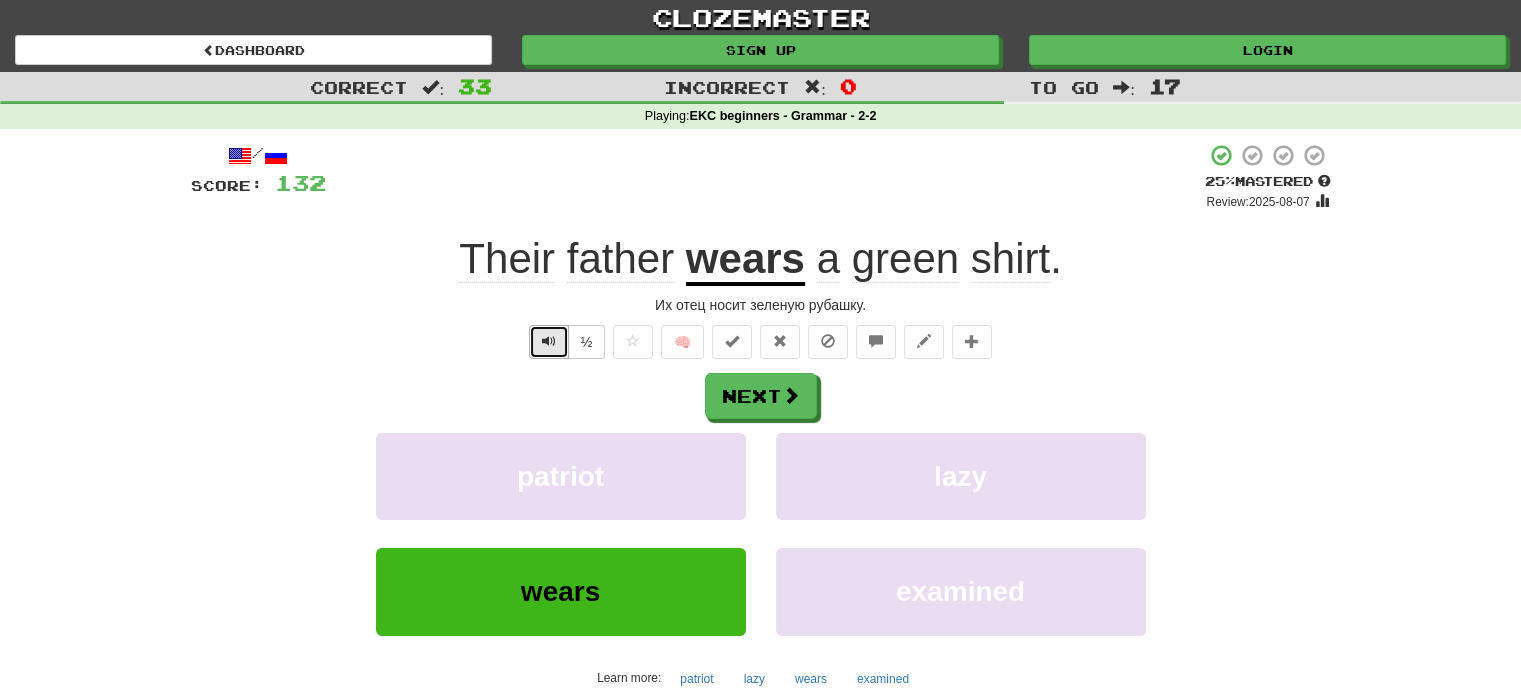 click at bounding box center [549, 342] 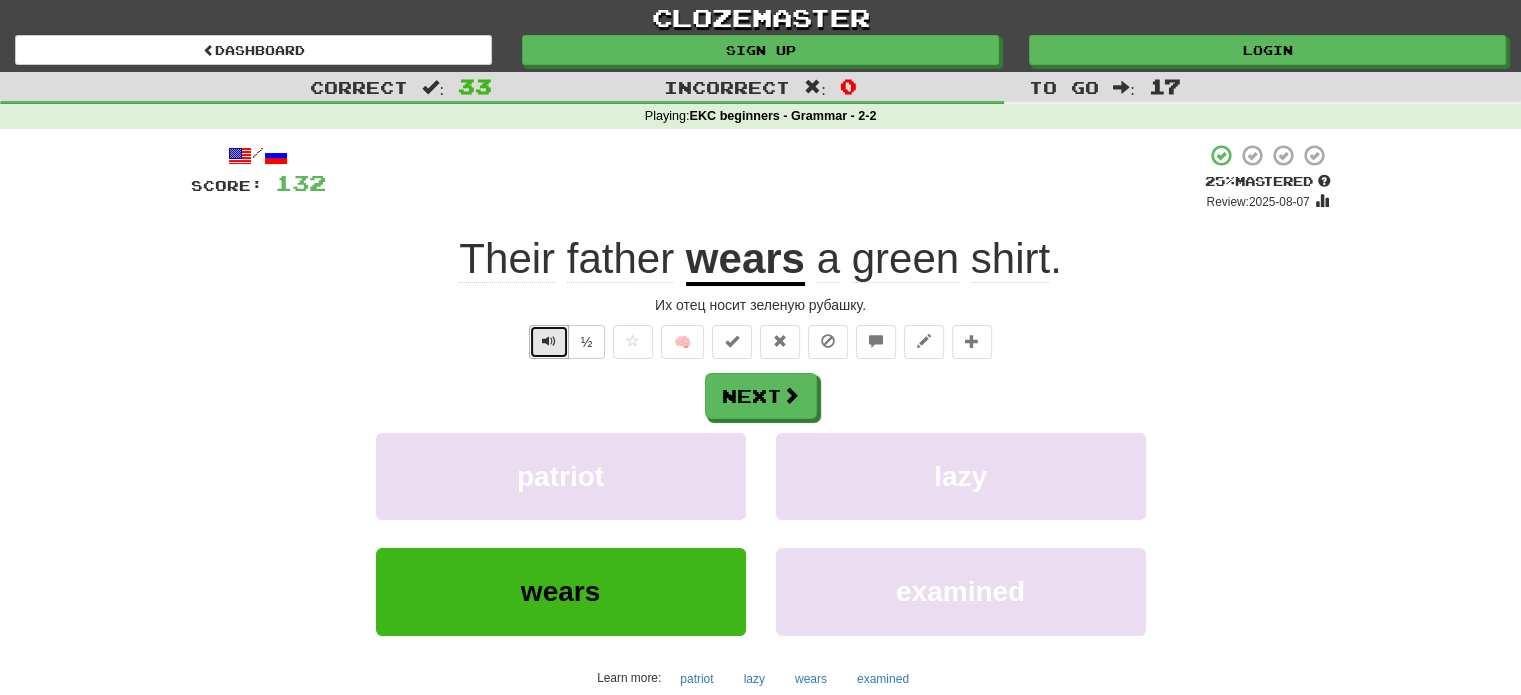 click at bounding box center (549, 341) 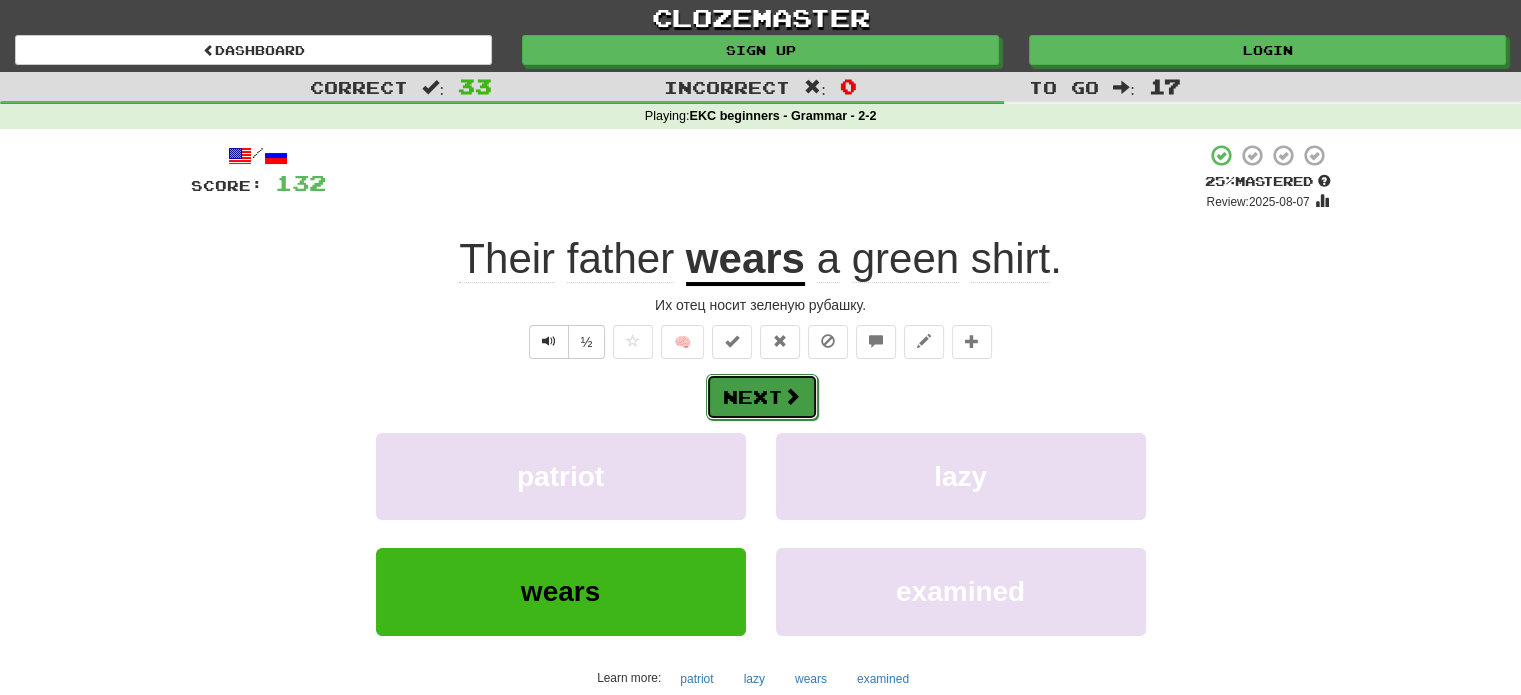 click on "Next" at bounding box center (762, 397) 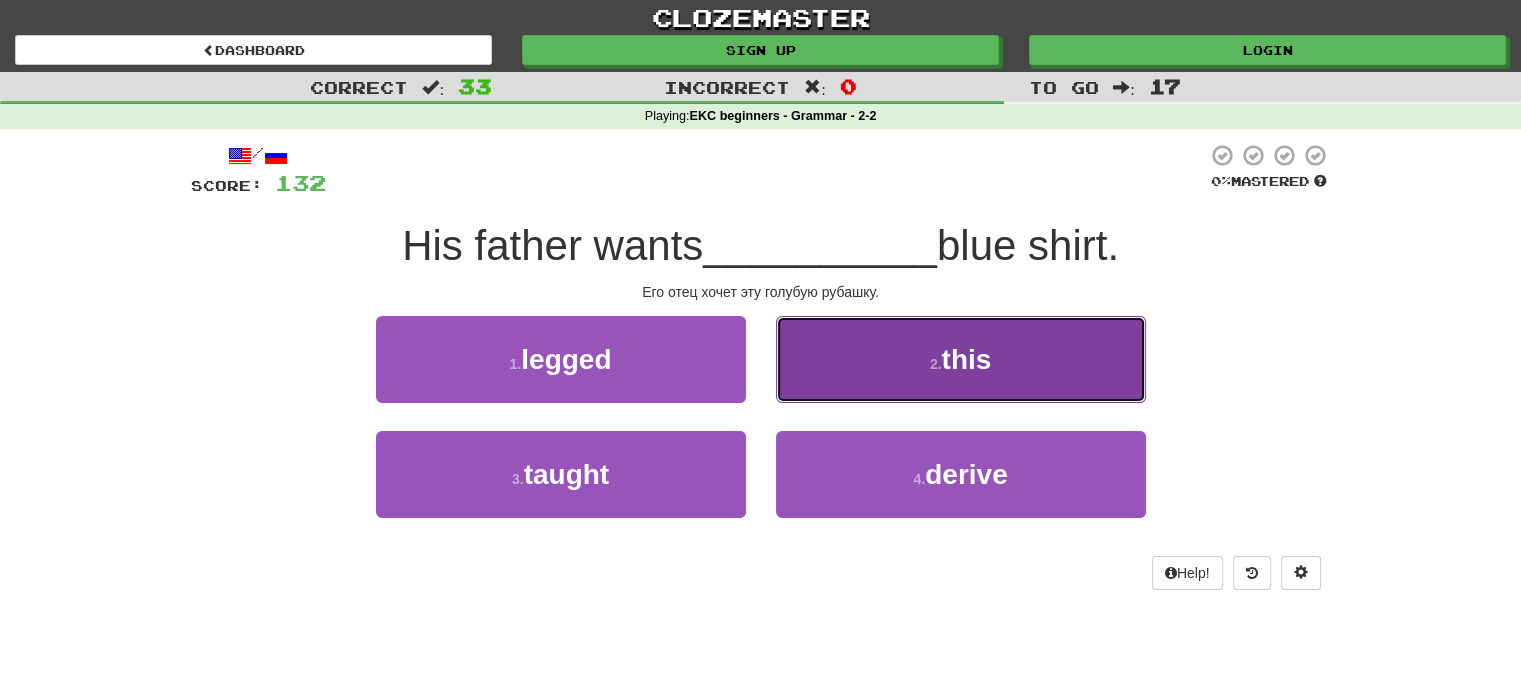 click on "2 .  this" at bounding box center [961, 359] 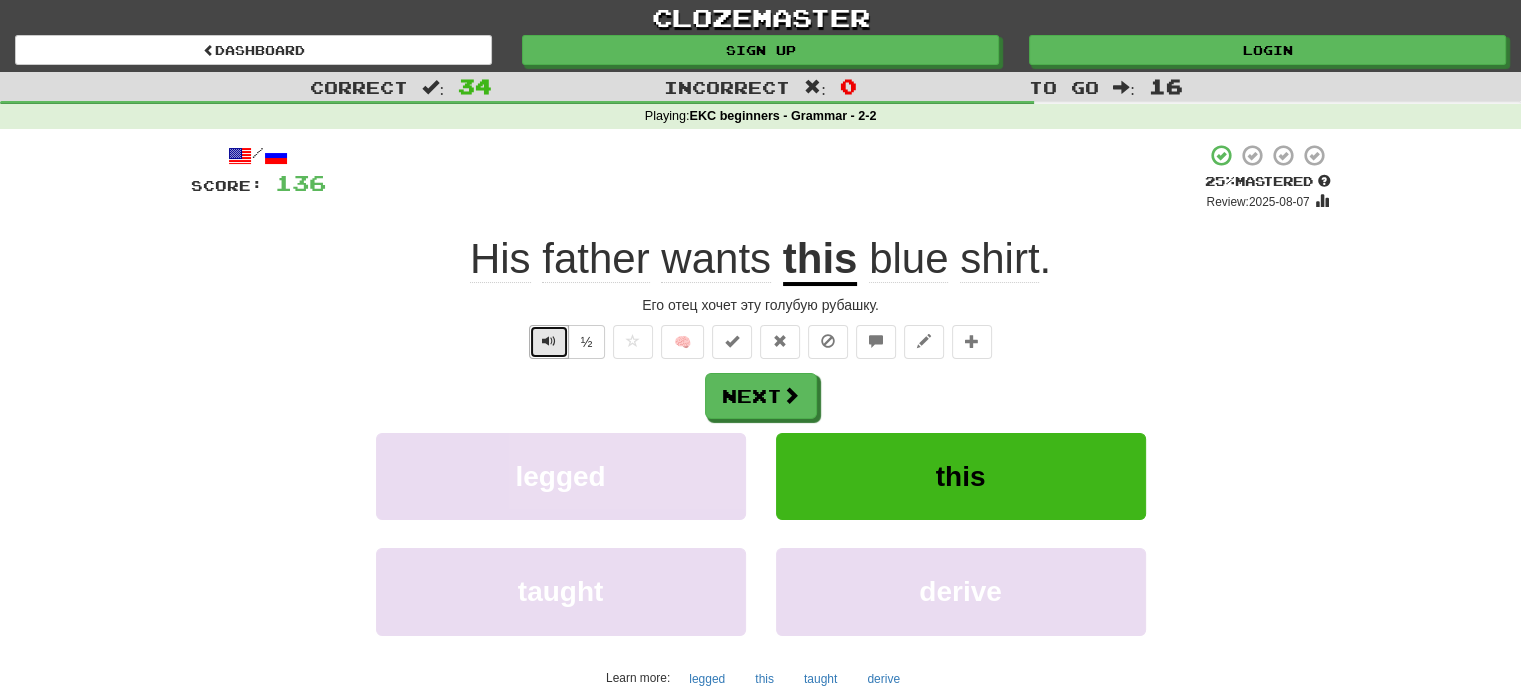 click at bounding box center (549, 341) 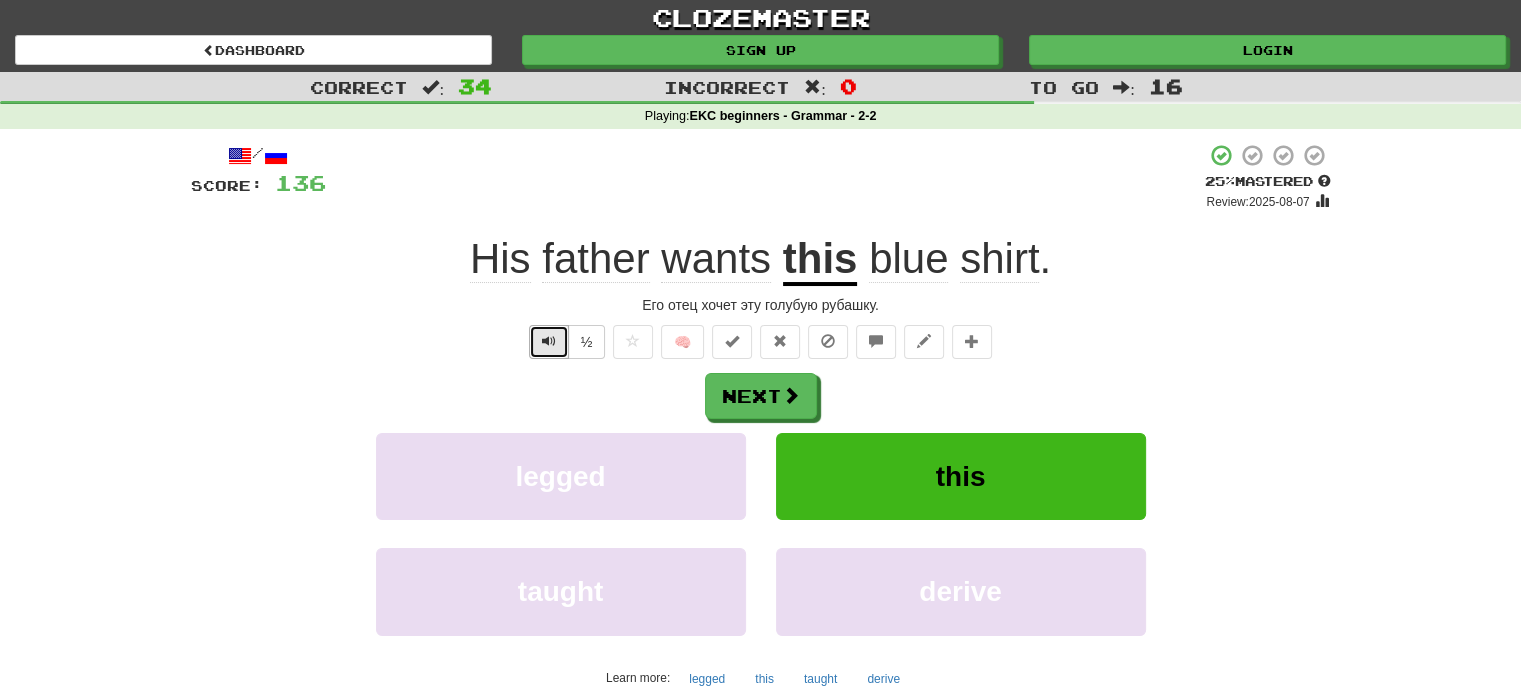 click at bounding box center (549, 341) 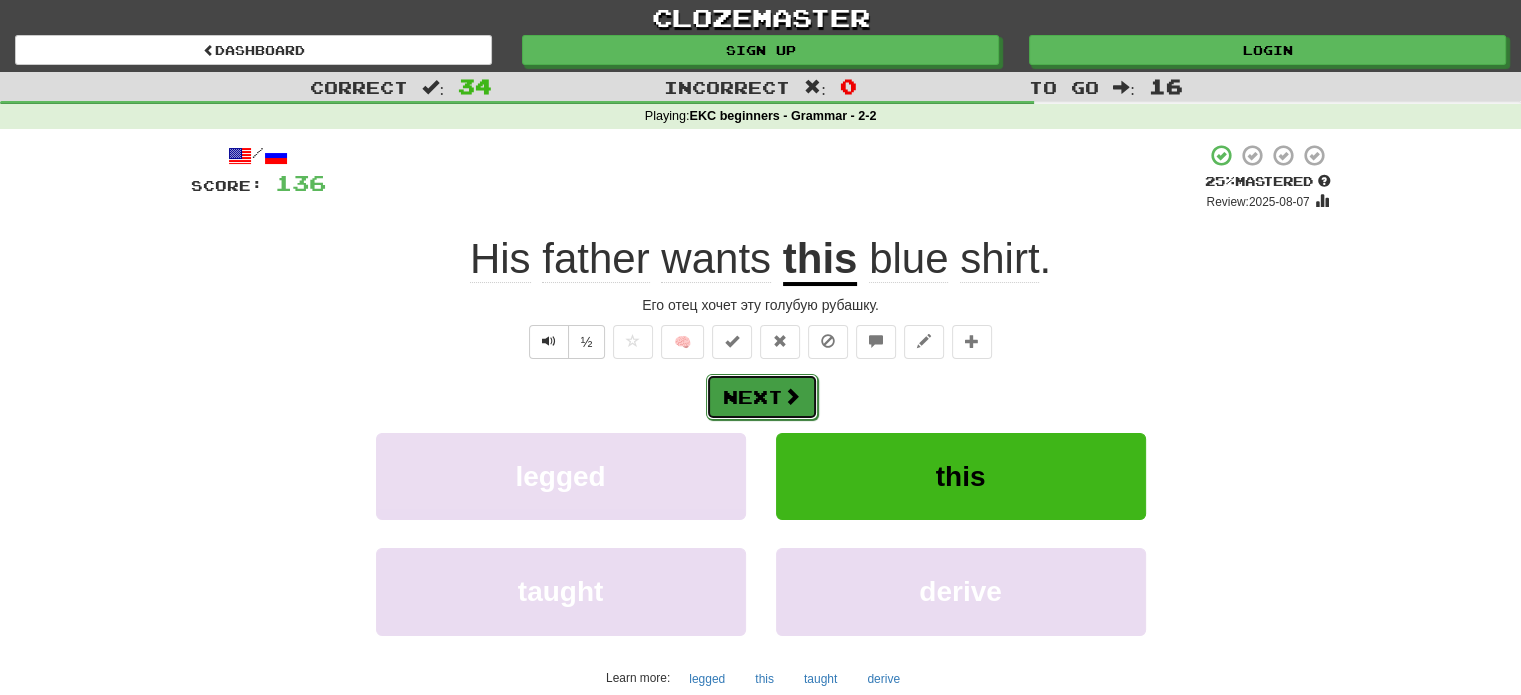 click on "Next" at bounding box center (762, 397) 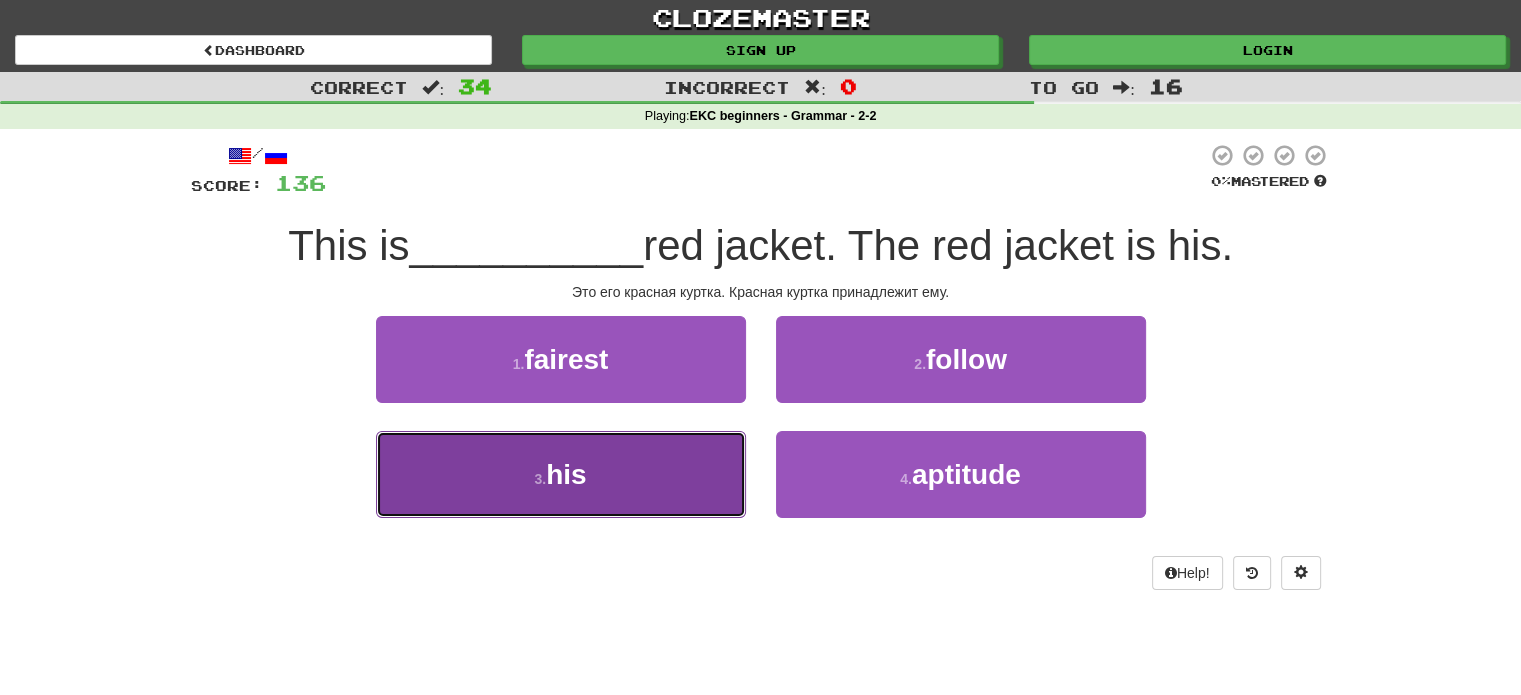 click on "3 .  his" at bounding box center [561, 474] 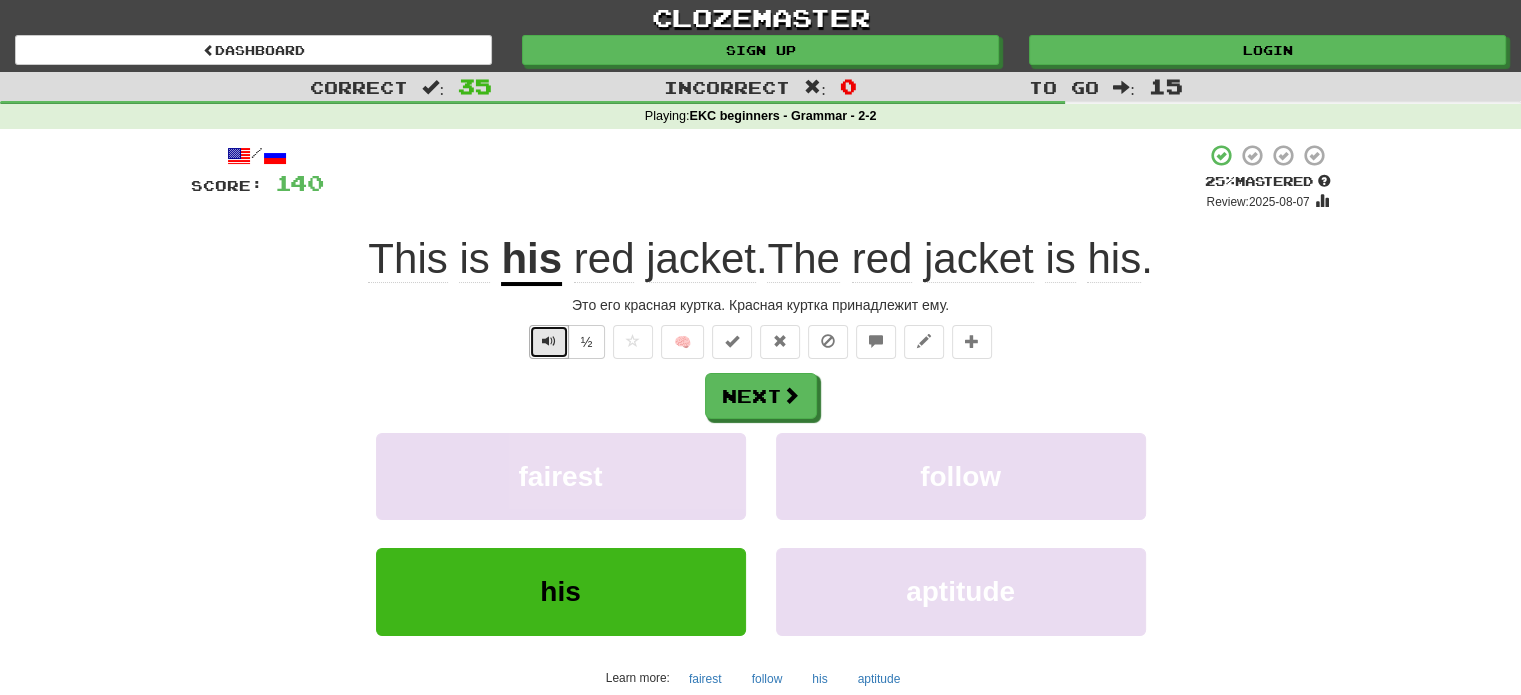 click at bounding box center [549, 341] 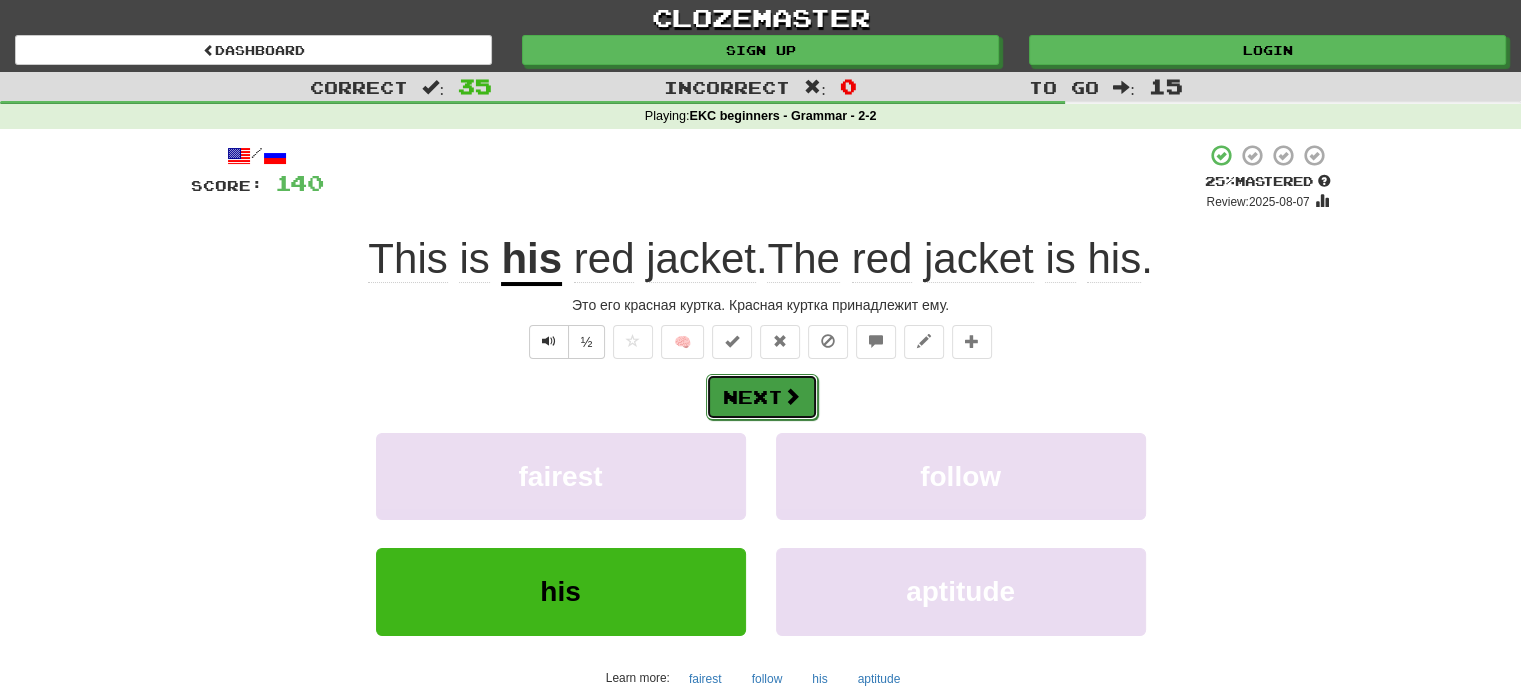 click on "Next" at bounding box center [762, 397] 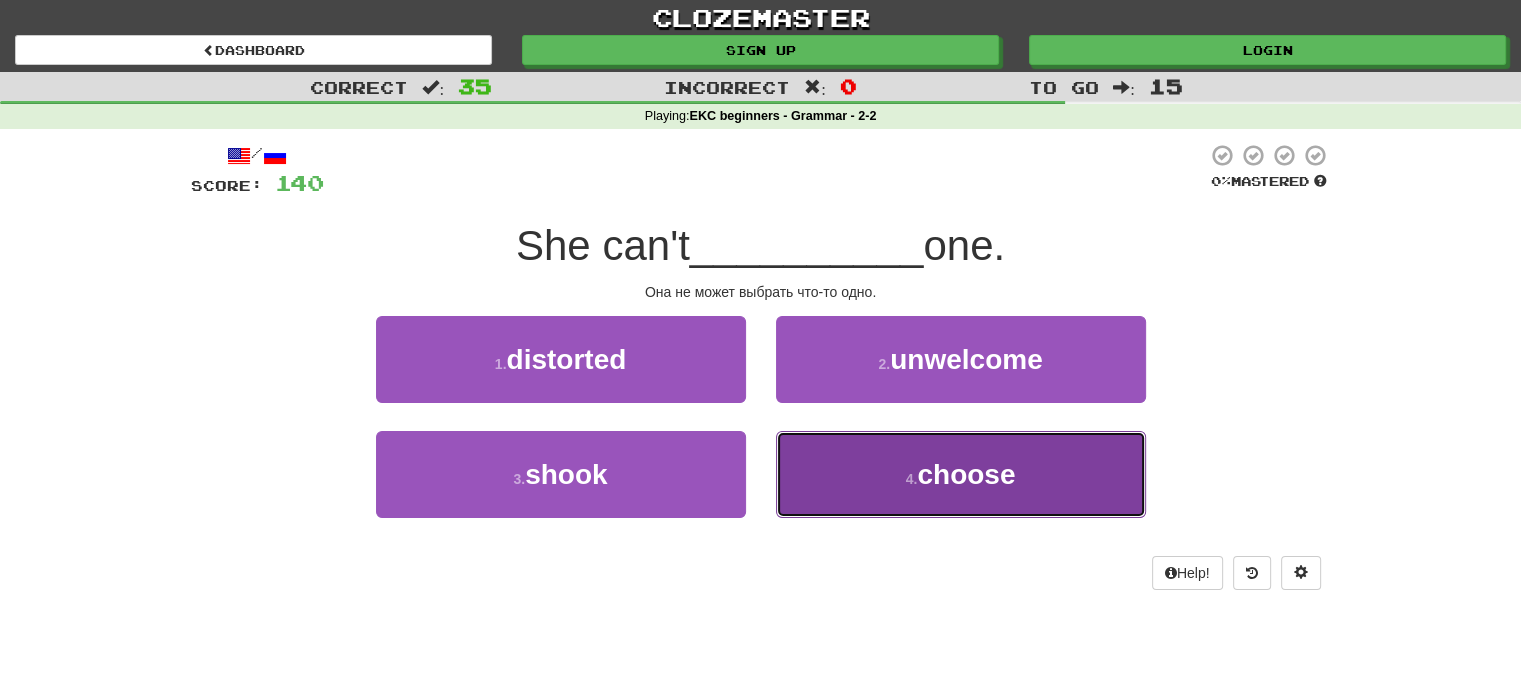 click on "4 .  choose" at bounding box center [961, 474] 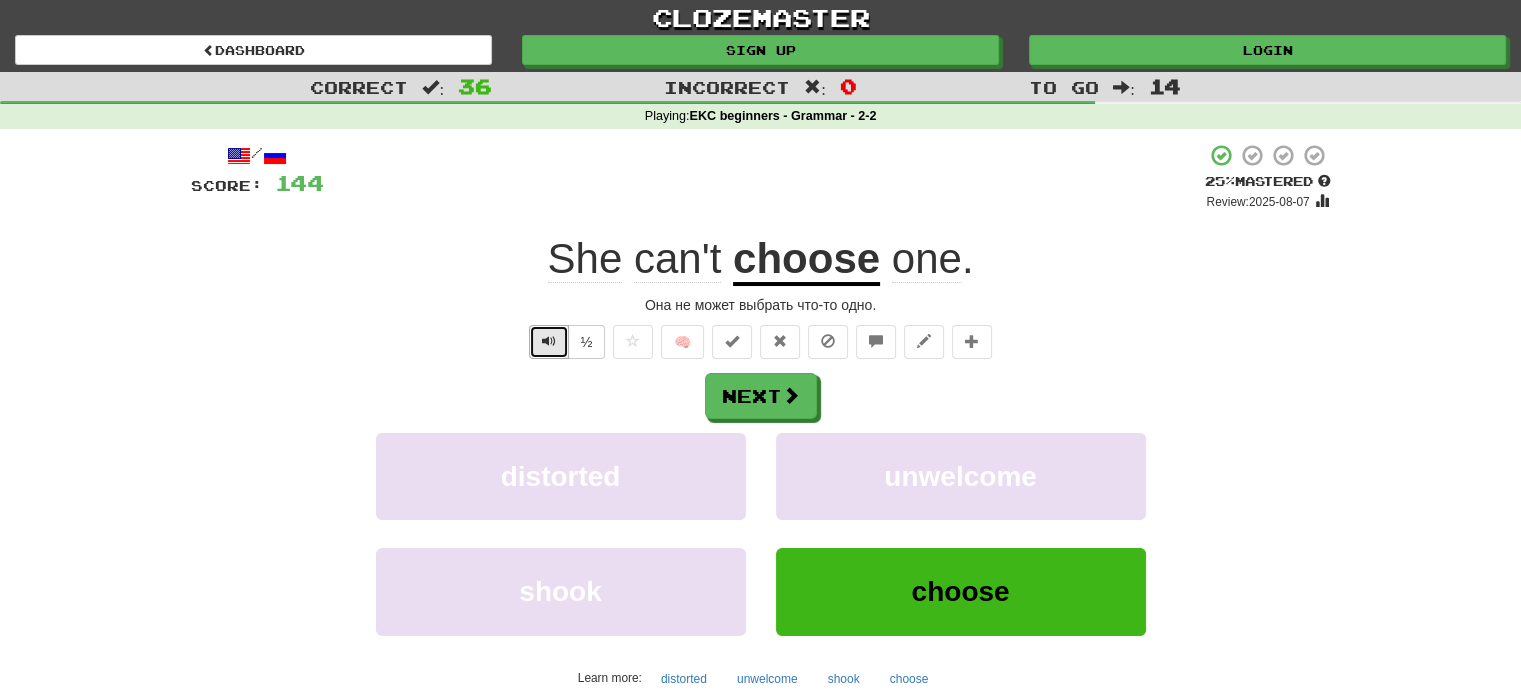click at bounding box center (549, 341) 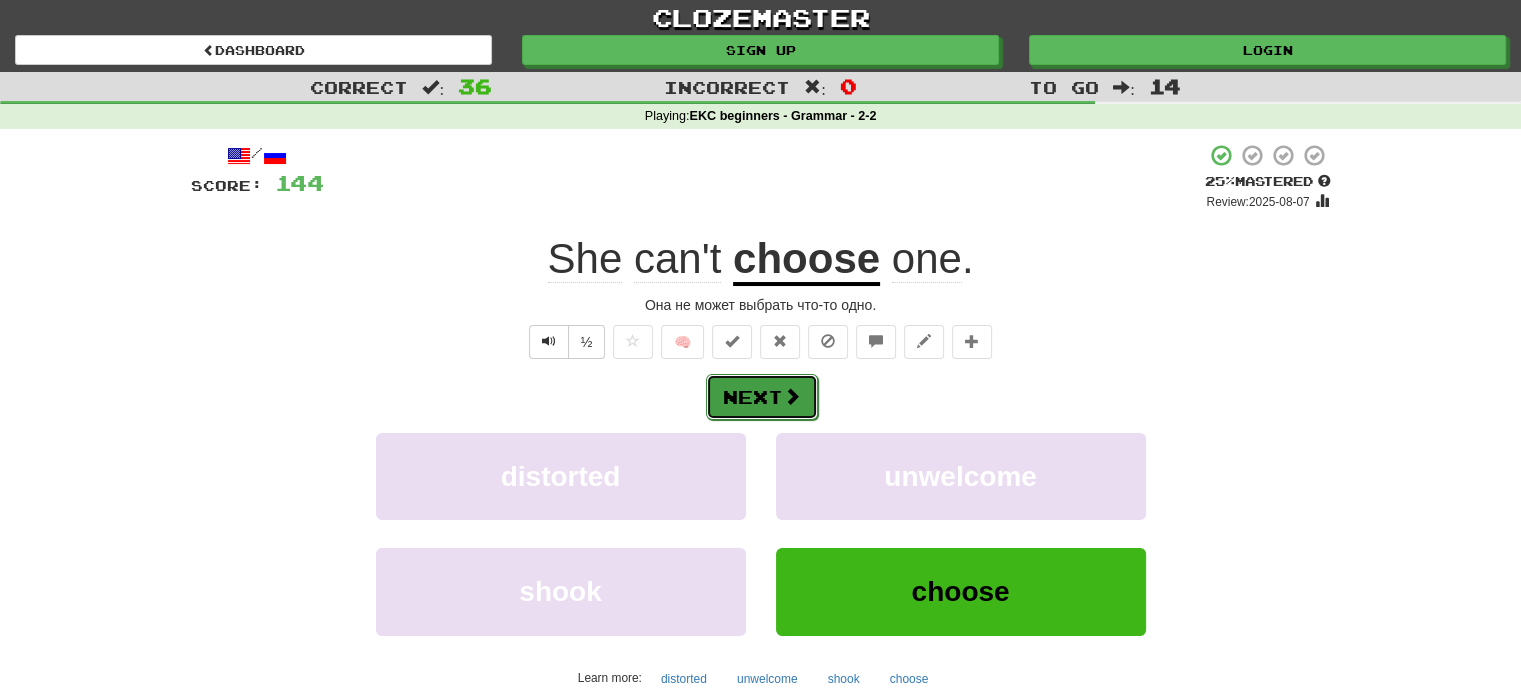 click on "Next" at bounding box center (762, 397) 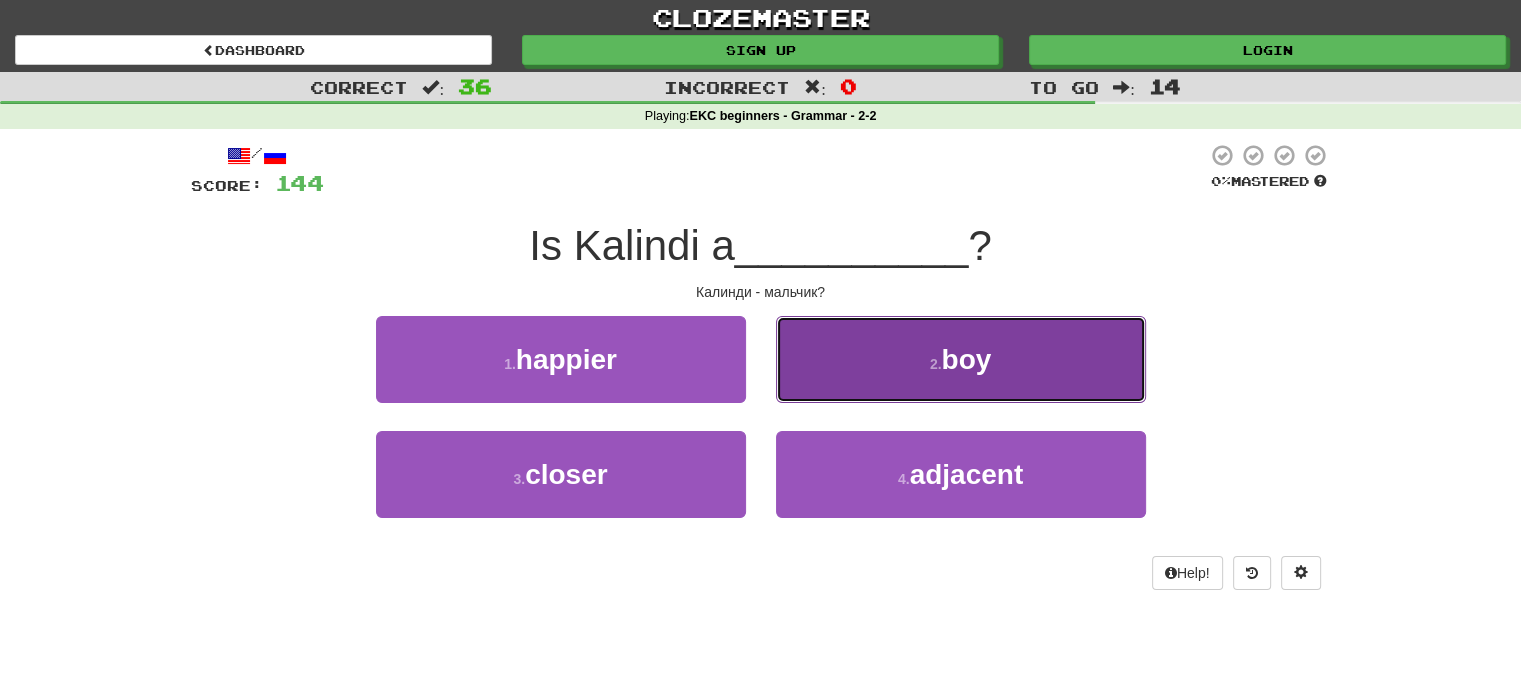 click on "2 .  boy" at bounding box center [961, 359] 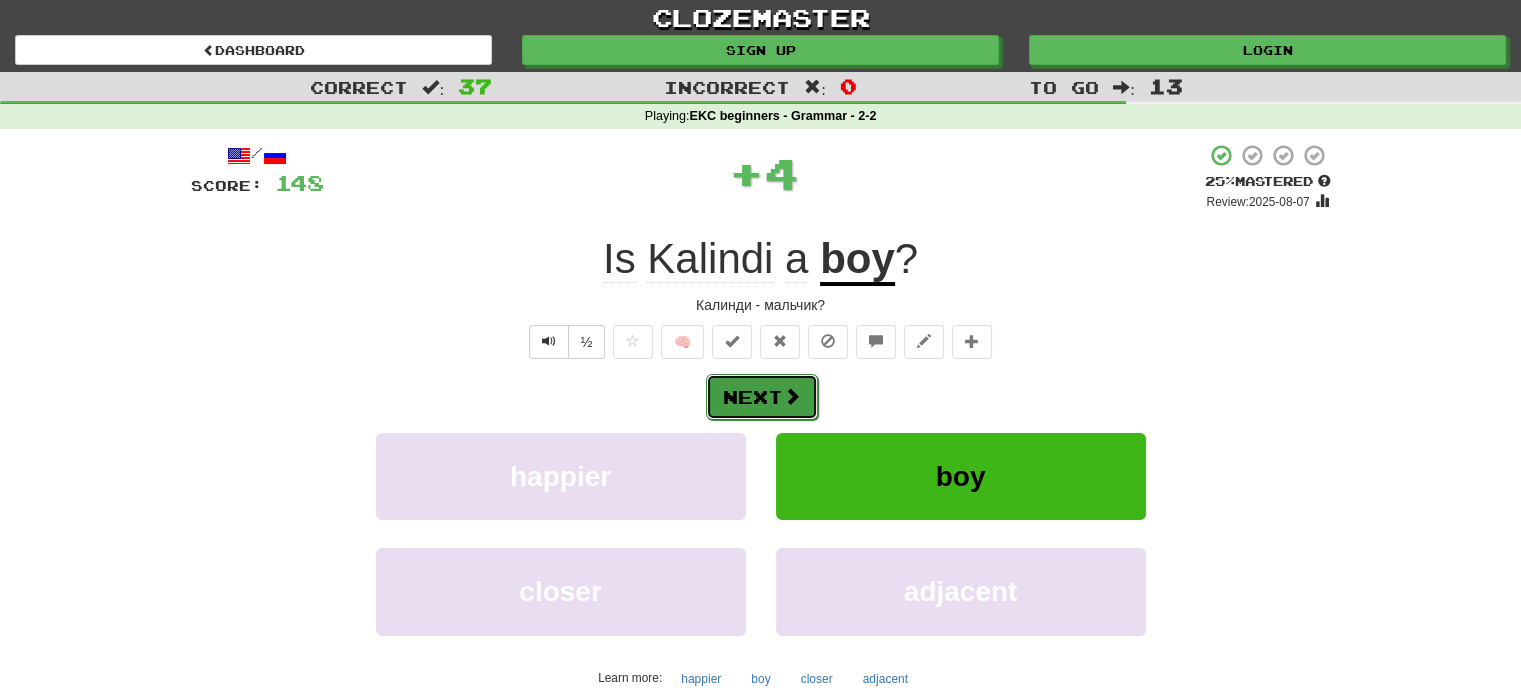 click on "Next" at bounding box center (762, 397) 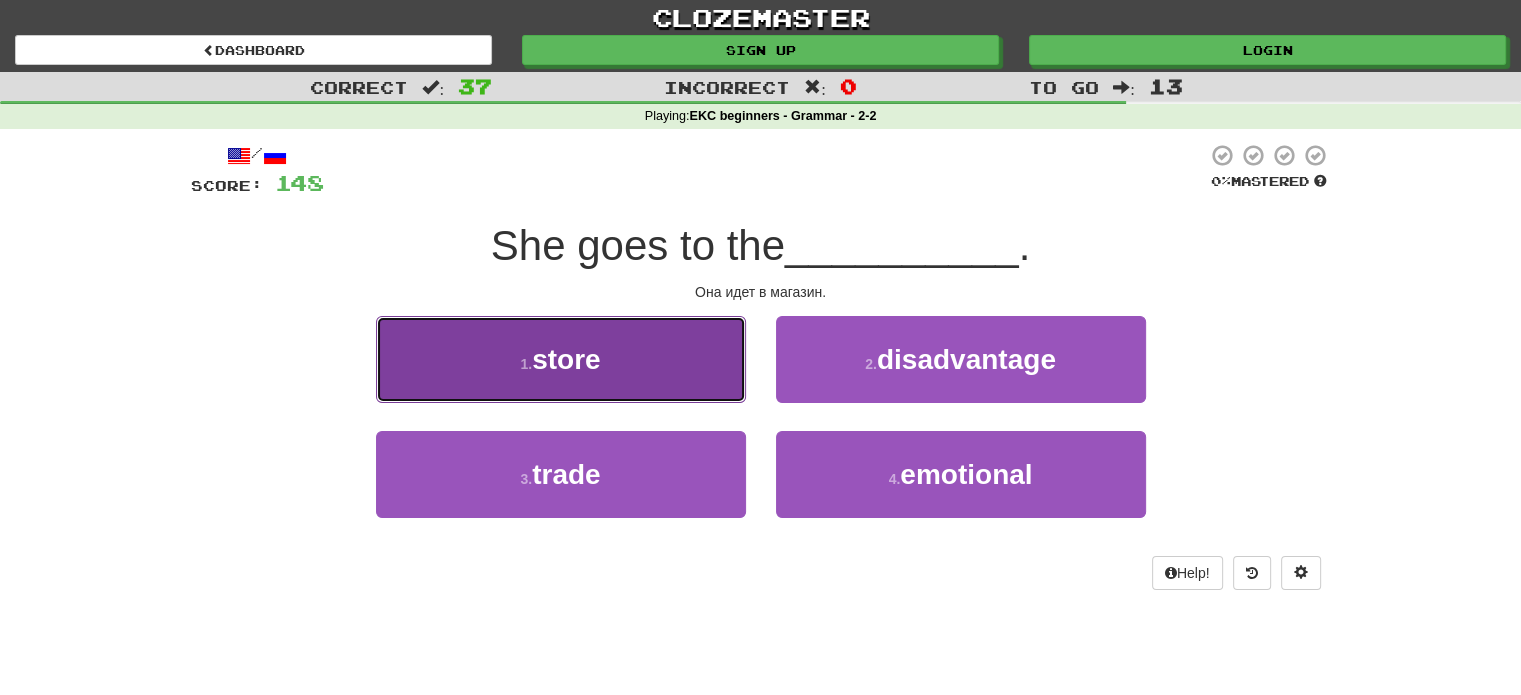 click on "store" at bounding box center [566, 359] 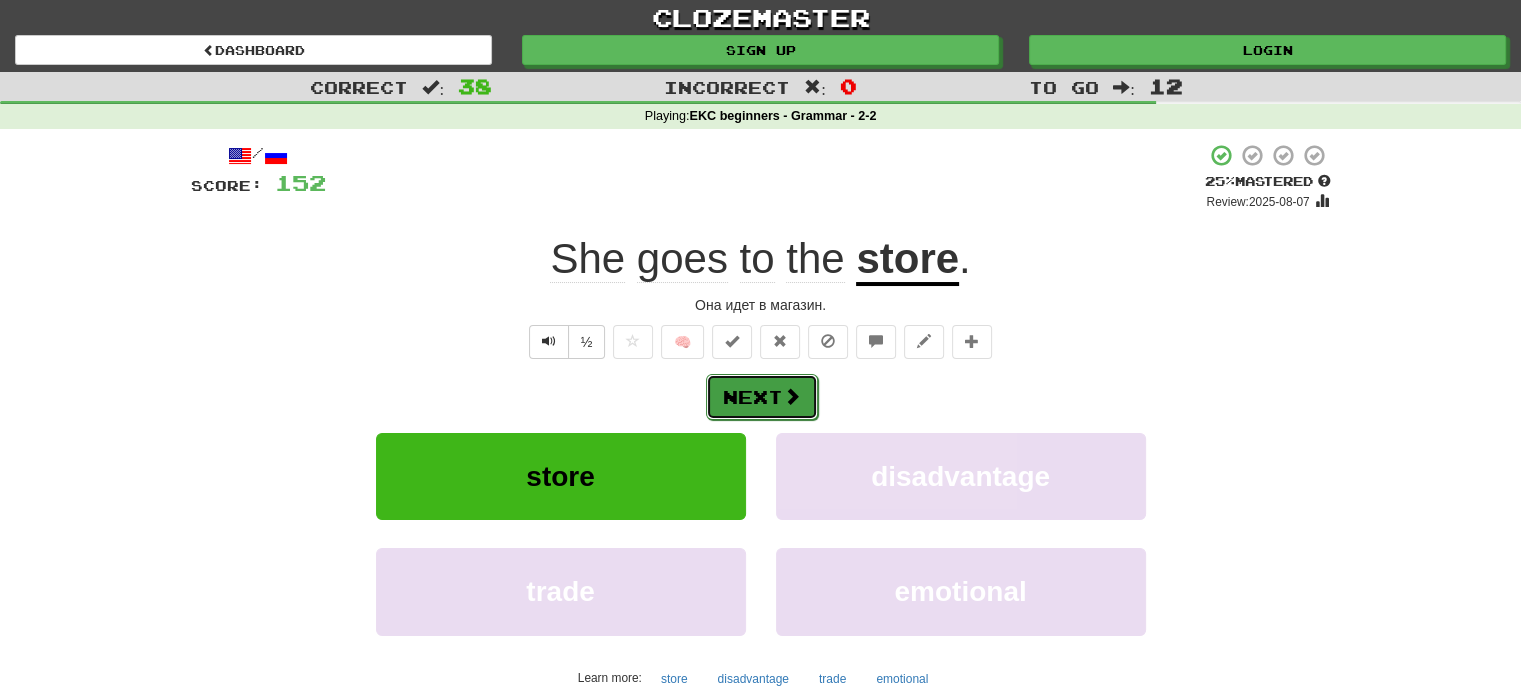 click on "Next" at bounding box center (762, 397) 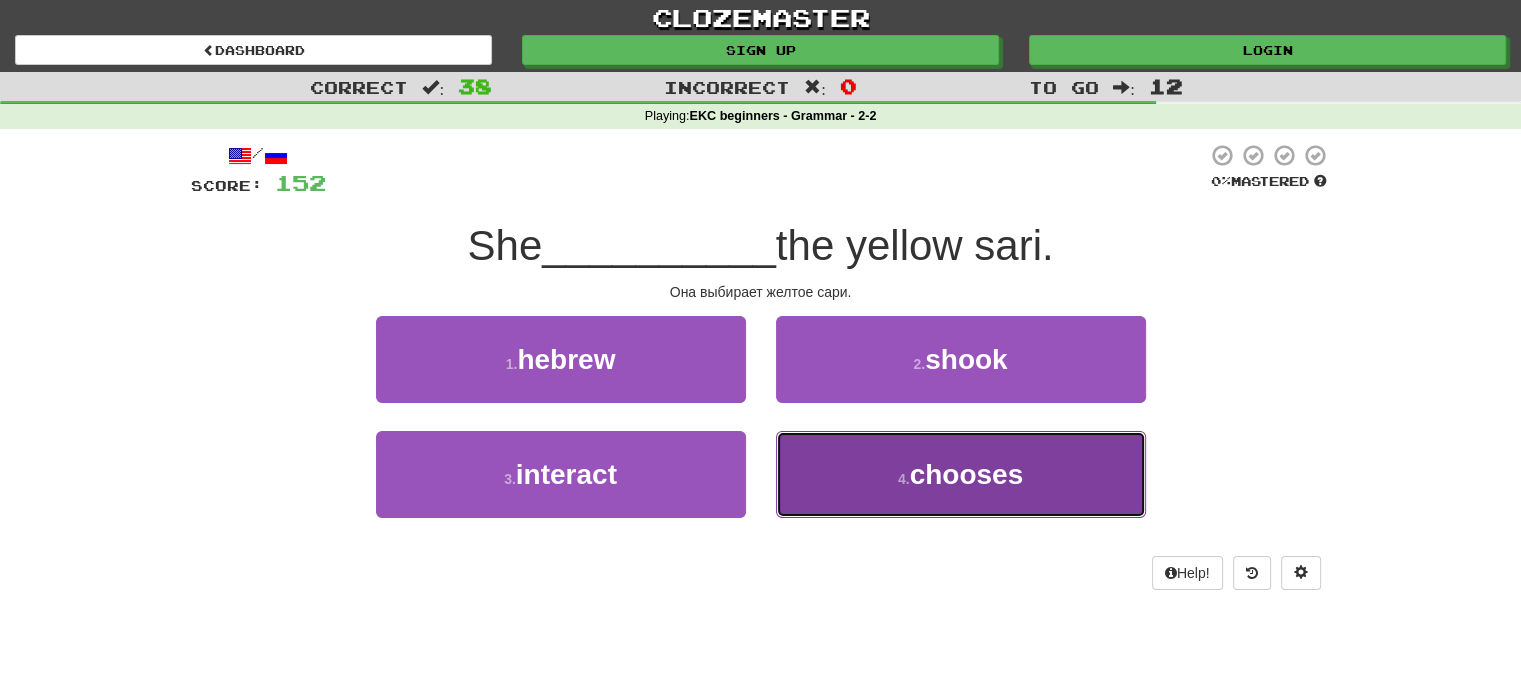 click on "4 .  chooses" at bounding box center [961, 474] 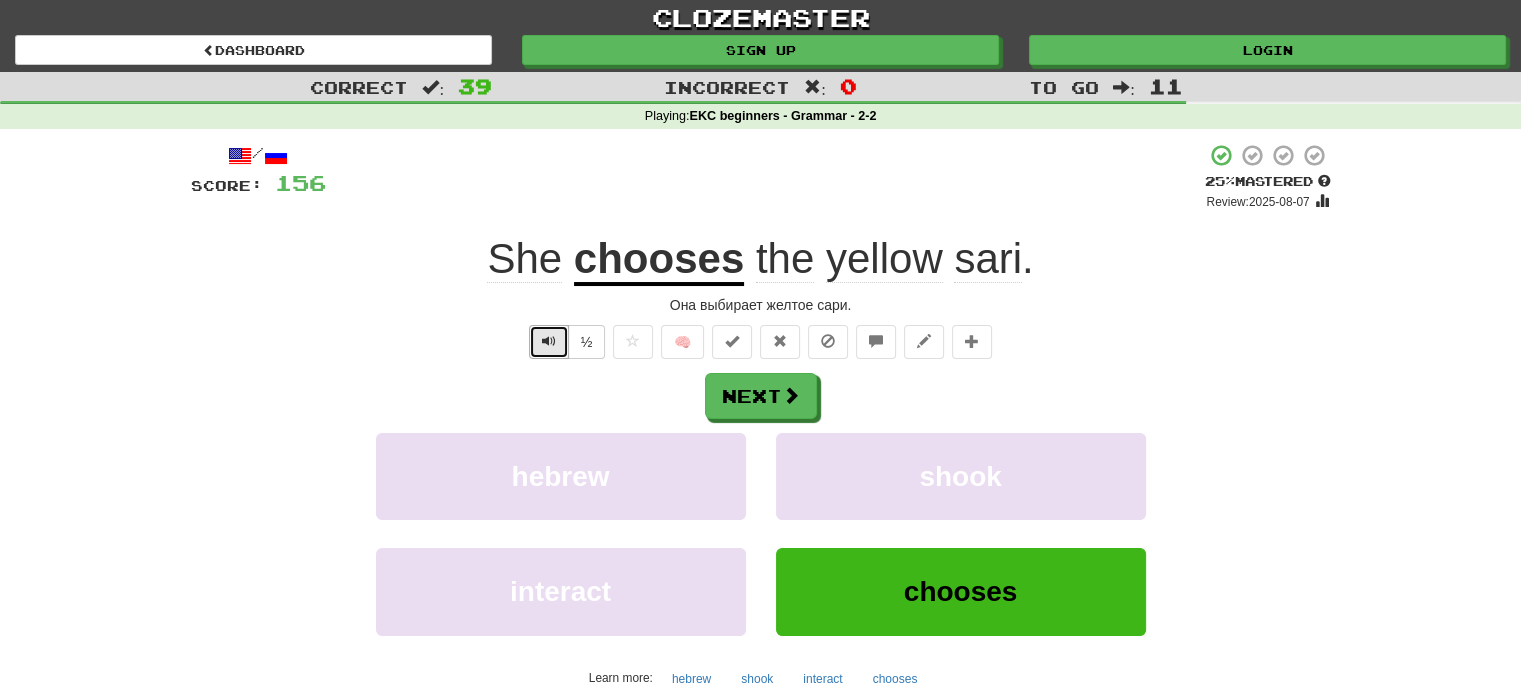 click at bounding box center (549, 341) 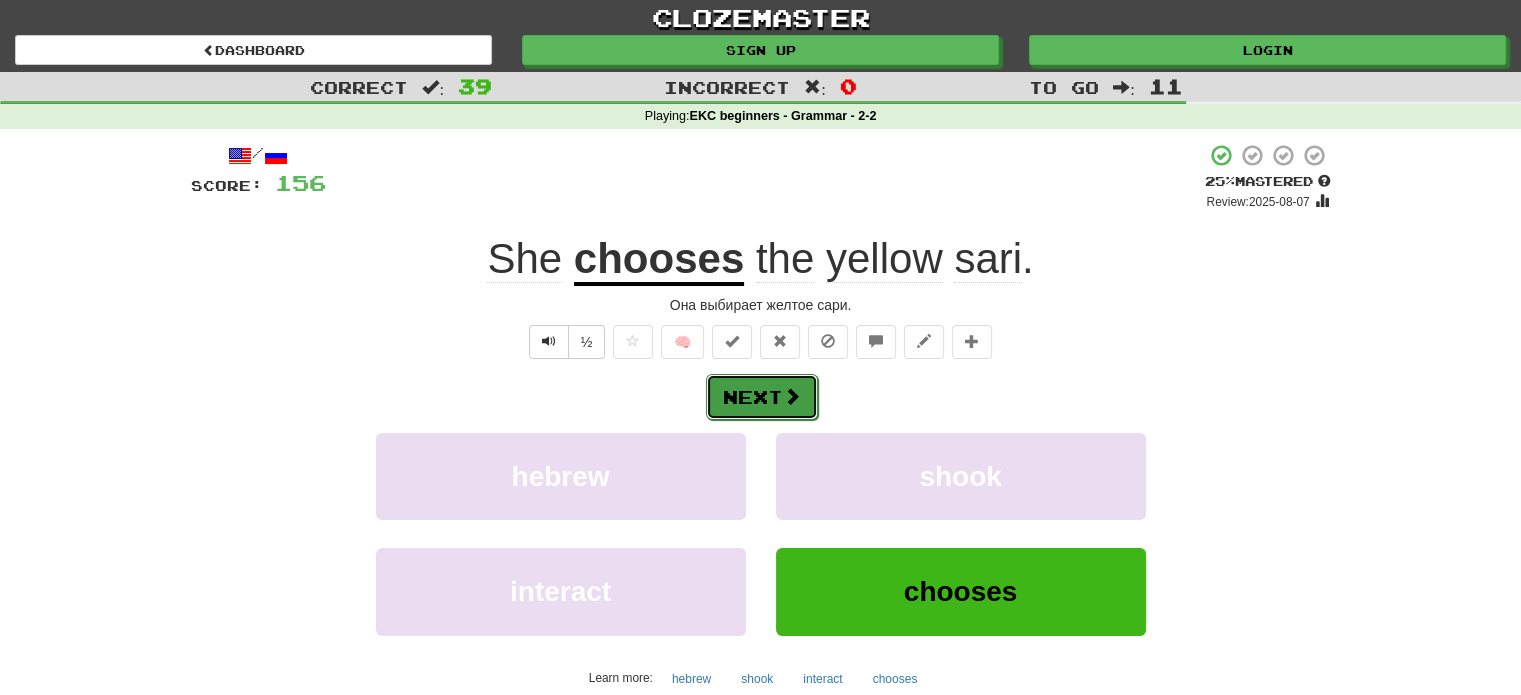 click on "Next" at bounding box center [762, 397] 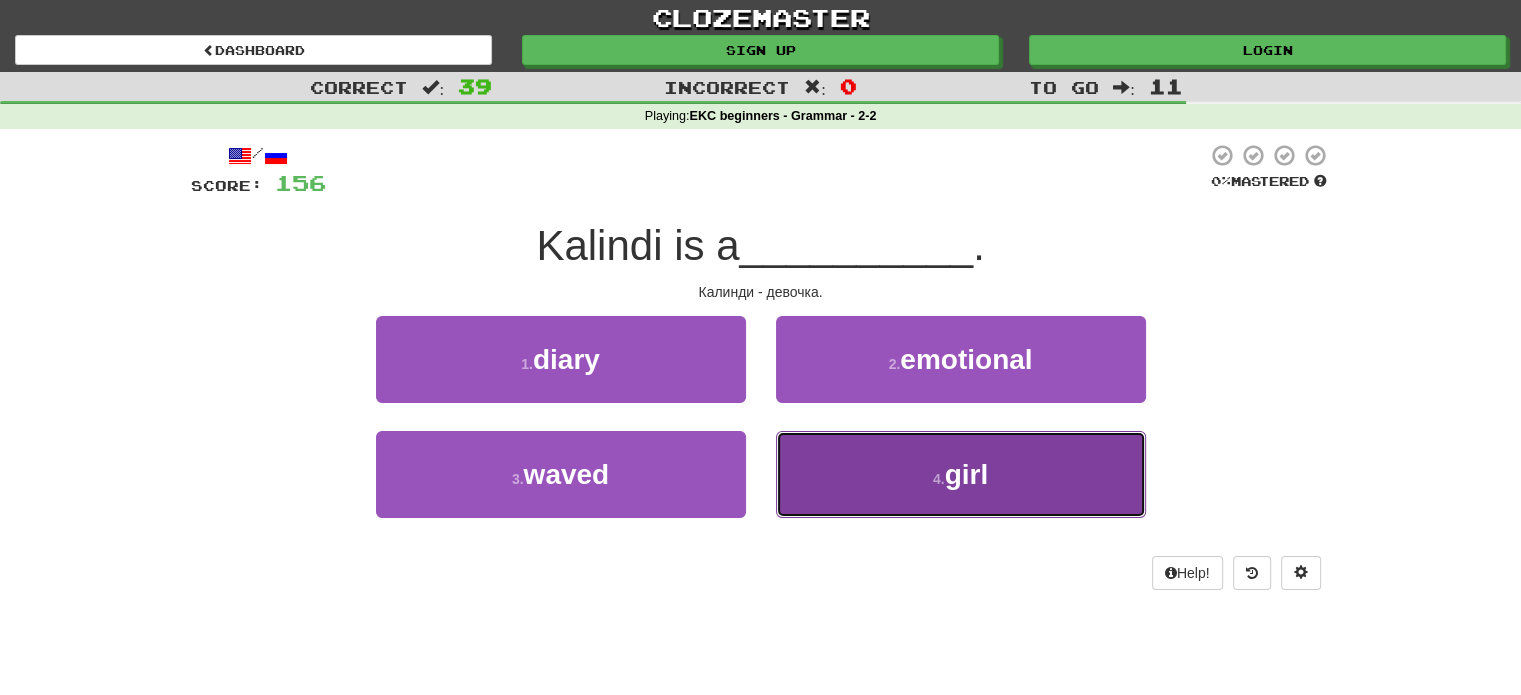 click on "4 .  girl" at bounding box center (961, 474) 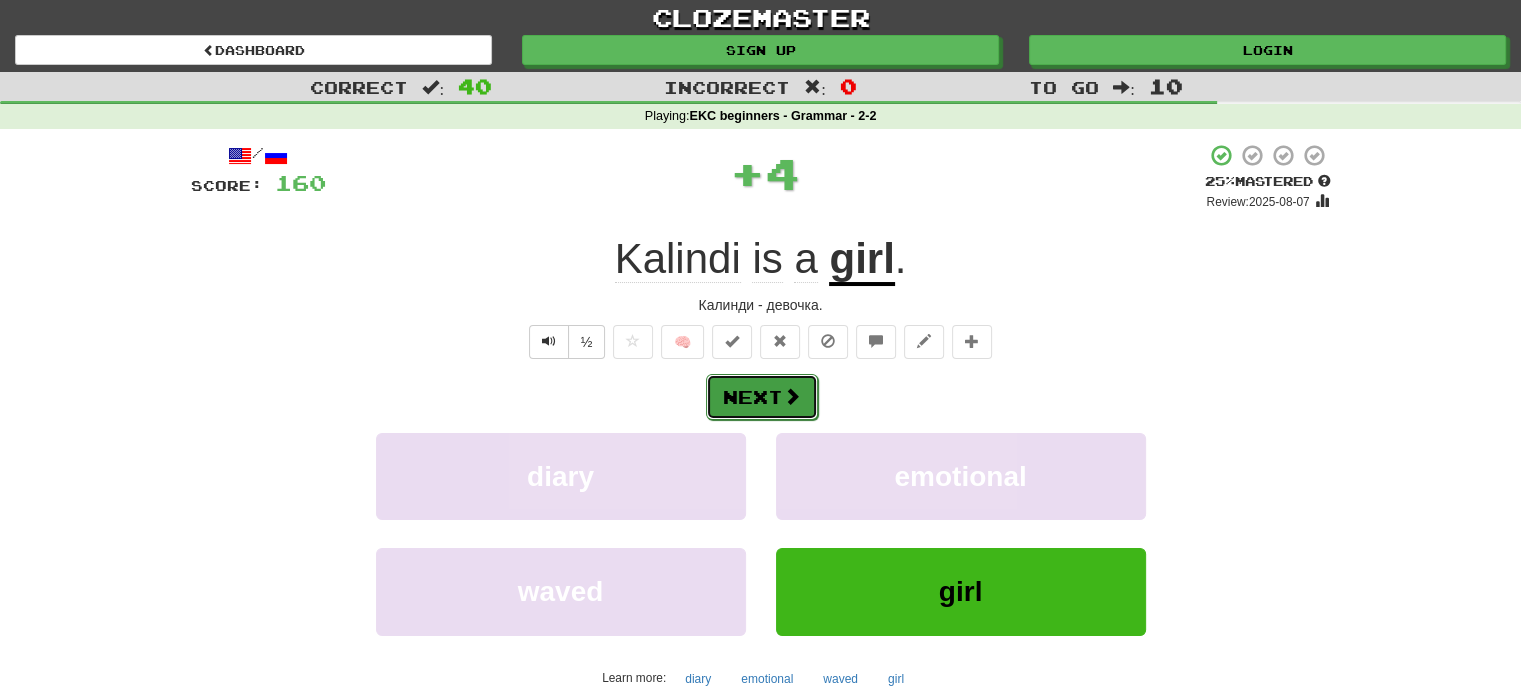 click on "Next" at bounding box center [762, 397] 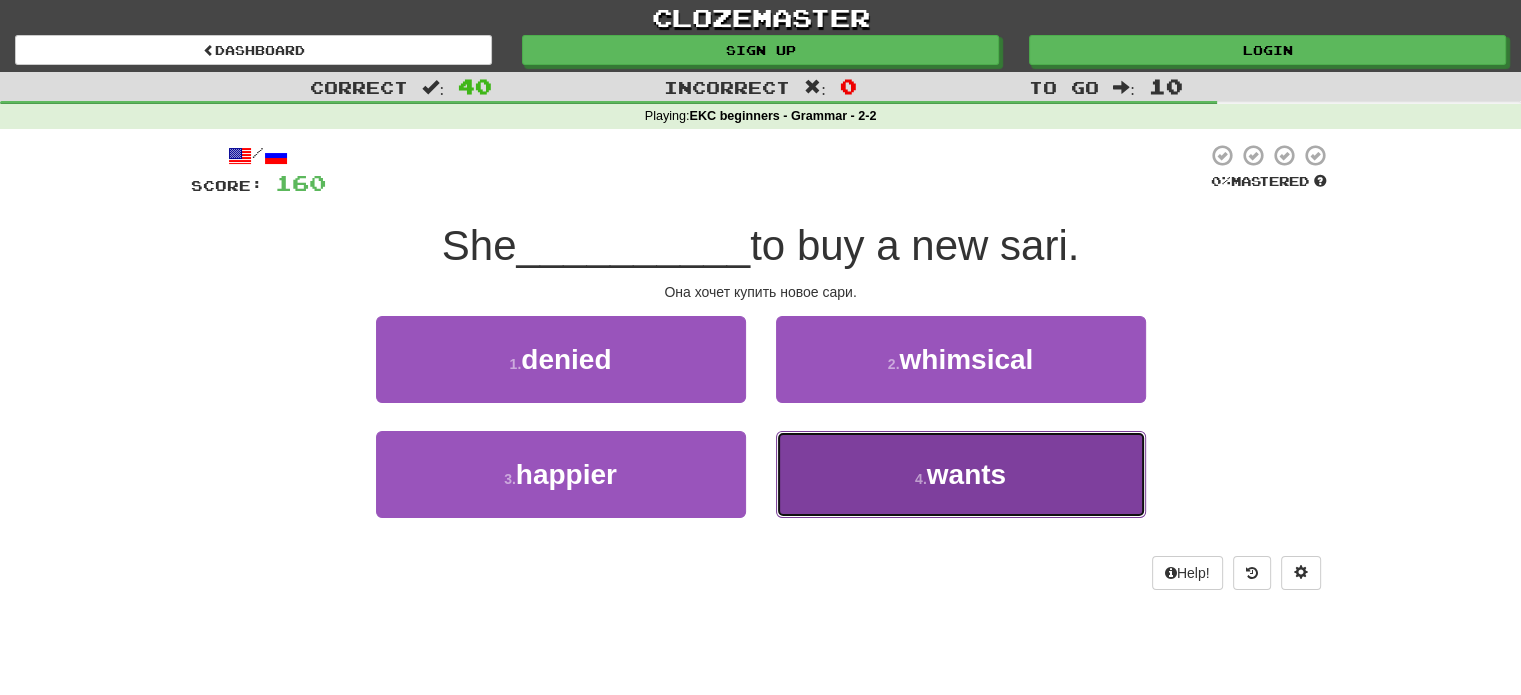 click on "4 .  wants" at bounding box center (961, 474) 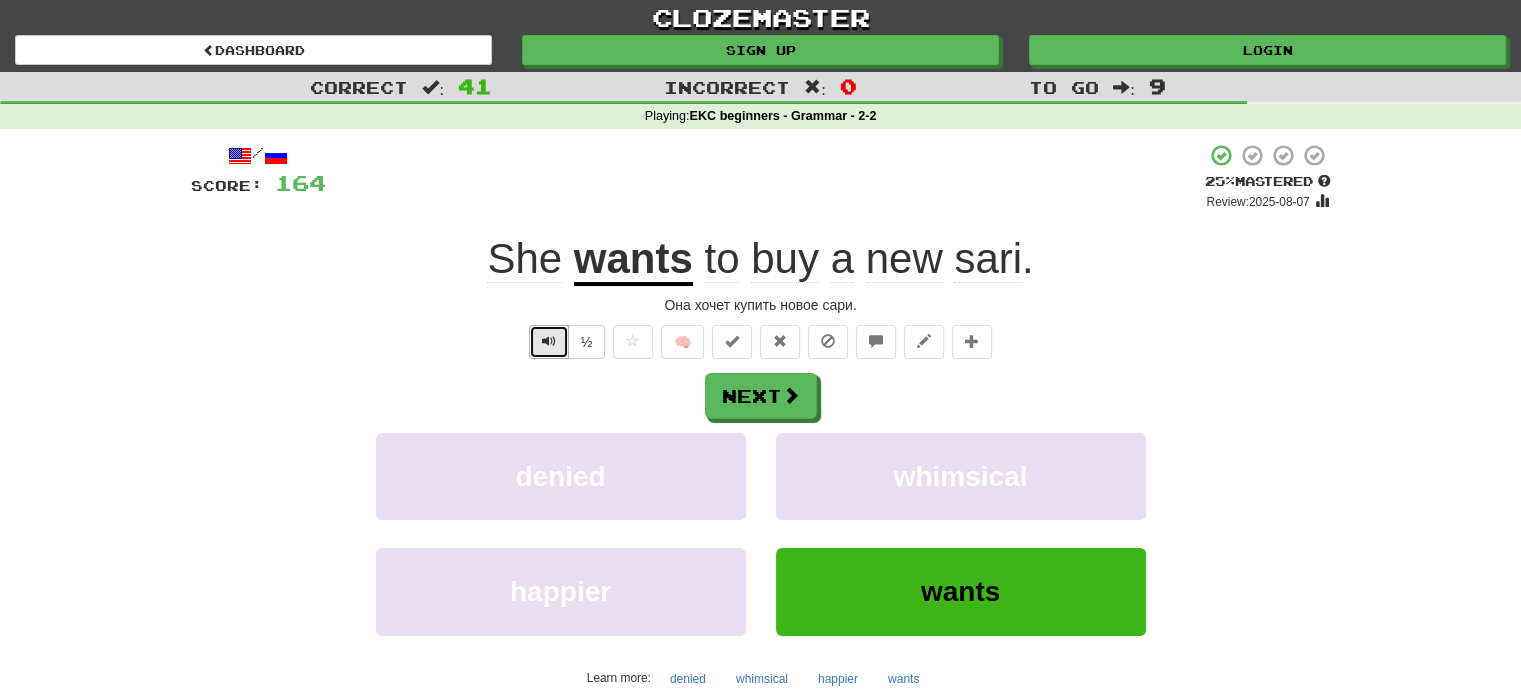 click at bounding box center (549, 342) 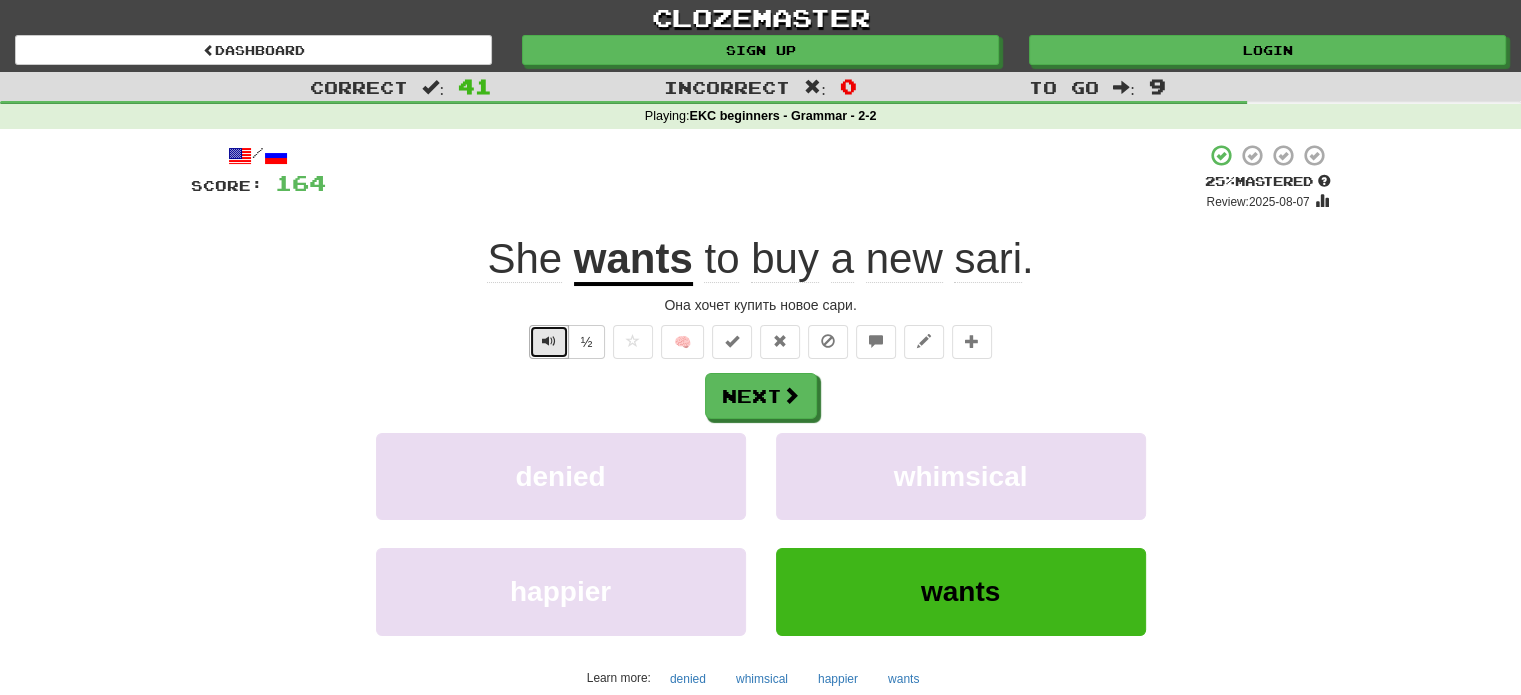 click at bounding box center [549, 341] 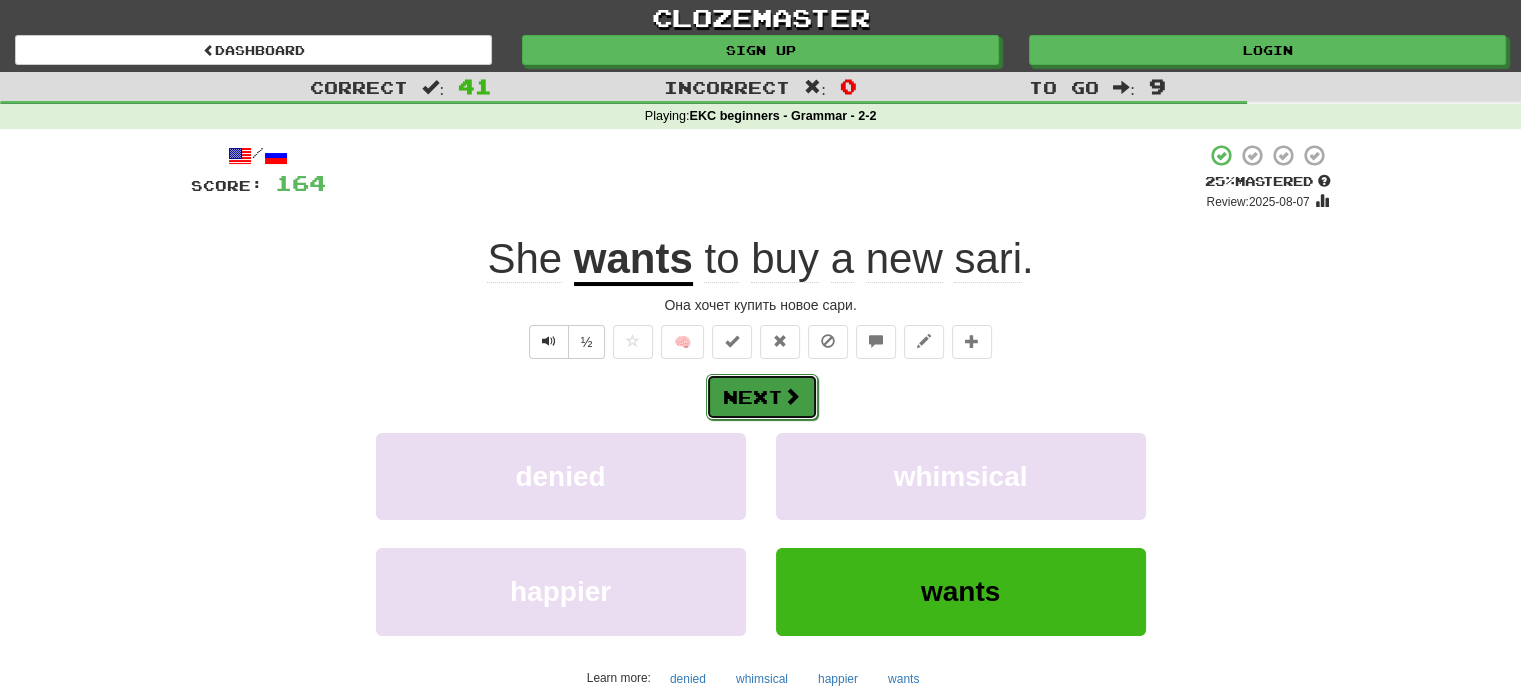 click on "Next" at bounding box center (762, 397) 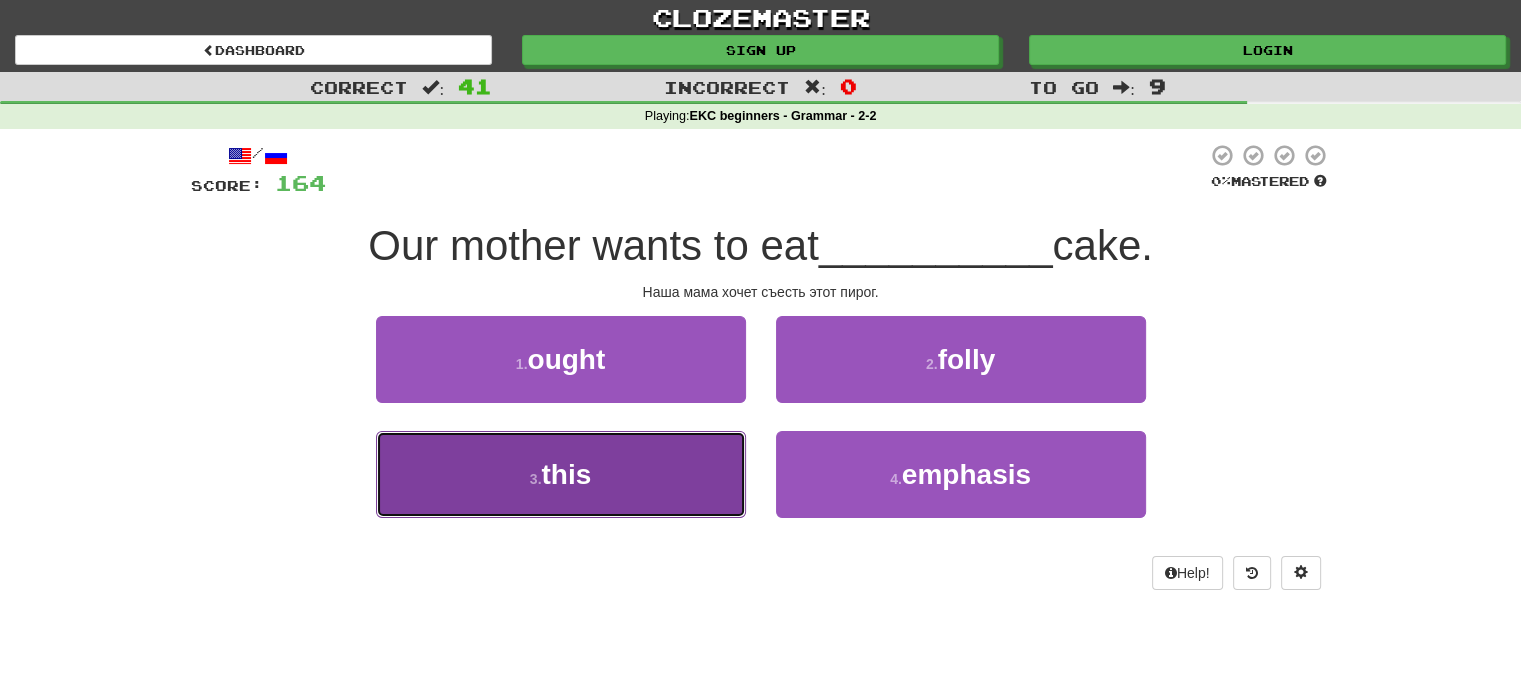 click on "3 .  this" at bounding box center [561, 474] 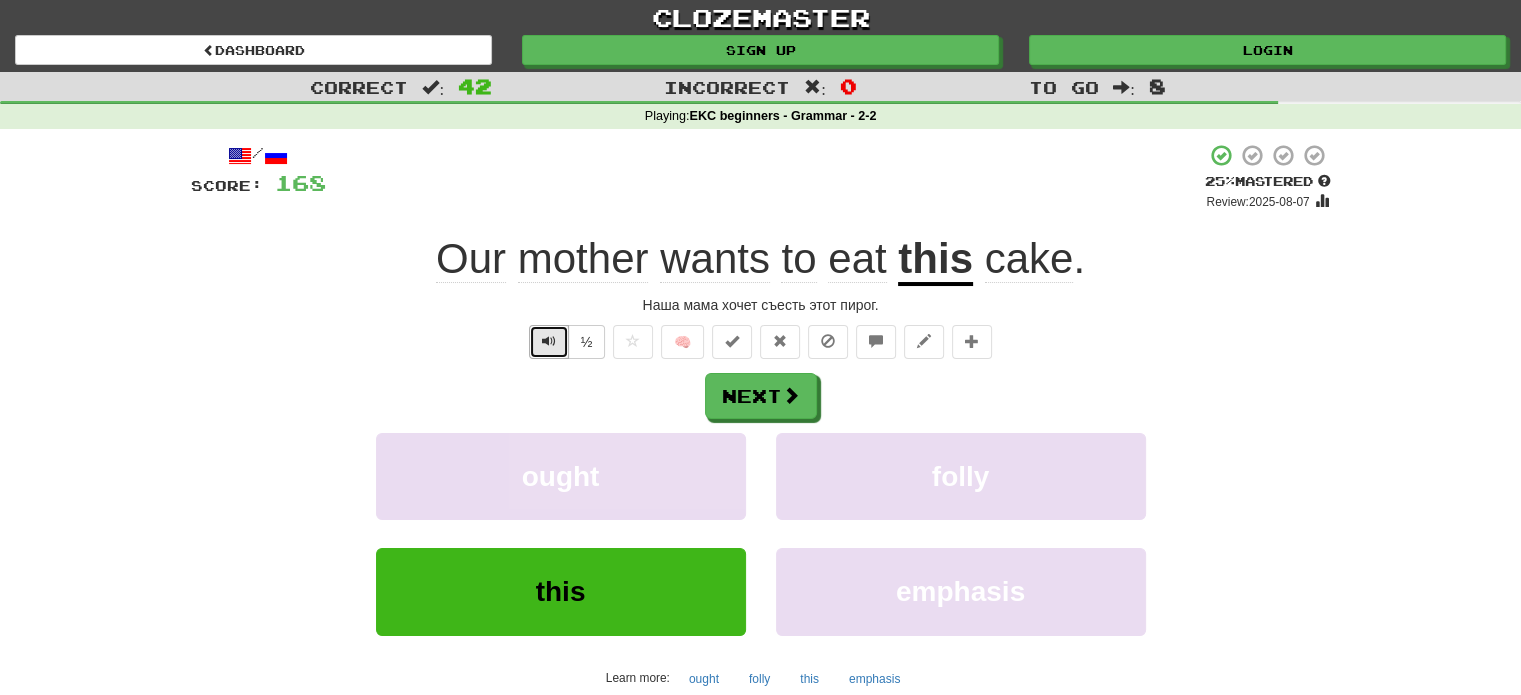 click at bounding box center (549, 342) 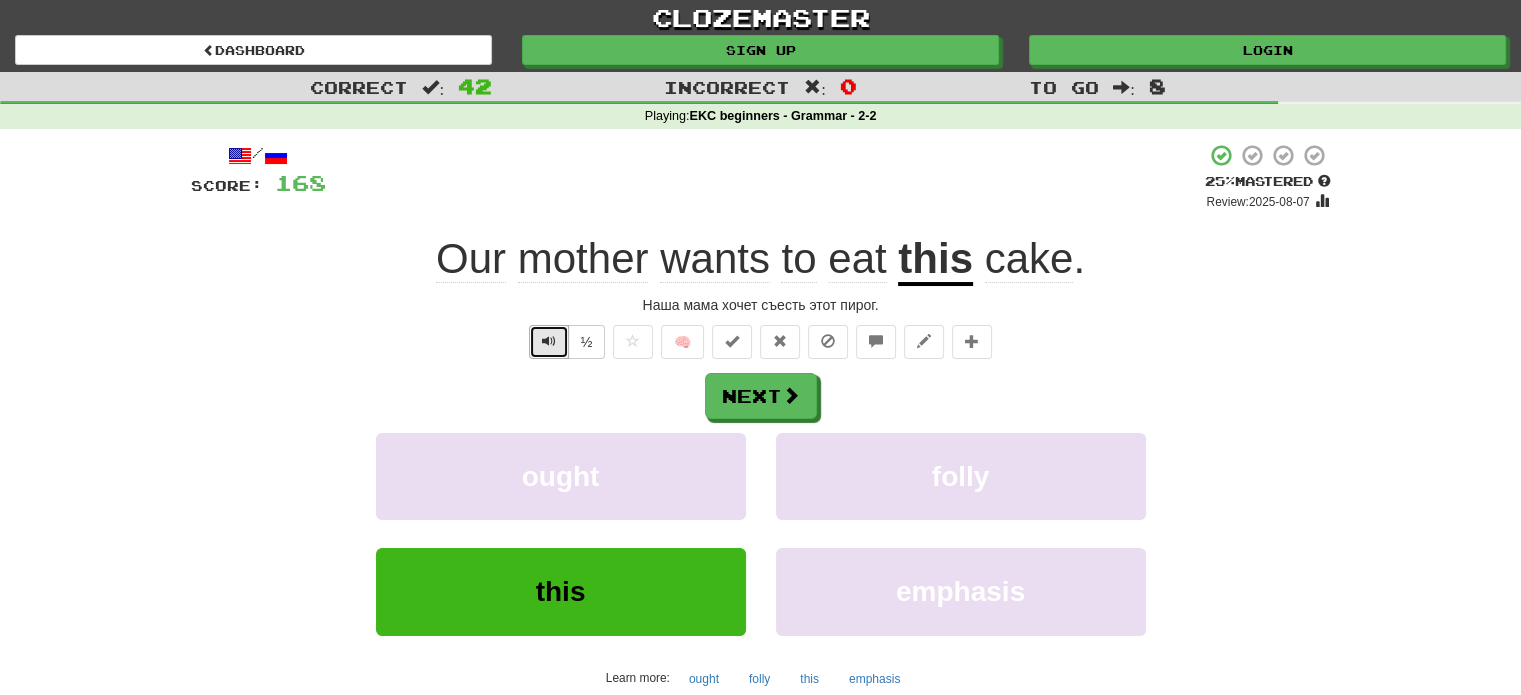 click at bounding box center (549, 342) 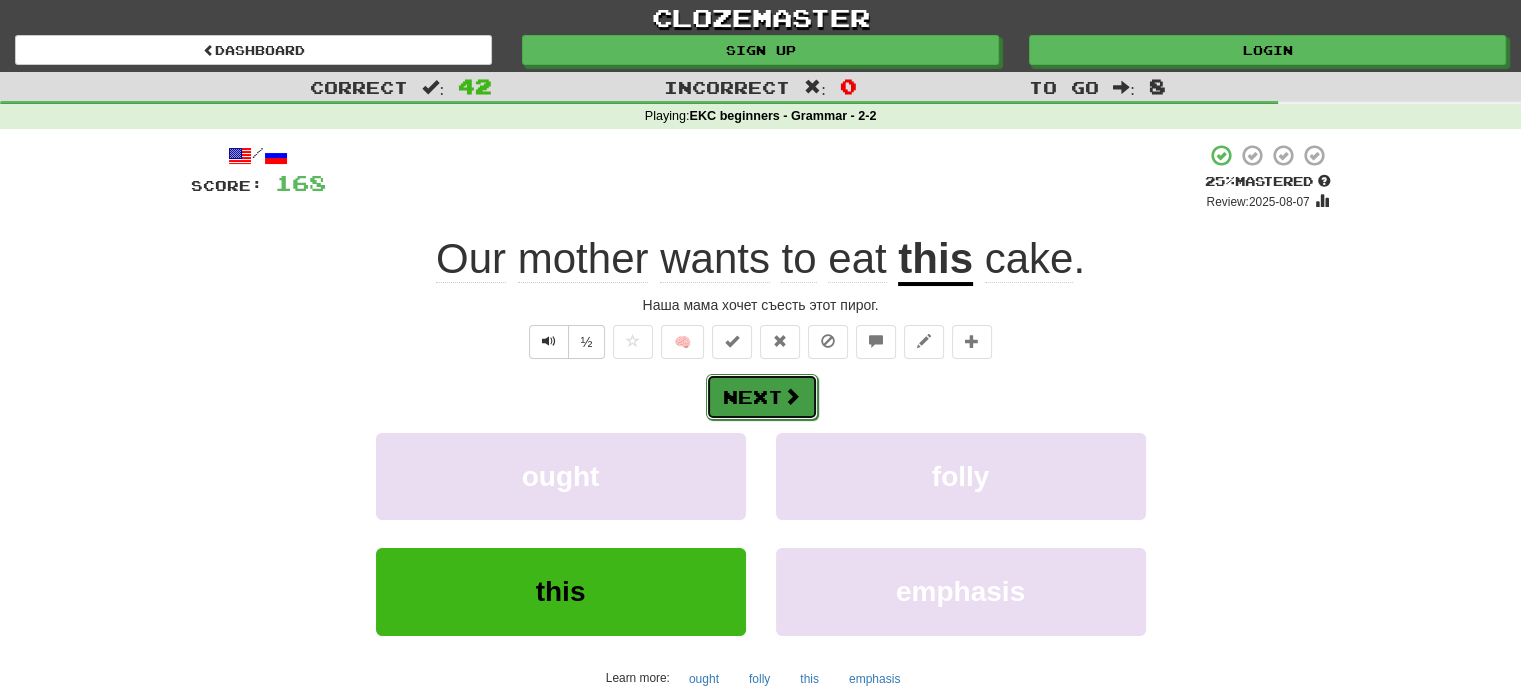 click on "Next" at bounding box center (762, 397) 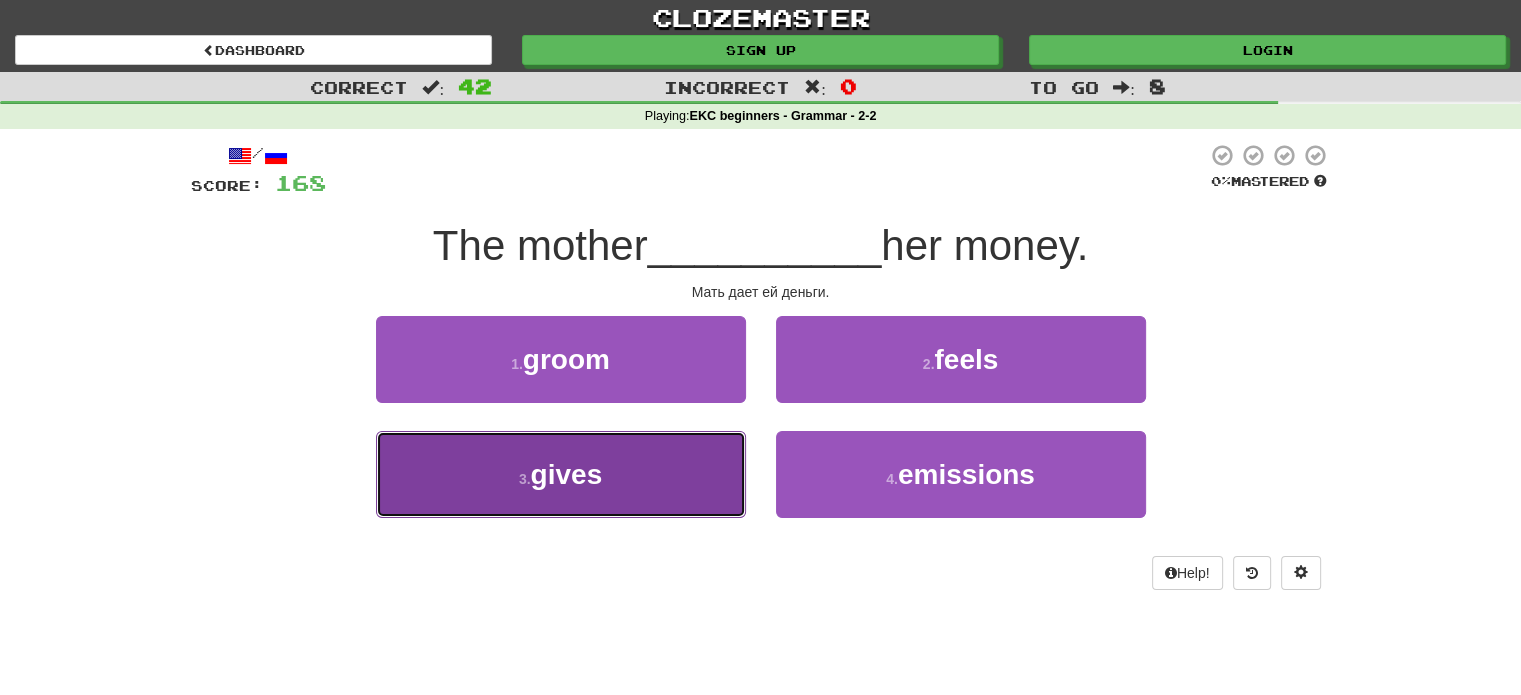 click on "3 .  gives" at bounding box center (561, 474) 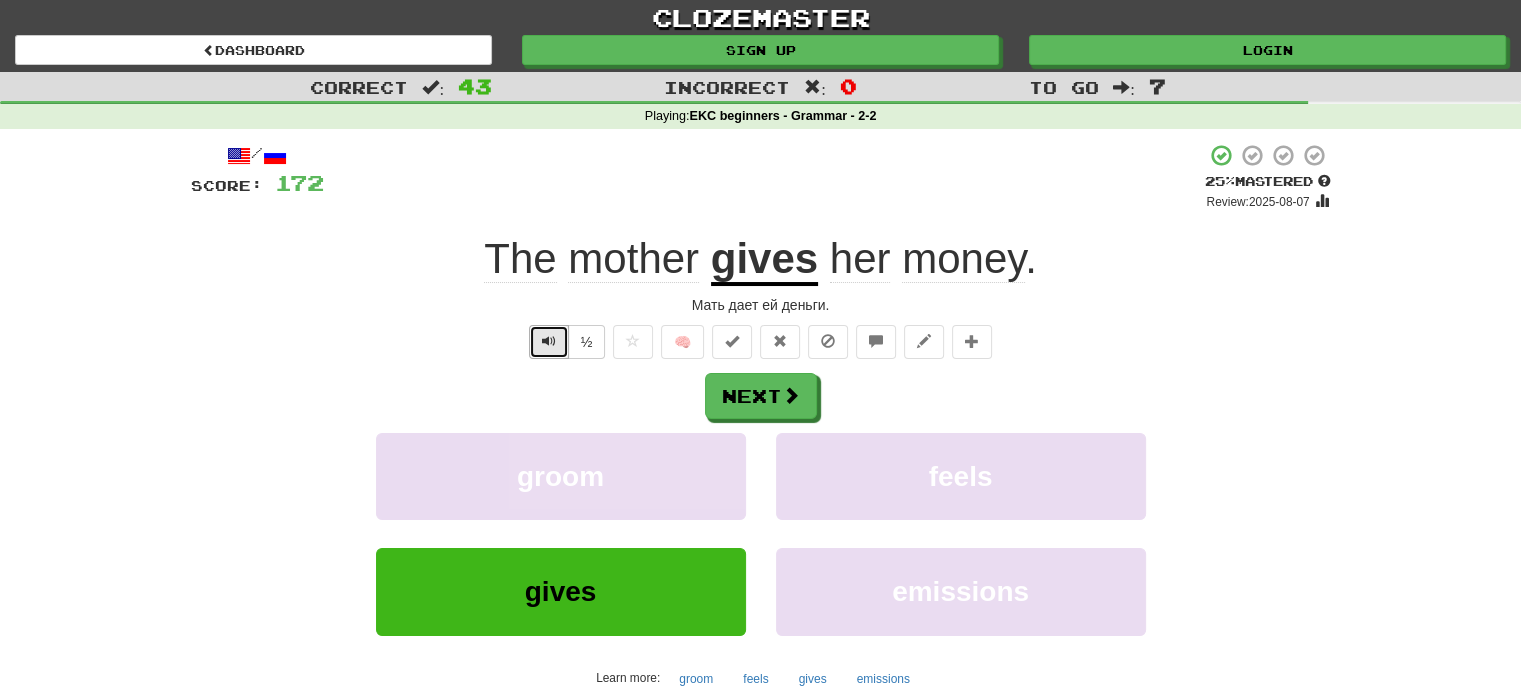 click at bounding box center [549, 341] 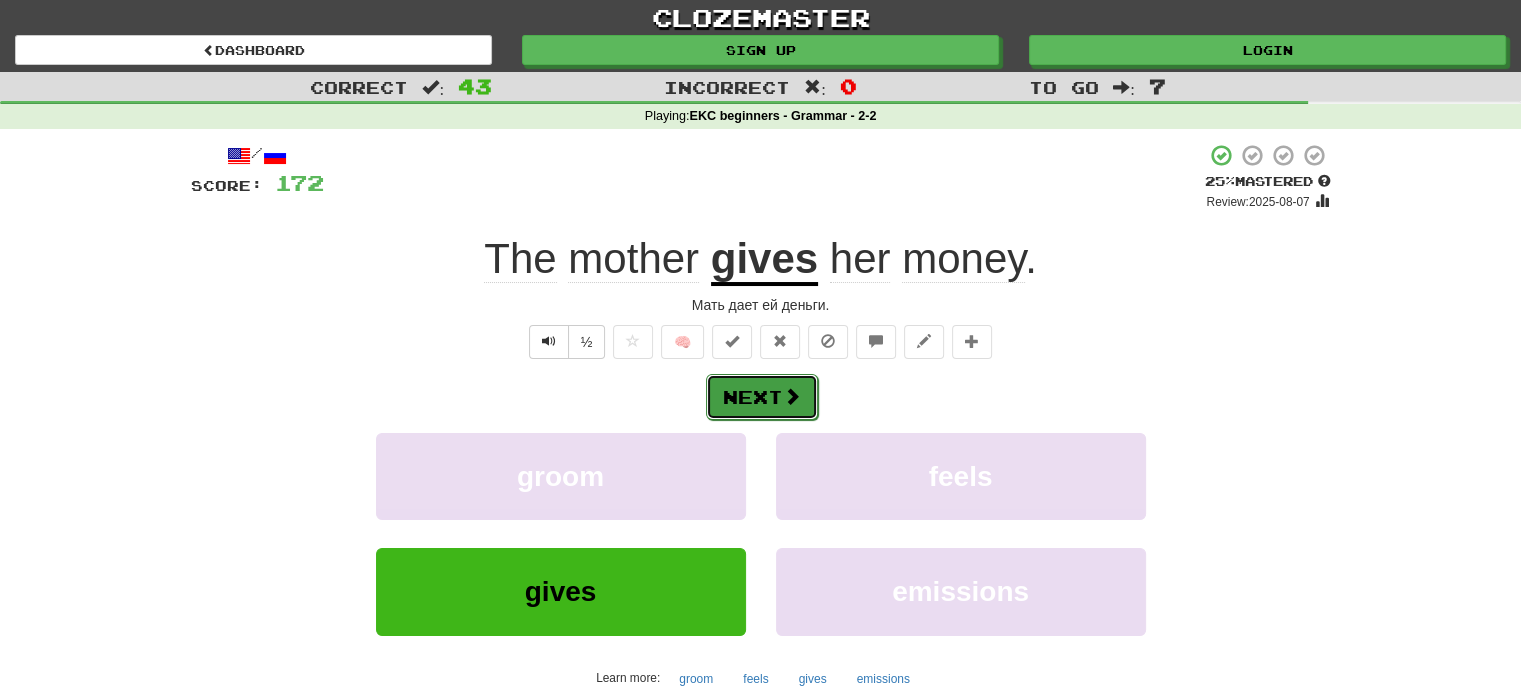click on "Next" at bounding box center (762, 397) 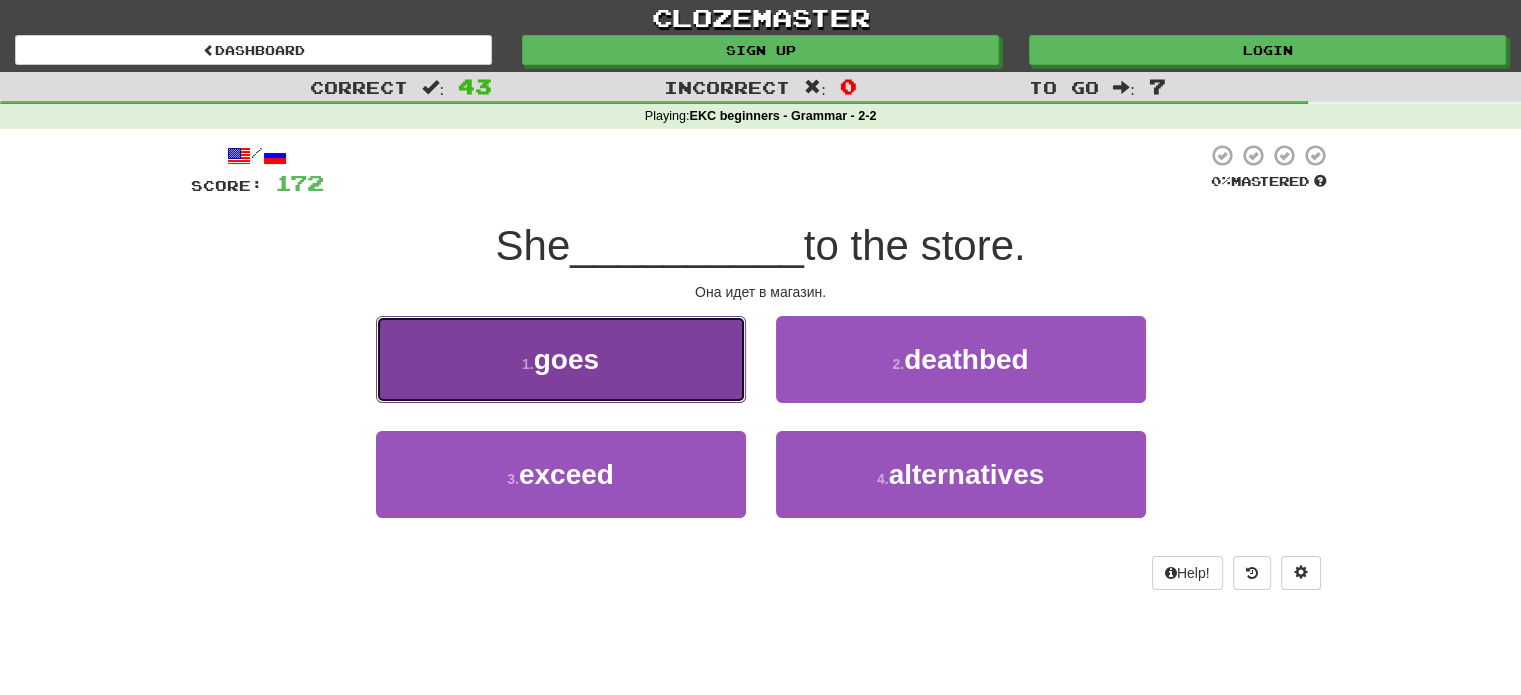 click on "1 .  goes" at bounding box center (561, 359) 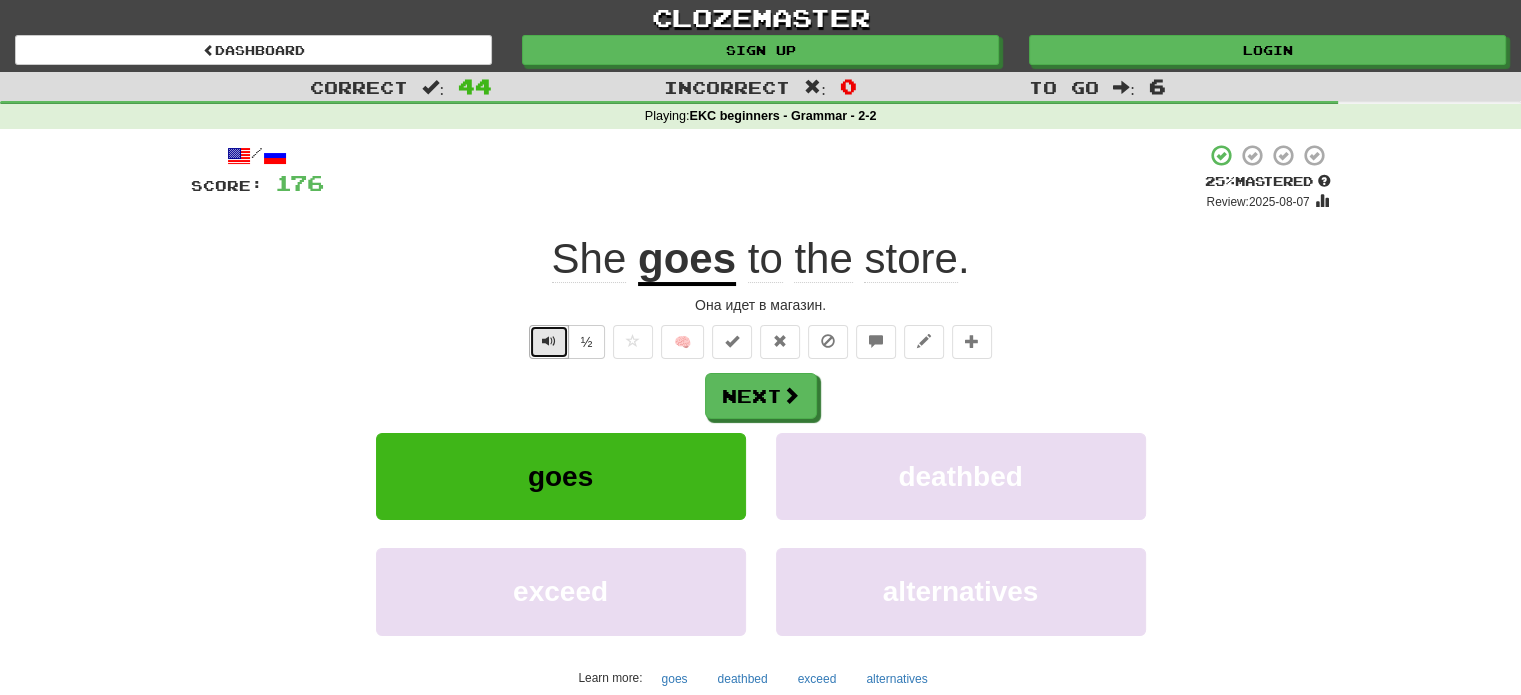 click at bounding box center [549, 342] 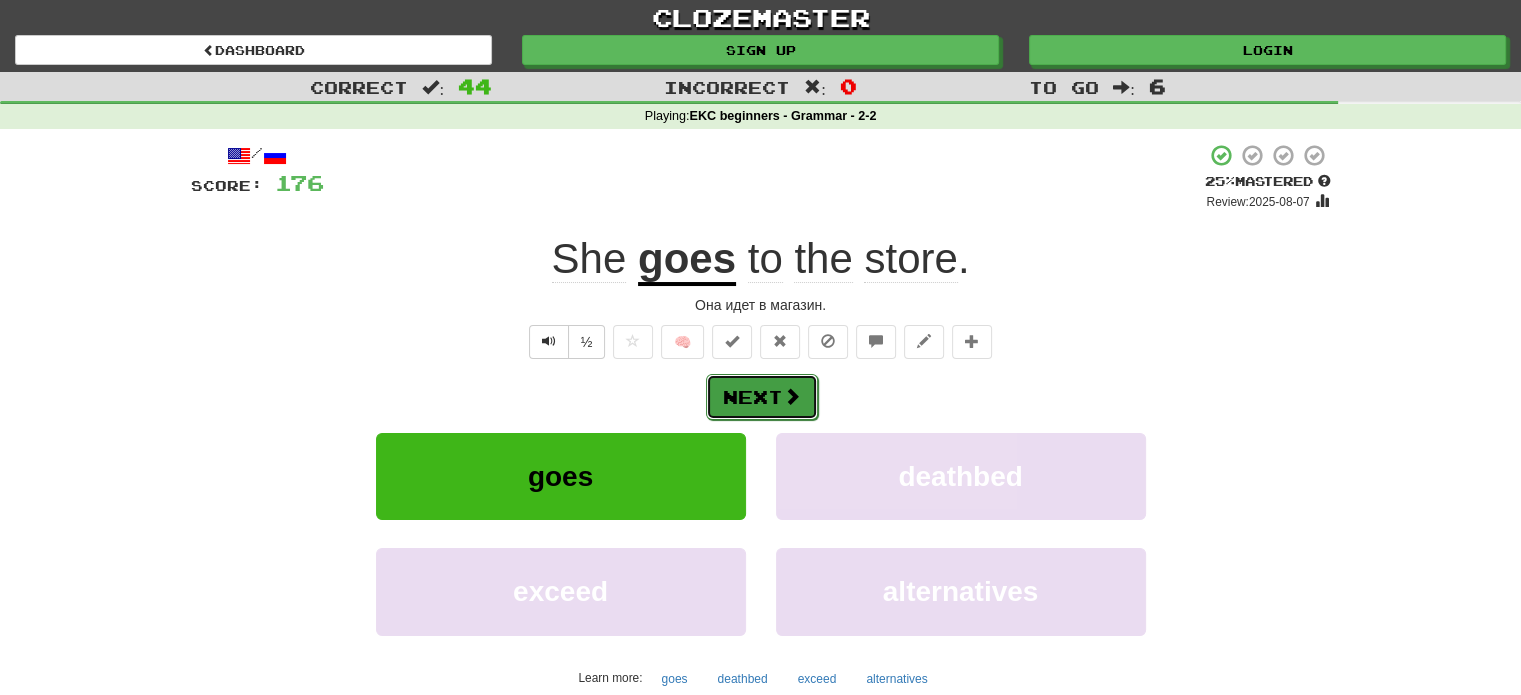 click on "Next" at bounding box center (762, 397) 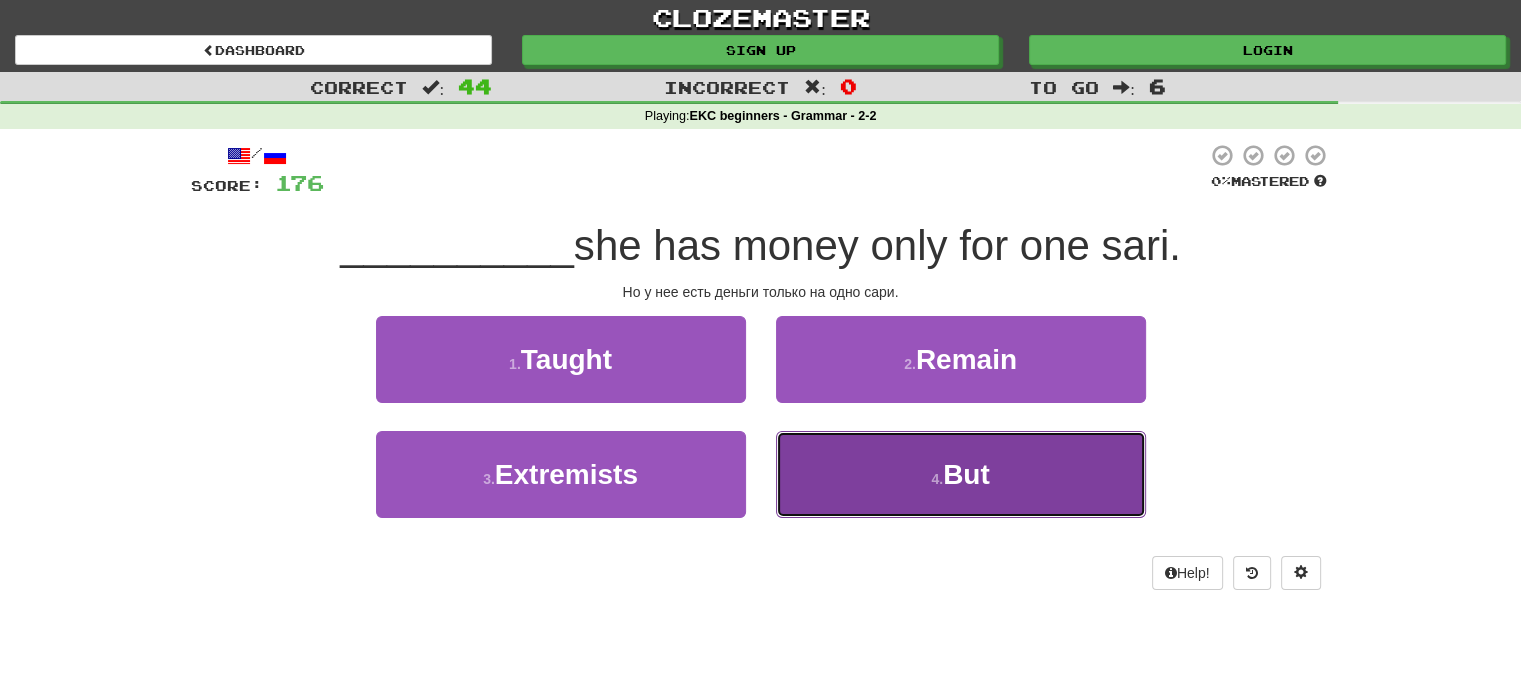 click on "4 .  But" at bounding box center (961, 474) 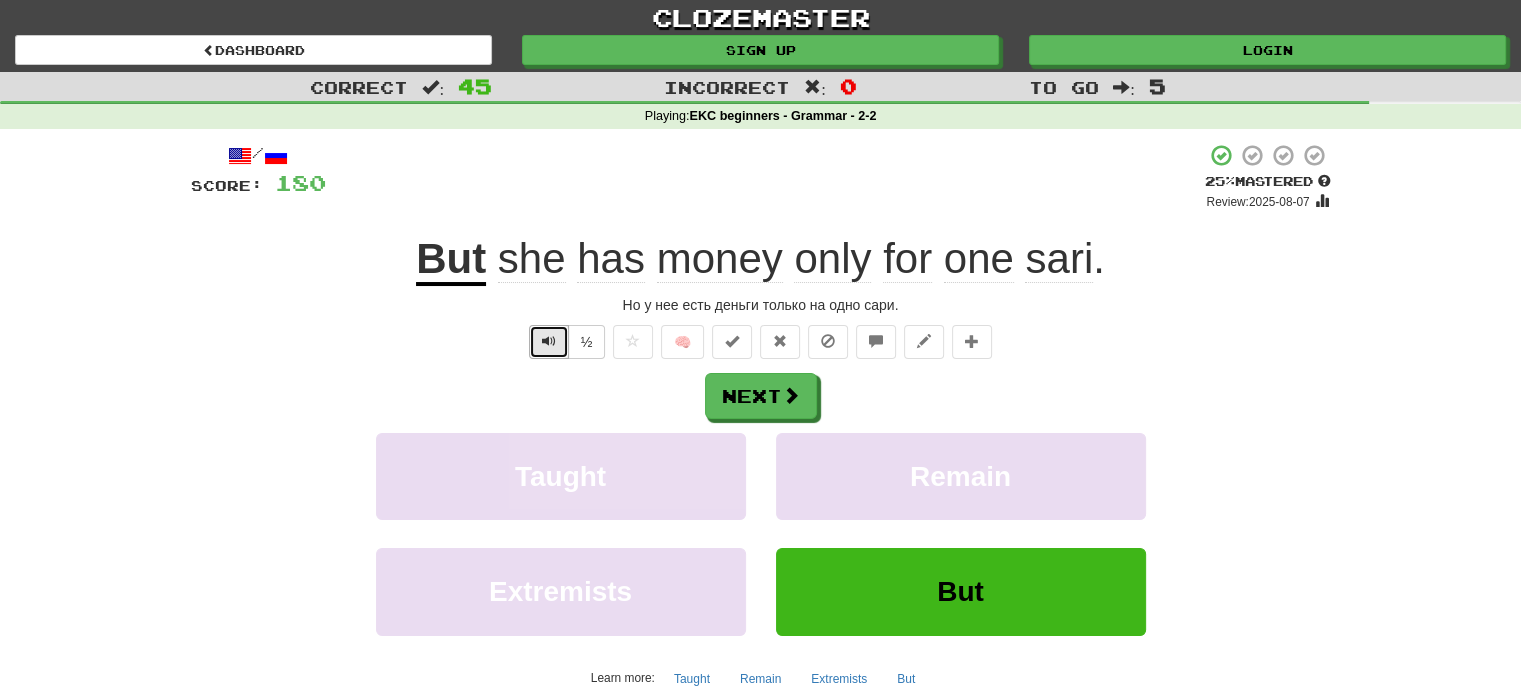 click at bounding box center [549, 341] 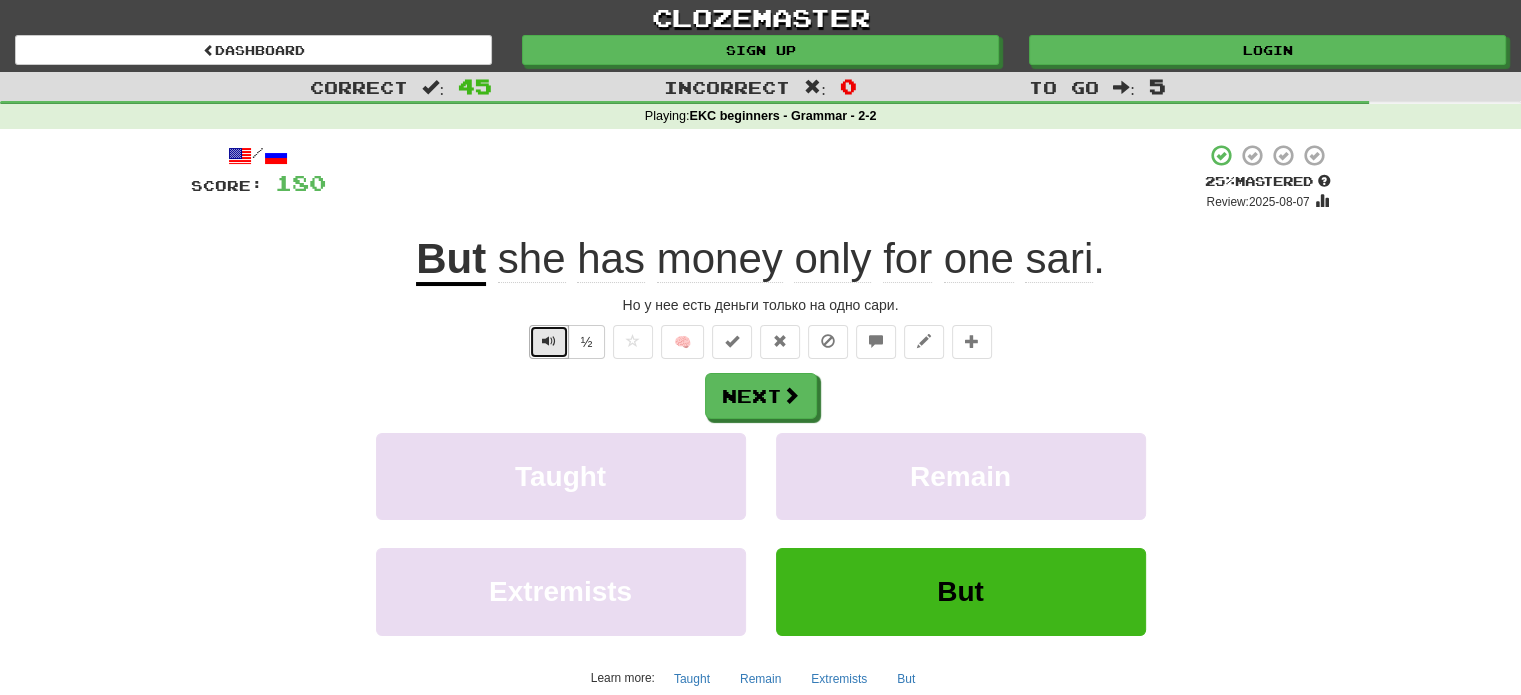 click at bounding box center [549, 341] 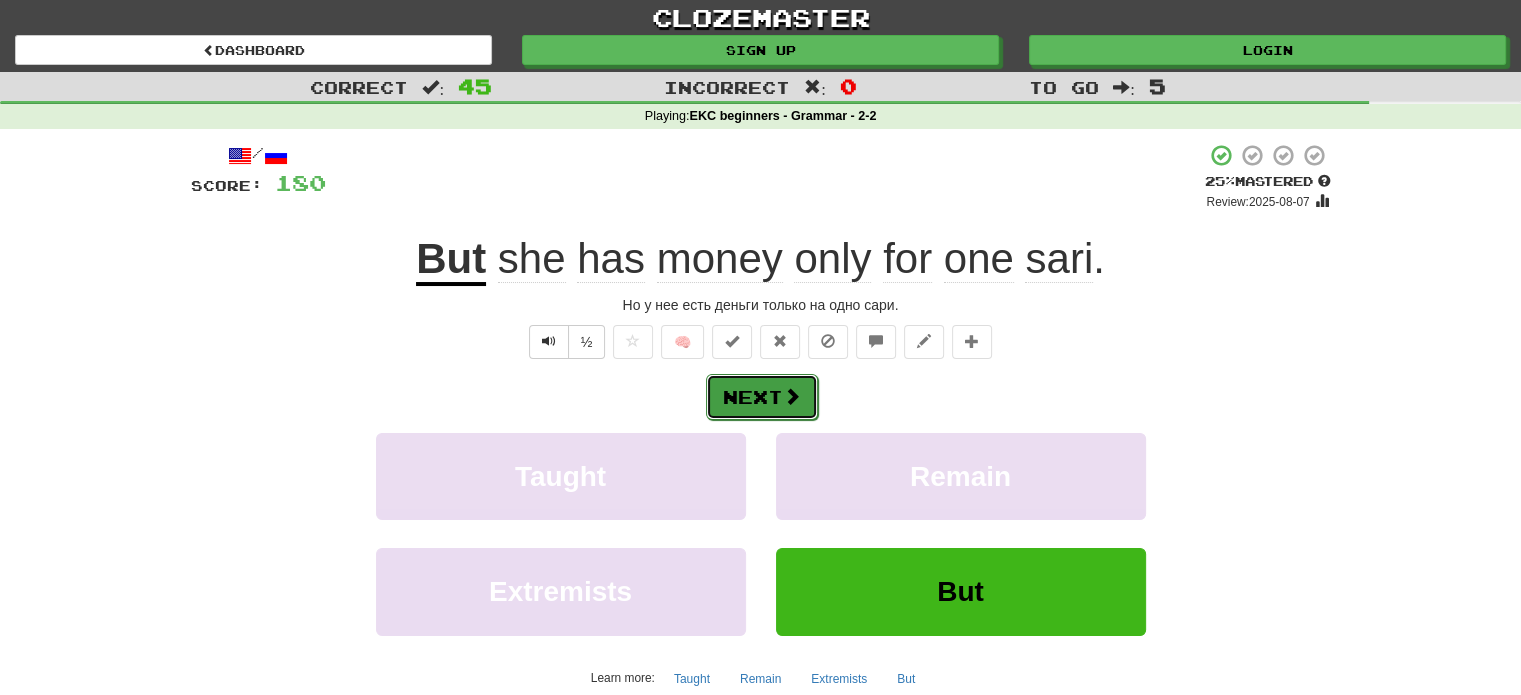 click at bounding box center [792, 396] 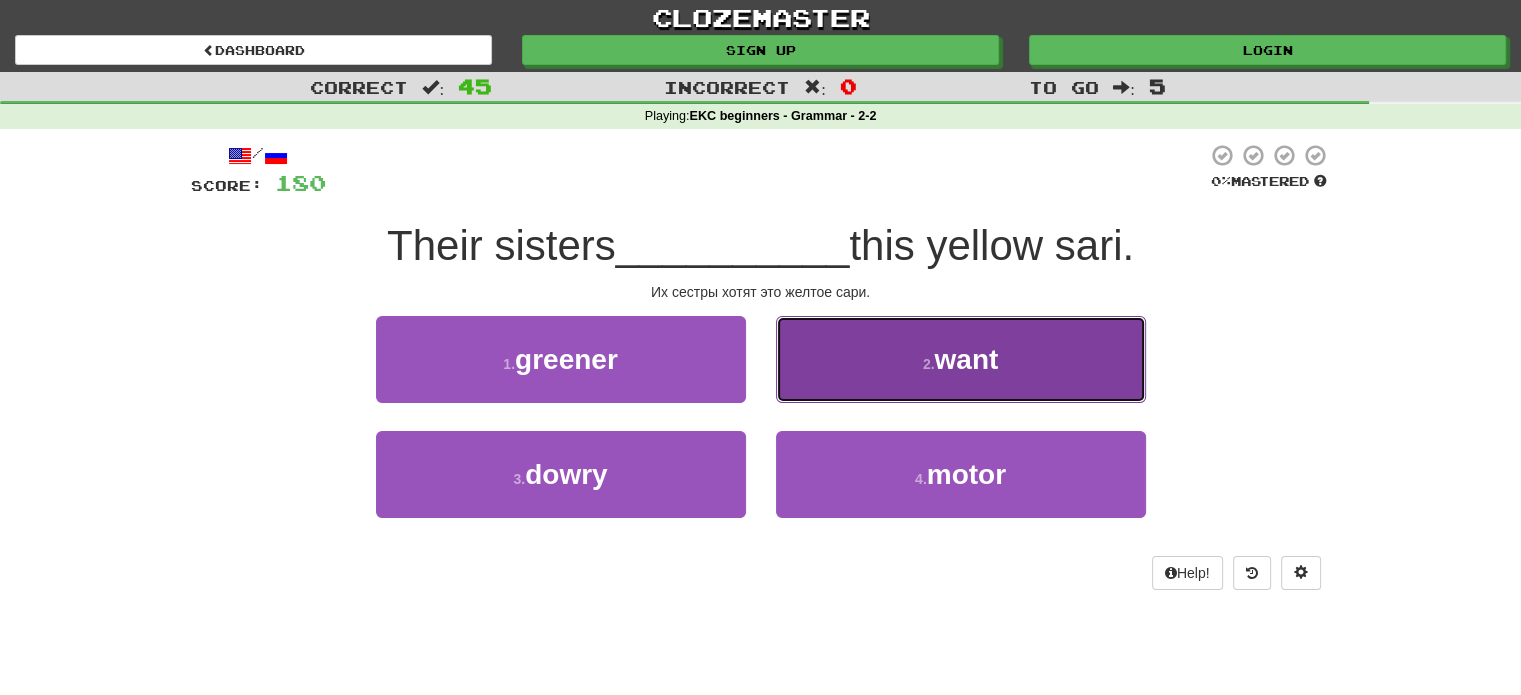 click on "2 .  want" at bounding box center [961, 359] 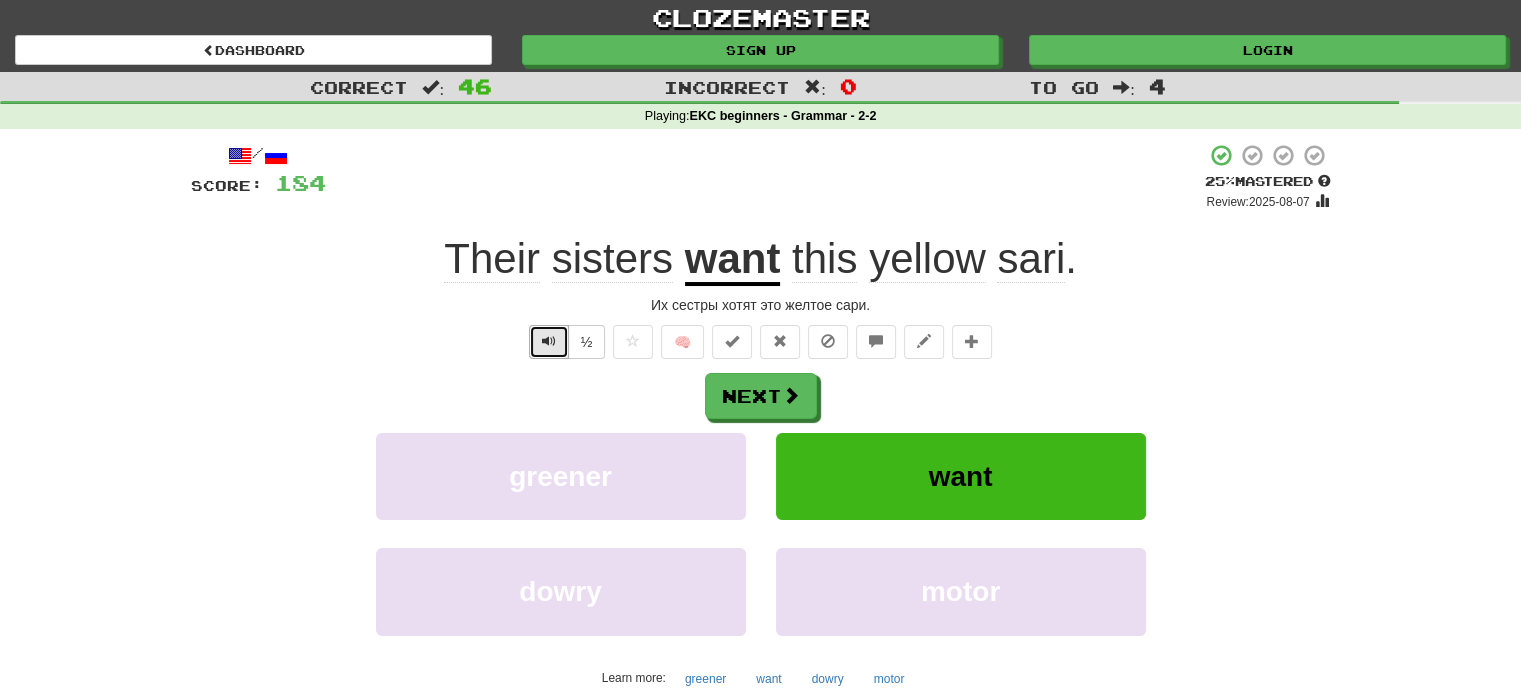 click at bounding box center [549, 342] 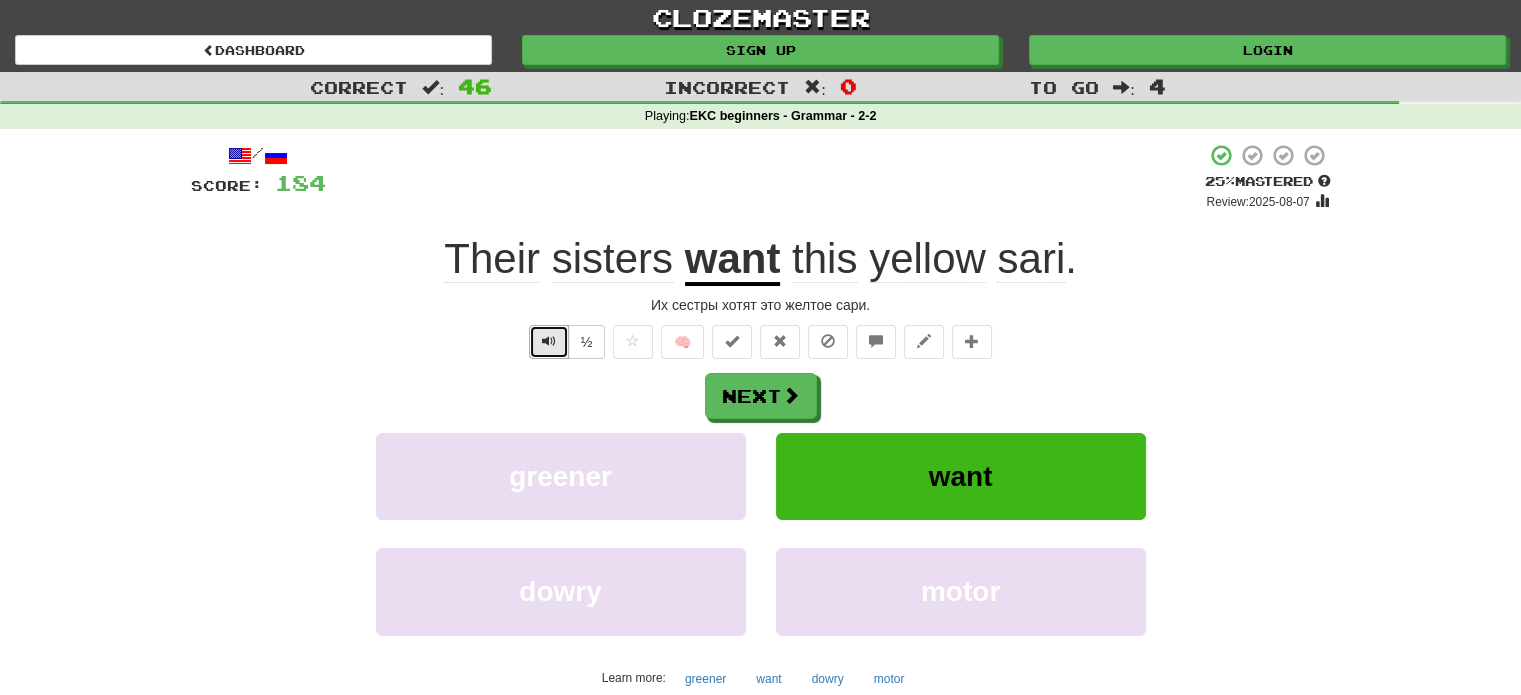 click at bounding box center (549, 341) 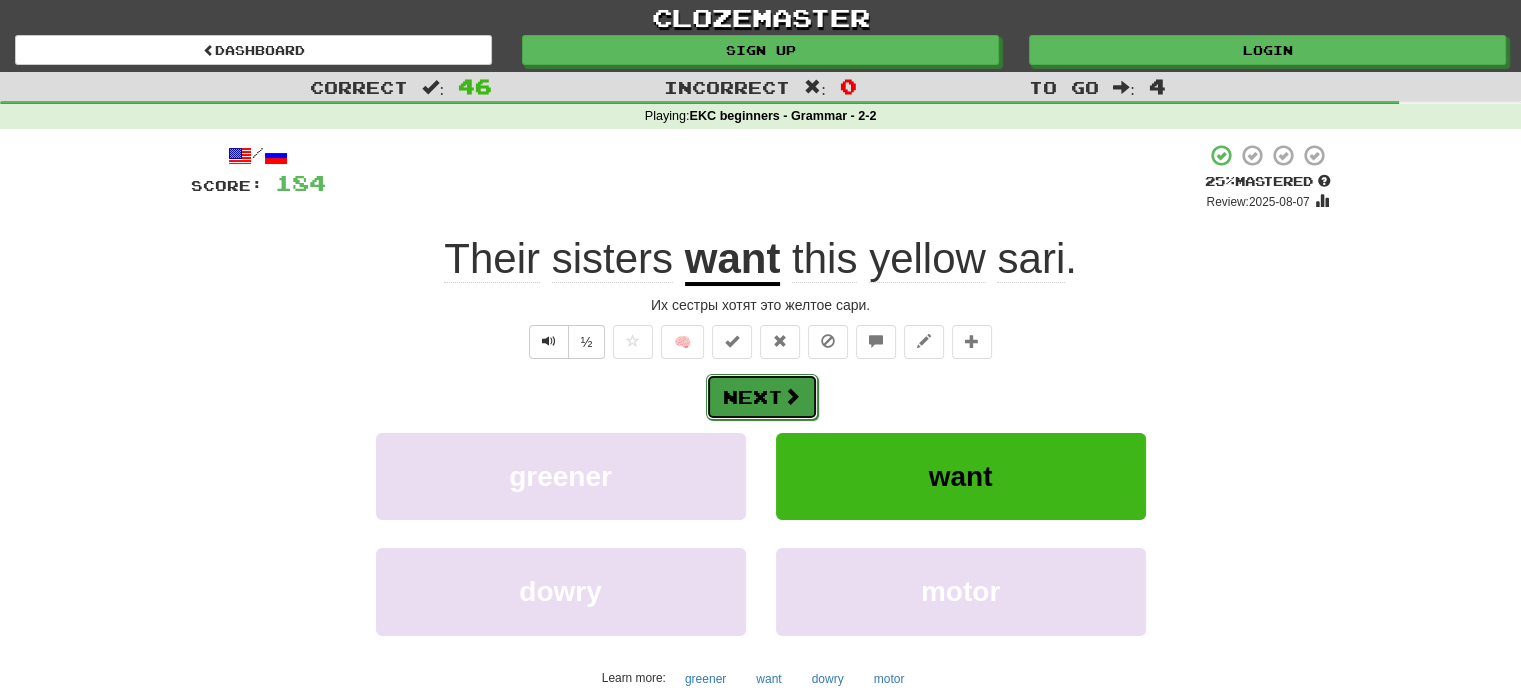 click on "Next" at bounding box center (762, 397) 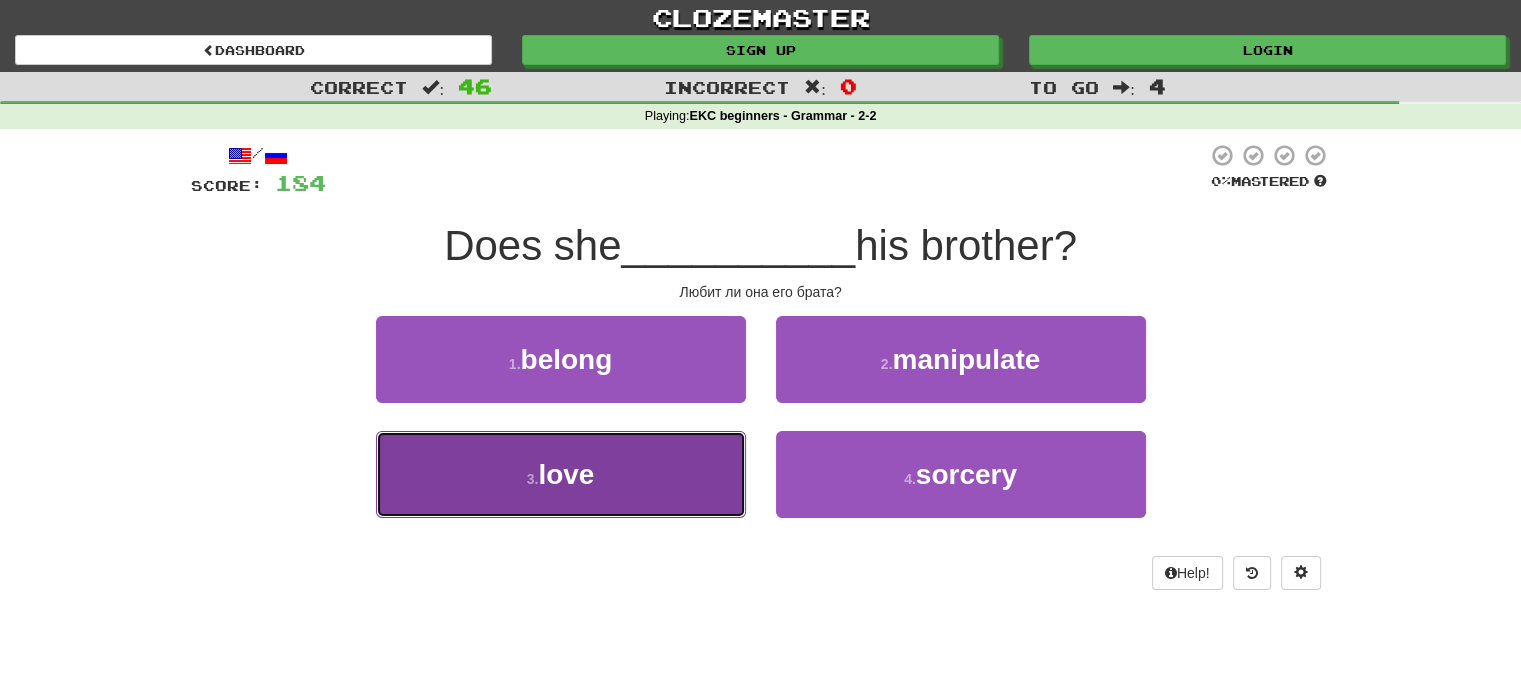 click on "3 .  love" at bounding box center [561, 474] 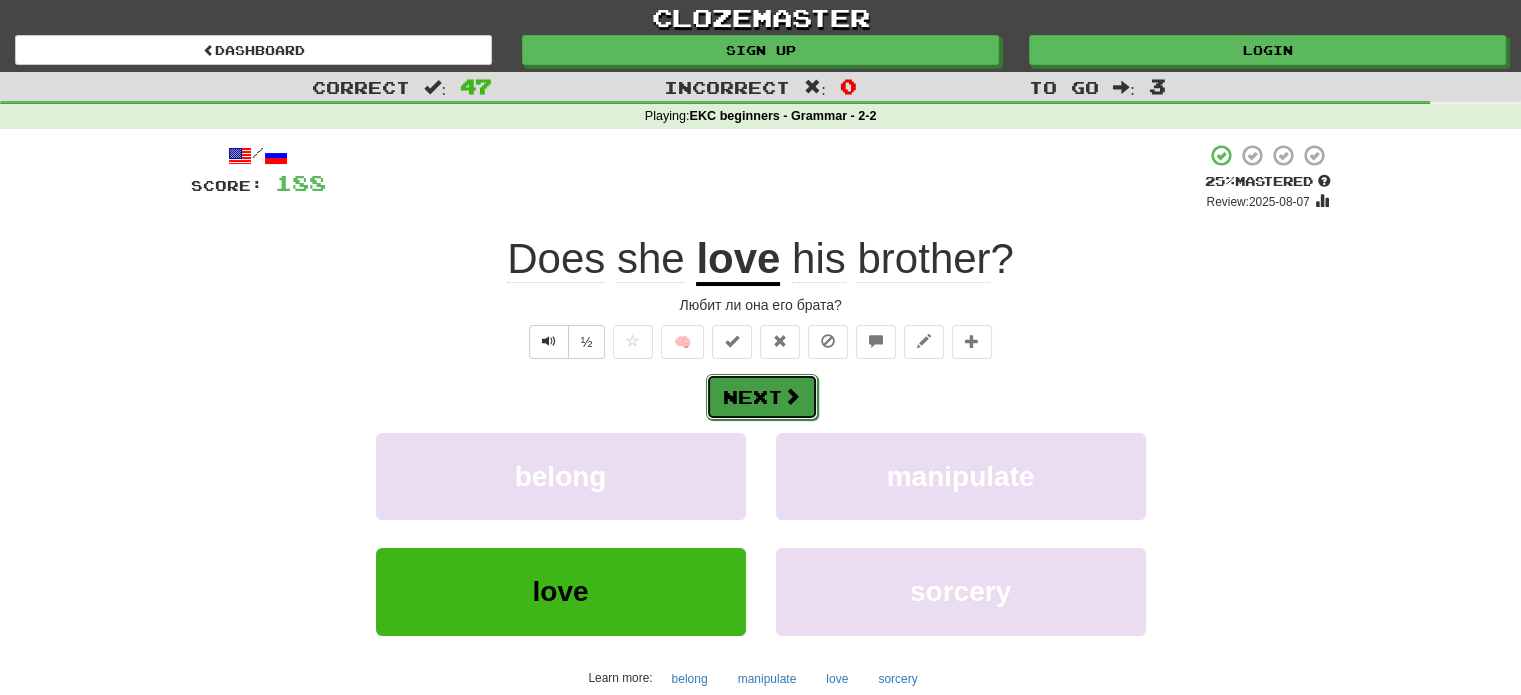 click on "Next" at bounding box center [762, 397] 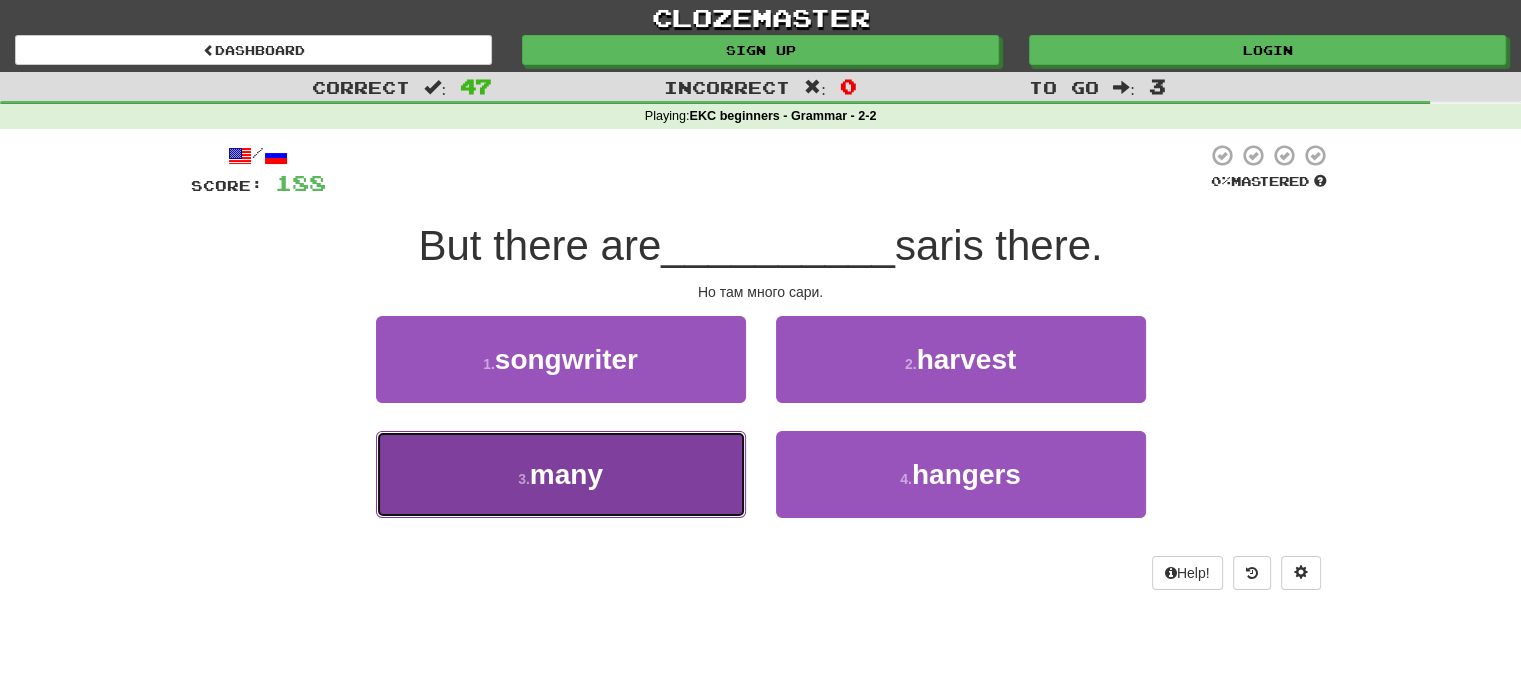 click on "3 .  many" at bounding box center [561, 474] 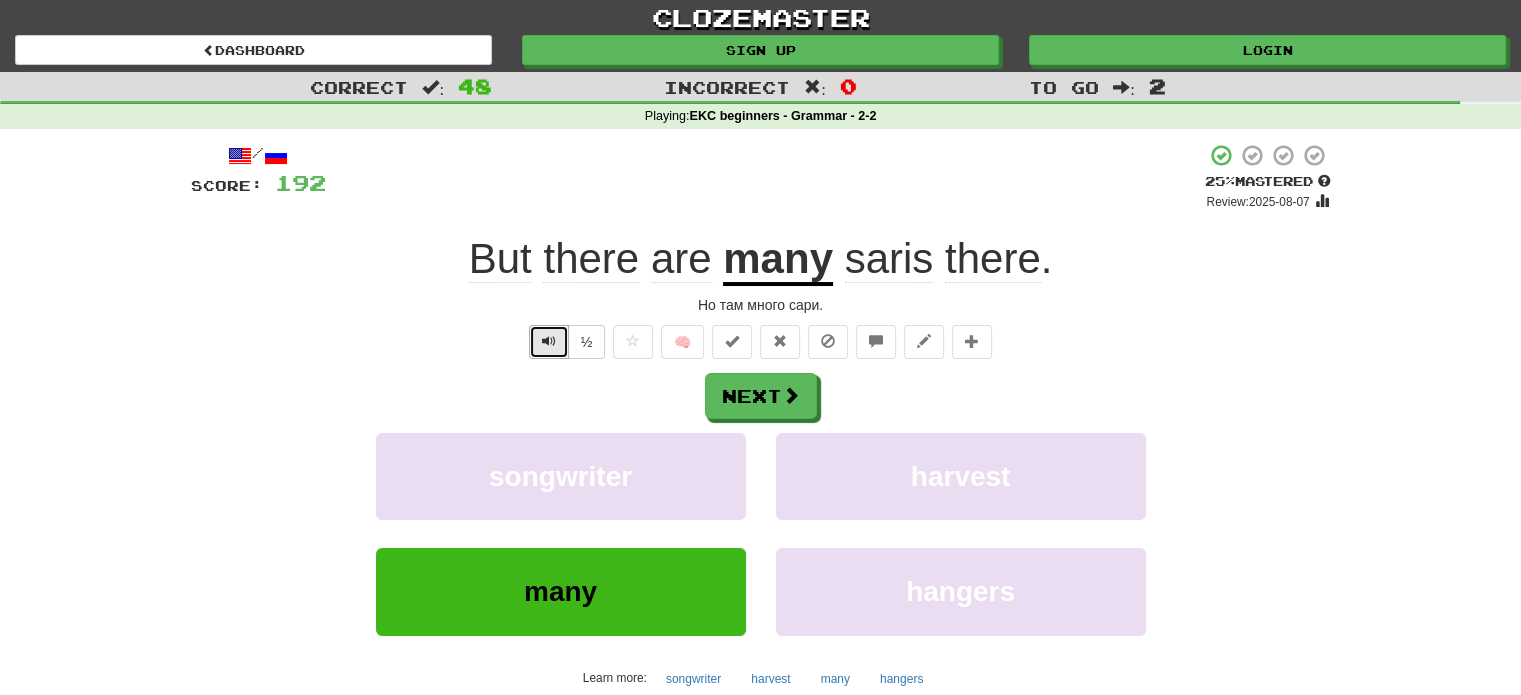 click at bounding box center (549, 341) 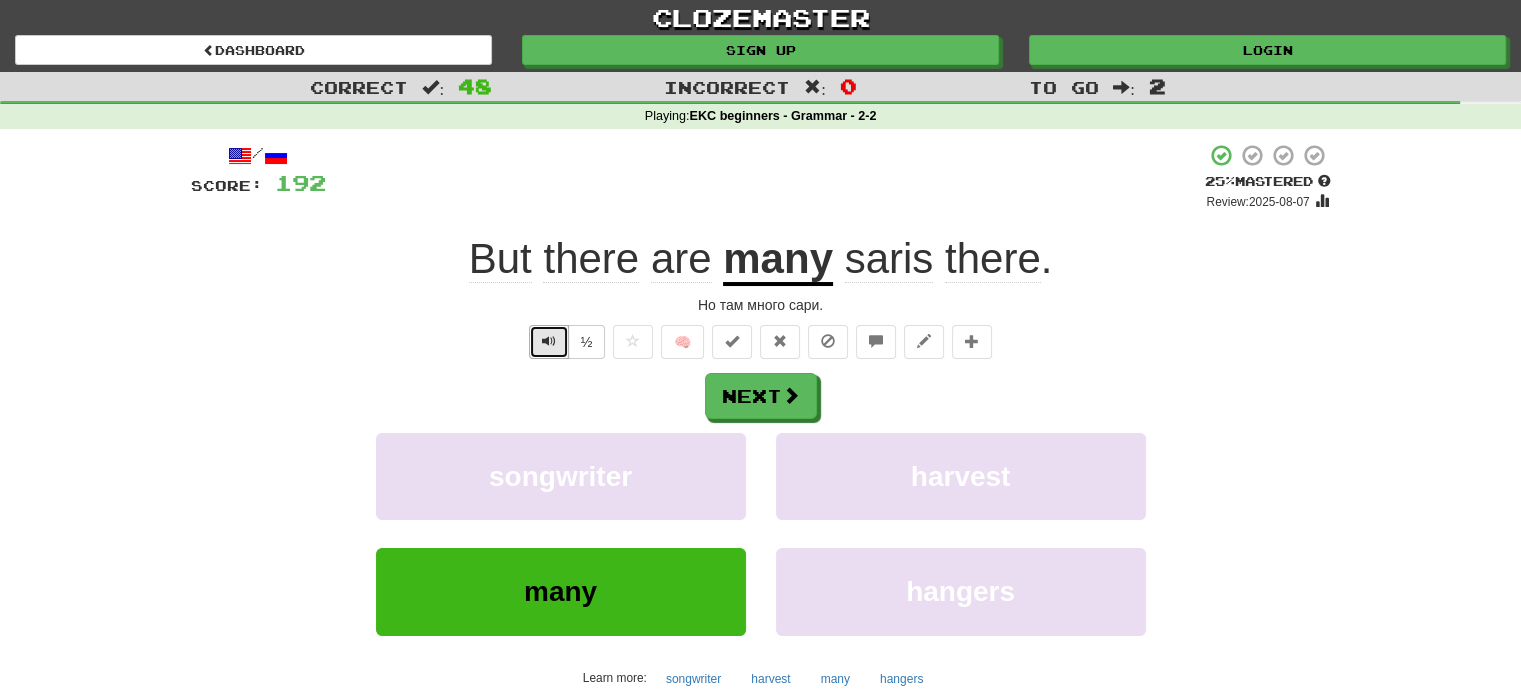 type 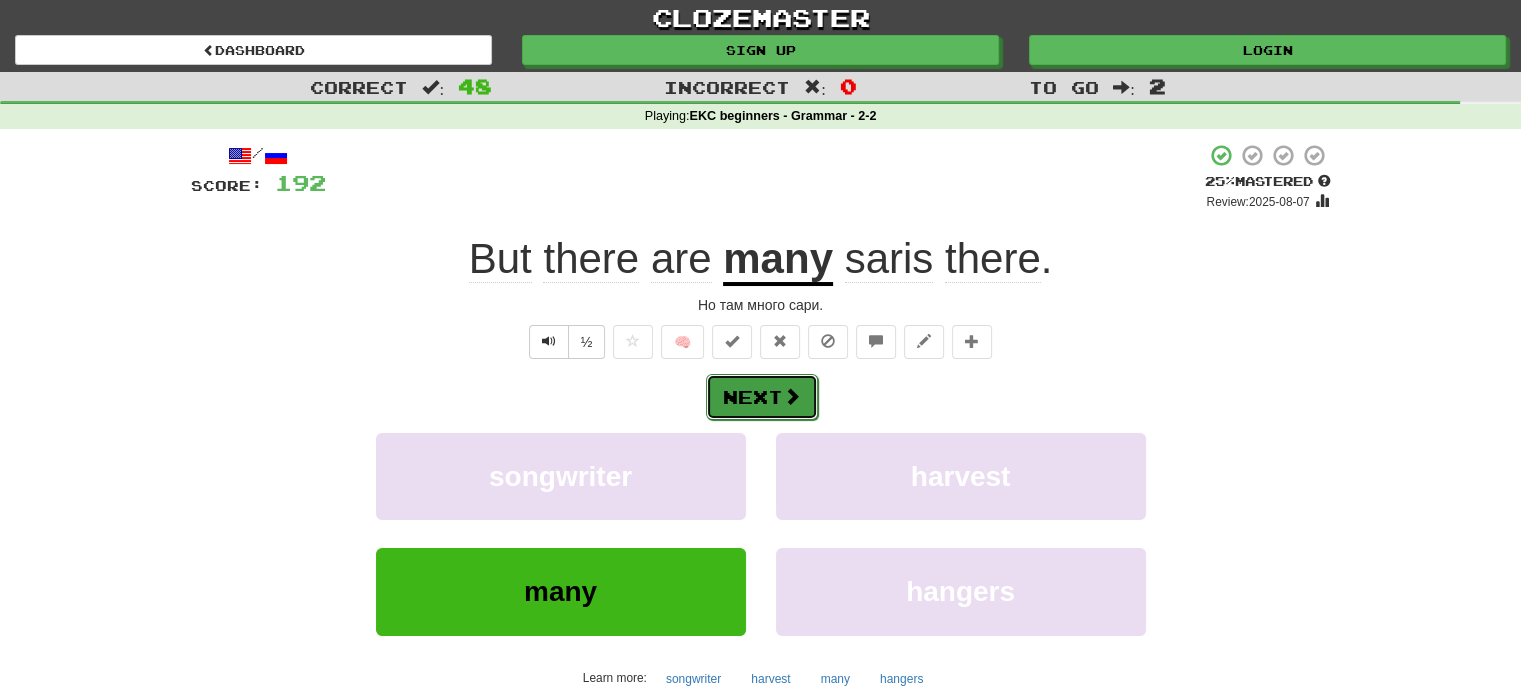 click on "Next" at bounding box center [762, 397] 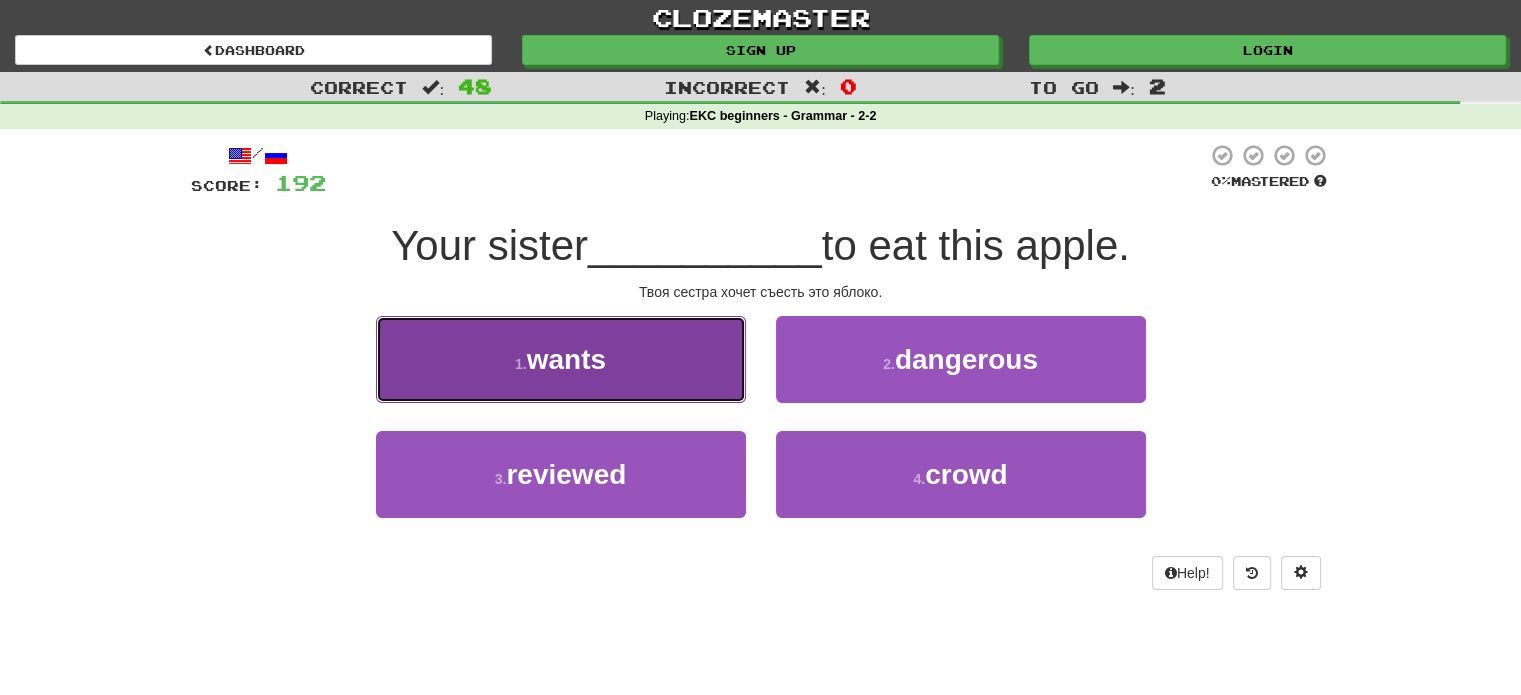 click on "1 .  wants" at bounding box center (561, 359) 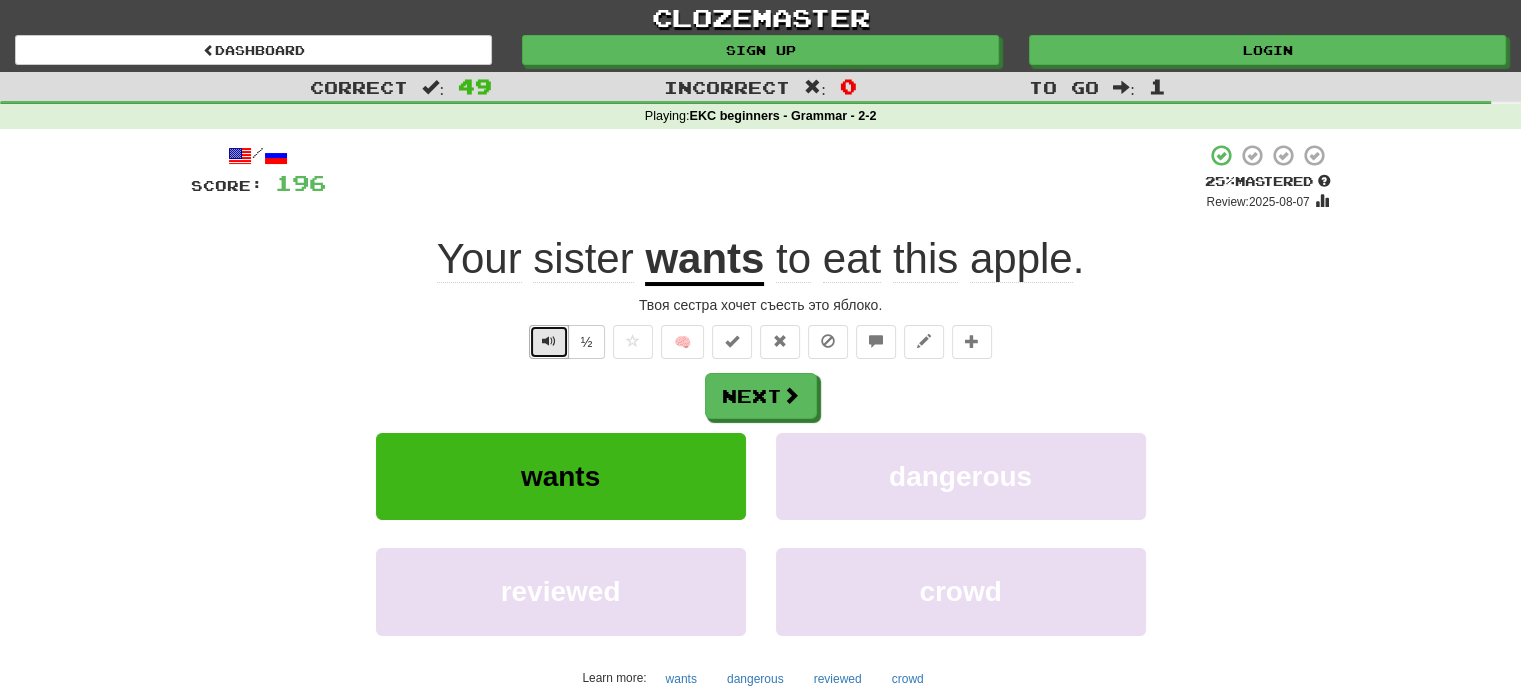 click at bounding box center [549, 342] 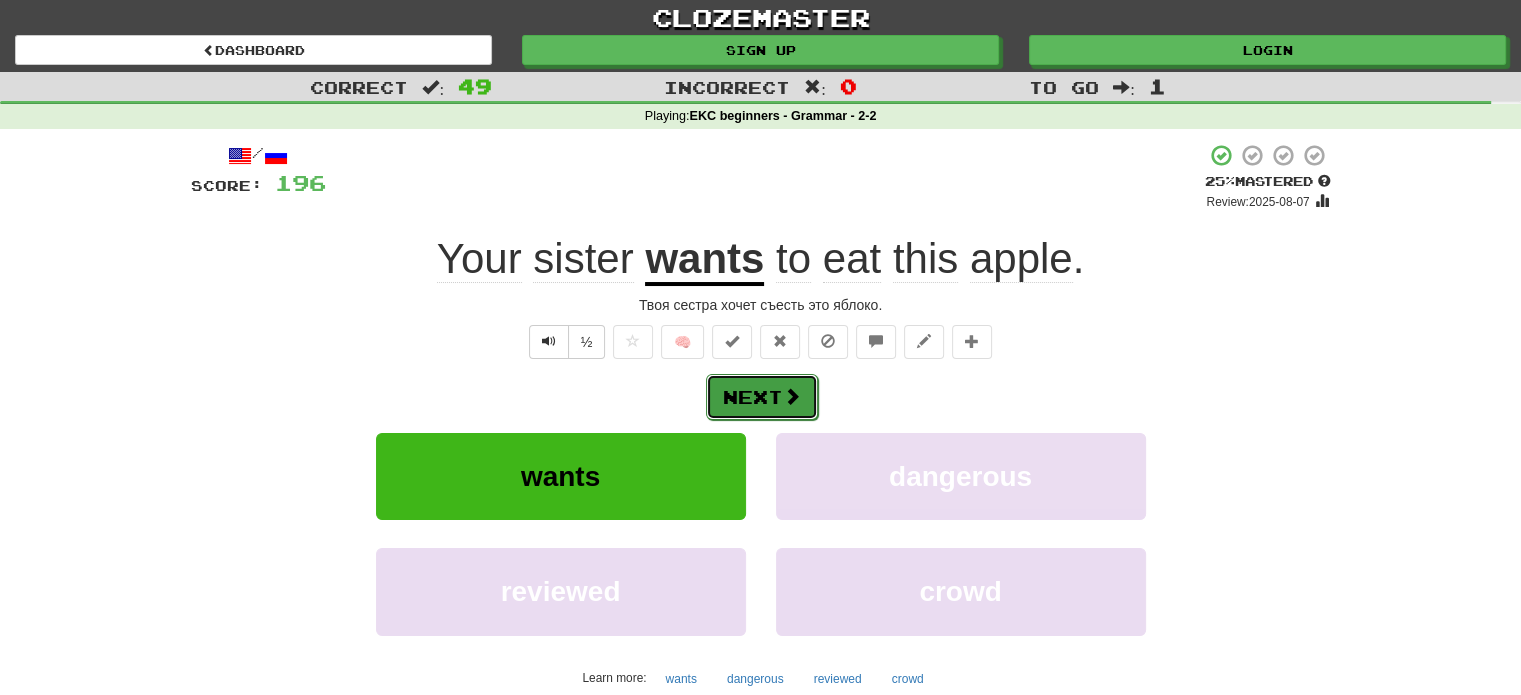 click on "Next" at bounding box center [762, 397] 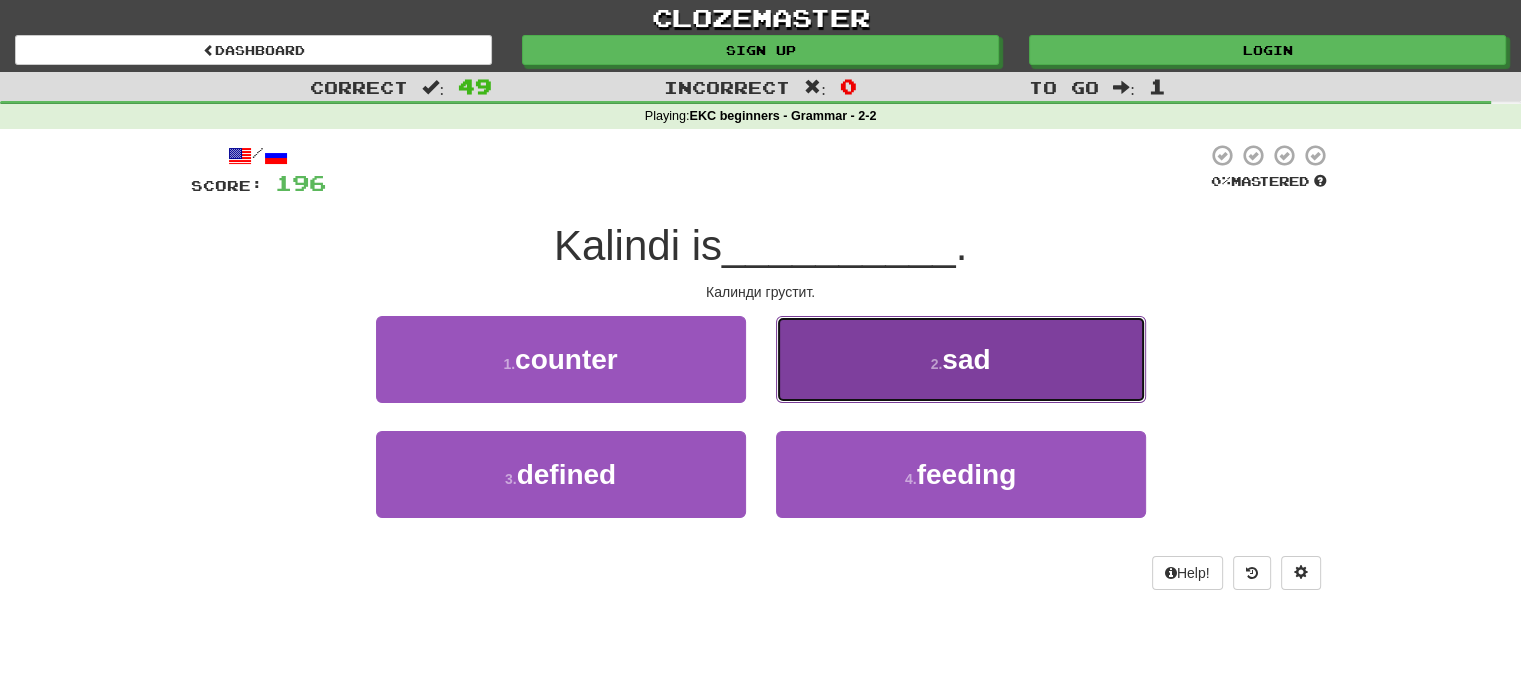 click on "sad" at bounding box center (966, 359) 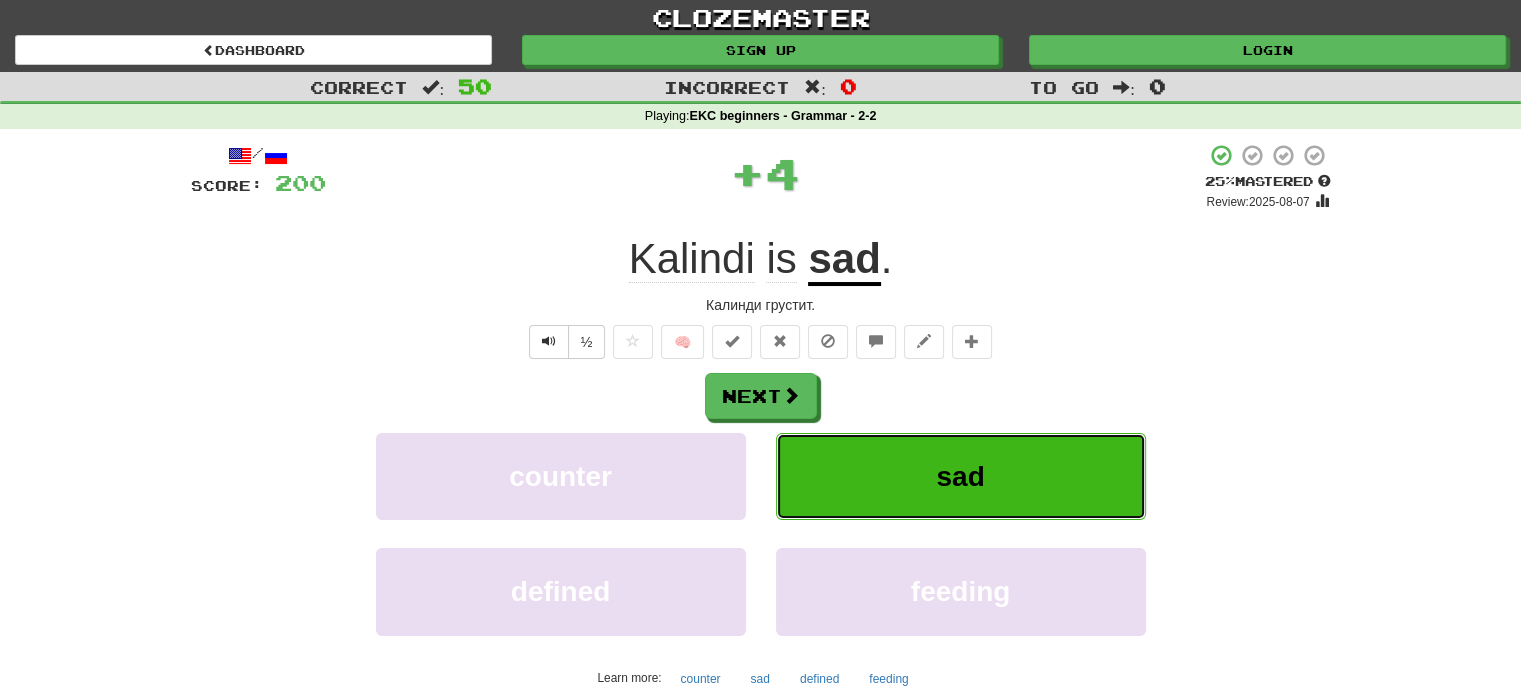 type 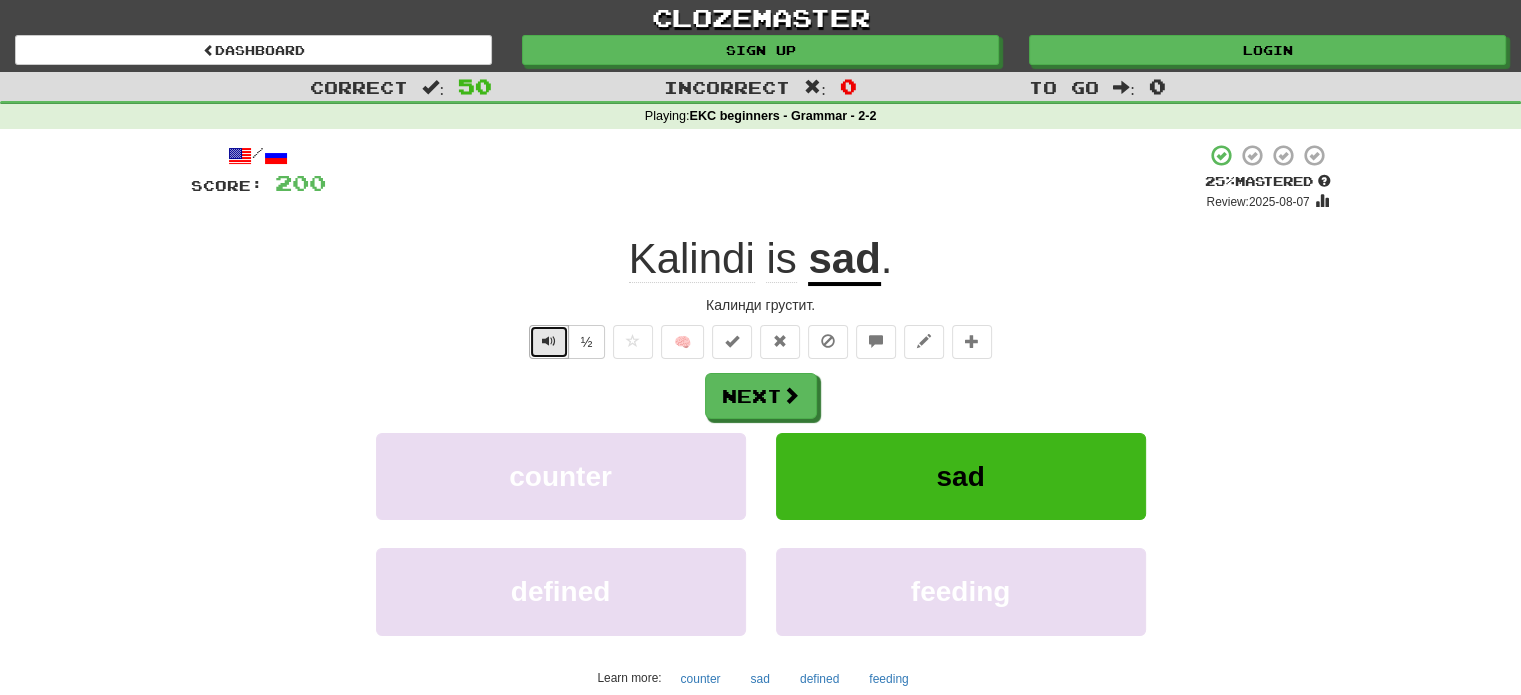 click at bounding box center (549, 341) 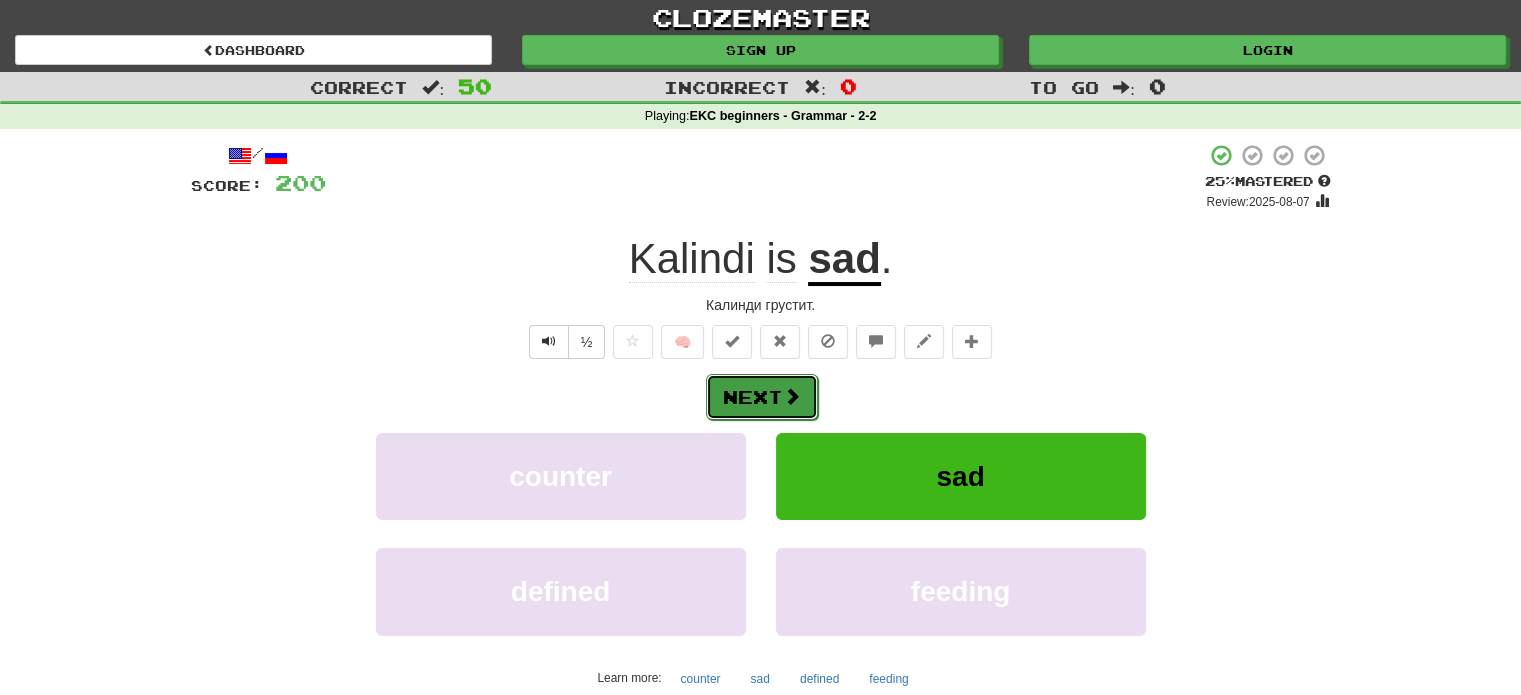 click on "Next" at bounding box center [762, 397] 